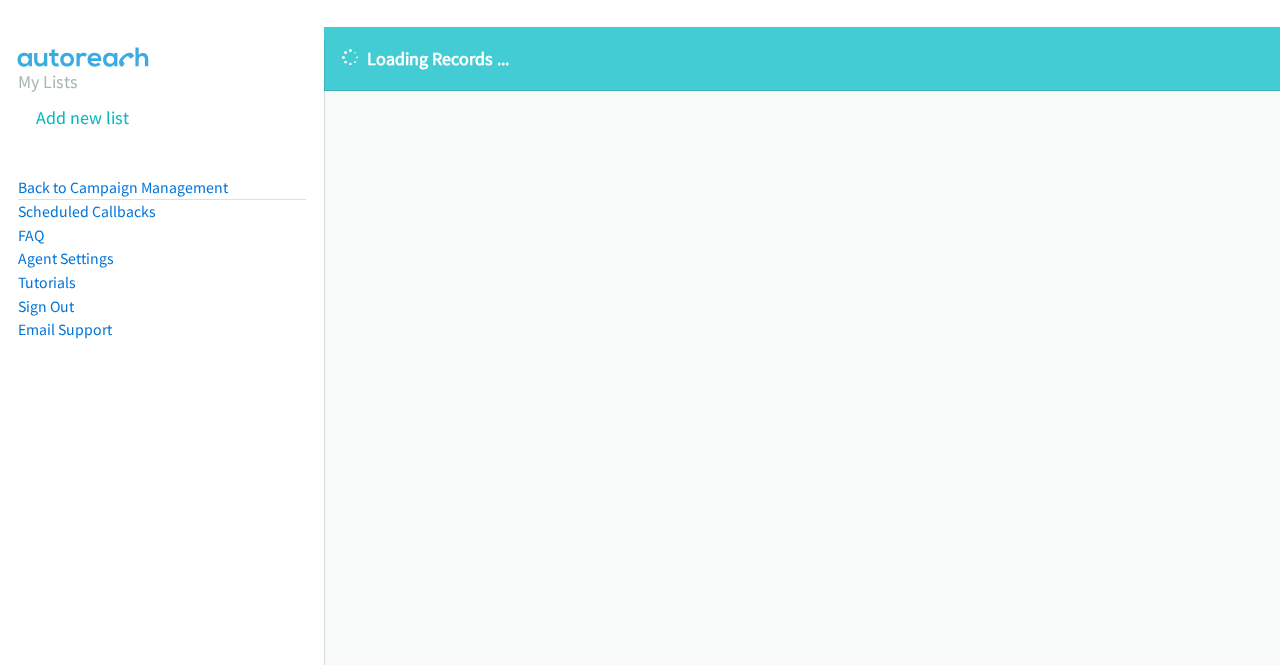 scroll, scrollTop: 0, scrollLeft: 0, axis: both 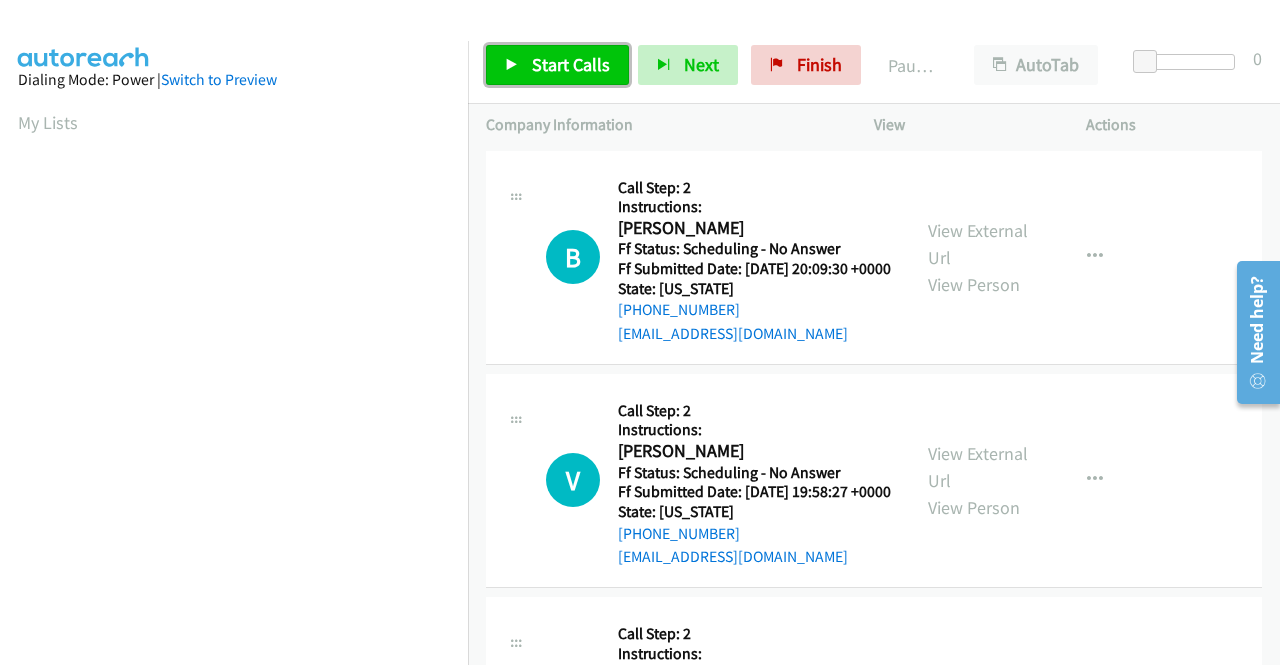 click on "Start Calls" at bounding box center (557, 65) 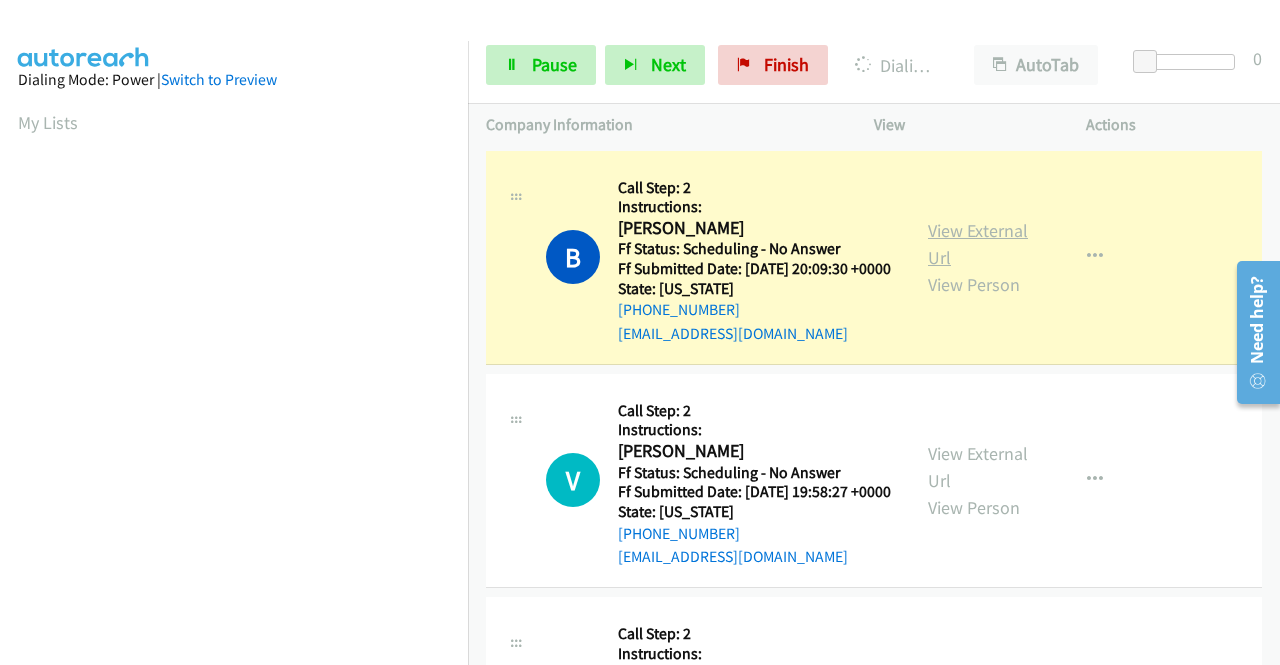 click on "View External Url" at bounding box center [978, 244] 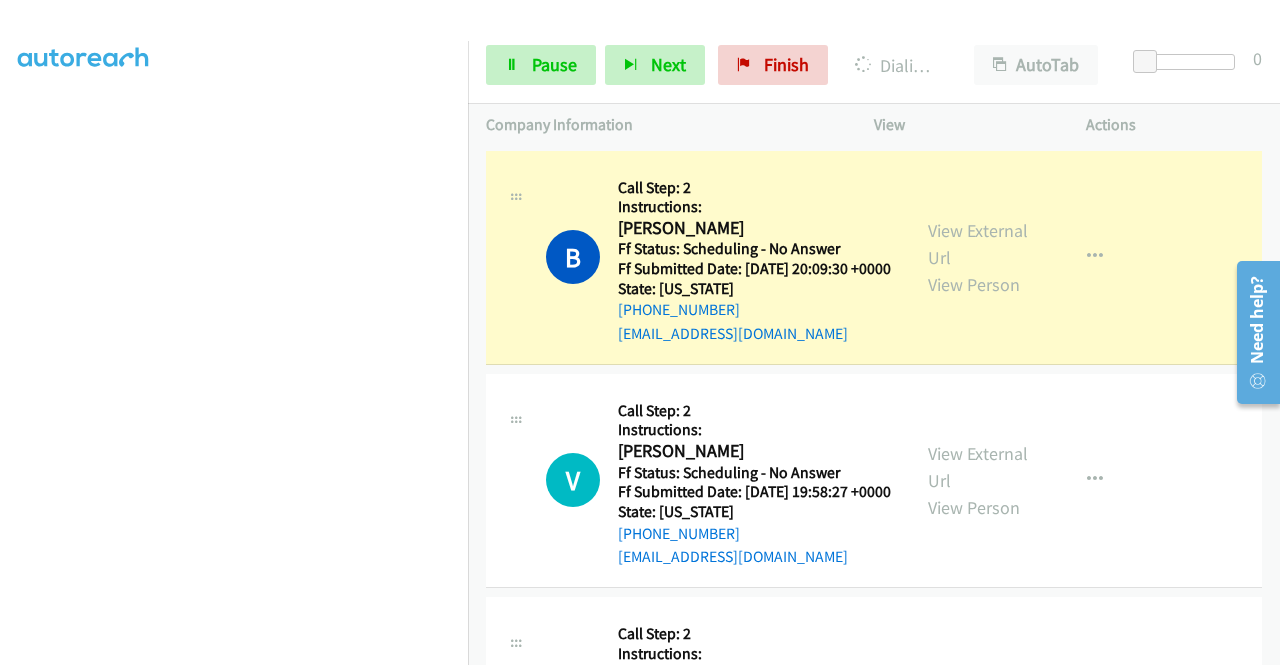 scroll, scrollTop: 435, scrollLeft: 0, axis: vertical 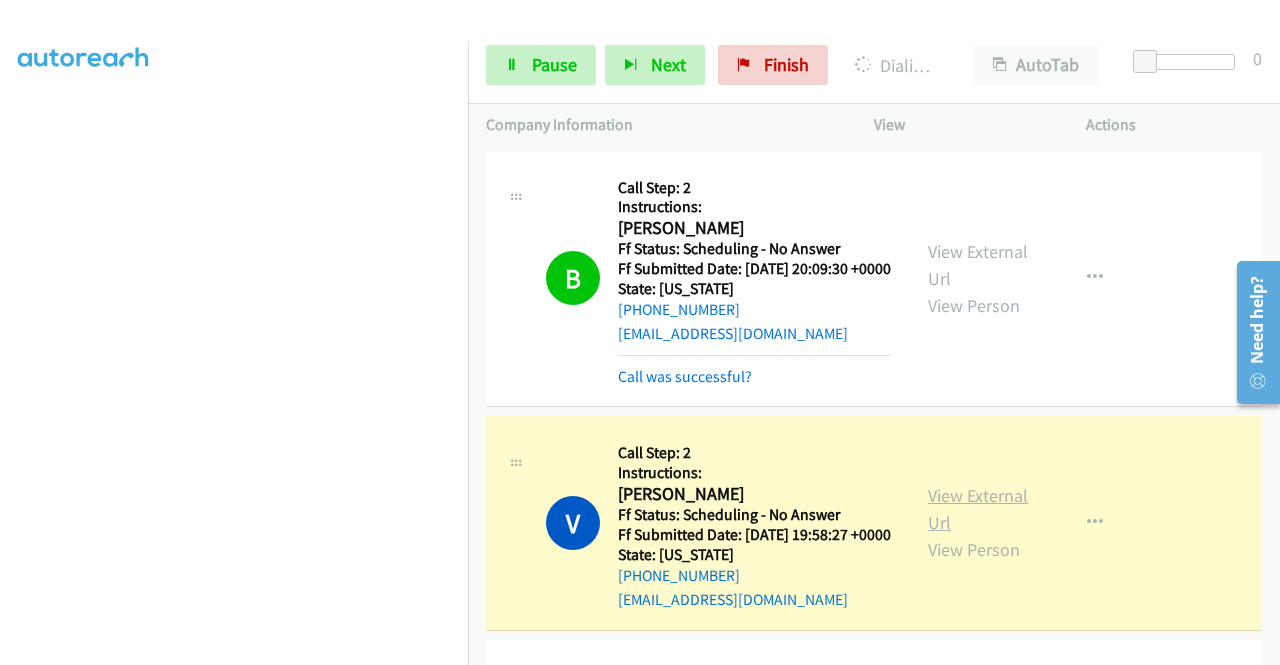 click on "View External Url" at bounding box center (978, 509) 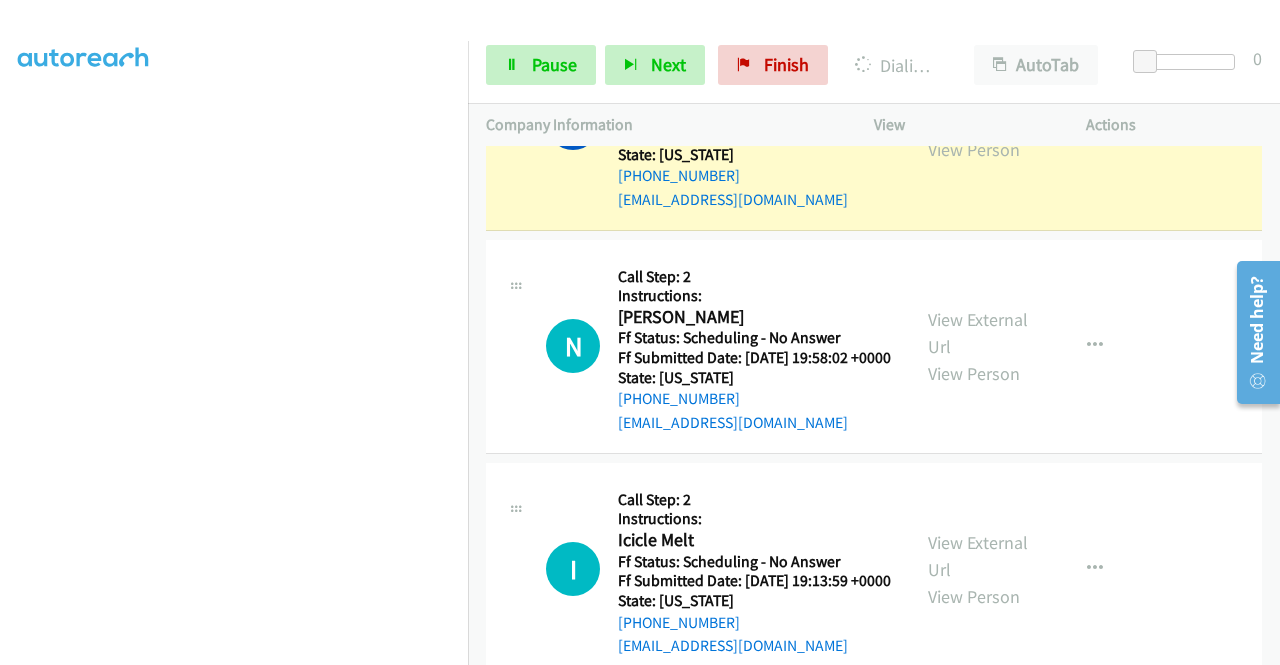 scroll, scrollTop: 426, scrollLeft: 0, axis: vertical 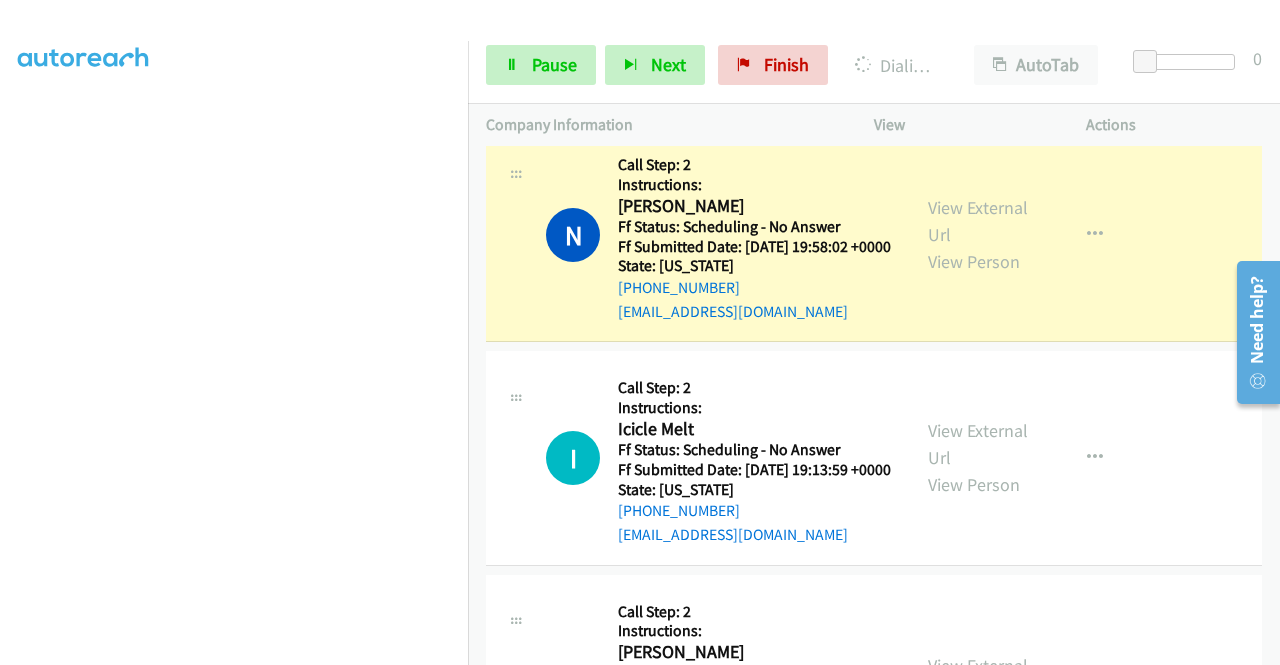 click on "View External Url
View Person" at bounding box center [980, 234] 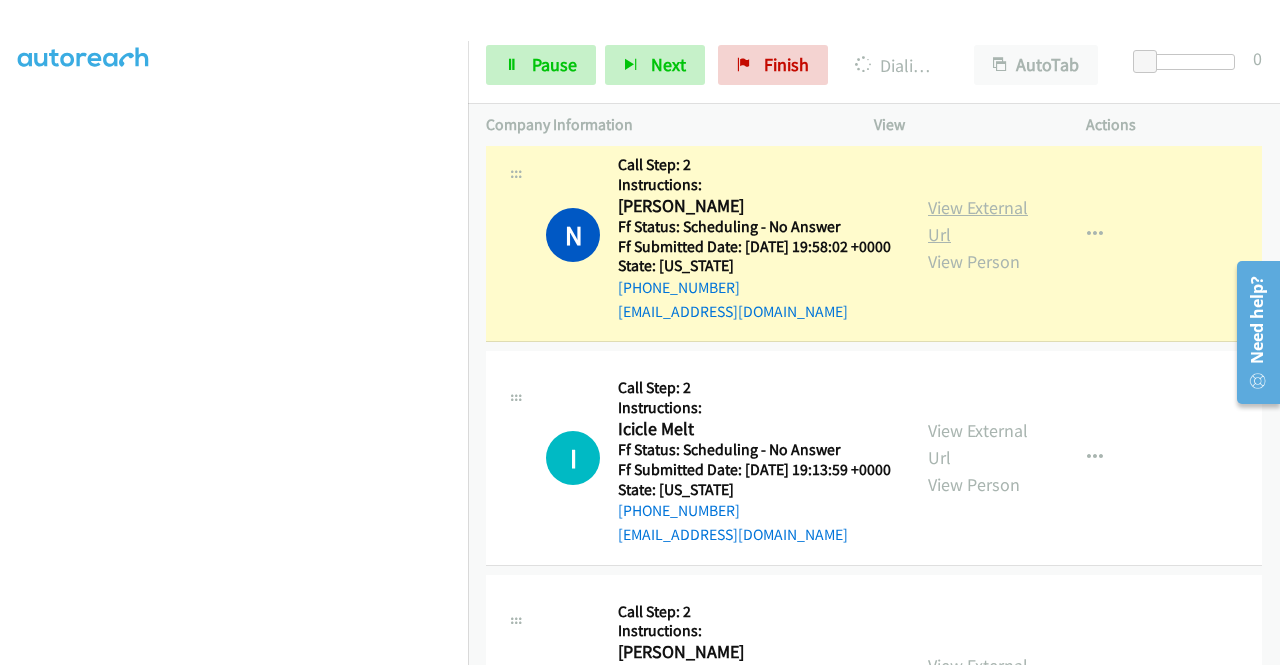 click on "View External Url" at bounding box center [978, 221] 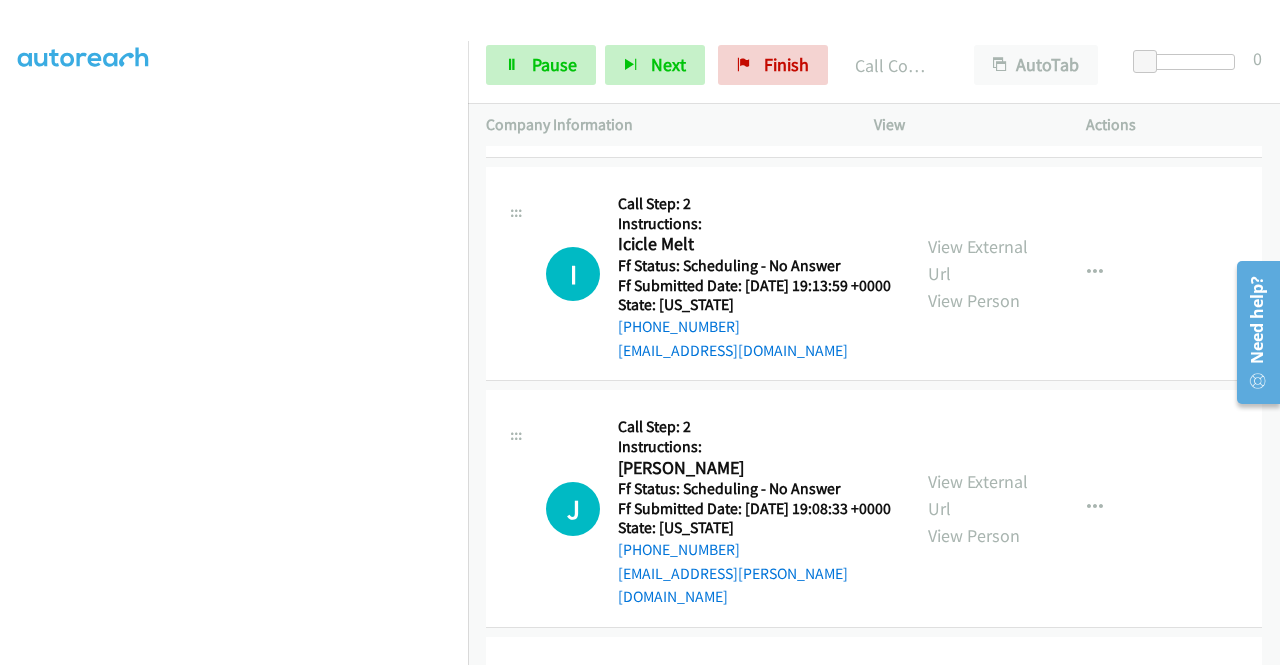 scroll, scrollTop: 821, scrollLeft: 0, axis: vertical 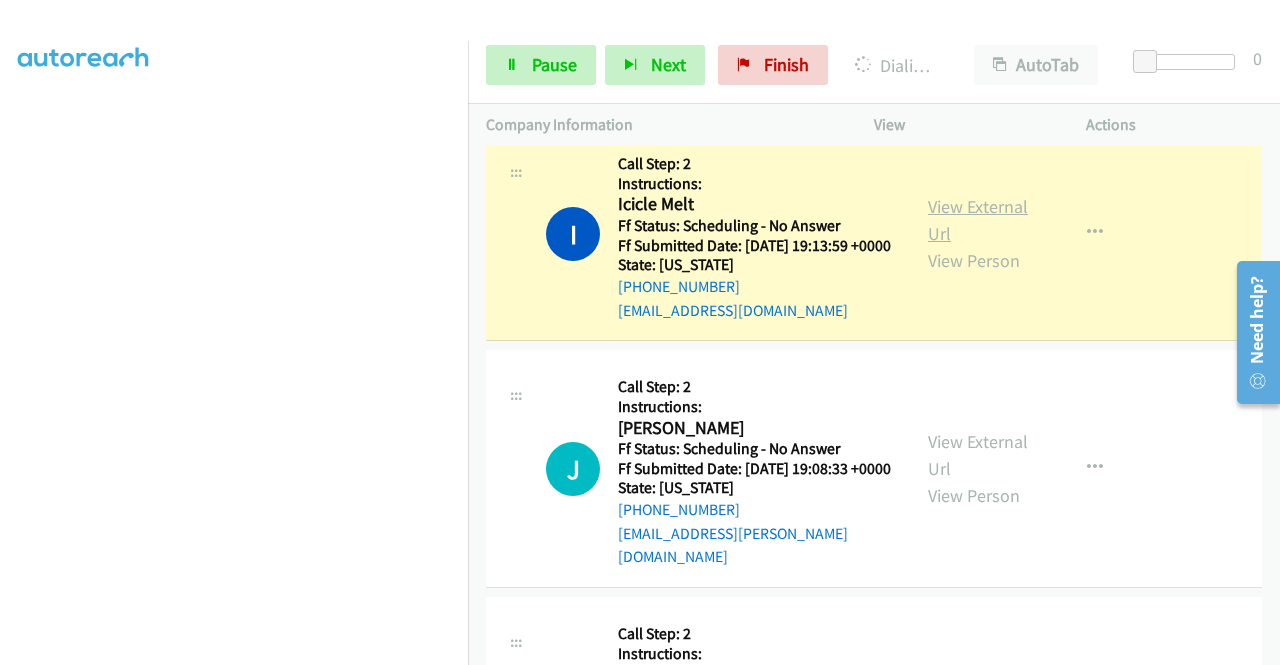 click on "View External Url" at bounding box center [978, 220] 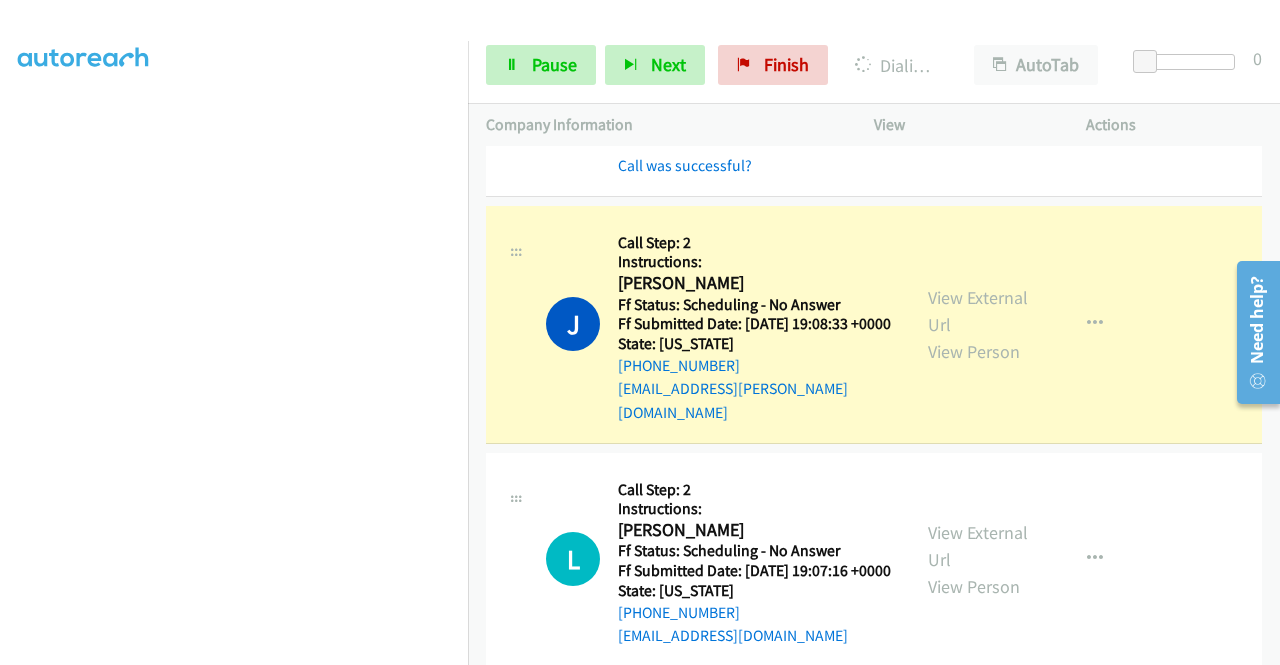 scroll, scrollTop: 1194, scrollLeft: 0, axis: vertical 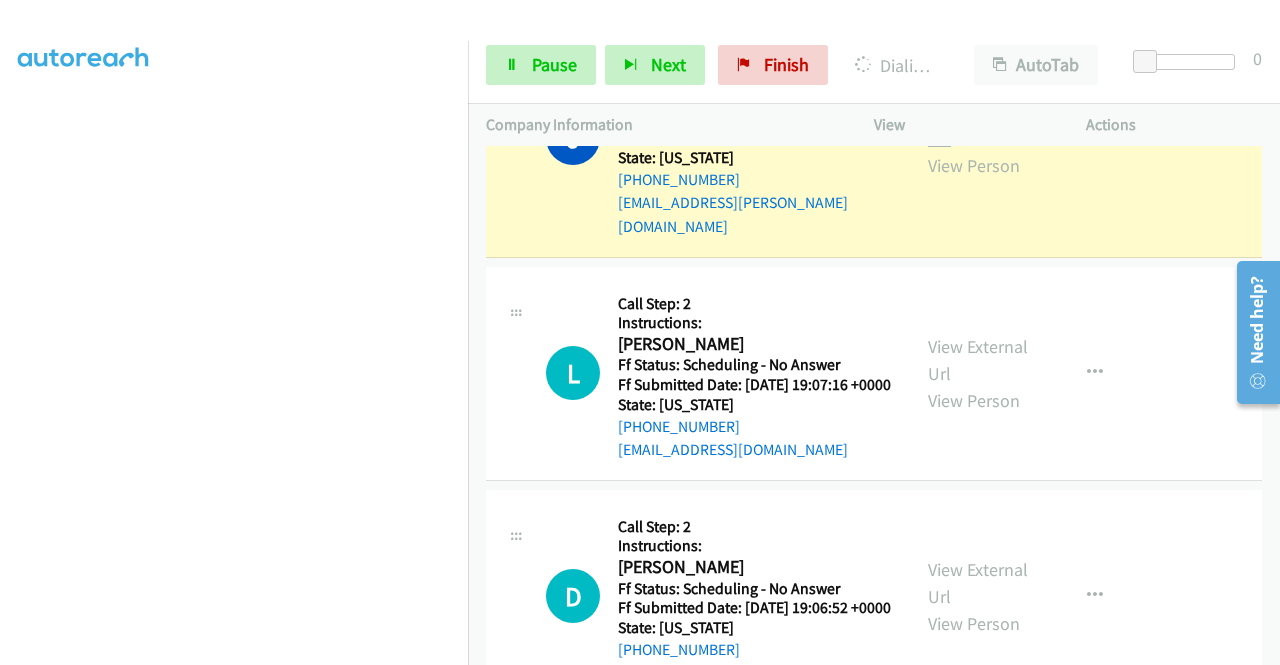 click on "View External Url" at bounding box center [978, 125] 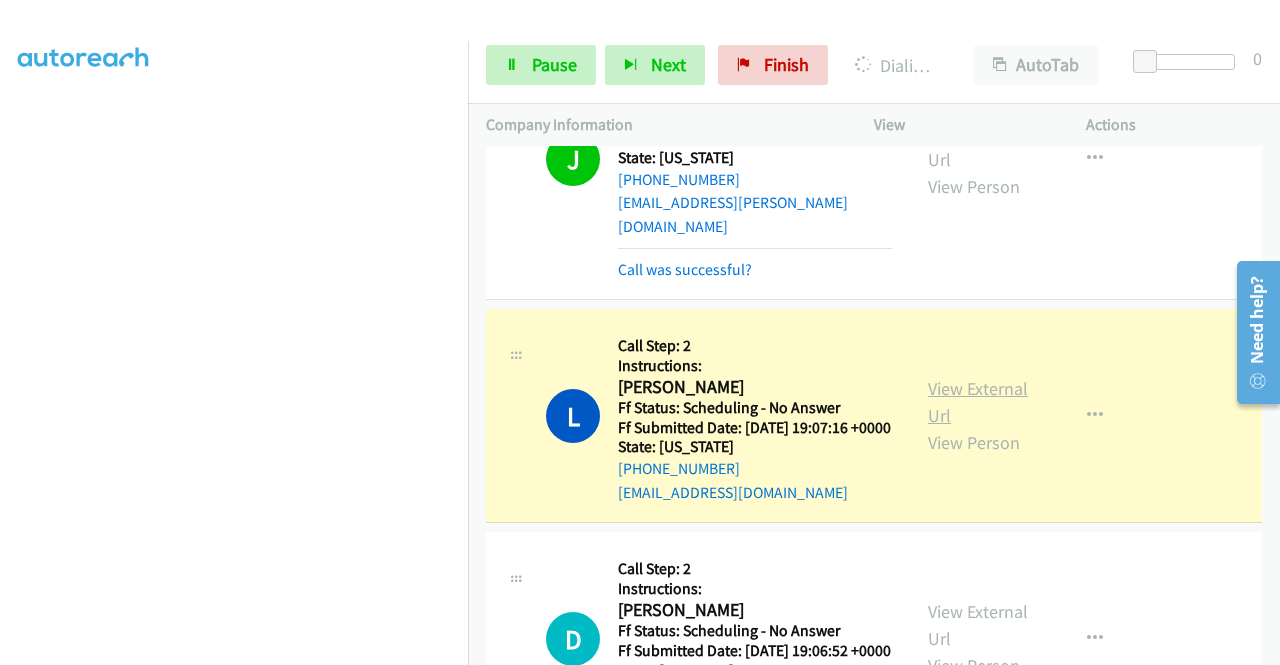 click on "View External Url" at bounding box center (978, 402) 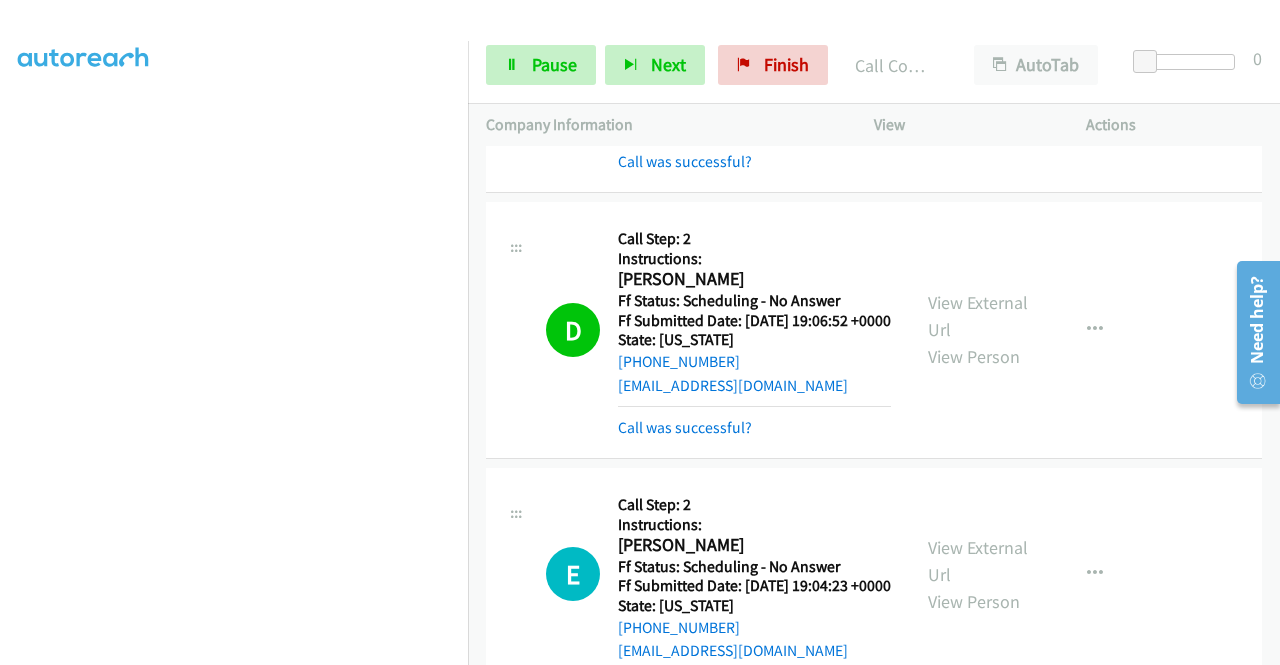 scroll, scrollTop: 1687, scrollLeft: 0, axis: vertical 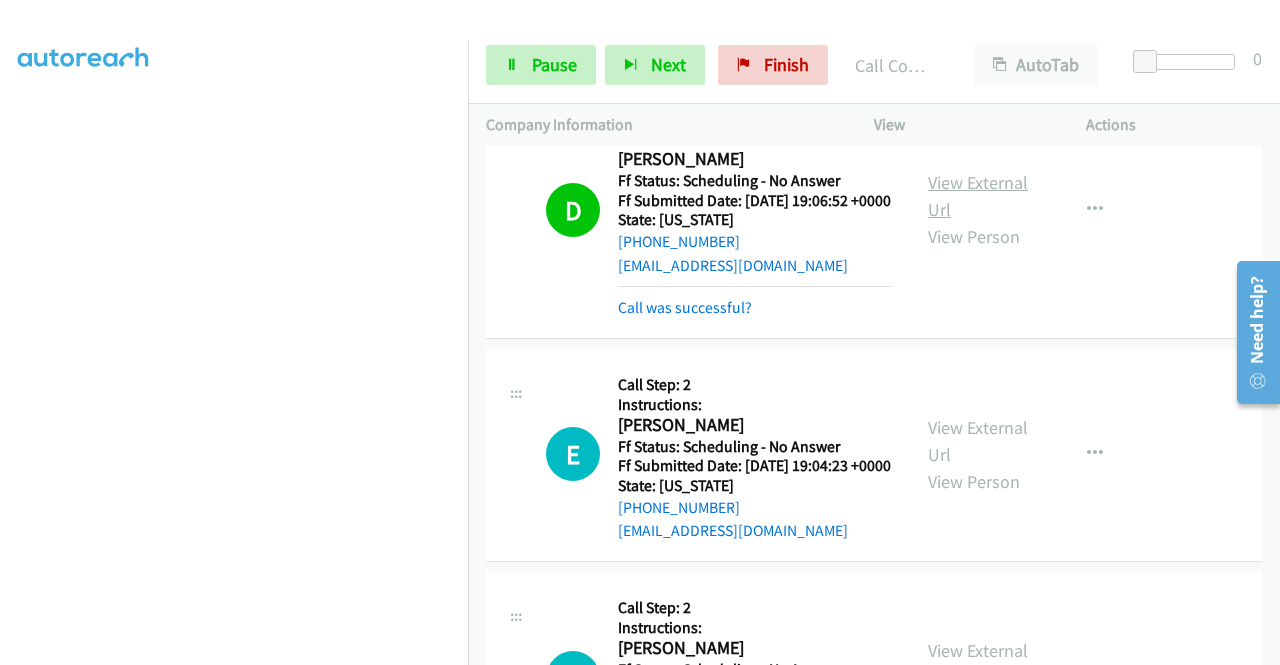 click on "View External Url" at bounding box center [978, 196] 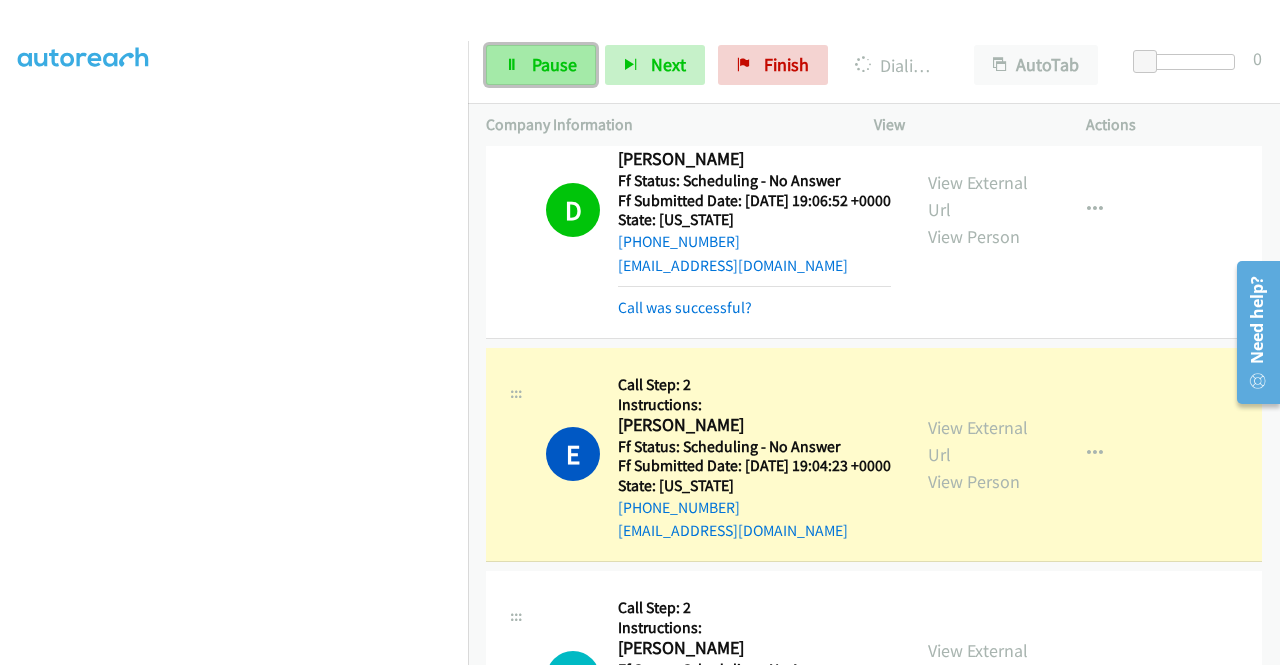 click on "Pause" at bounding box center (541, 65) 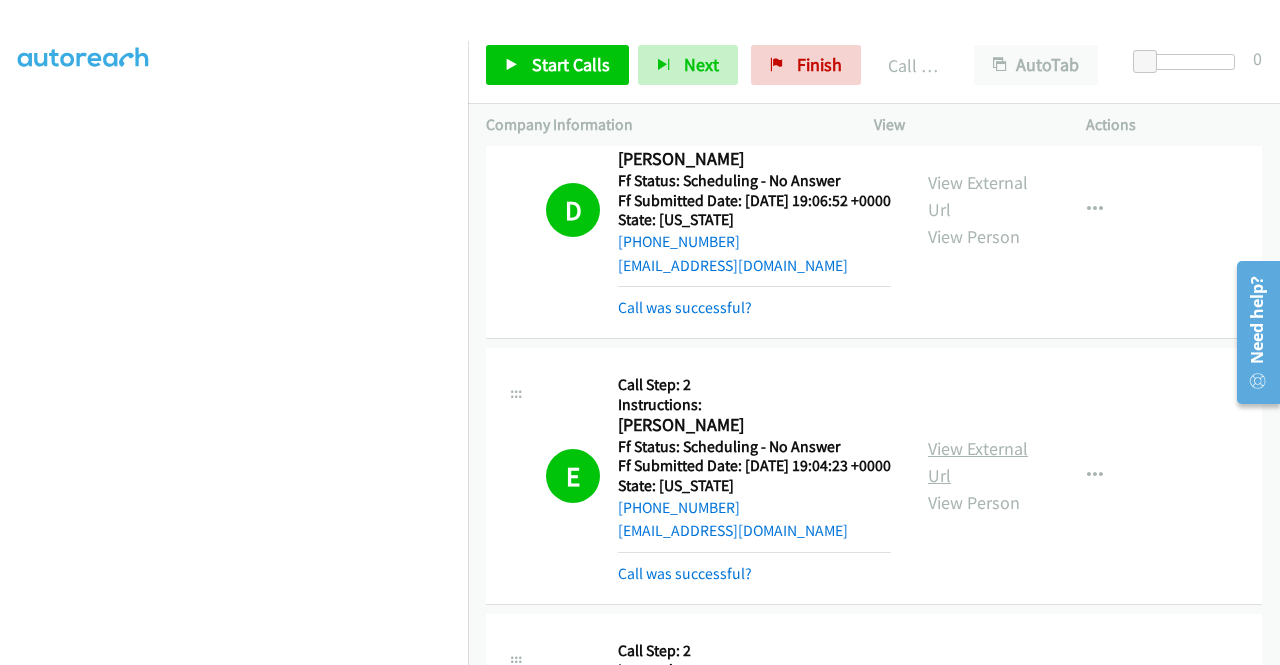 click on "View External Url" at bounding box center (978, 462) 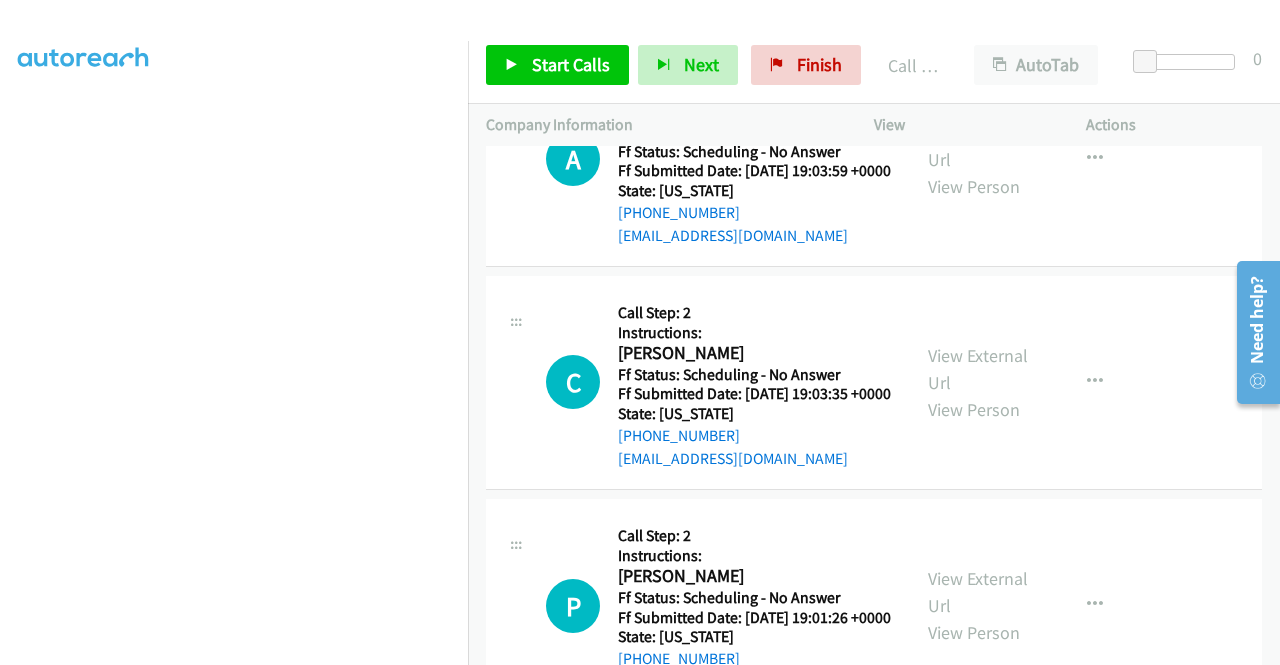 scroll, scrollTop: 2287, scrollLeft: 0, axis: vertical 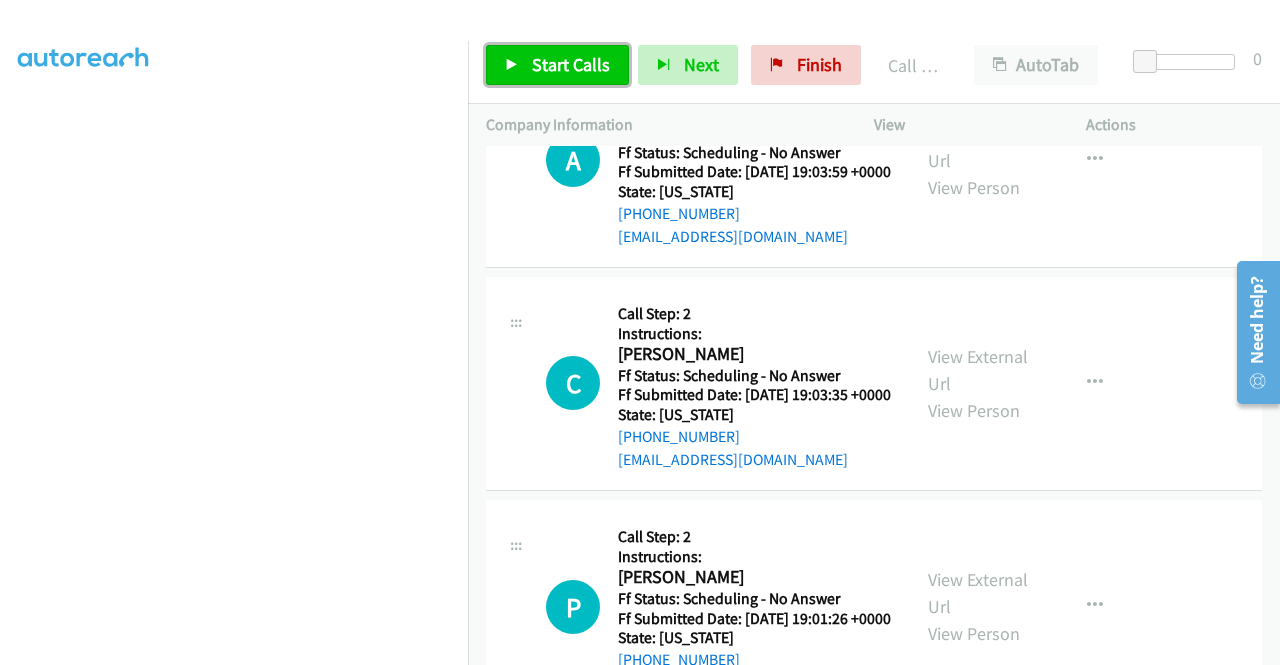 click on "Start Calls" at bounding box center (571, 64) 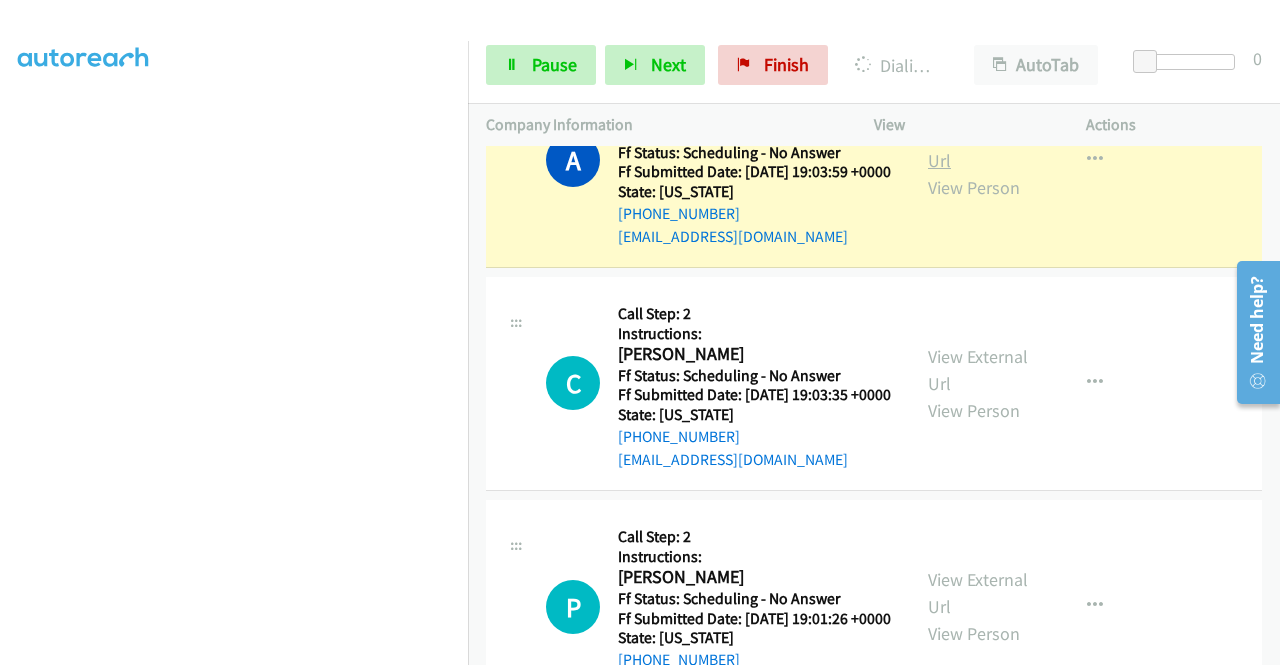 click on "View External Url" at bounding box center [978, 147] 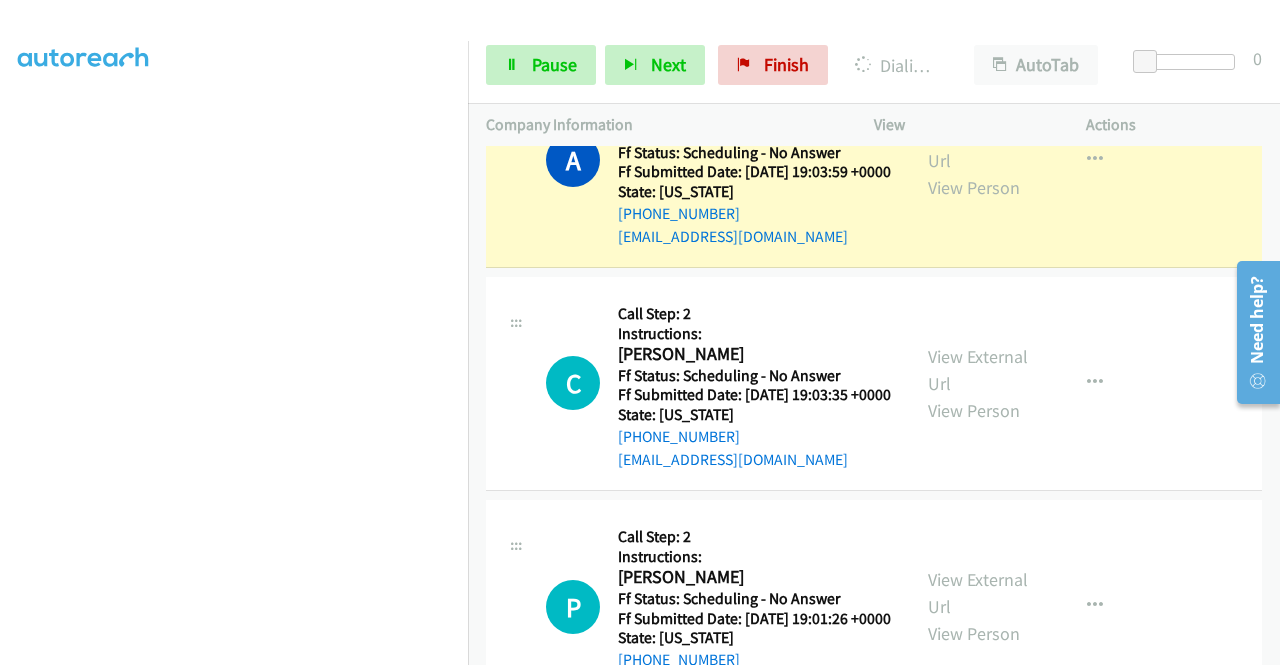scroll, scrollTop: 456, scrollLeft: 0, axis: vertical 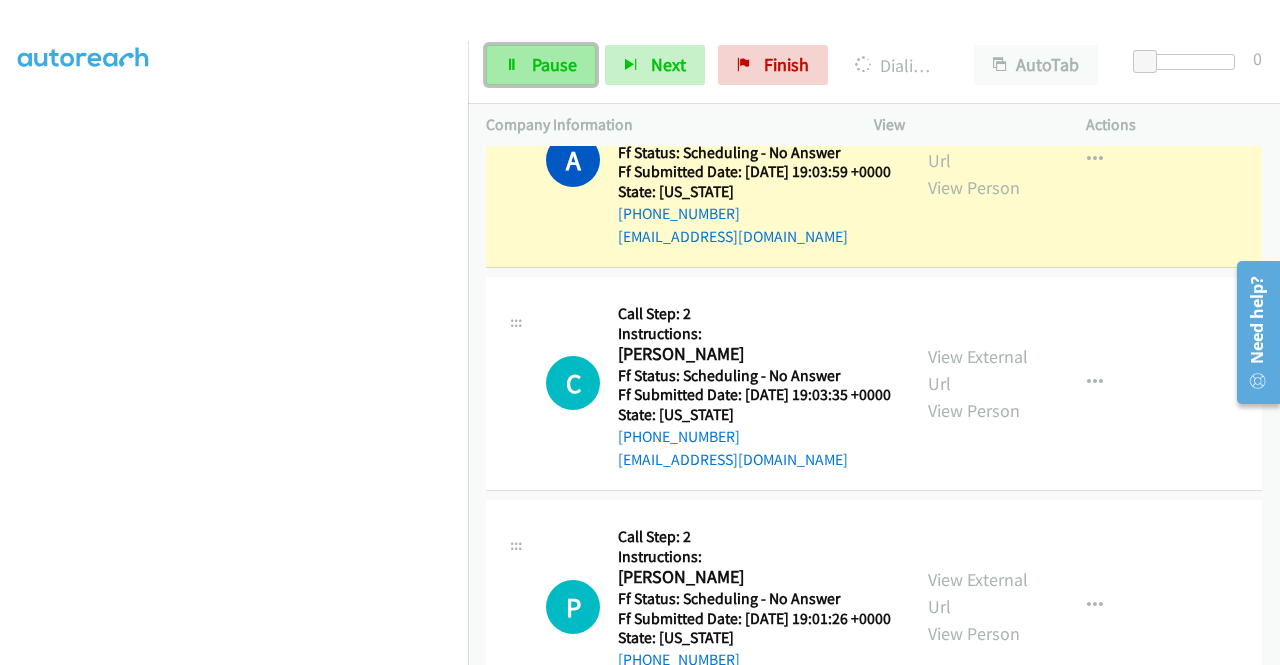 click on "Pause" at bounding box center [554, 64] 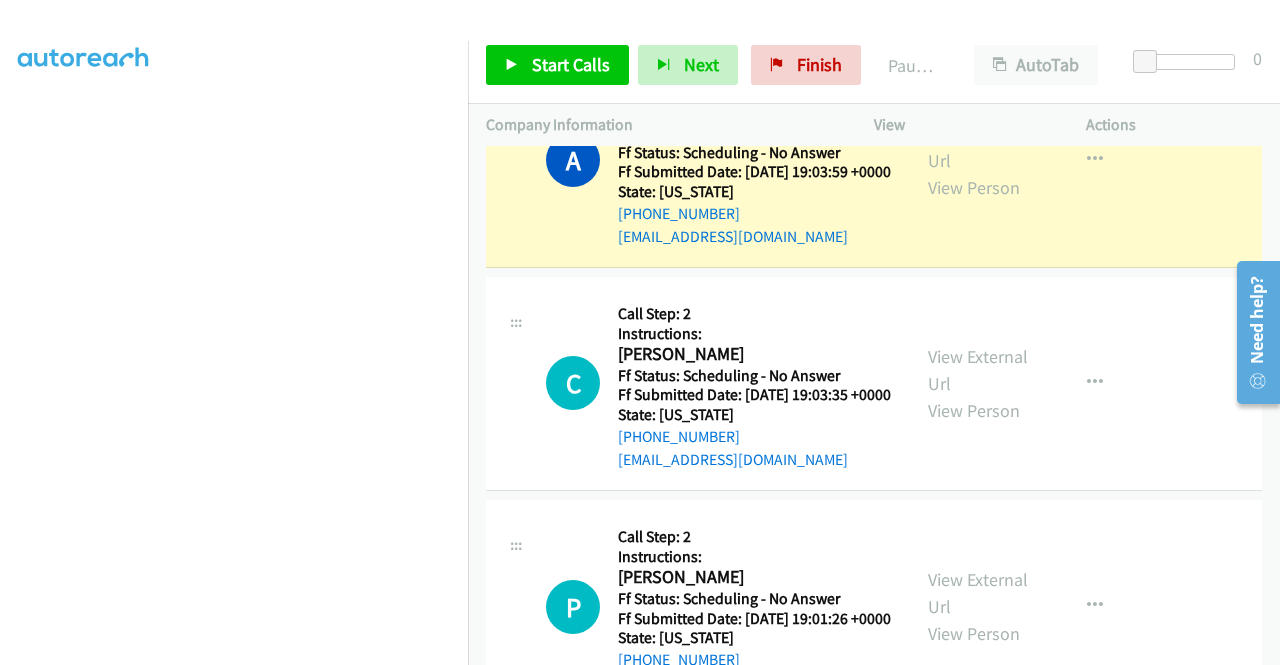 scroll, scrollTop: 413, scrollLeft: 0, axis: vertical 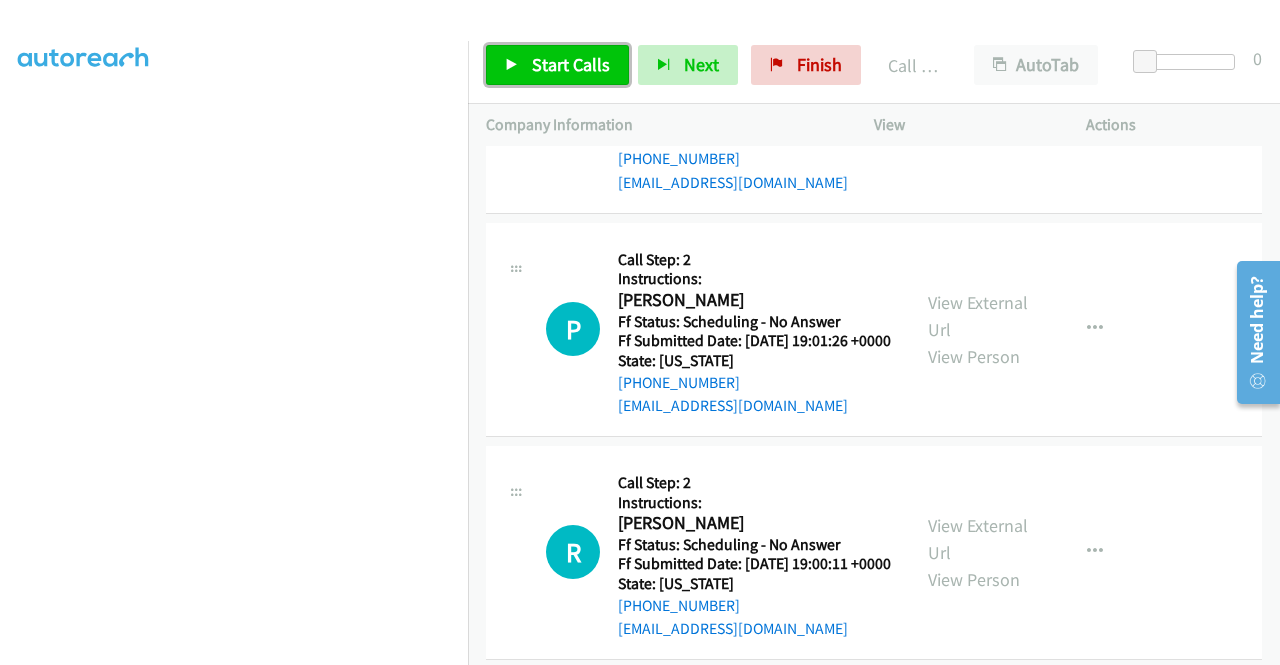 click on "Start Calls" at bounding box center [571, 64] 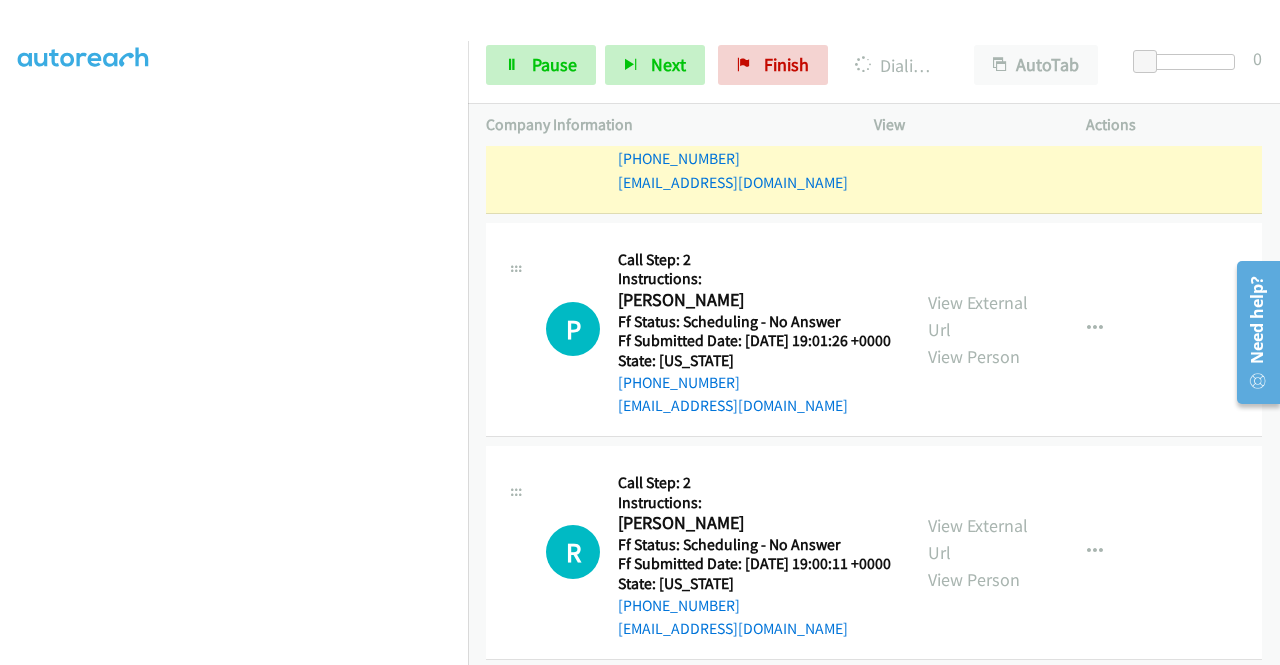 click on "View External Url" at bounding box center (978, 93) 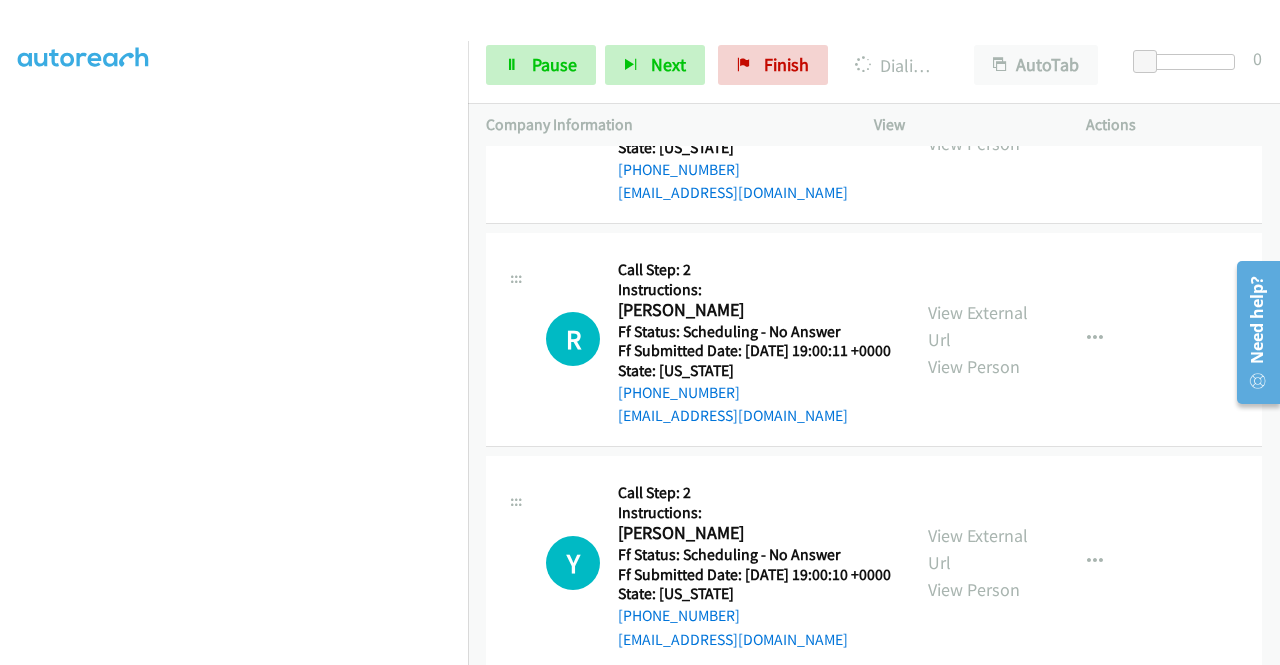 scroll, scrollTop: 2794, scrollLeft: 0, axis: vertical 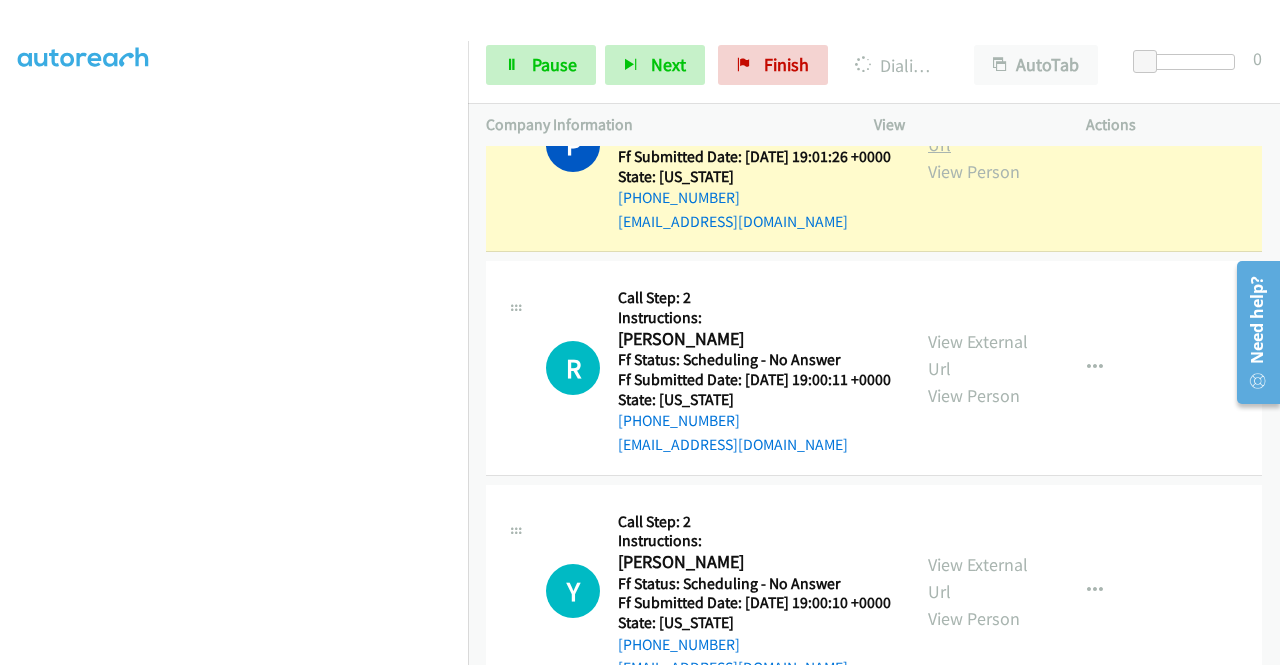 click on "View External Url" at bounding box center [978, 131] 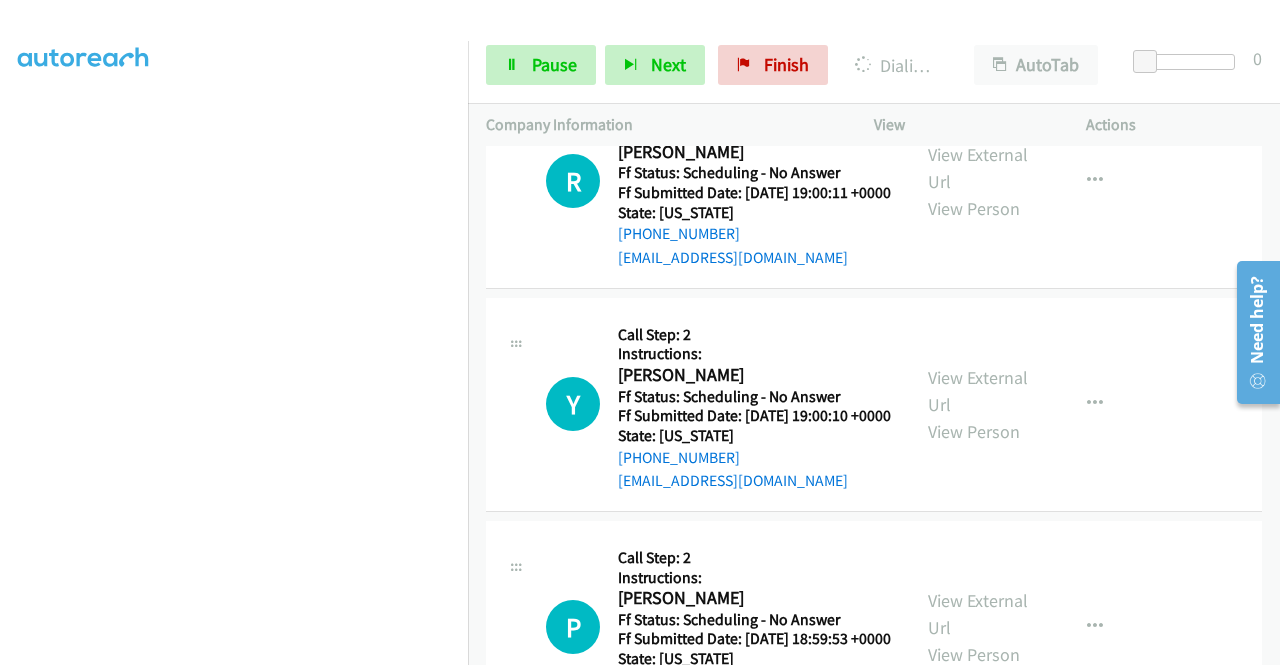 scroll, scrollTop: 3002, scrollLeft: 0, axis: vertical 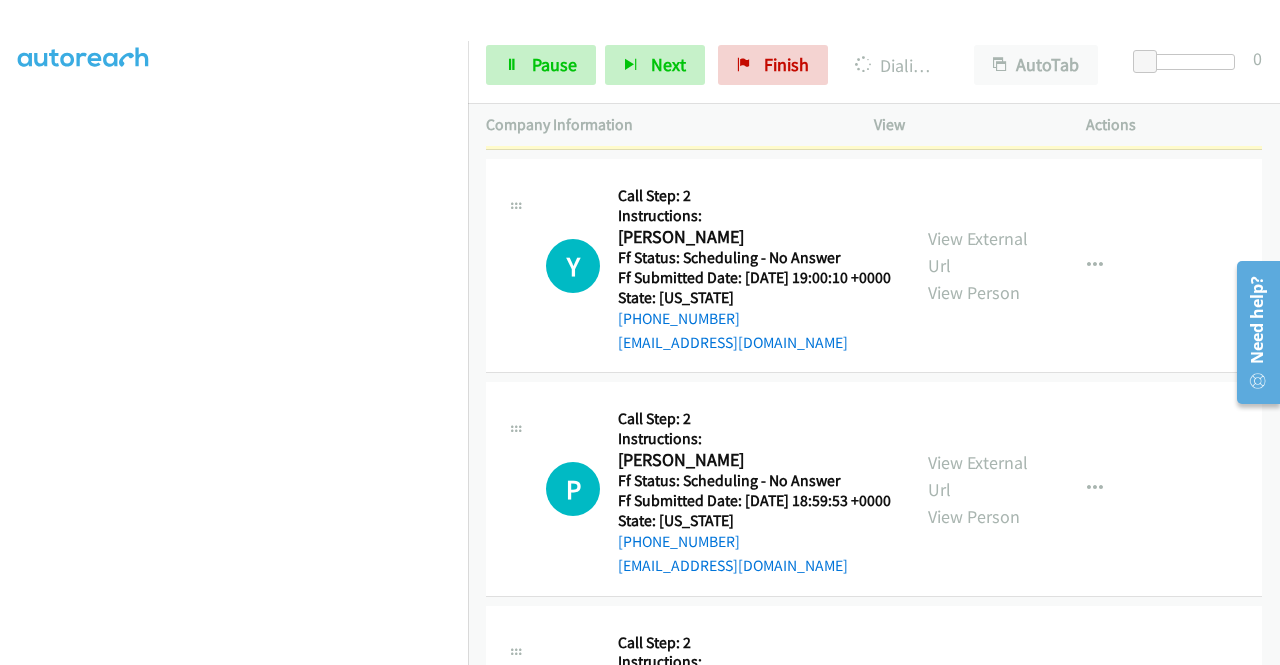 click on "View External Url
View Person" at bounding box center (980, 42) 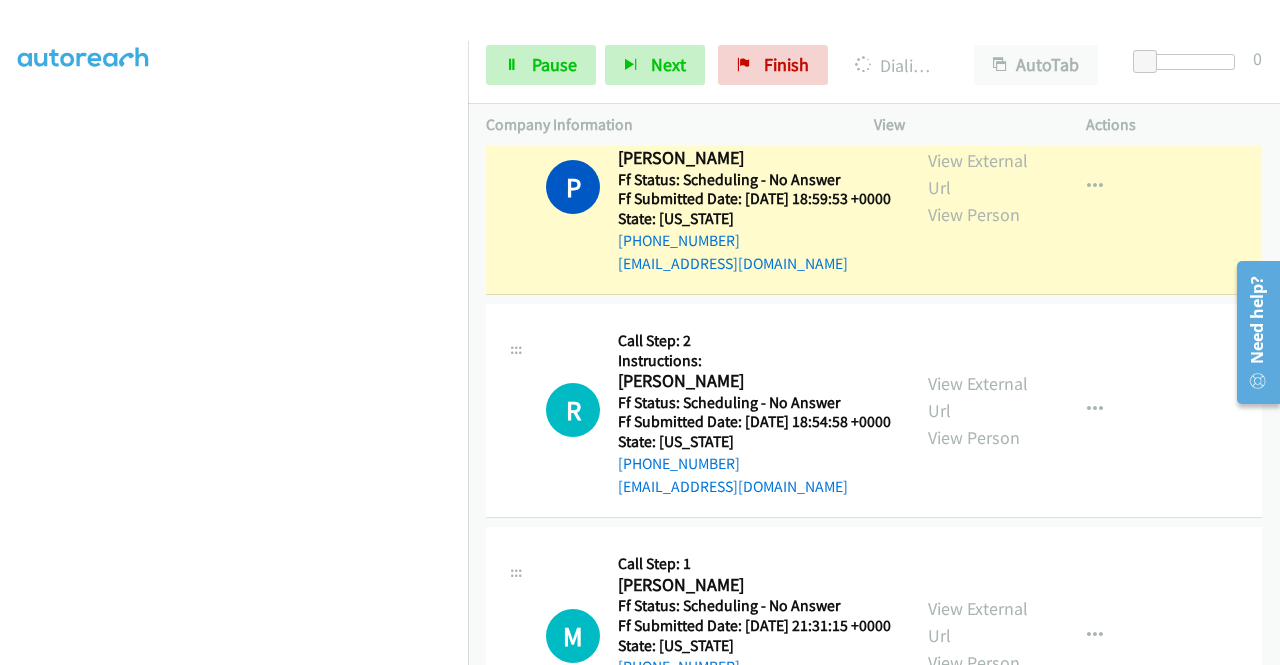scroll, scrollTop: 3562, scrollLeft: 0, axis: vertical 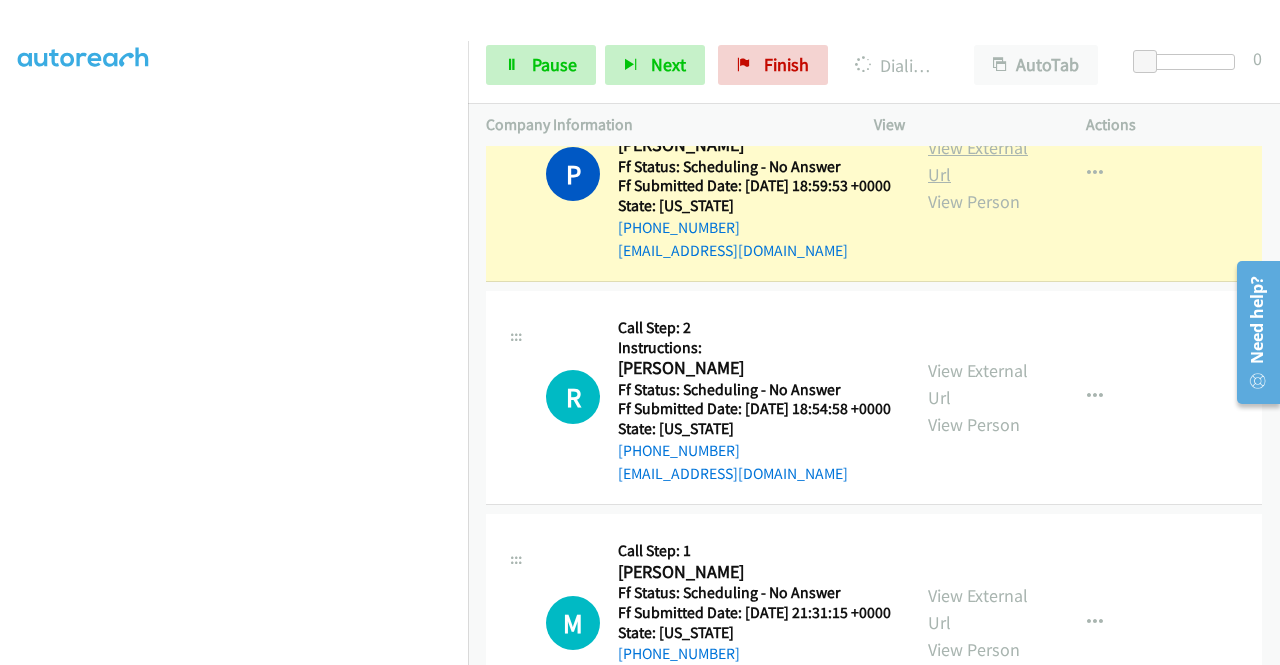 click on "View External Url" at bounding box center [978, 161] 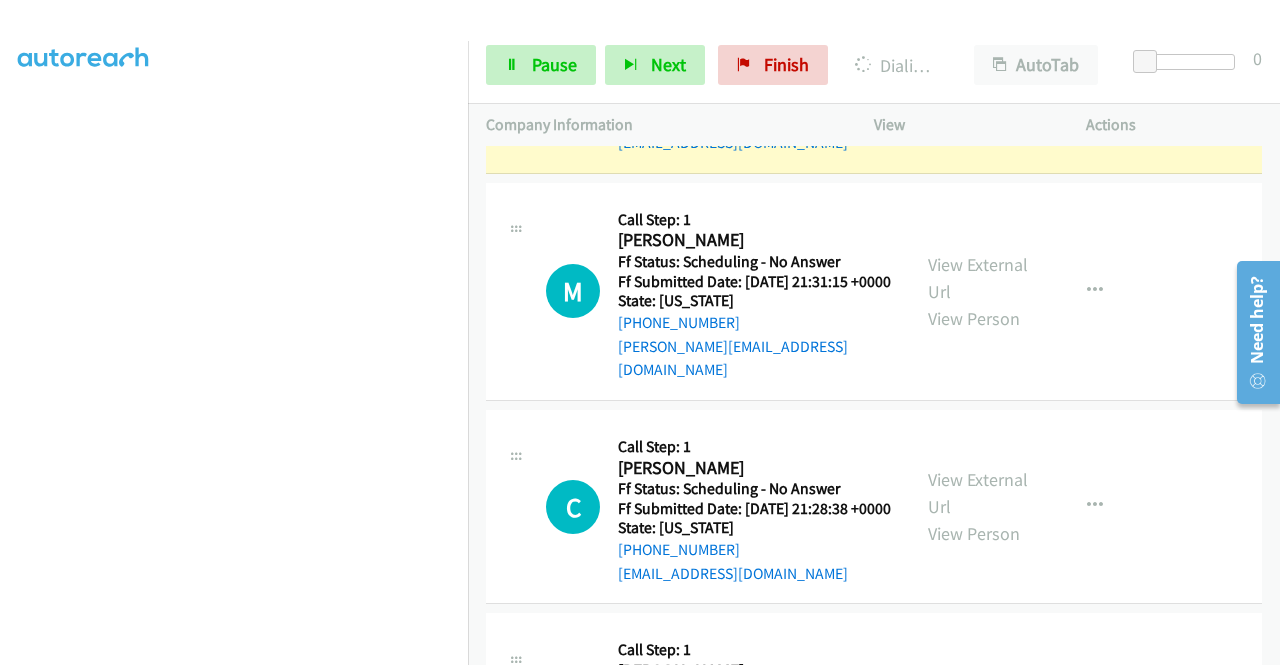 scroll, scrollTop: 4002, scrollLeft: 0, axis: vertical 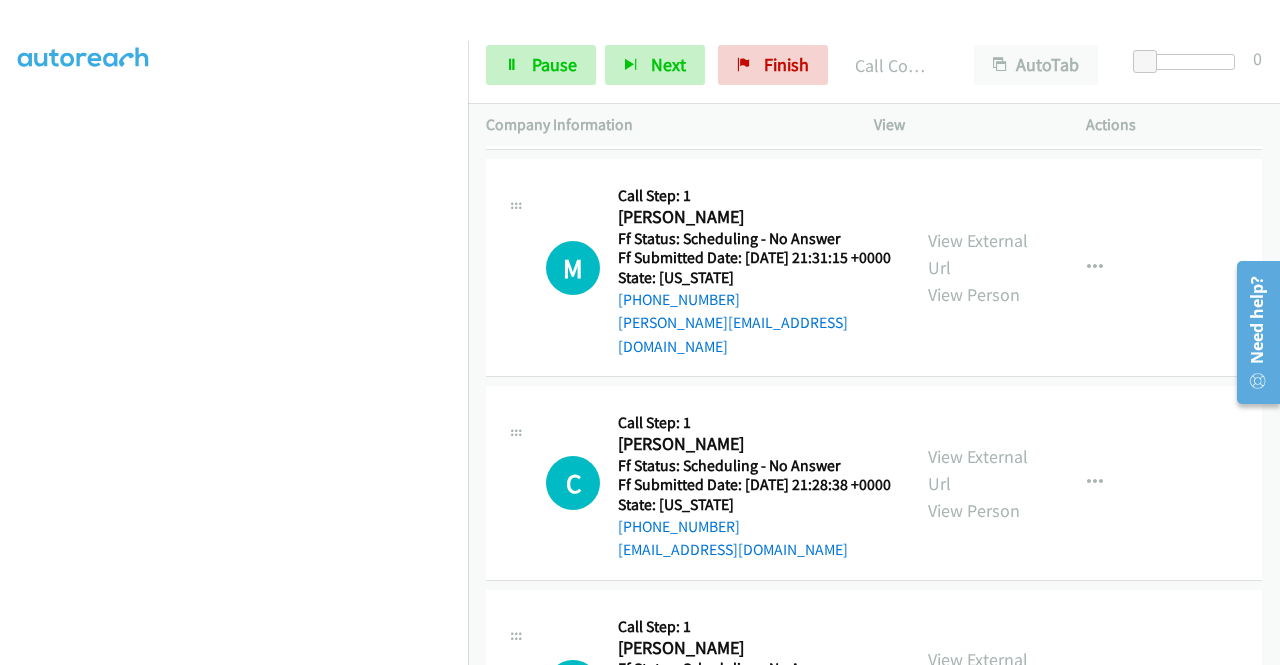 click on "View External Url" at bounding box center (978, 8) 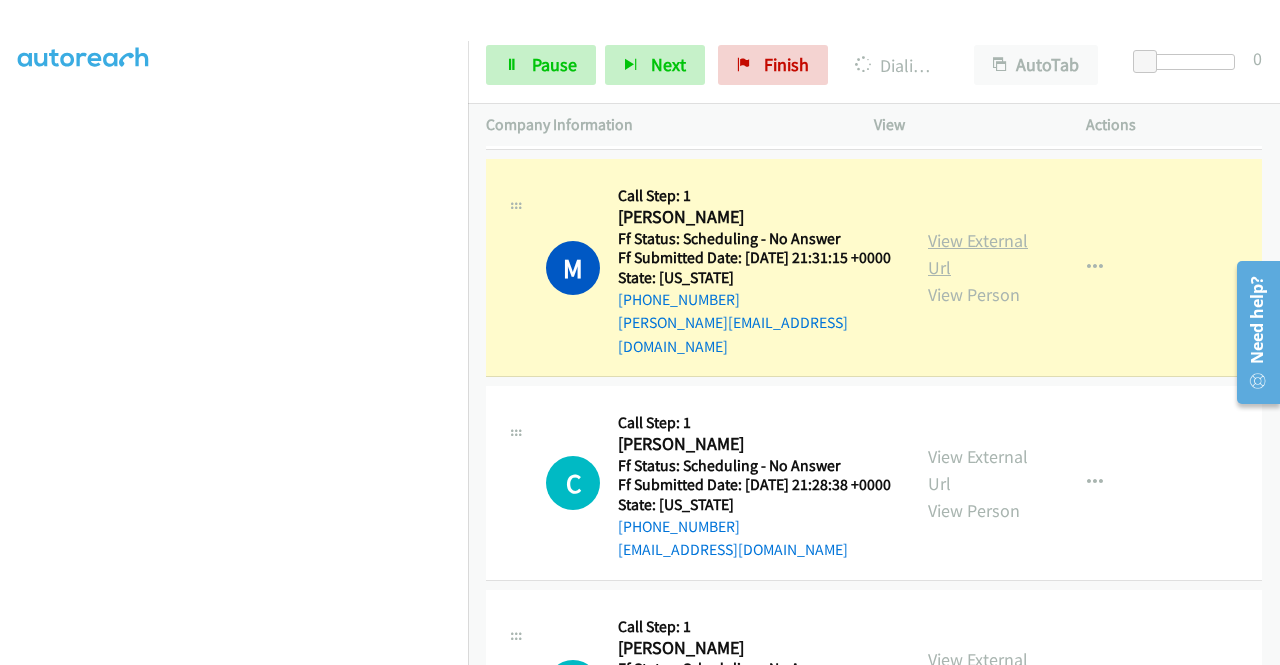 click on "View External Url" at bounding box center [978, 254] 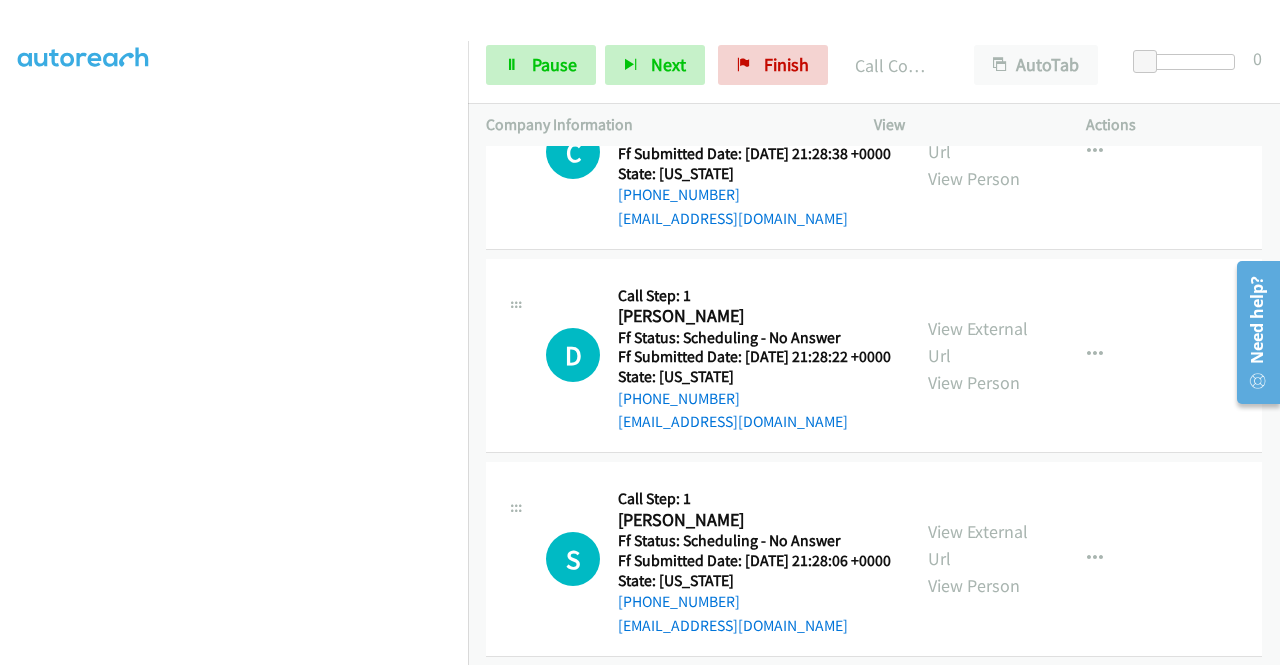 scroll, scrollTop: 4397, scrollLeft: 0, axis: vertical 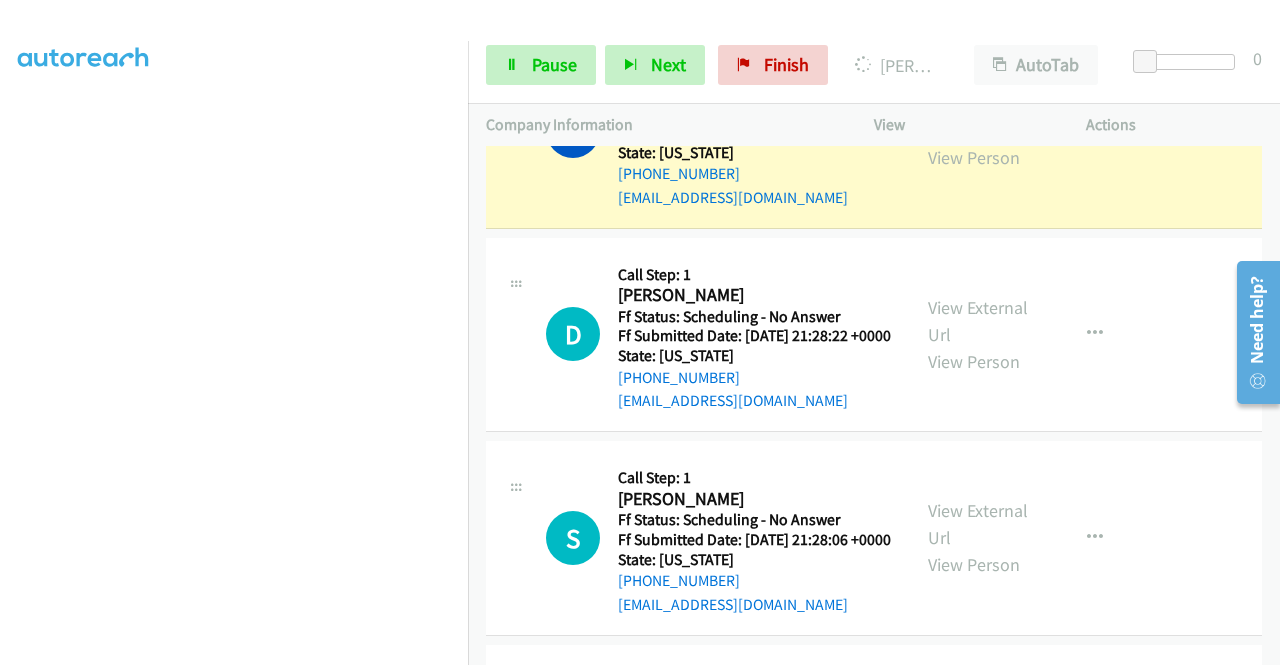 click on "View External Url" at bounding box center (978, 117) 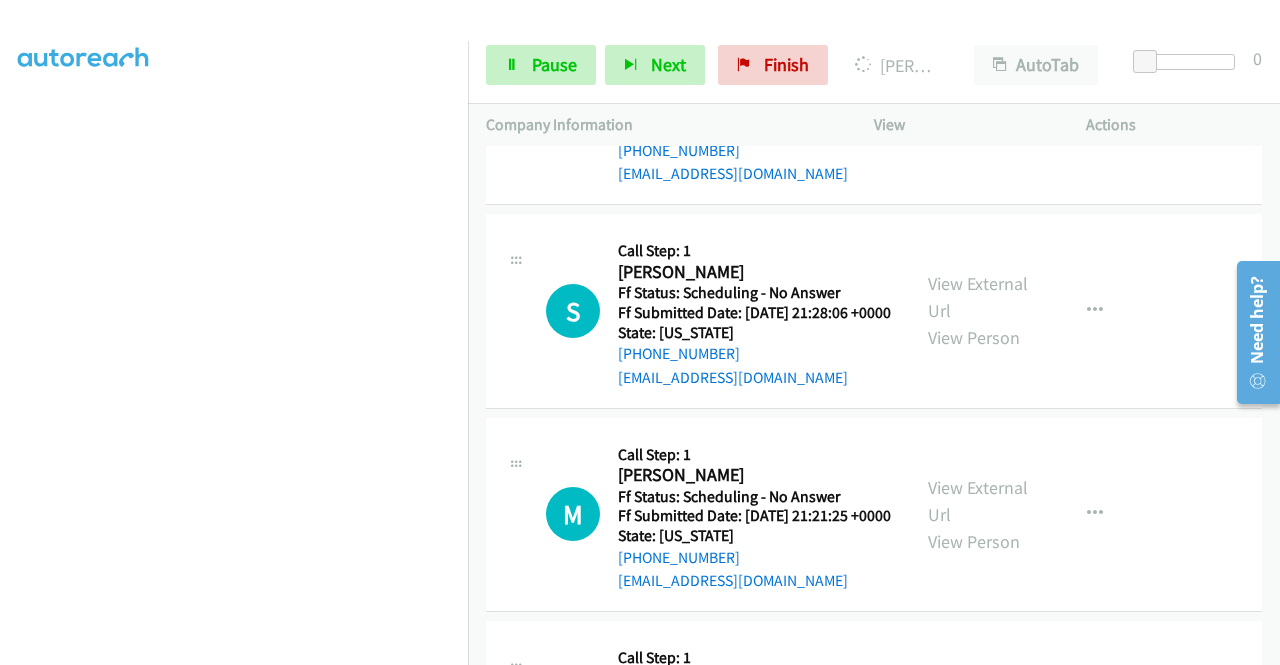 scroll, scrollTop: 4717, scrollLeft: 0, axis: vertical 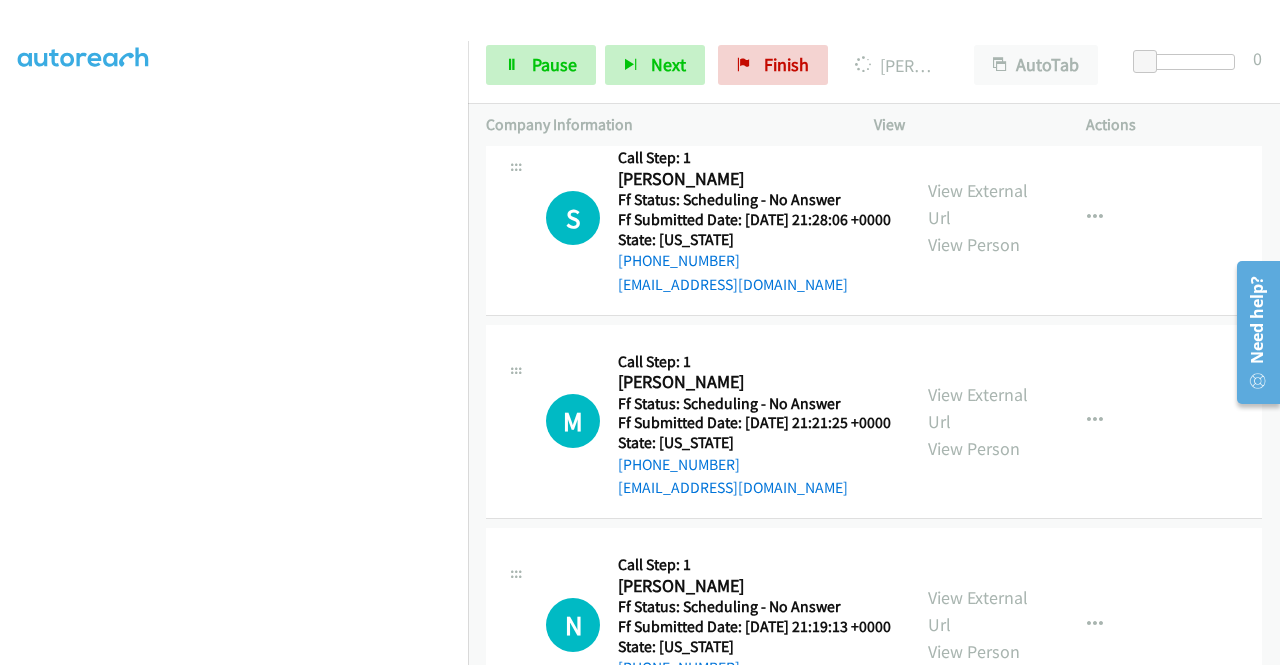 click on "C
Callback Scheduled
Call Step: 1
[PERSON_NAME]
America/[GEOGRAPHIC_DATA]
Ff Status: Scheduling - No Answer
Ff Submitted Date: [DATE] 21:28:38 +0000
State: [US_STATE]
[PHONE_NUMBER]
[EMAIL_ADDRESS][DOMAIN_NAME]
Call was successful?
View External Url
View Person
View External Url
Email
Schedule/Manage Callback
Skip Call
Add to do not call list" at bounding box center (874, -189) 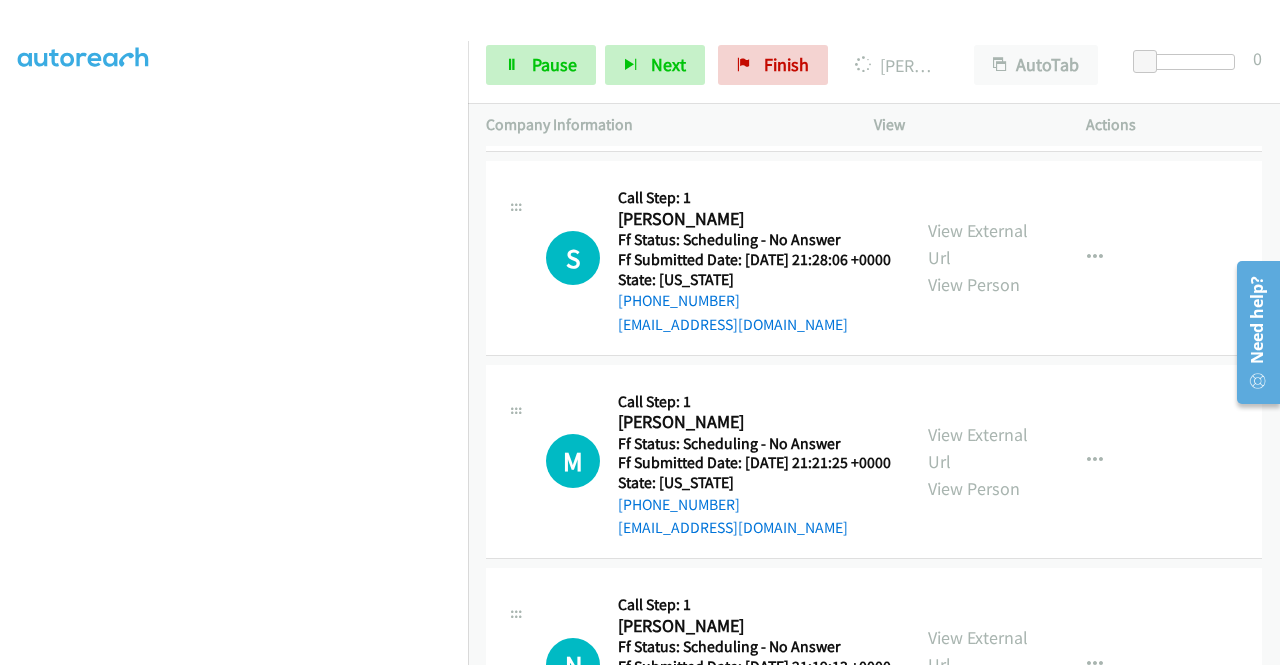scroll, scrollTop: 4530, scrollLeft: 0, axis: vertical 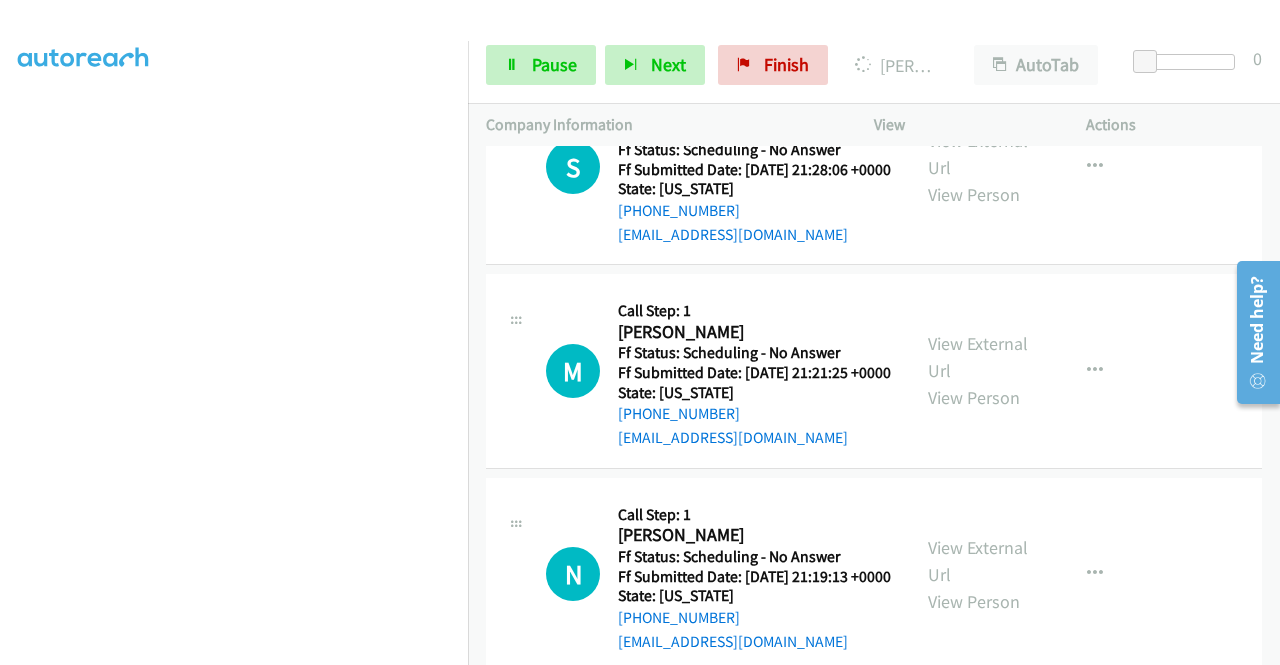 click on "View External Url" at bounding box center [978, -50] 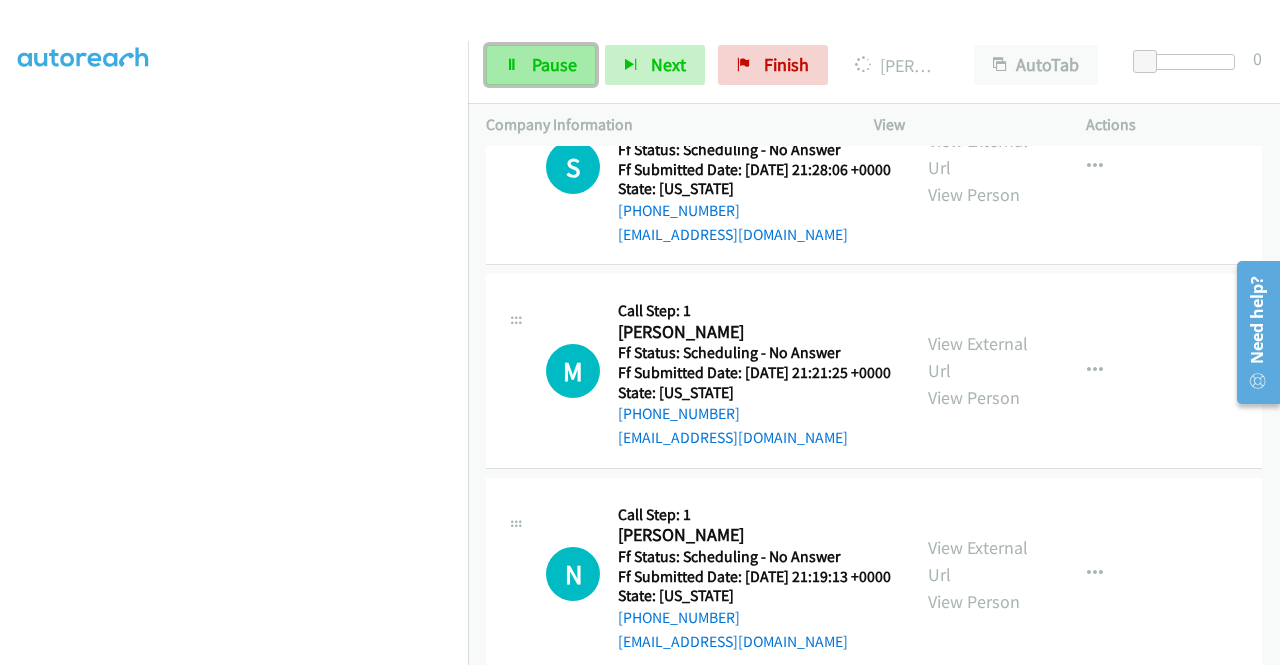 click on "Pause" at bounding box center (541, 65) 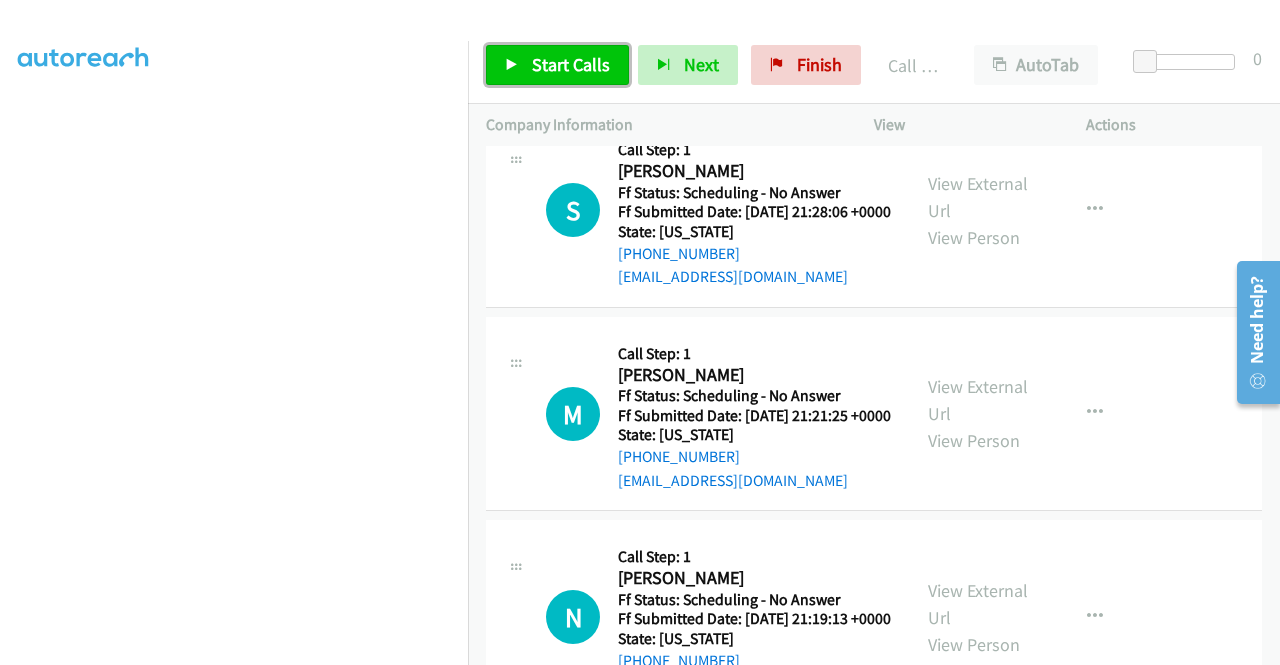 click on "Start Calls" at bounding box center (571, 64) 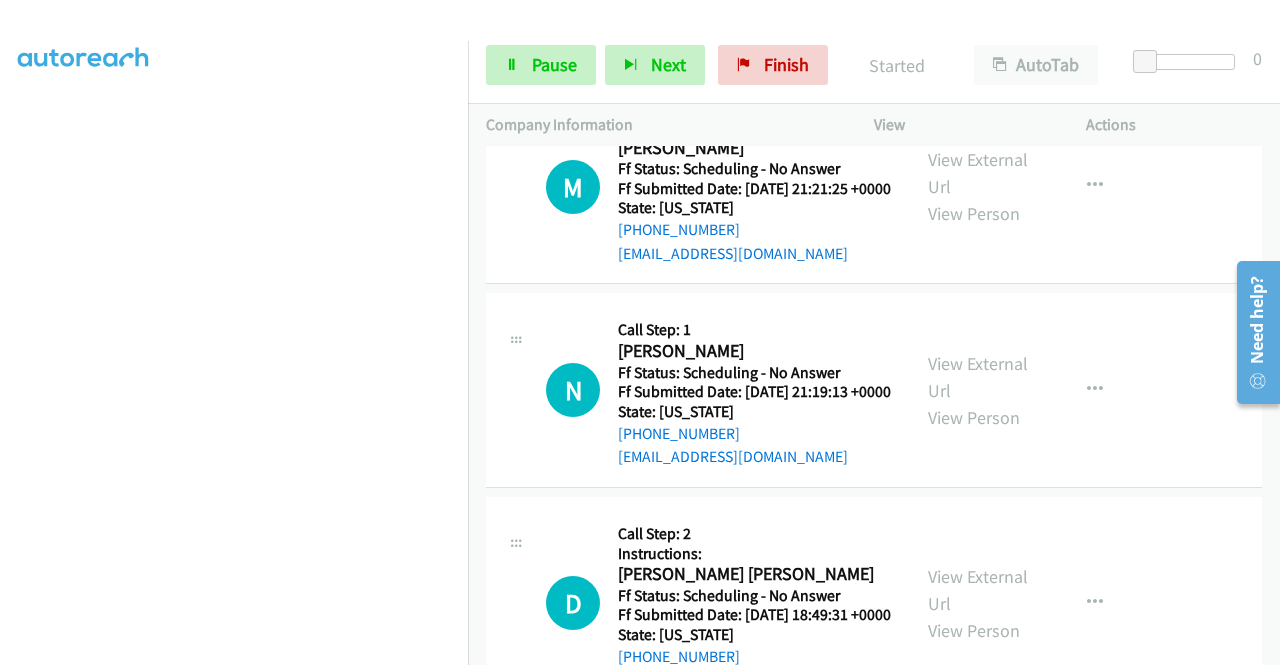 scroll, scrollTop: 5117, scrollLeft: 0, axis: vertical 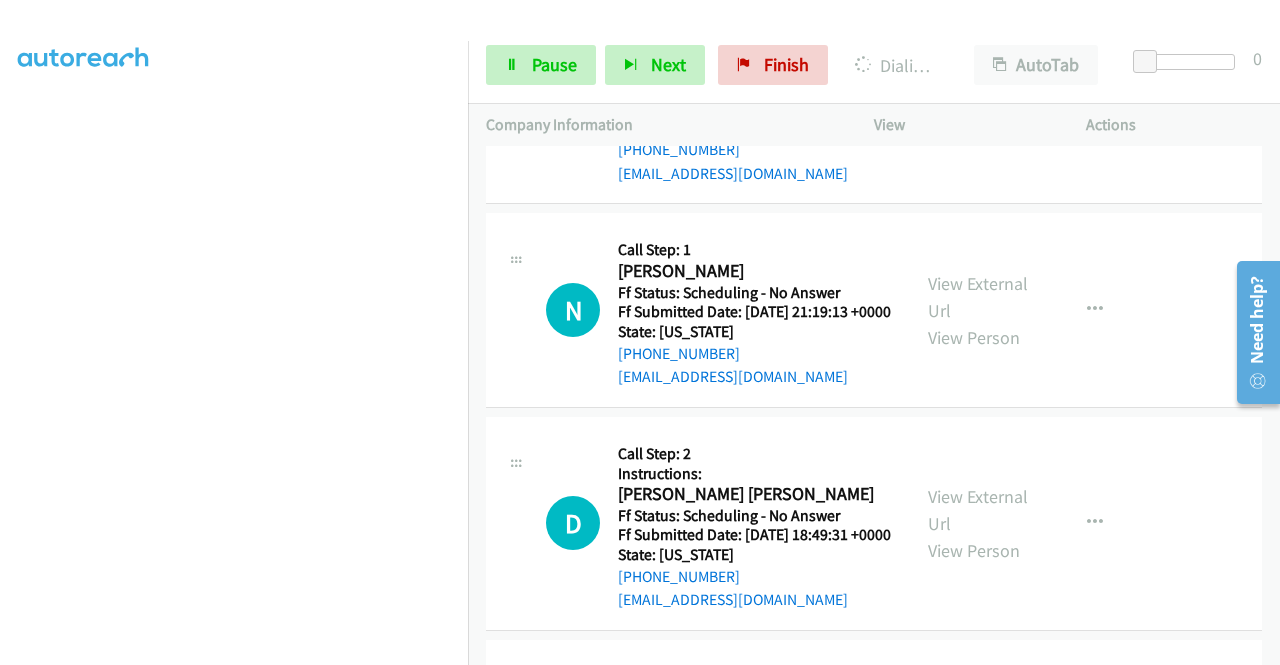 click on "View External Url
View Person" at bounding box center [980, -97] 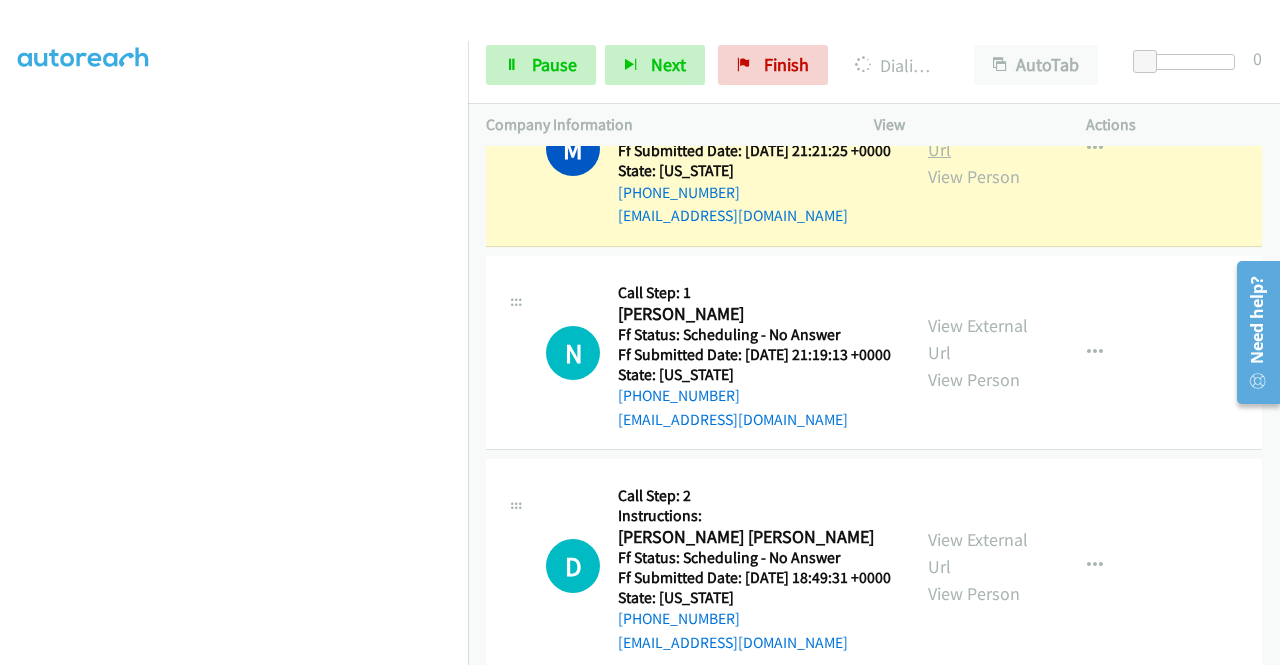 click on "View External Url" at bounding box center (978, 136) 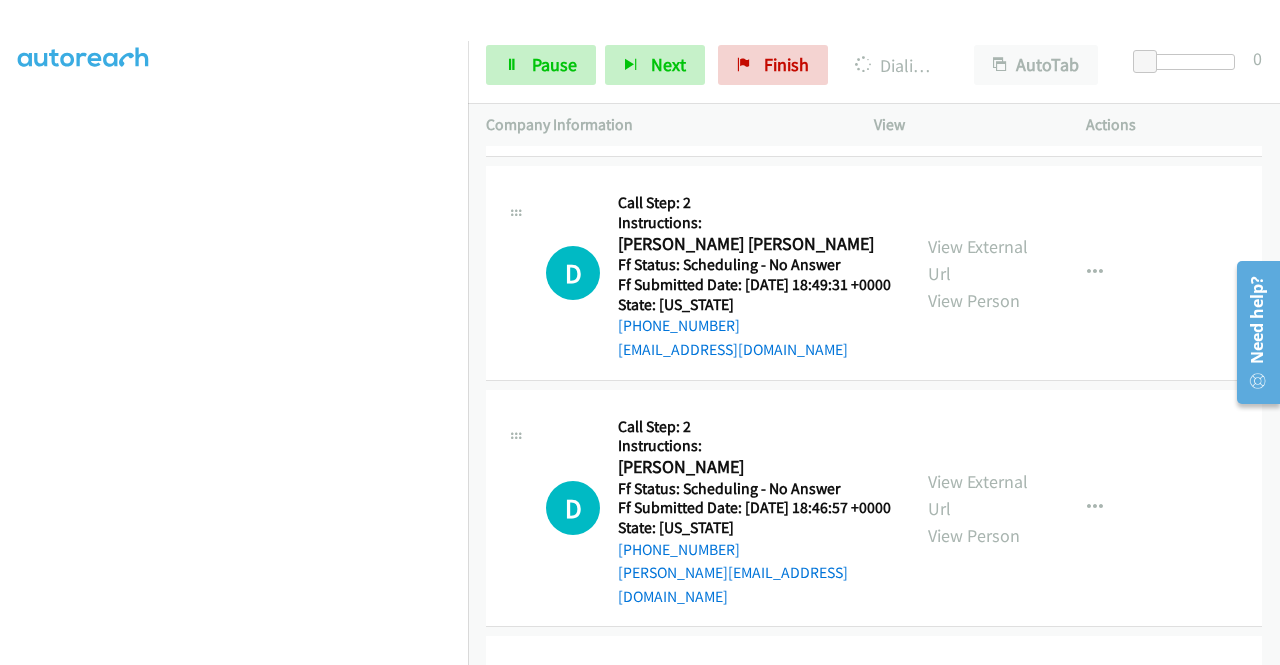 scroll, scrollTop: 5431, scrollLeft: 0, axis: vertical 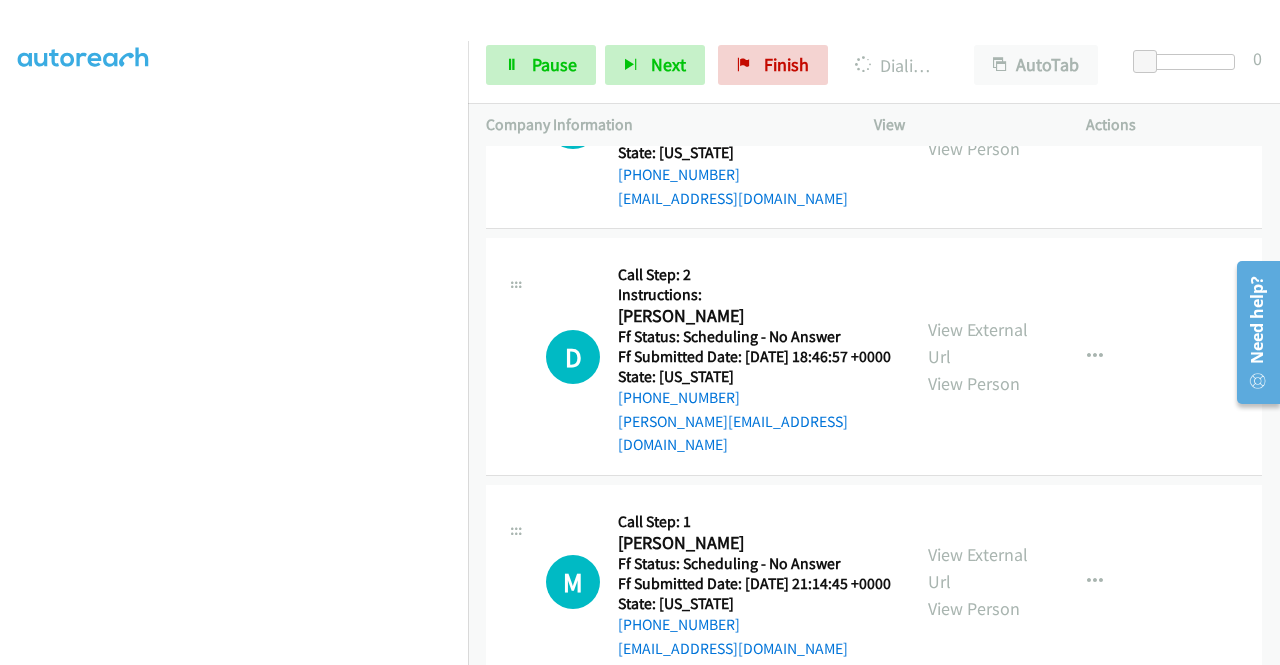 click on "View External Url" at bounding box center (978, -105) 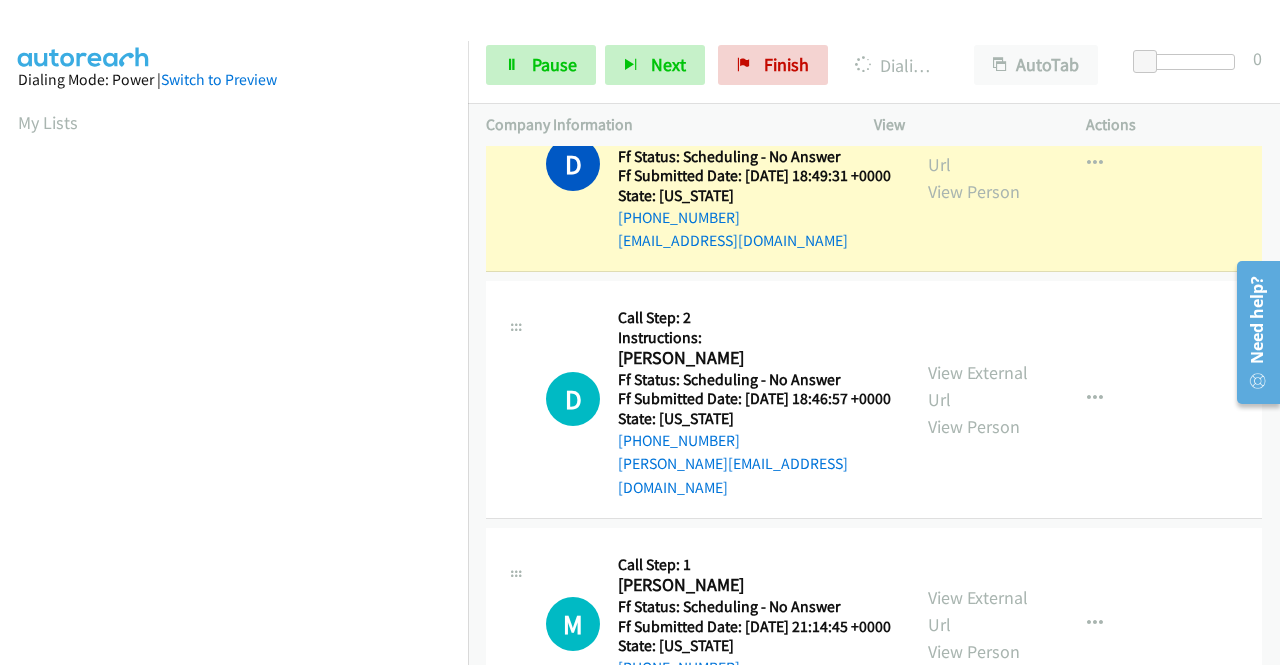 scroll, scrollTop: 456, scrollLeft: 0, axis: vertical 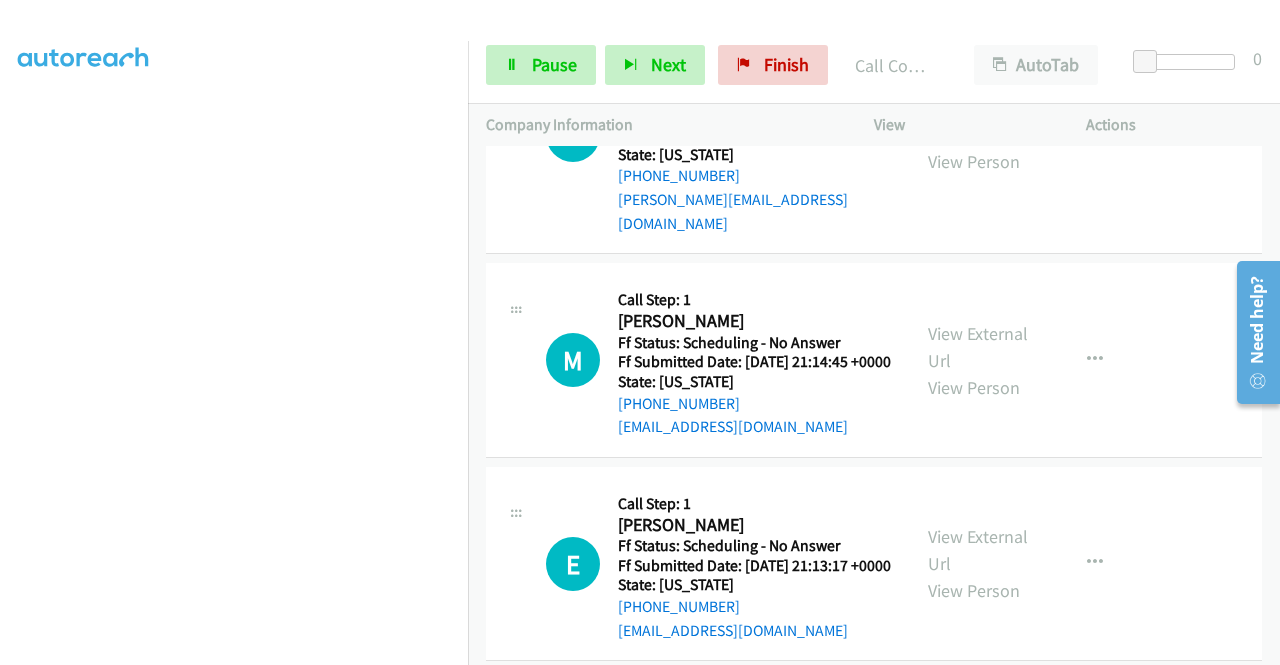 click on "View External Url
View Person
View External Url
Email
Schedule/Manage Callback
Skip Call
Add to do not call list" at bounding box center (1025, -121) 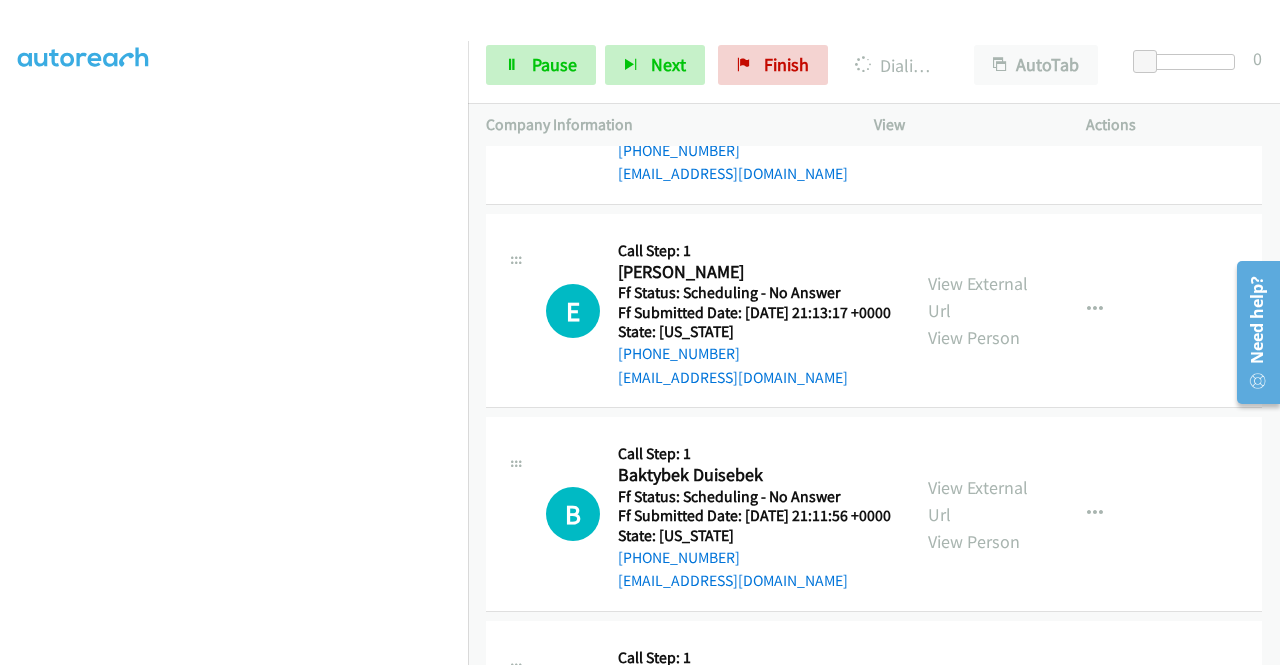 scroll, scrollTop: 6164, scrollLeft: 0, axis: vertical 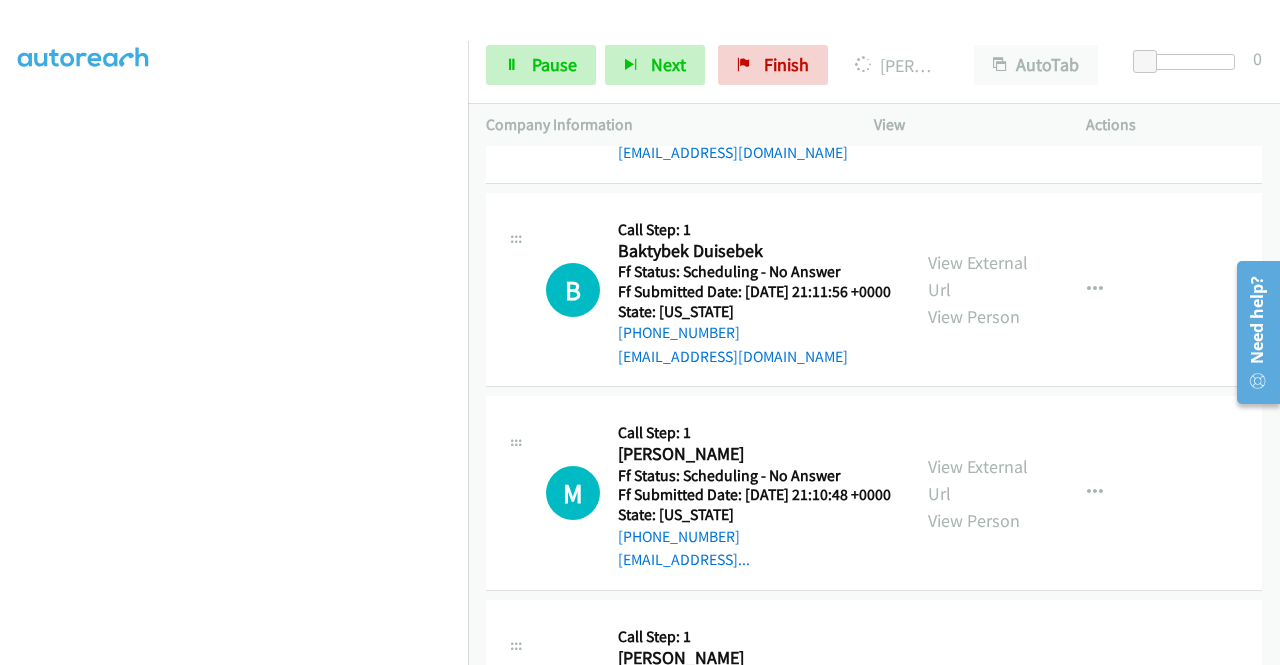 click on "View External Url" at bounding box center (978, -131) 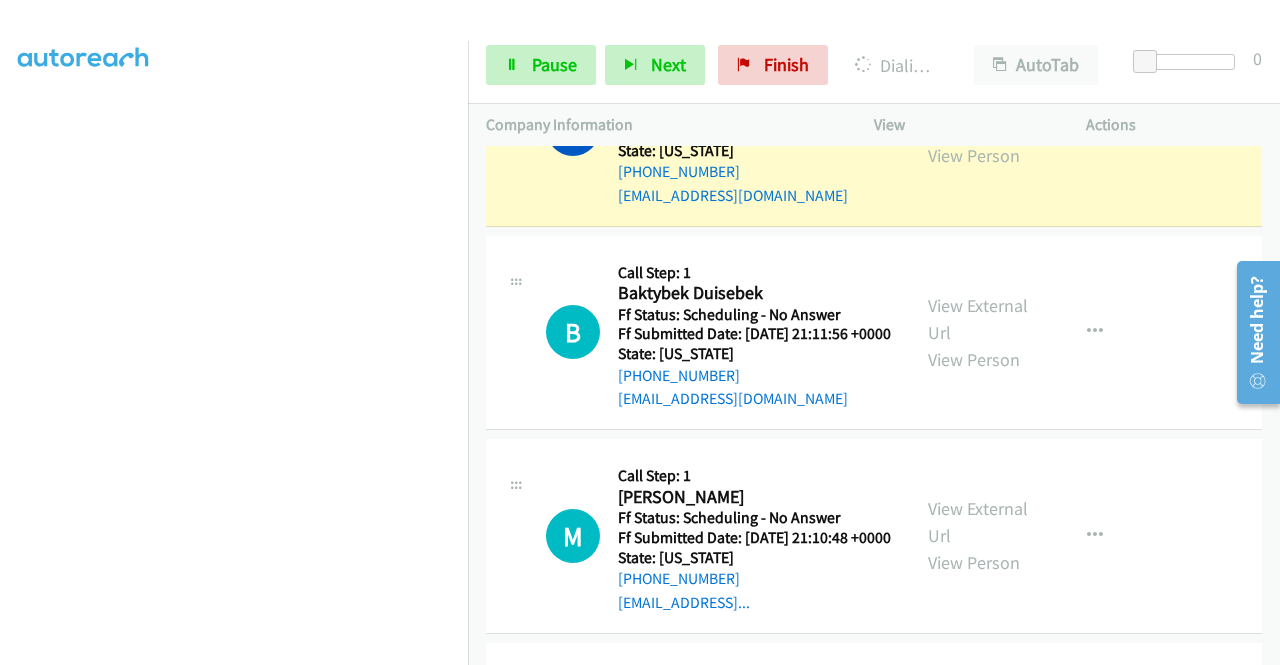 click on "View External Url" at bounding box center [978, 115] 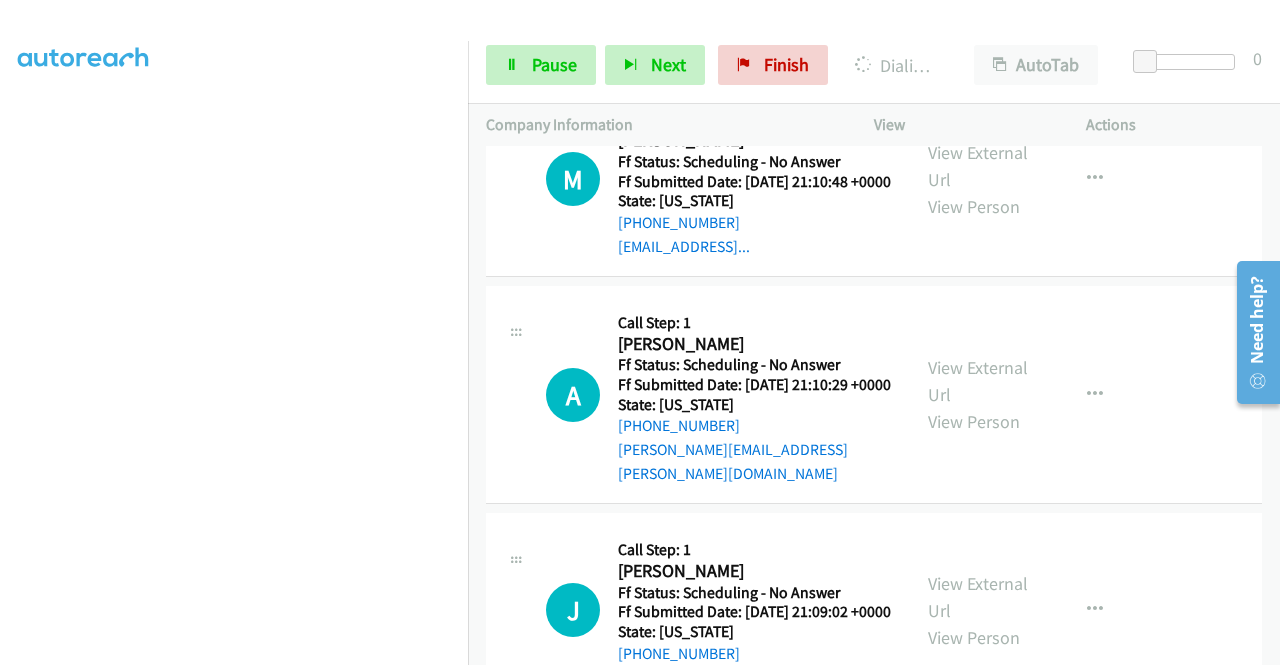scroll, scrollTop: 6937, scrollLeft: 0, axis: vertical 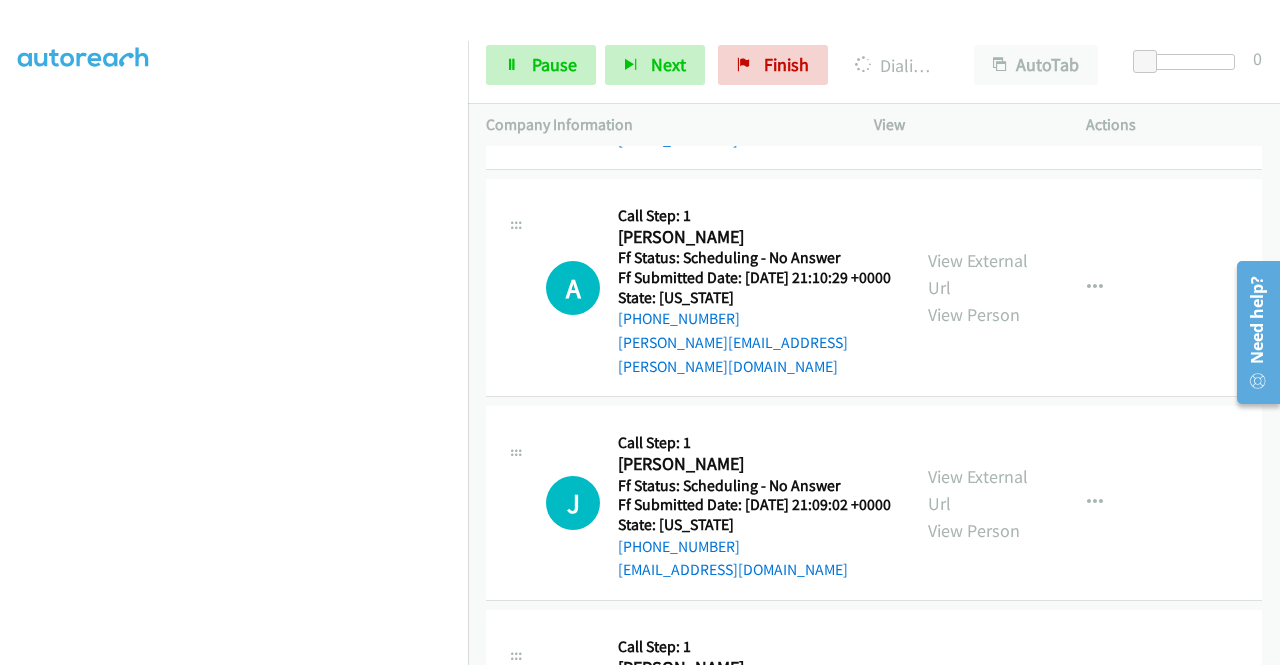 click on "View External Url
View Person
View External Url
Email
Schedule/Manage Callback
Skip Call
Add to do not call list" at bounding box center [1025, -131] 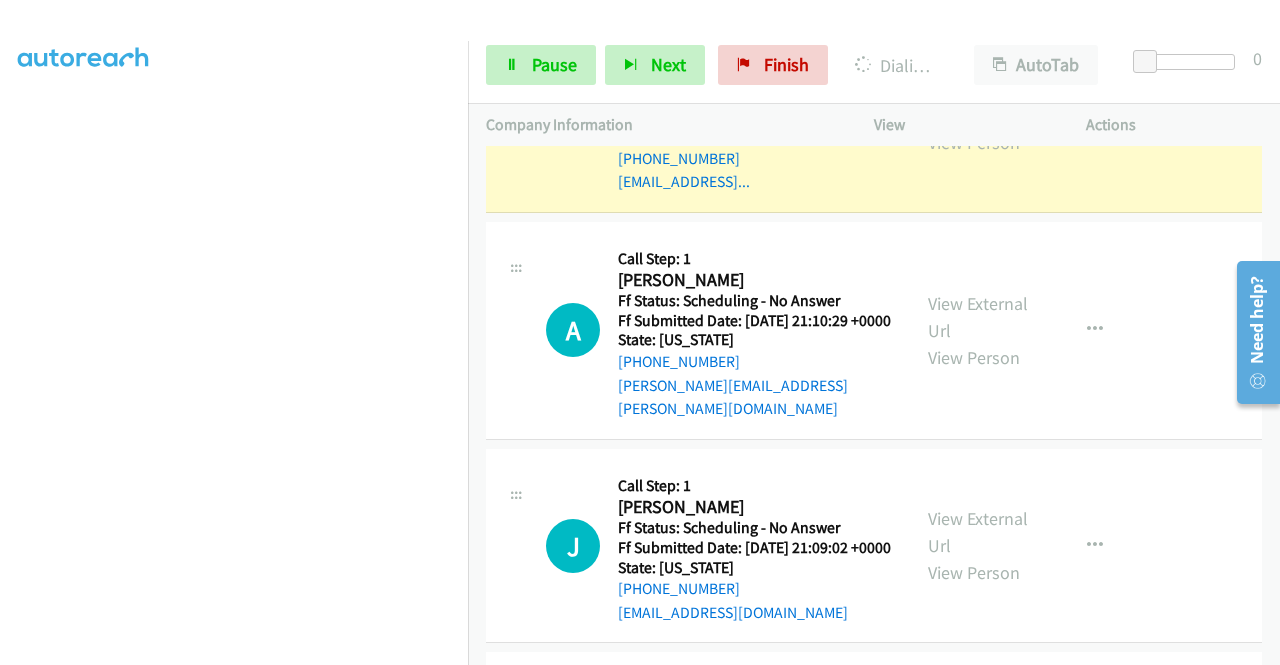 click on "View External Url" at bounding box center [978, 102] 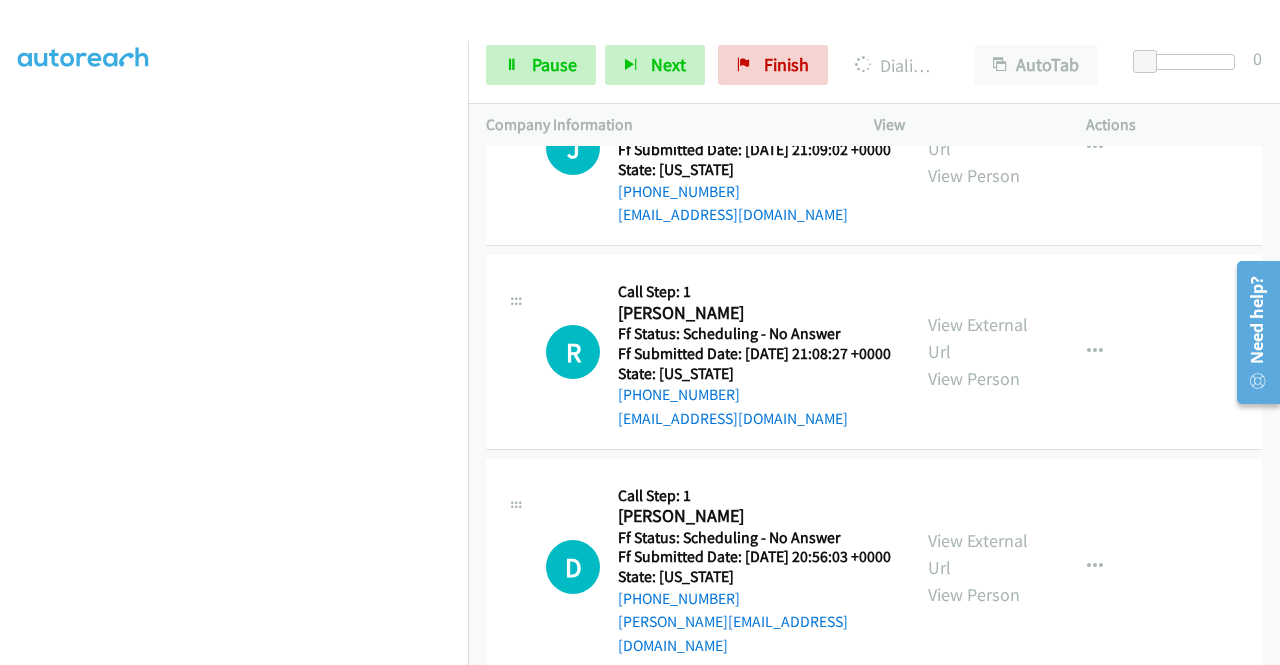 scroll, scrollTop: 7484, scrollLeft: 0, axis: vertical 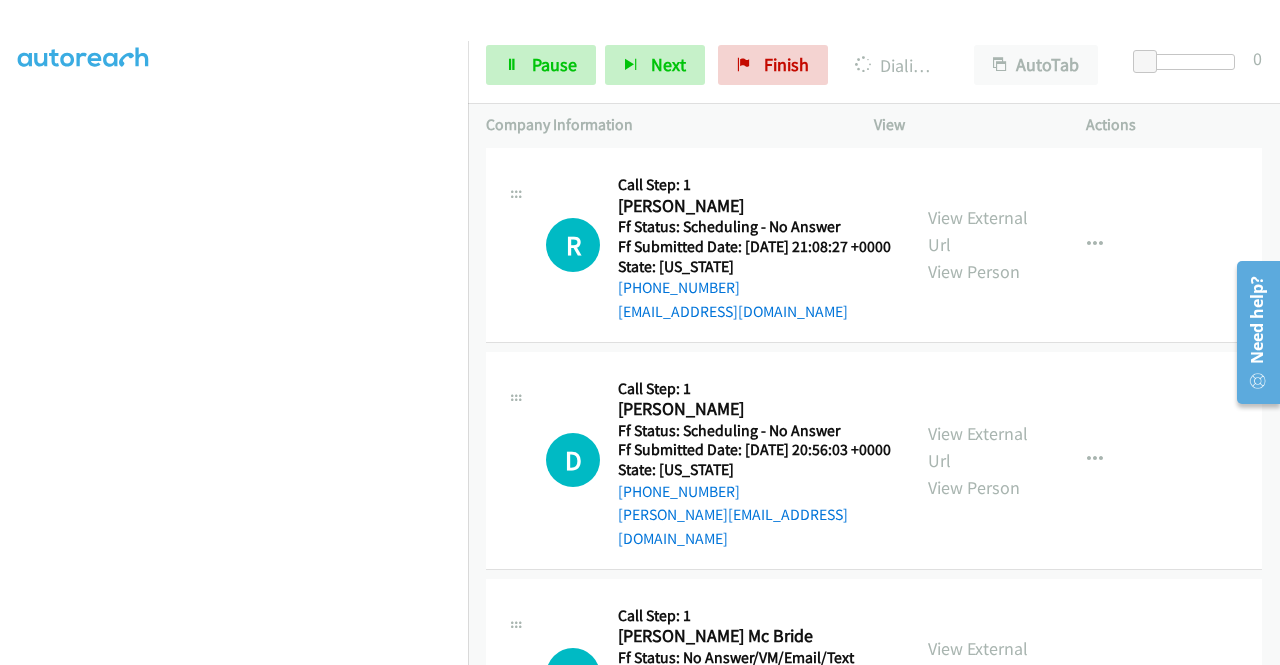 click on "View External Url" at bounding box center [978, -187] 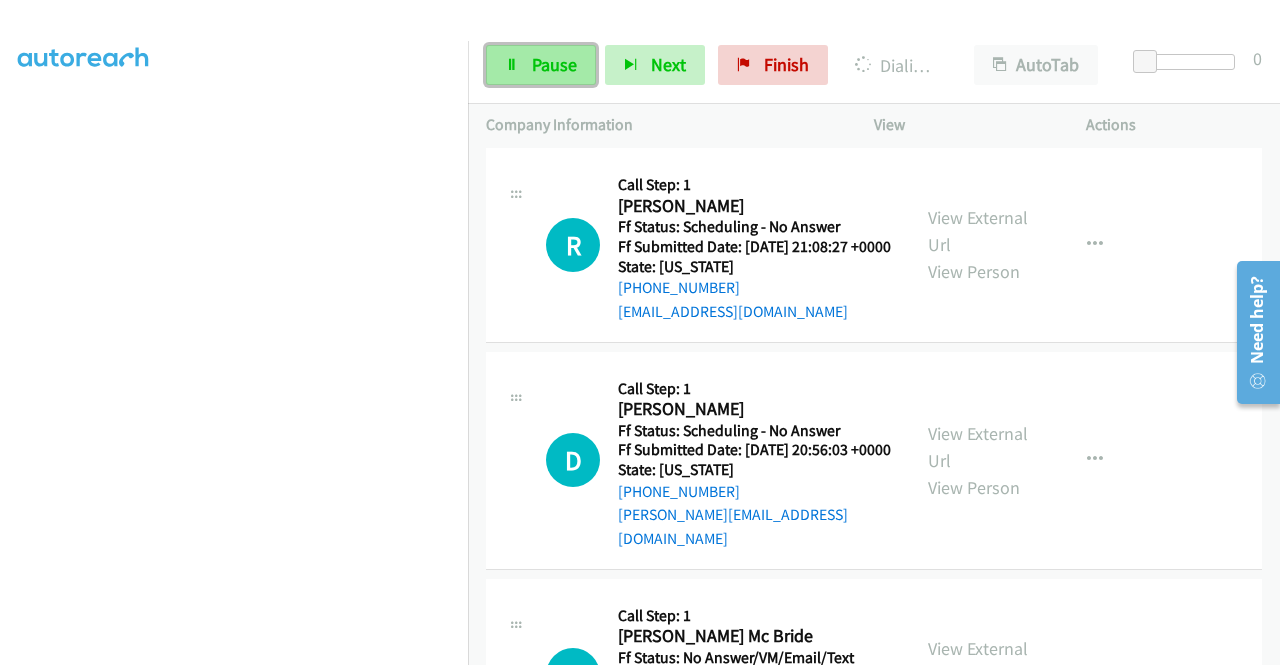 click on "Pause" at bounding box center [554, 64] 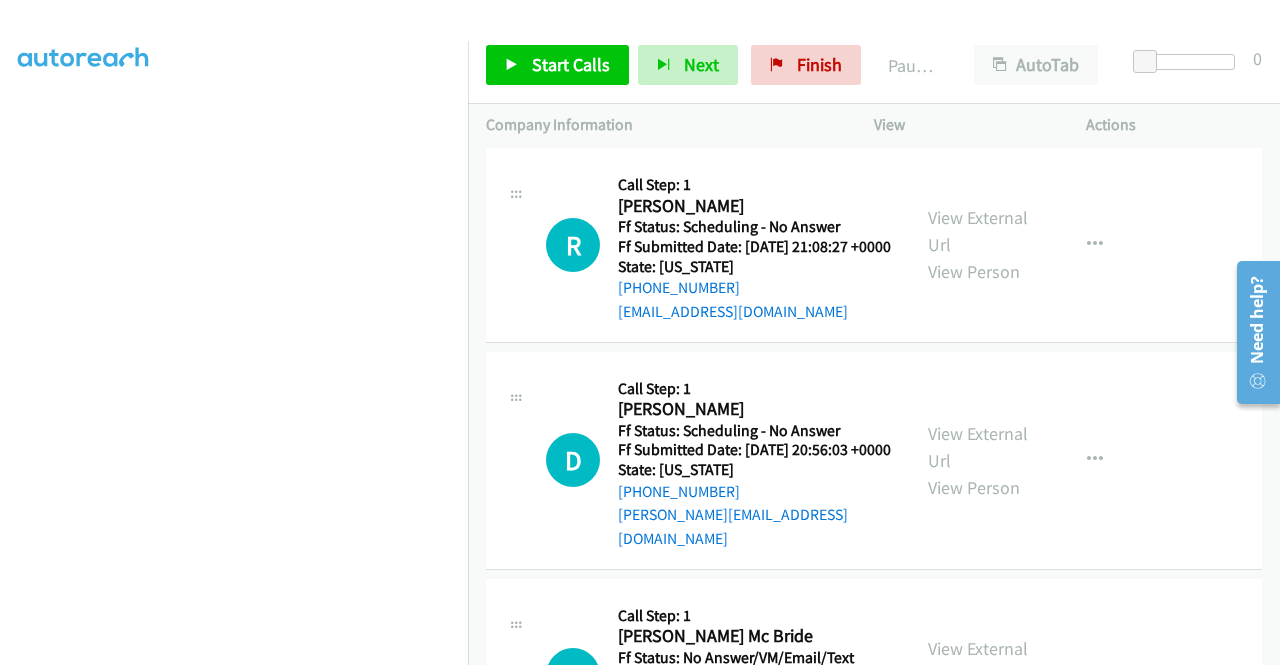 scroll, scrollTop: 0, scrollLeft: 0, axis: both 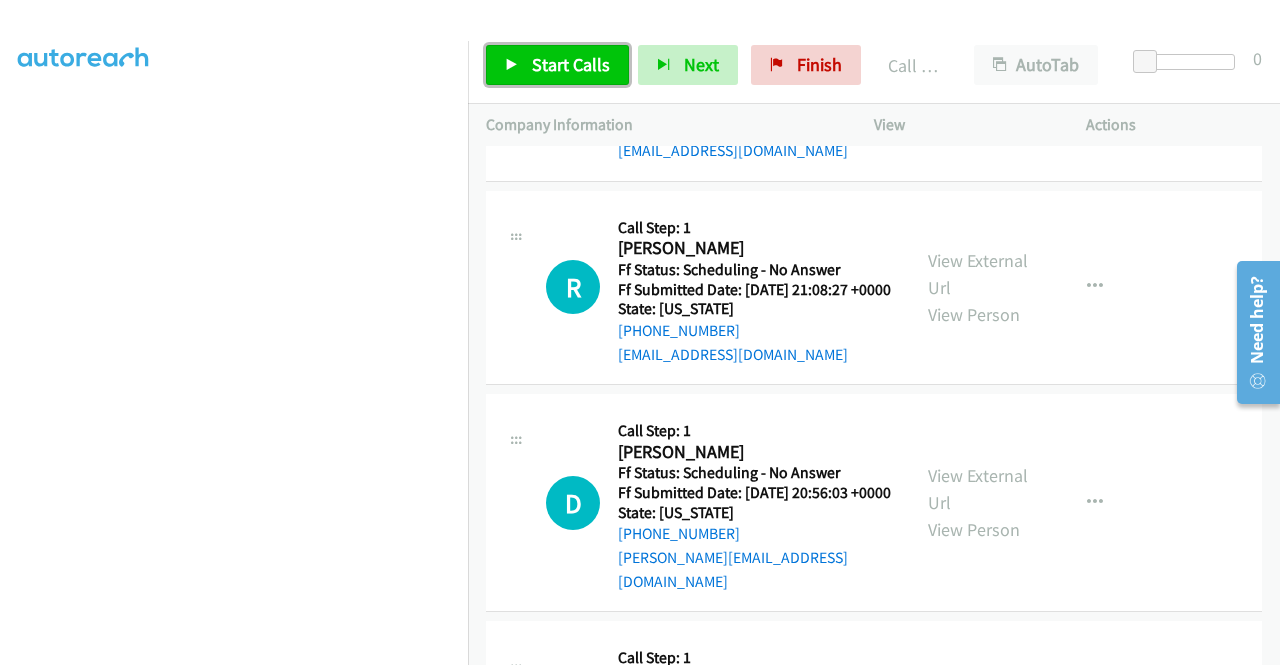 click on "Start Calls" at bounding box center (557, 65) 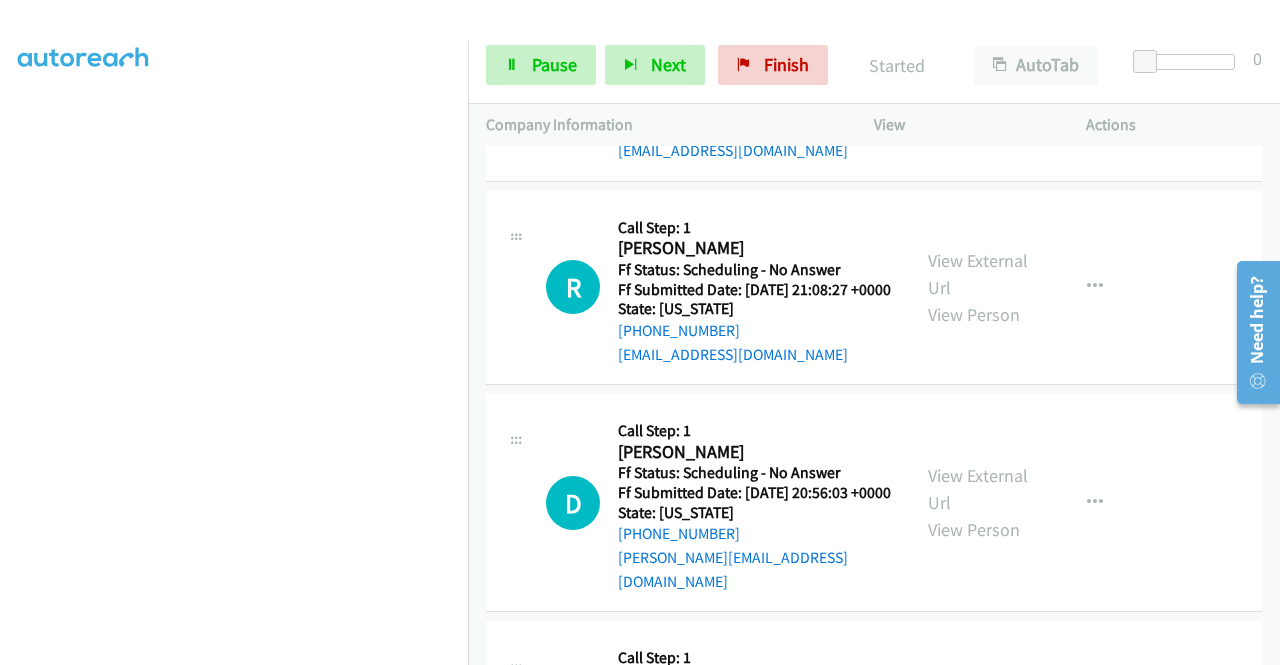 click on "Call was successful?" at bounding box center [685, -53] 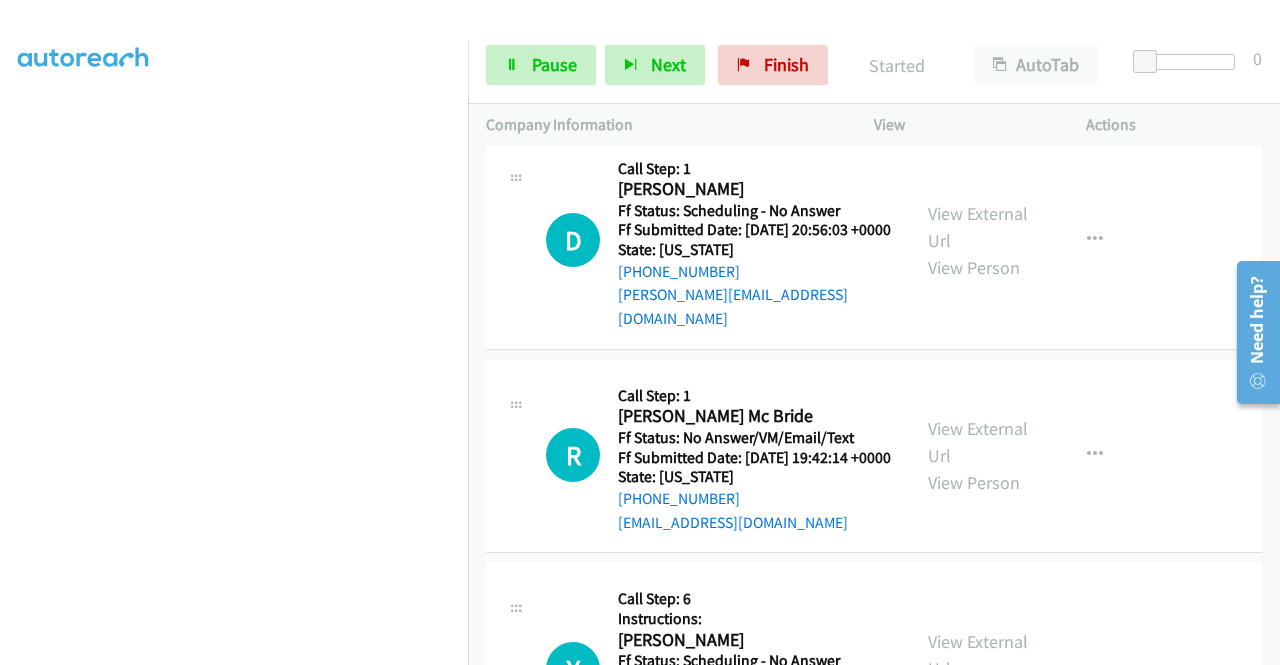 scroll, scrollTop: 7711, scrollLeft: 0, axis: vertical 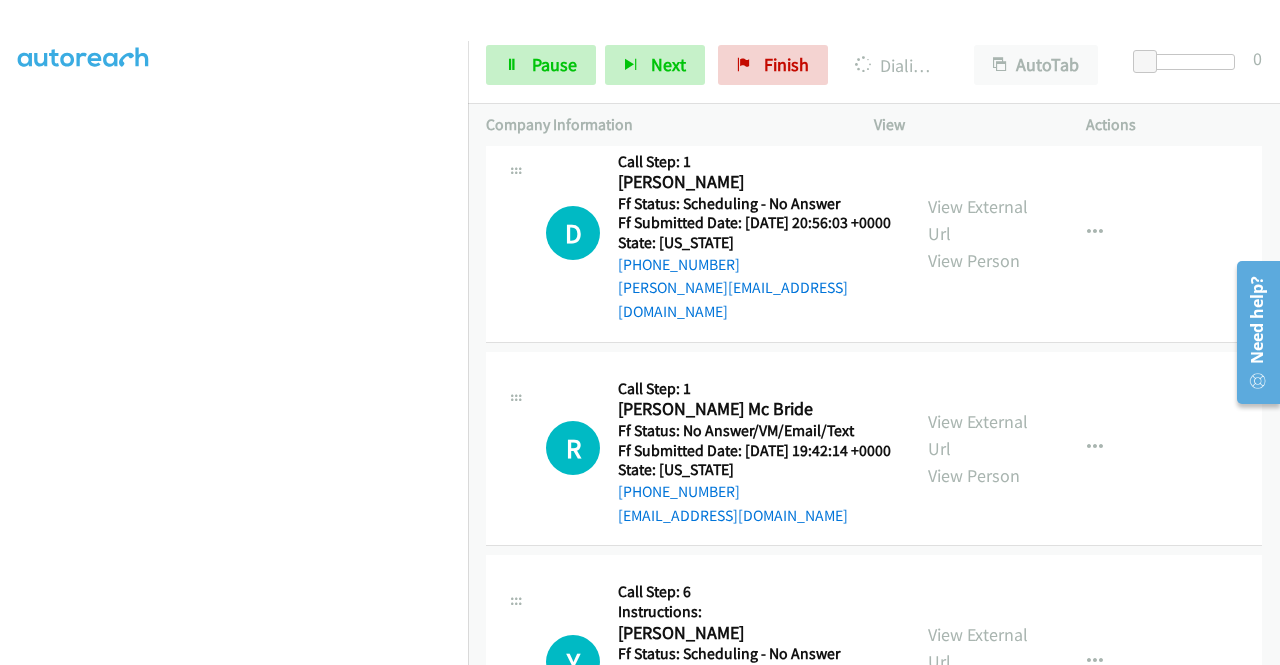 click on "View External Url" at bounding box center (978, -199) 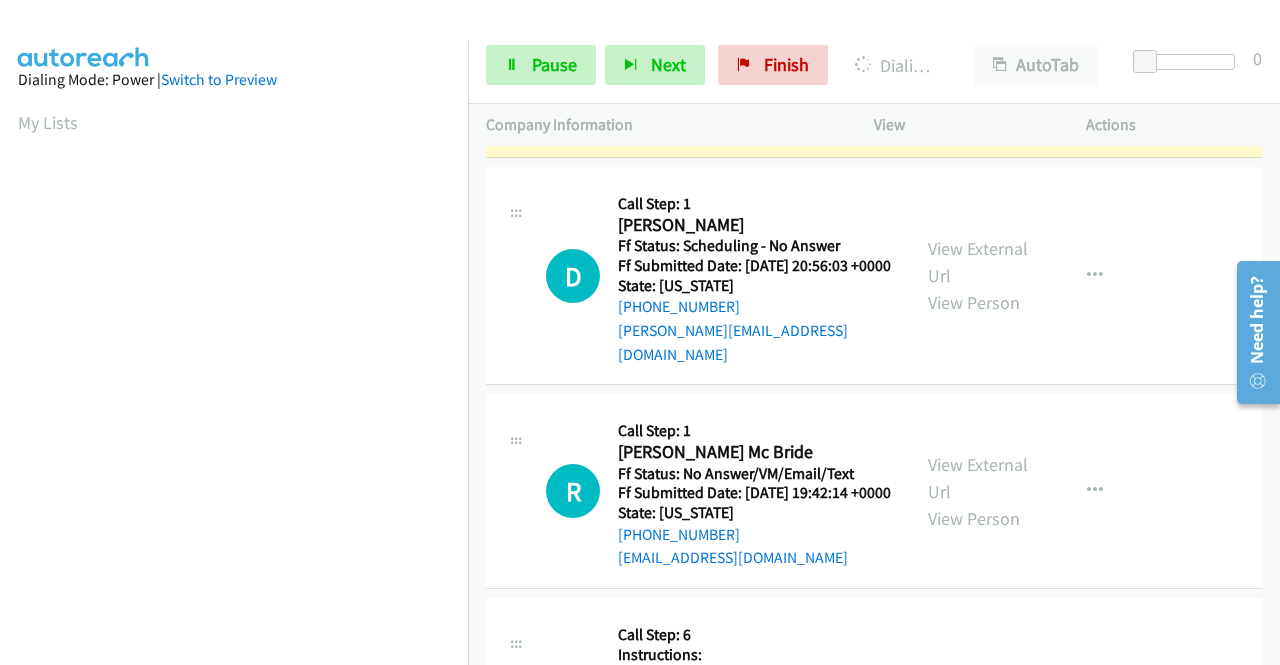 scroll, scrollTop: 456, scrollLeft: 0, axis: vertical 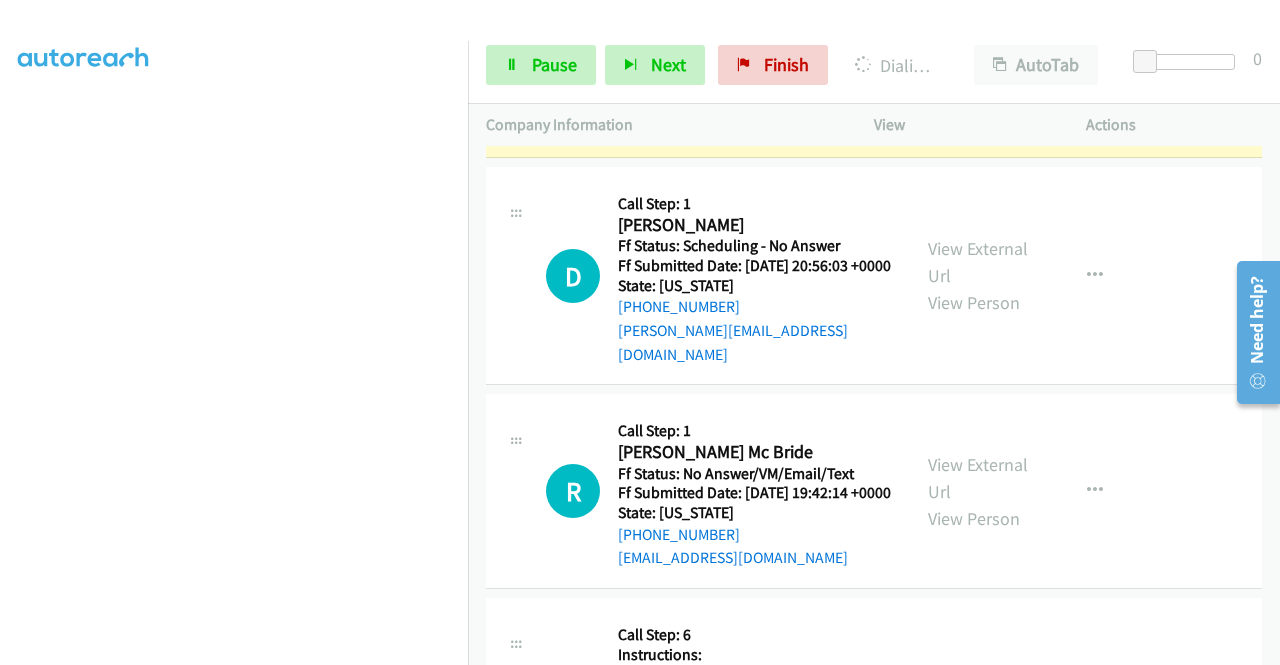 click on "View External Url" at bounding box center (978, 47) 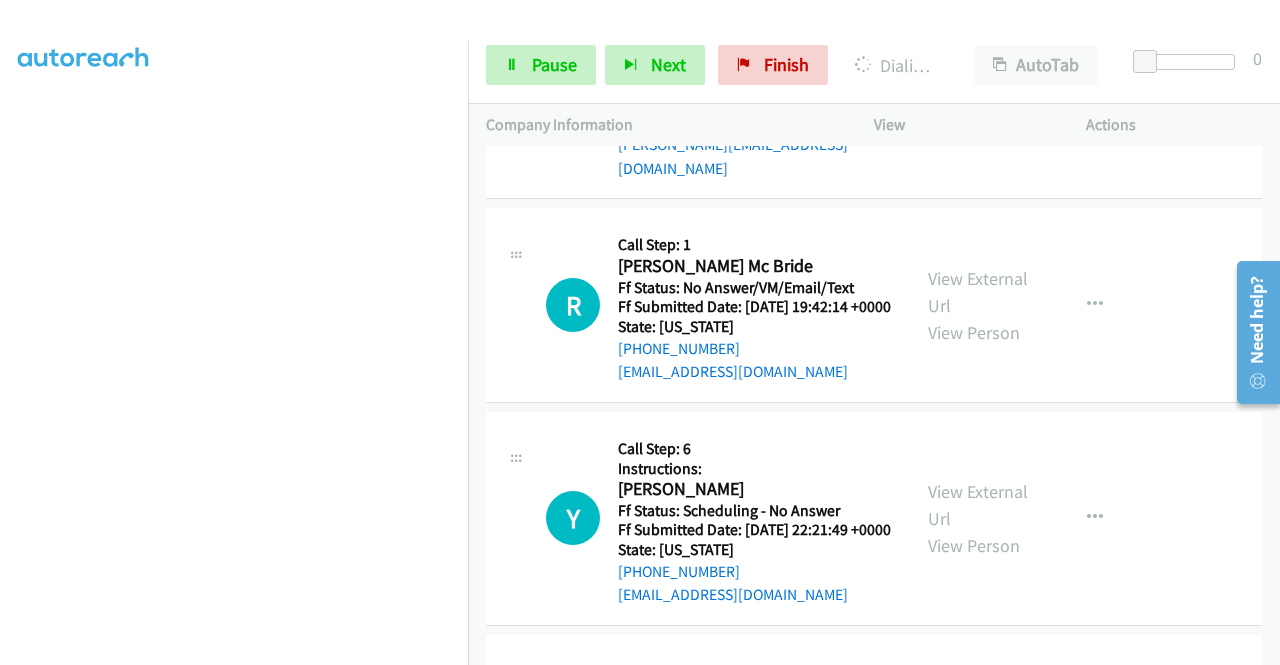 scroll, scrollTop: 8017, scrollLeft: 0, axis: vertical 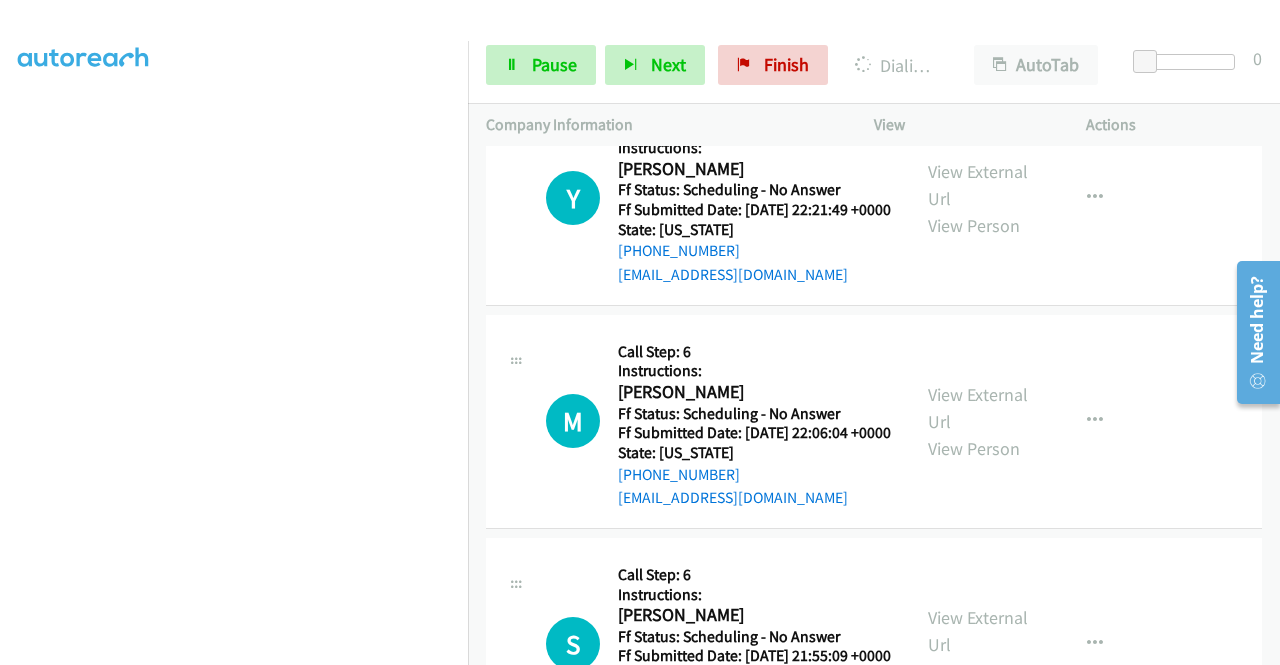 click on "View External Url
View Person" at bounding box center [980, -231] 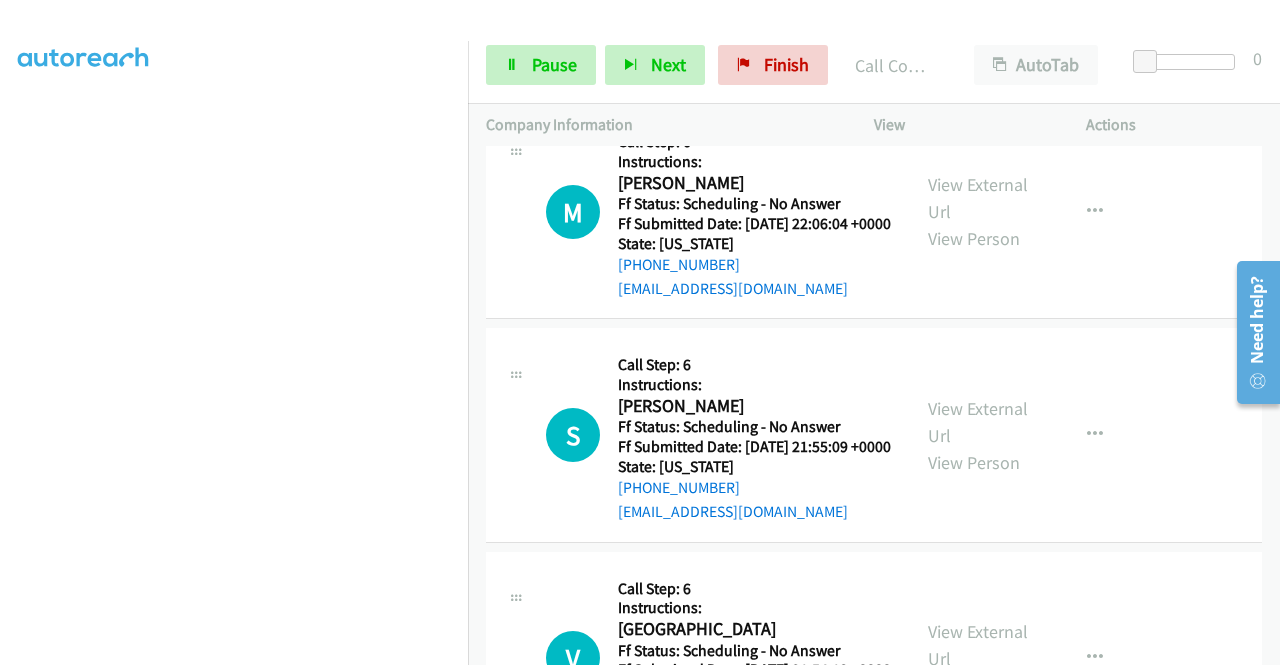 scroll, scrollTop: 8526, scrollLeft: 0, axis: vertical 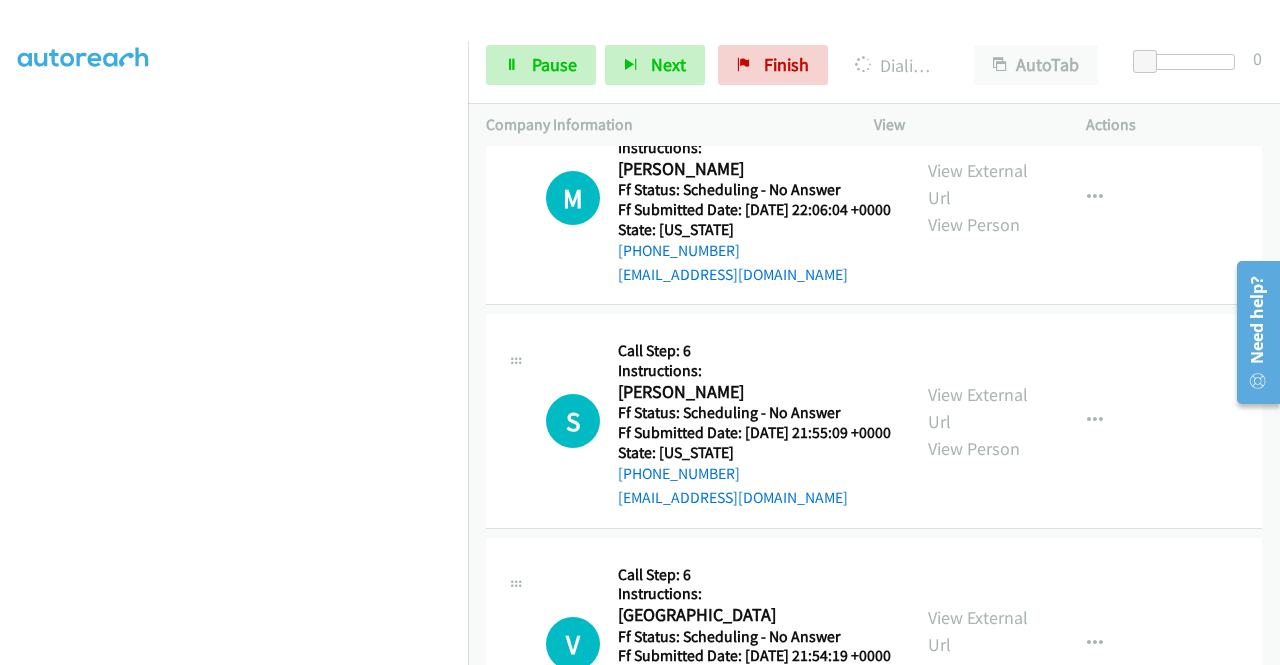 click on "View External Url" at bounding box center (978, -252) 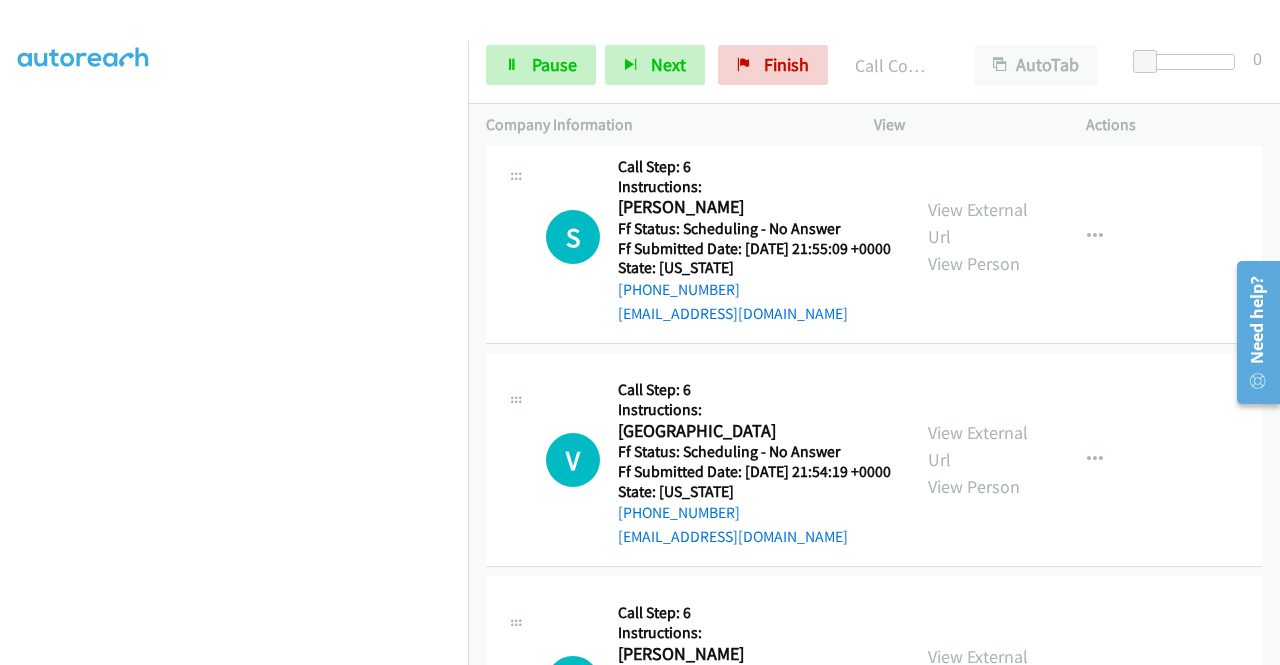 scroll, scrollTop: 8780, scrollLeft: 0, axis: vertical 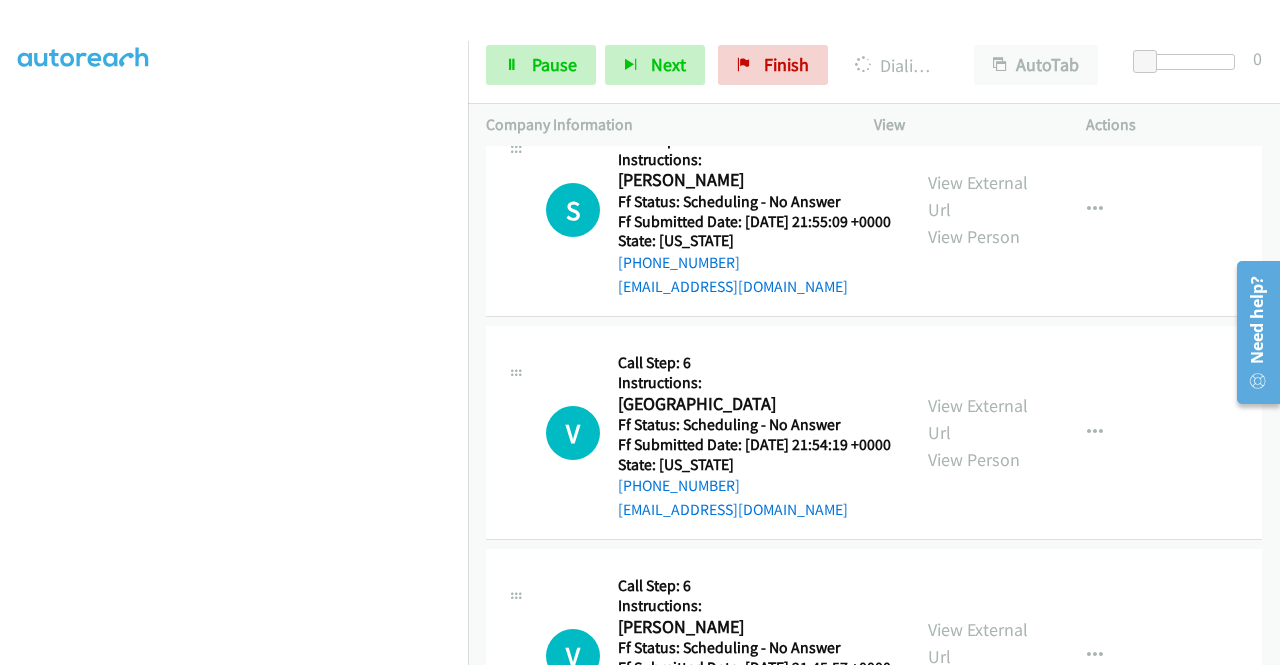 click on "View External Url" at bounding box center [978, -250] 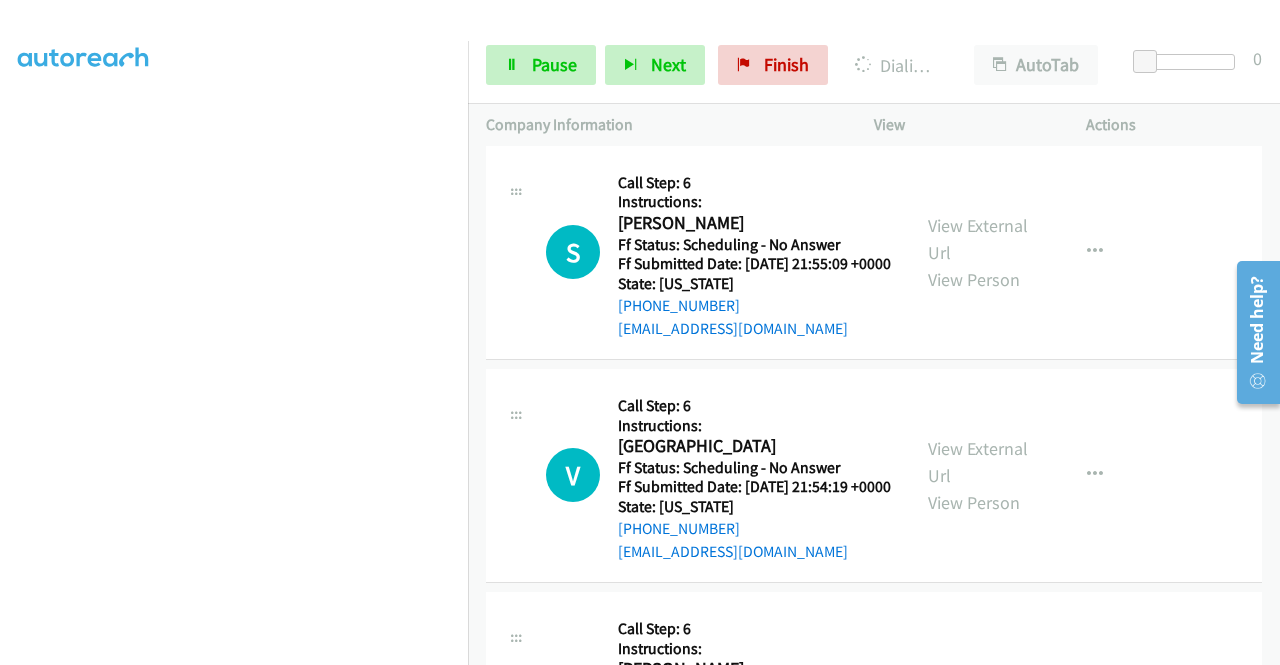 click on "M
Callback Scheduled
Call Step: 6
Instructions:
[PERSON_NAME]
America/[GEOGRAPHIC_DATA]
Ff Status: Scheduling - No Answer
Ff Submitted Date: [DATE] 22:06:04 +0000
State: [US_STATE]
[PHONE_NUMBER]
[EMAIL_ADDRESS][DOMAIN_NAME]
Call was successful?
View External Url
View Person
View External Url
Email
Schedule/Manage Callback
Skip Call
Add to do not call list" at bounding box center [874, 29] 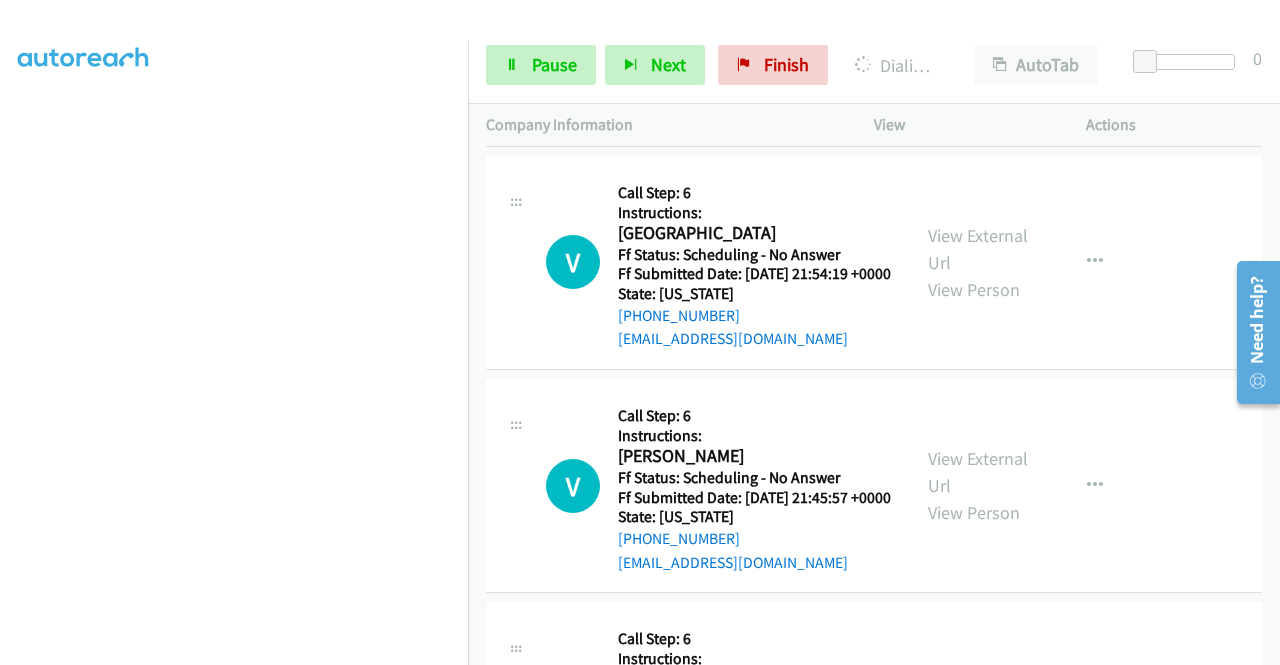 scroll, scrollTop: 9046, scrollLeft: 0, axis: vertical 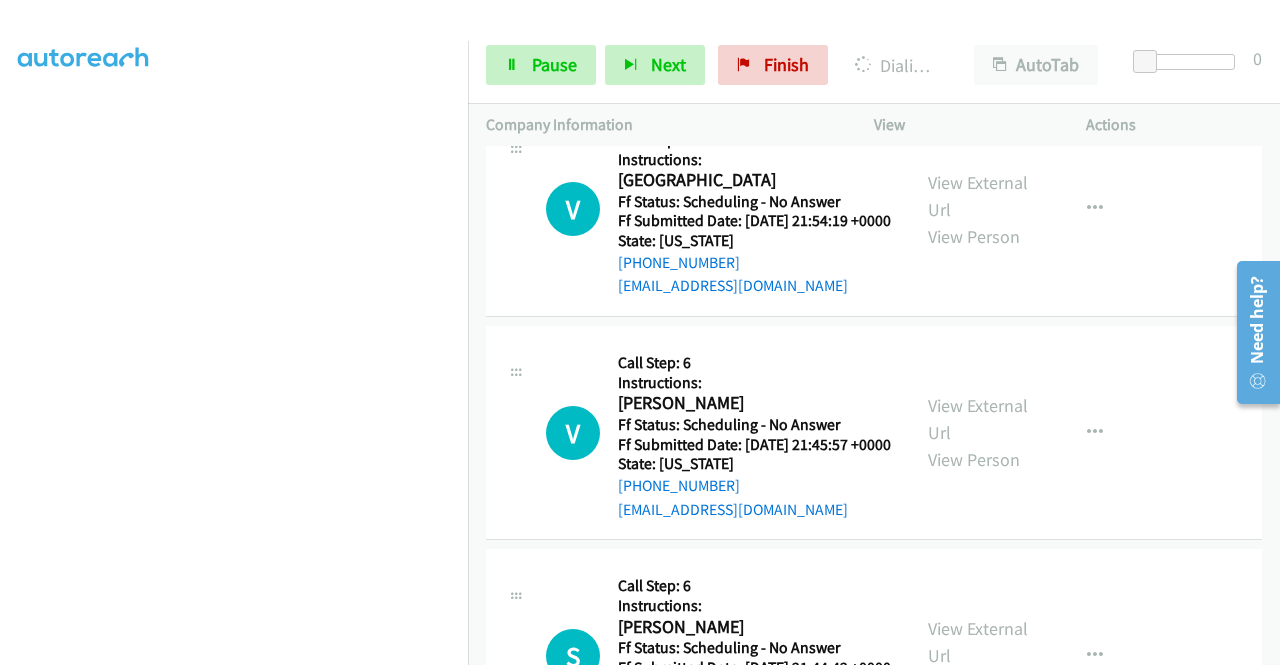 click on "View External Url" at bounding box center (978, -250) 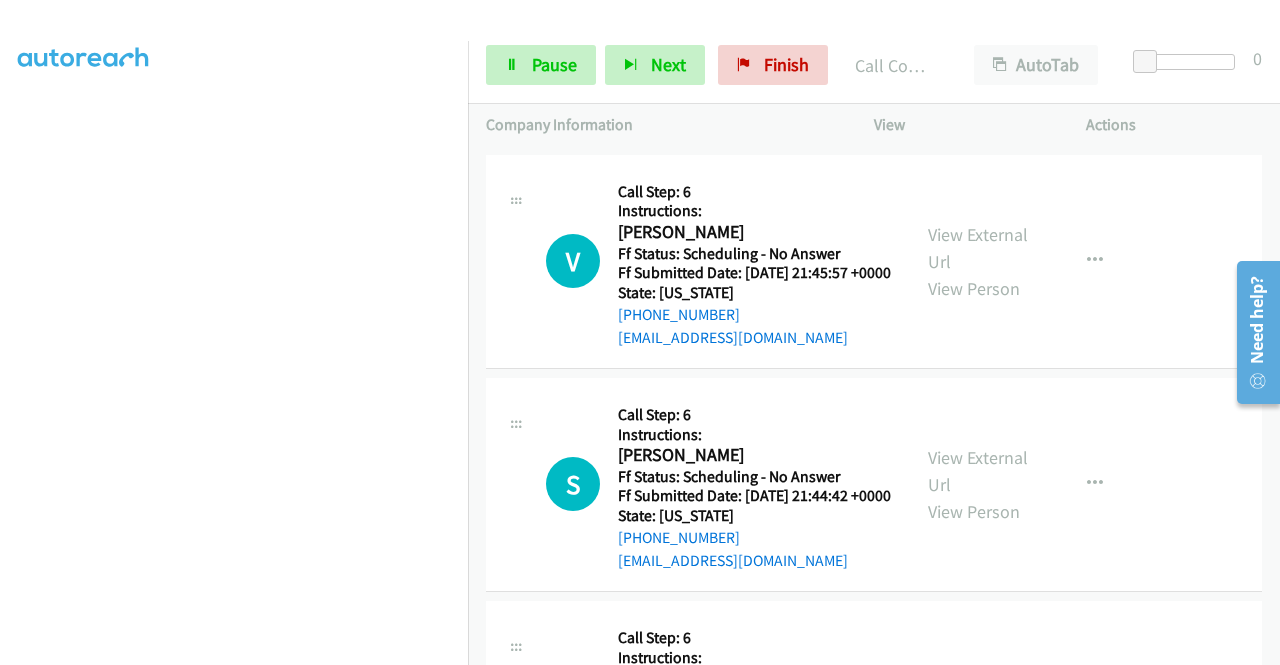 scroll, scrollTop: 9273, scrollLeft: 0, axis: vertical 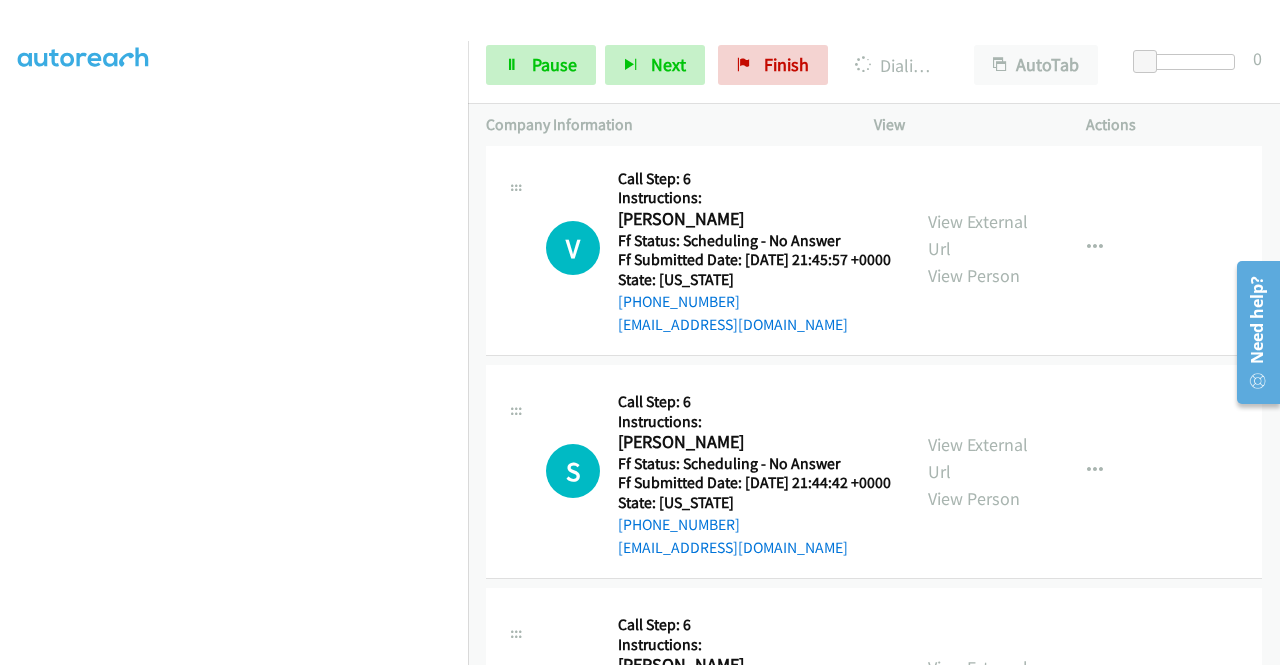 click on "View External Url
View Person
View External Url
Email
Schedule/Manage Callback
Skip Call
Add to do not call list" at bounding box center [1025, -199] 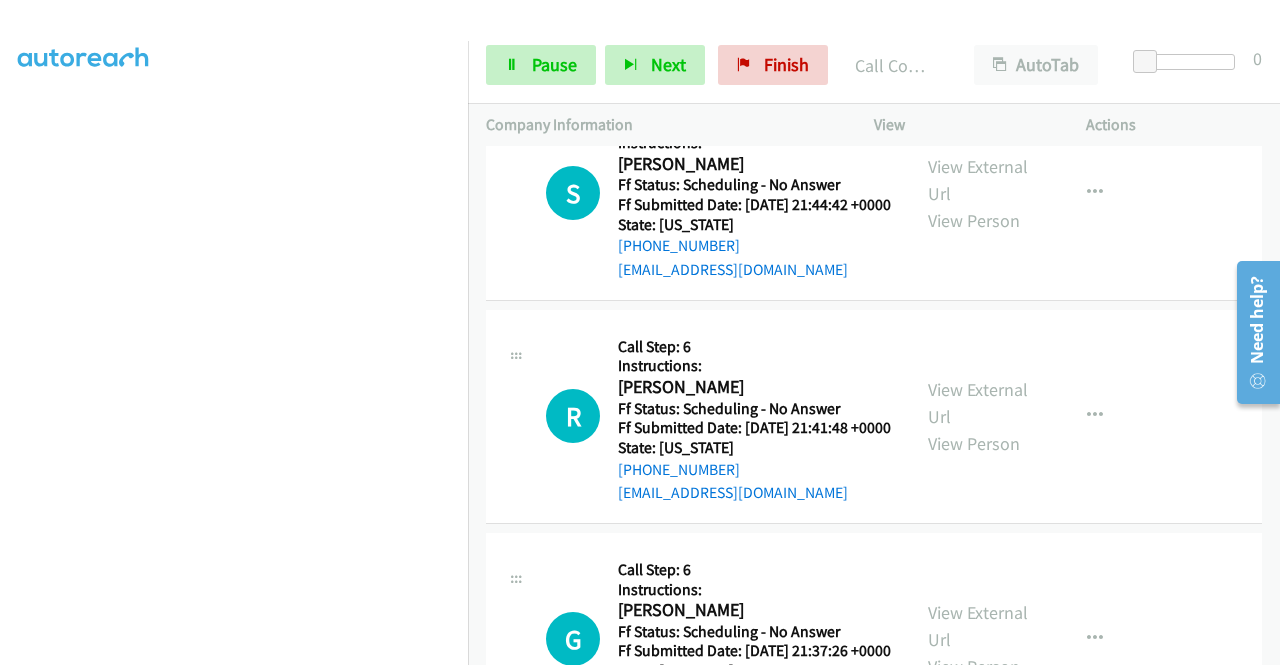 scroll, scrollTop: 9606, scrollLeft: 0, axis: vertical 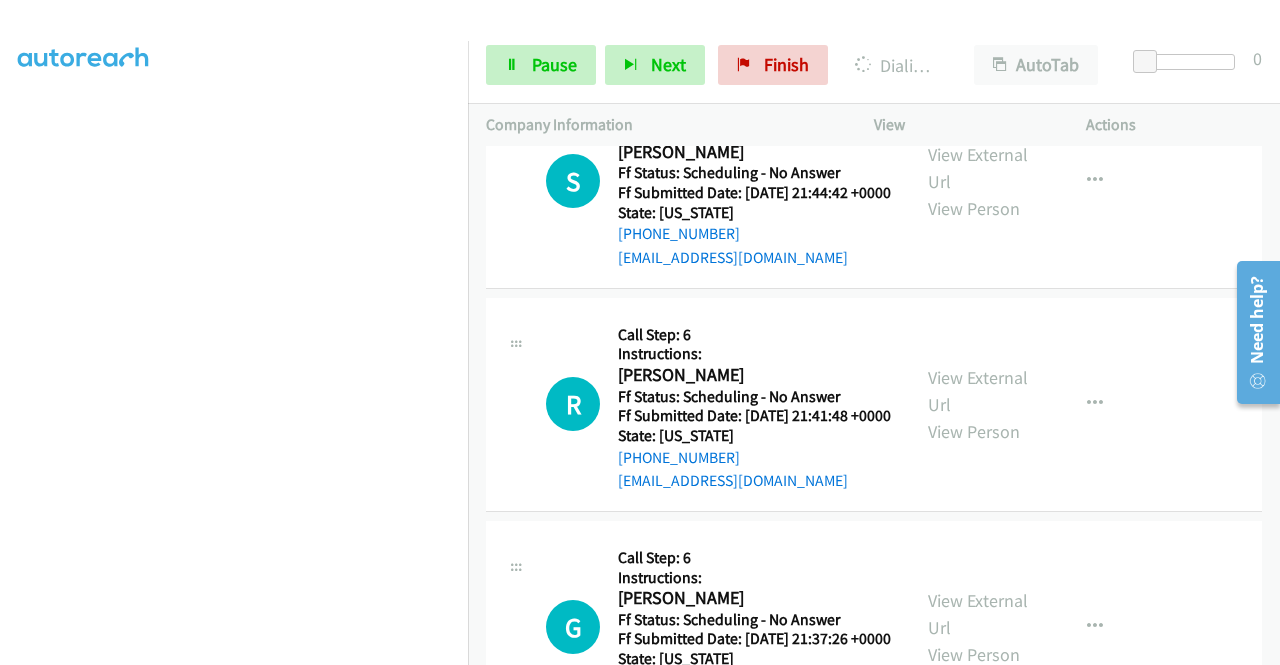 click on "View External Url
View Person" at bounding box center (980, -266) 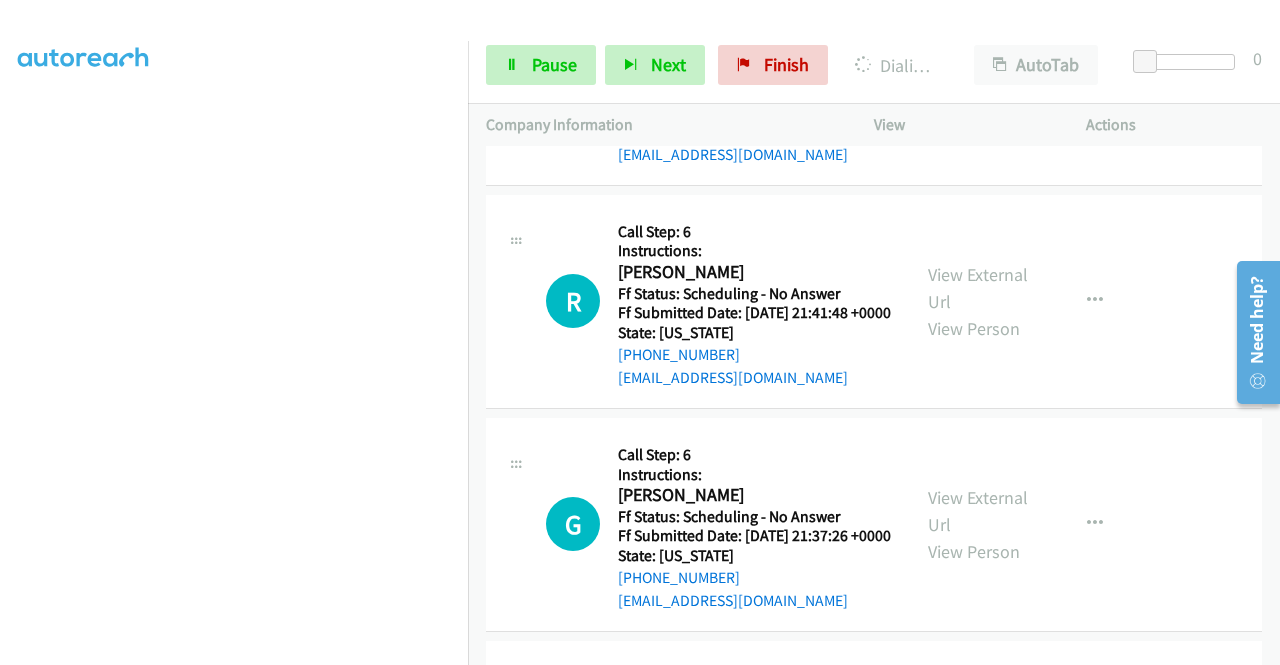 scroll, scrollTop: 9726, scrollLeft: 0, axis: vertical 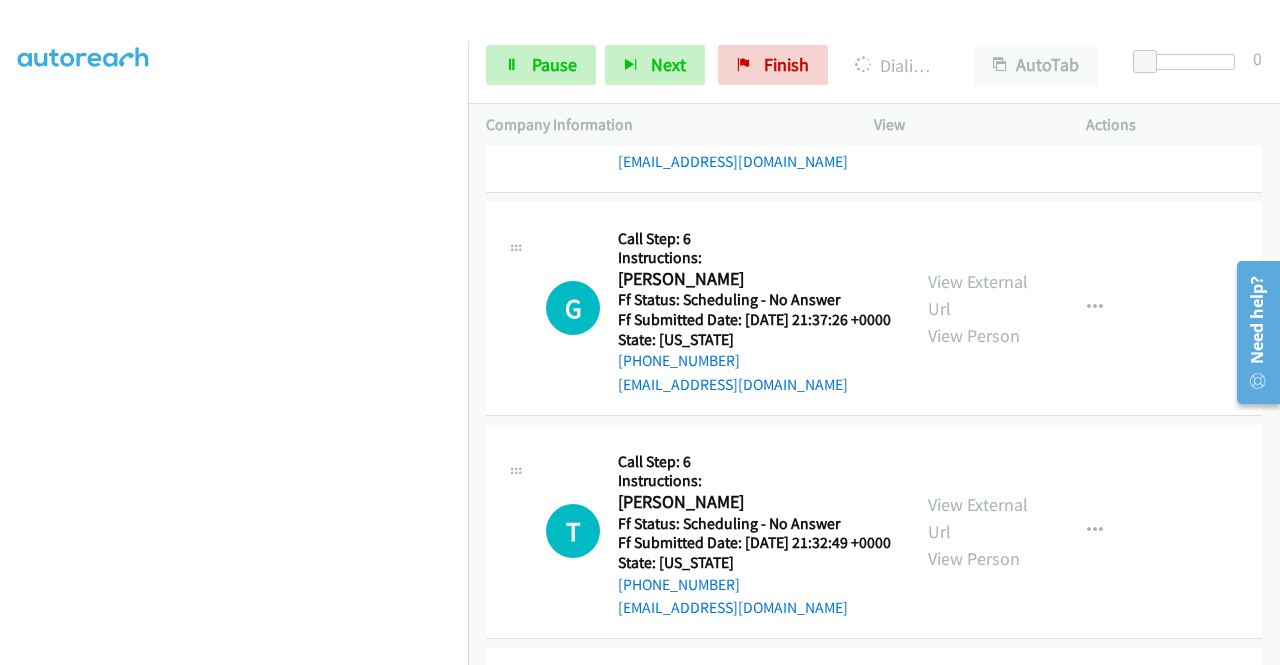 click on "View External Url" at bounding box center (978, -375) 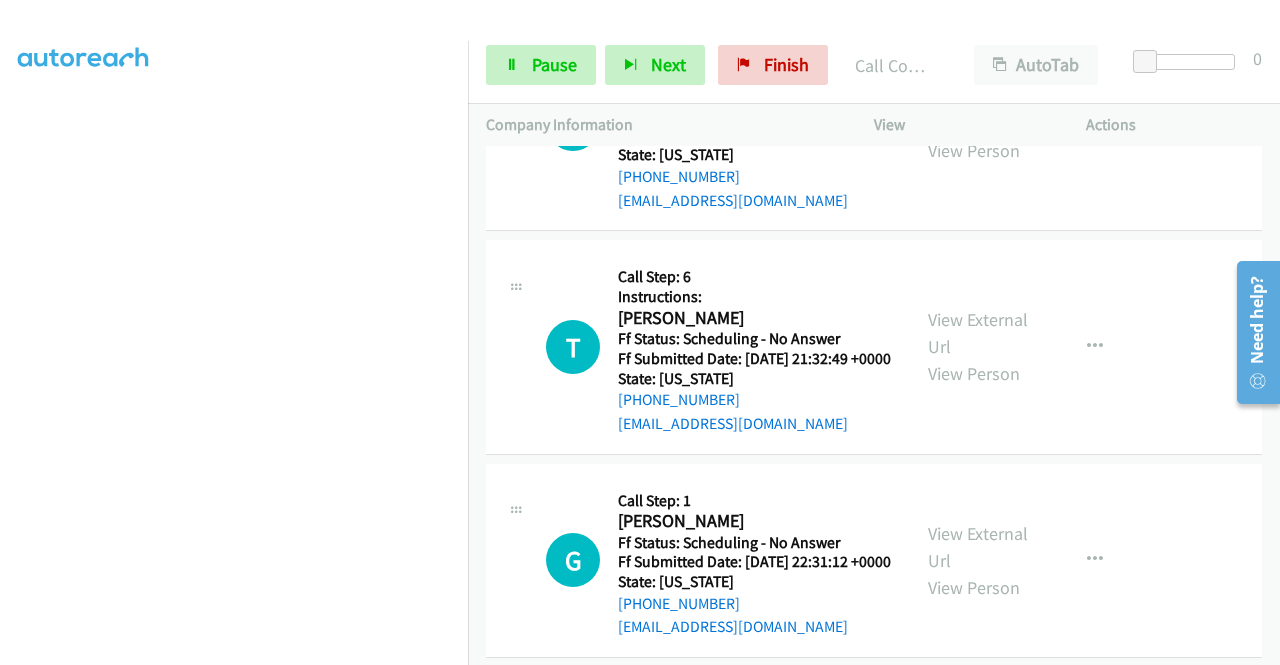 scroll, scrollTop: 10208, scrollLeft: 0, axis: vertical 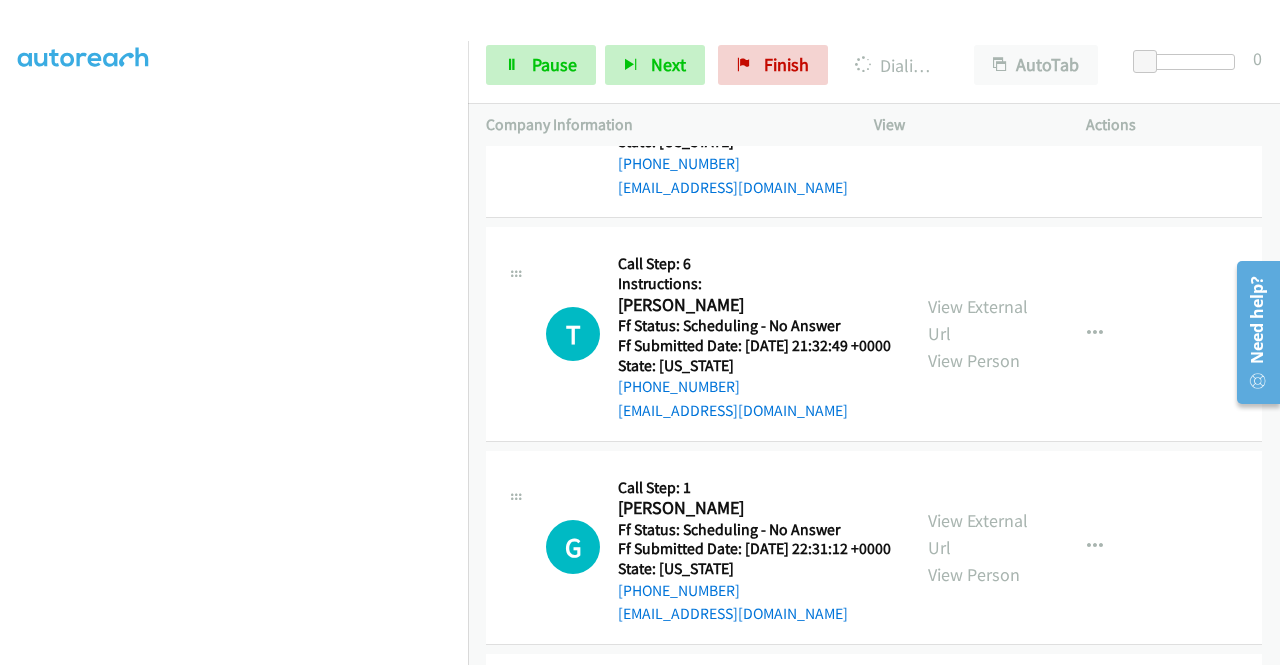 click on "View External Url" at bounding box center (978, -349) 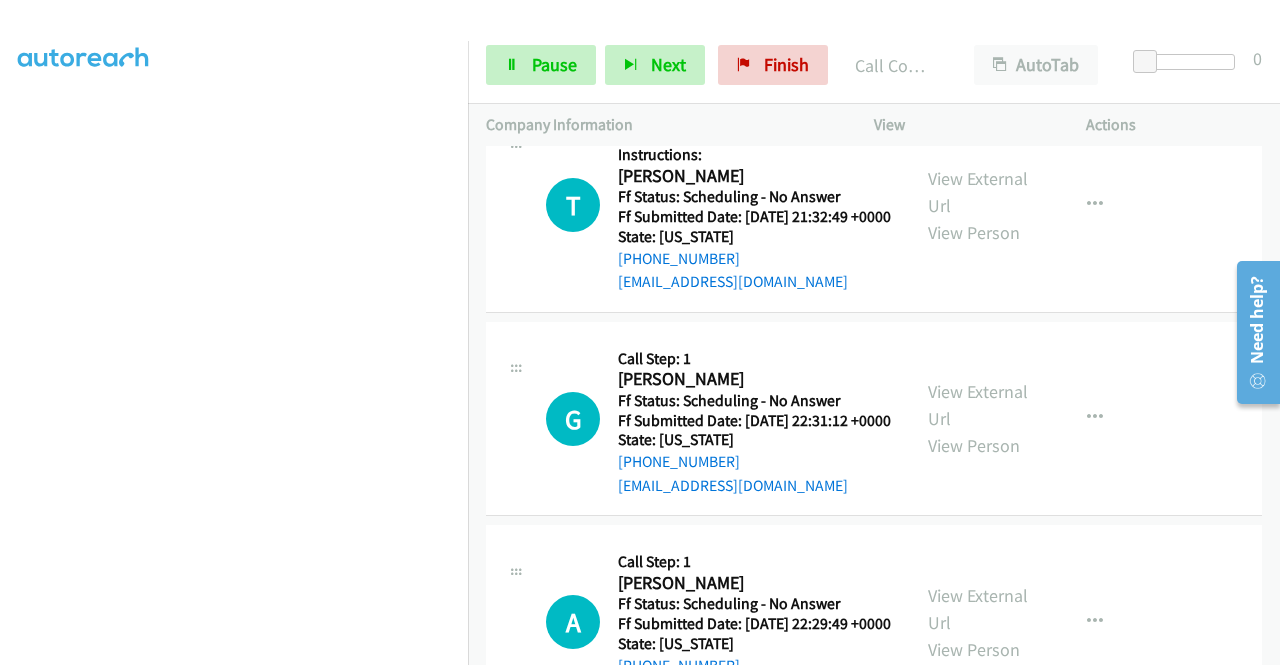 scroll, scrollTop: 10462, scrollLeft: 0, axis: vertical 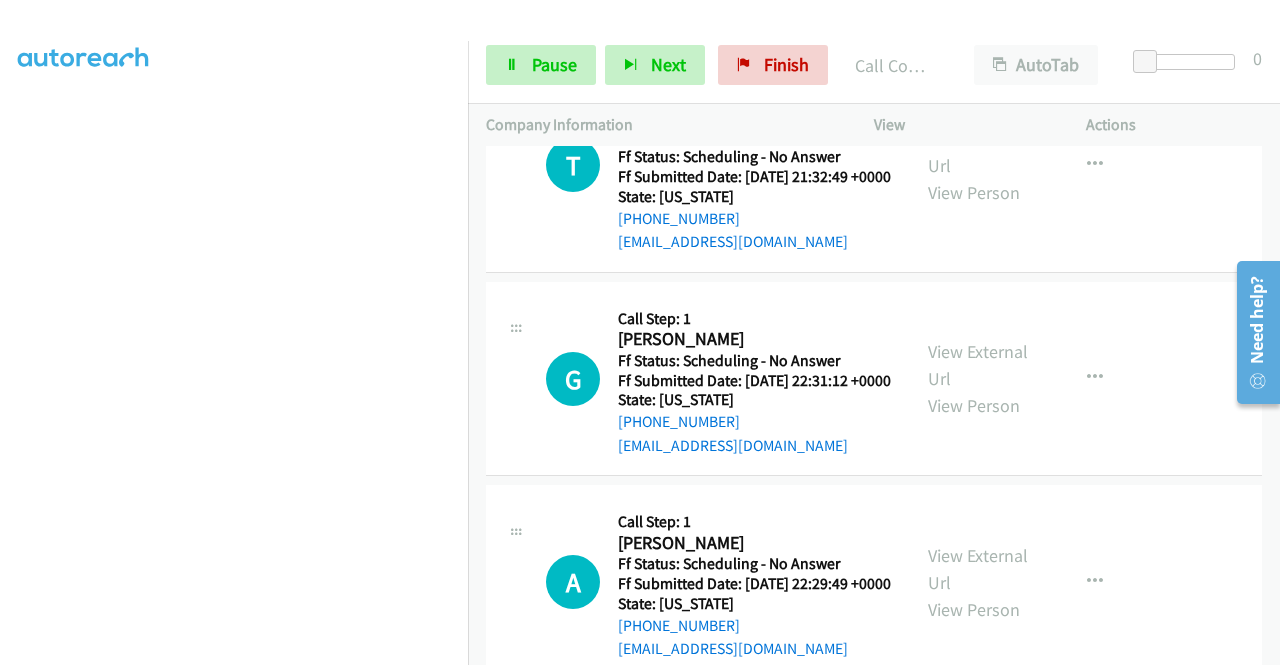 click on "View External Url" at bounding box center [978, -316] 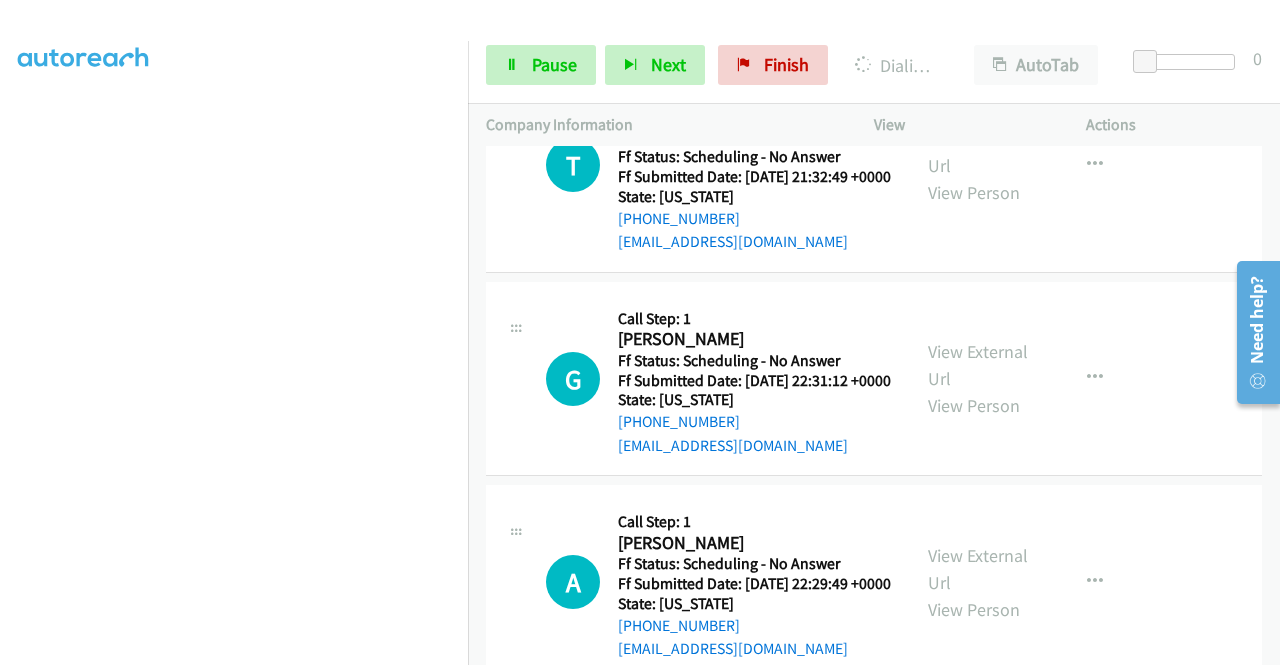 click on "View External Url" at bounding box center [978, -72] 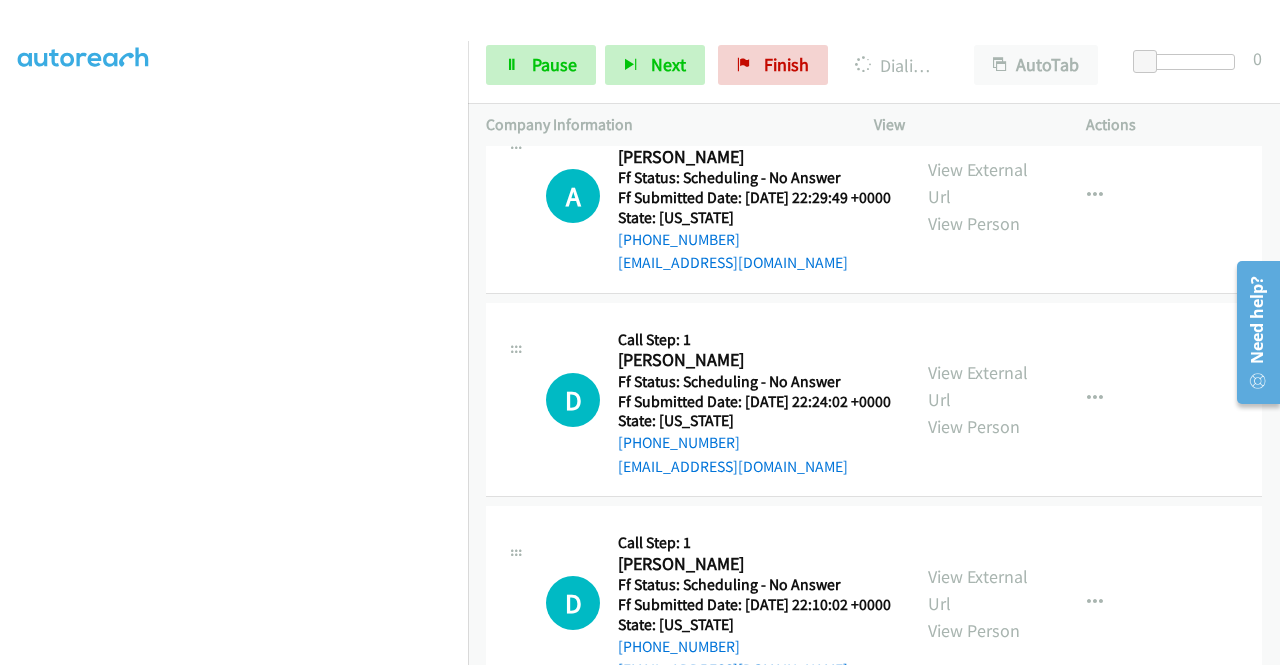scroll, scrollTop: 11008, scrollLeft: 0, axis: vertical 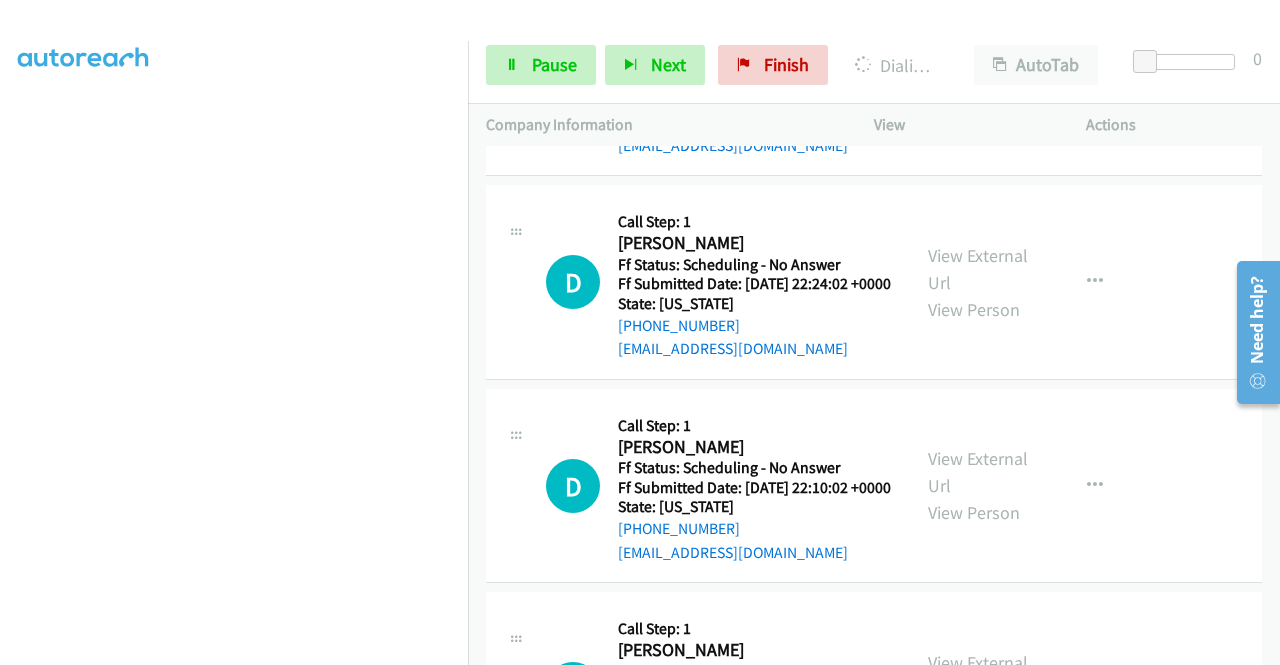 click on "View External Url
View Person
View External Url
Email
Schedule/Manage Callback
Skip Call
Add to do not call list" at bounding box center [1025, -339] 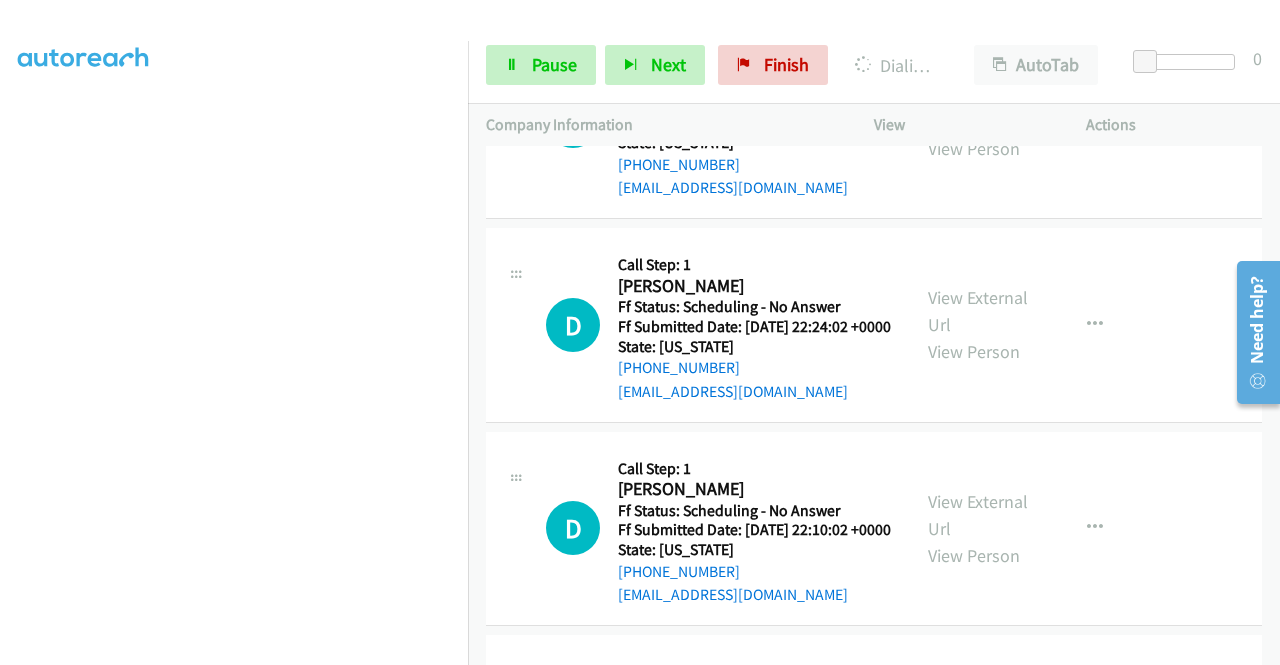 click on "View External Url" at bounding box center [978, -96] 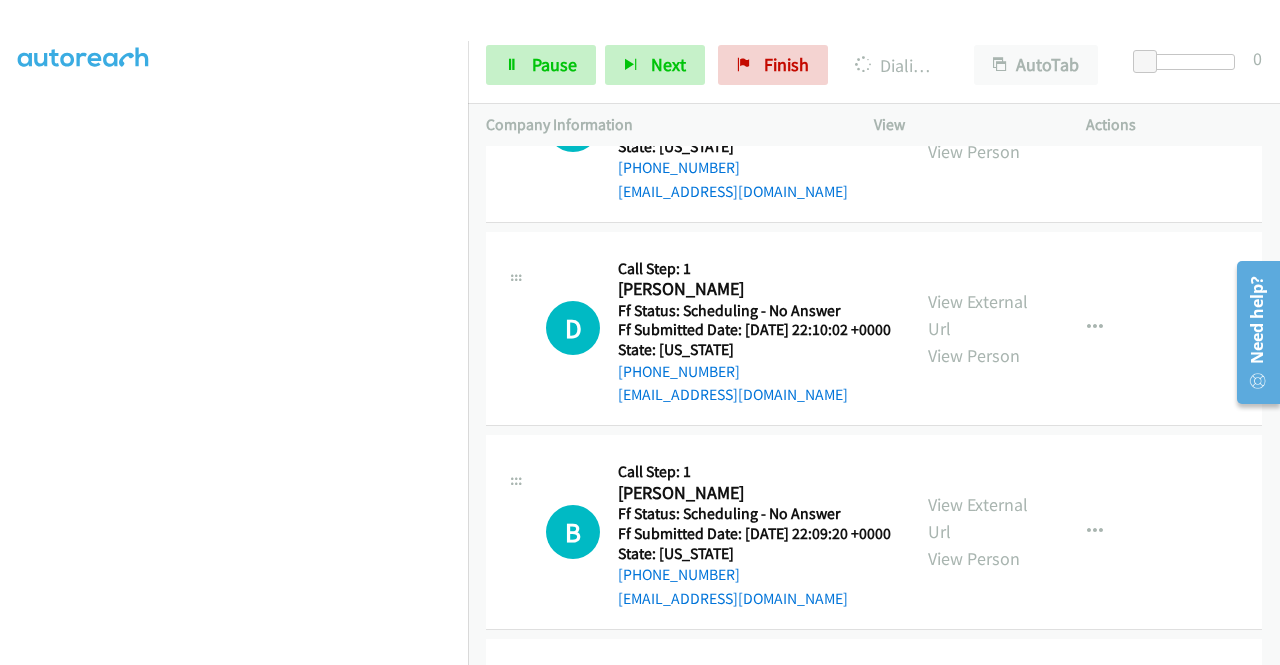 scroll, scrollTop: 11328, scrollLeft: 0, axis: vertical 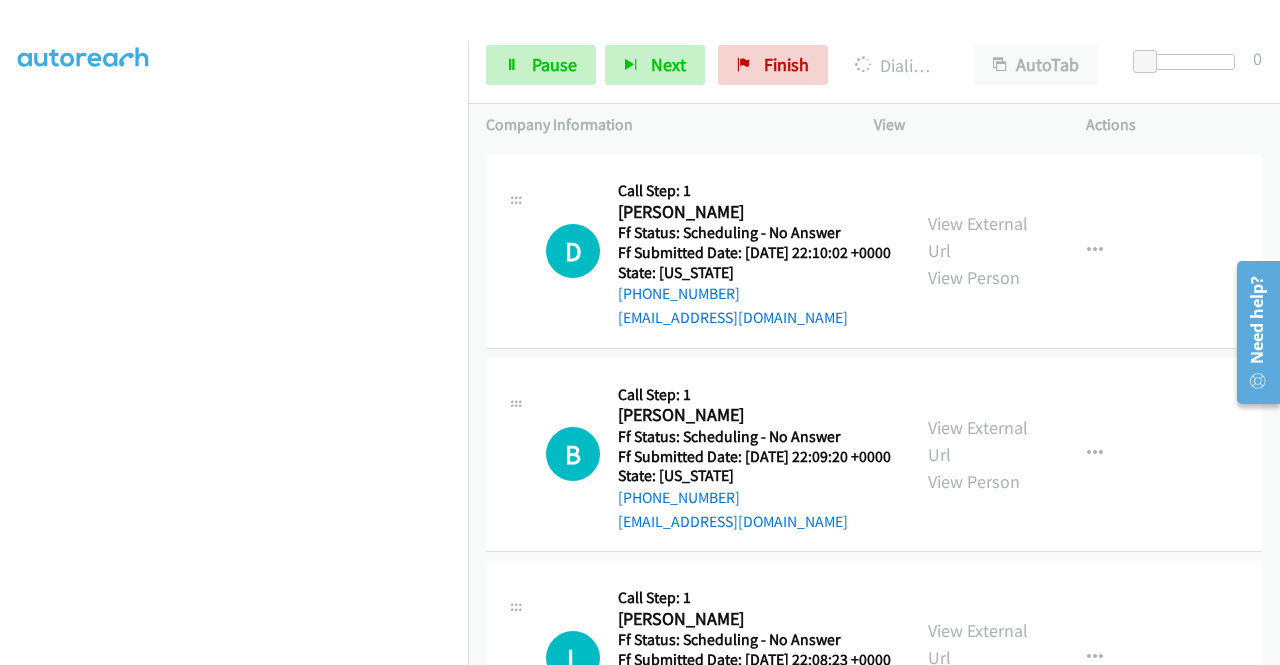 click on "View External Url" at bounding box center (978, -170) 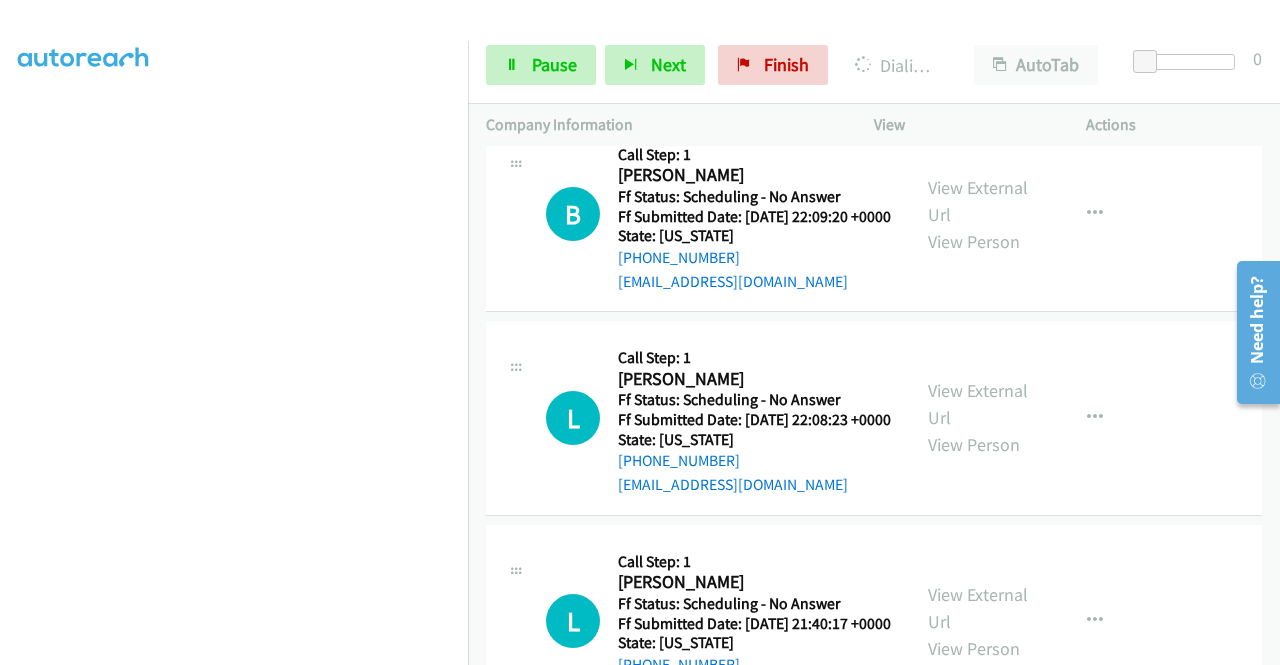 scroll, scrollTop: 11622, scrollLeft: 0, axis: vertical 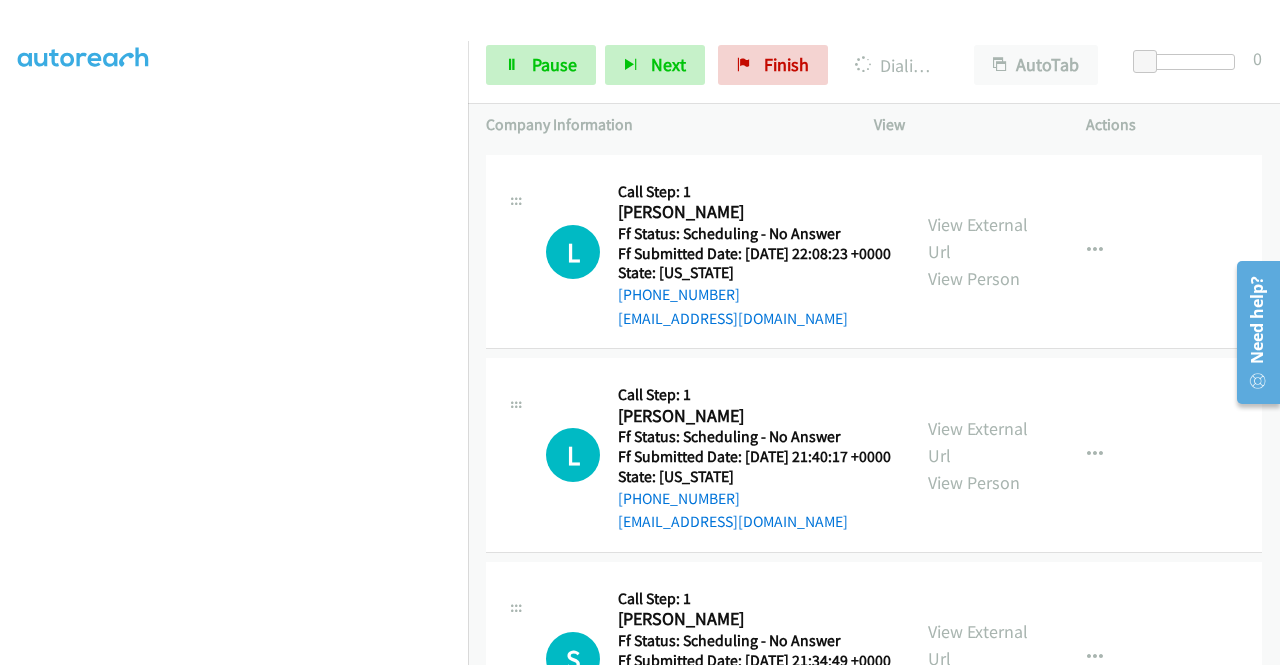 click on "View External Url" at bounding box center (978, -372) 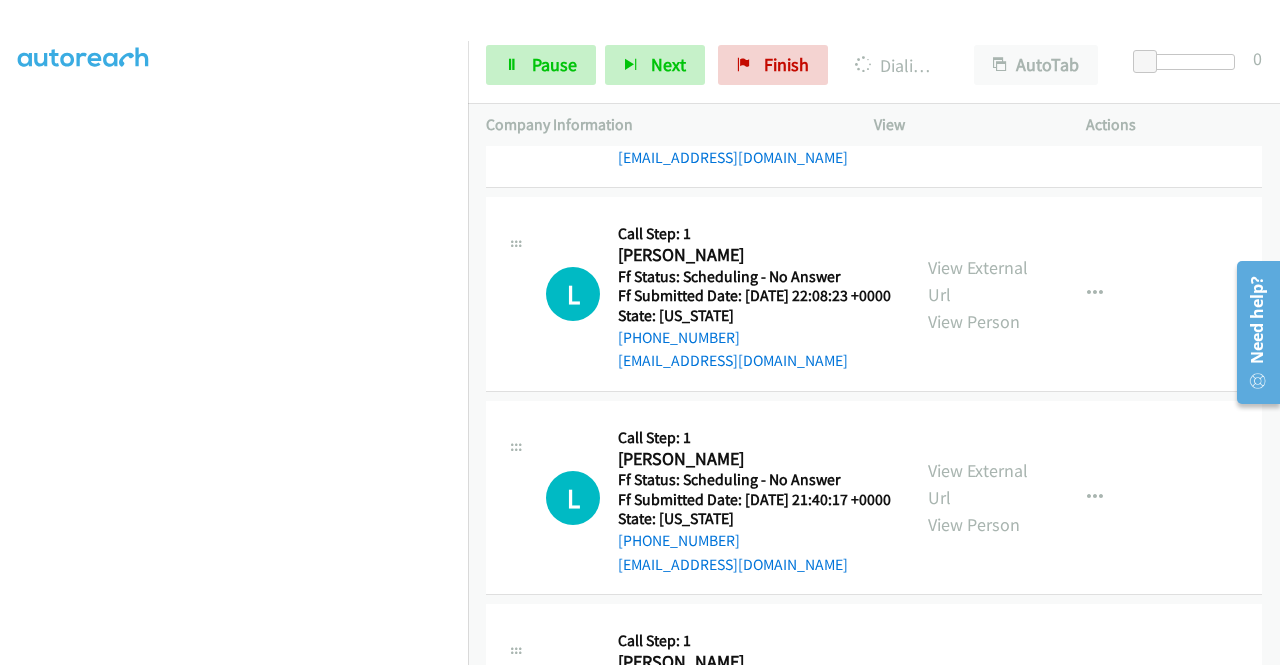 click on "View External Url" at bounding box center [978, -126] 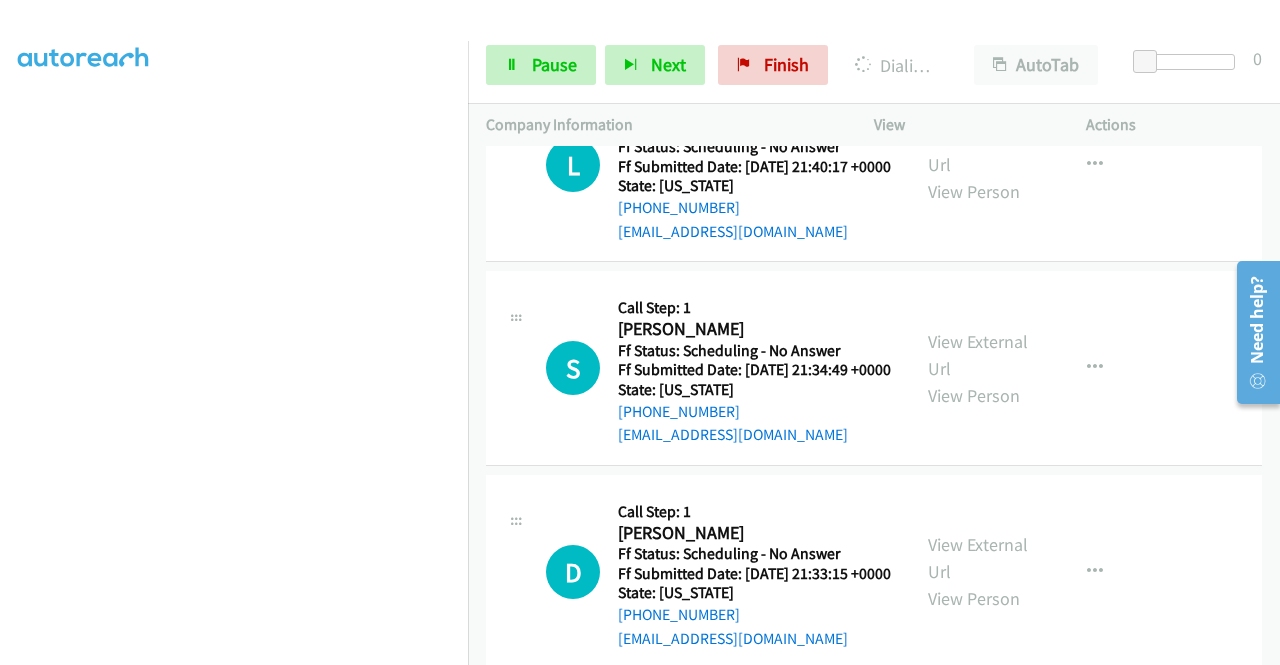 scroll, scrollTop: 12177, scrollLeft: 0, axis: vertical 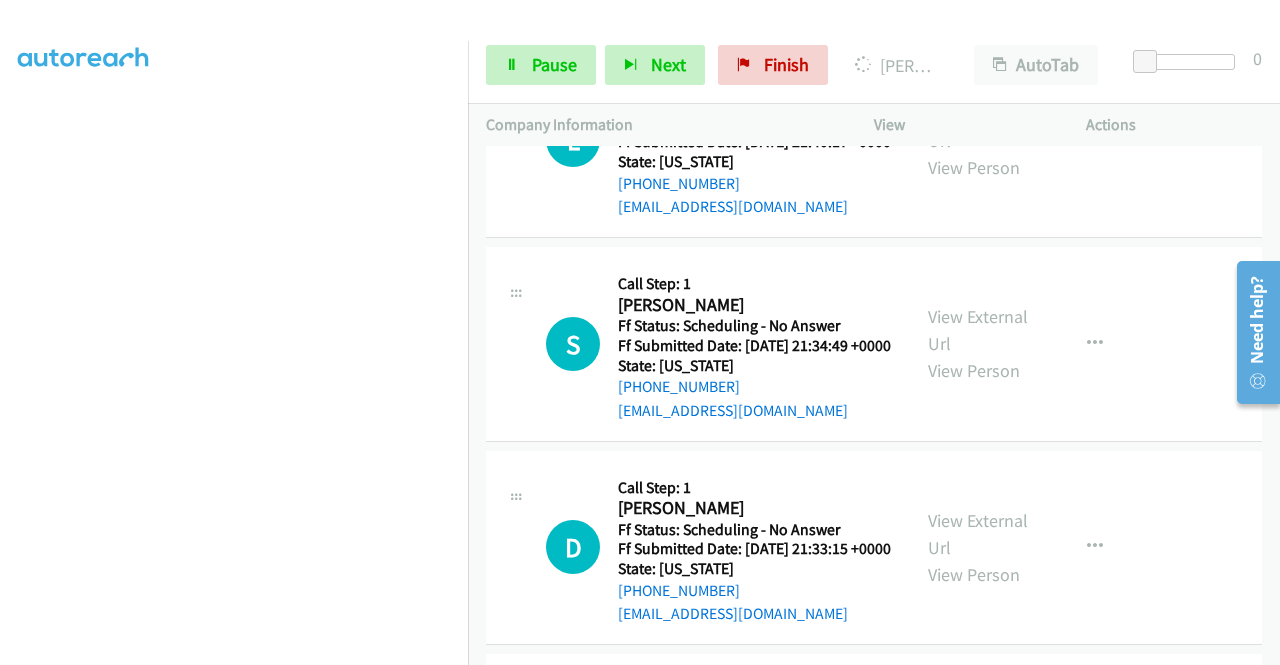 click on "View External Url" at bounding box center [978, -505] 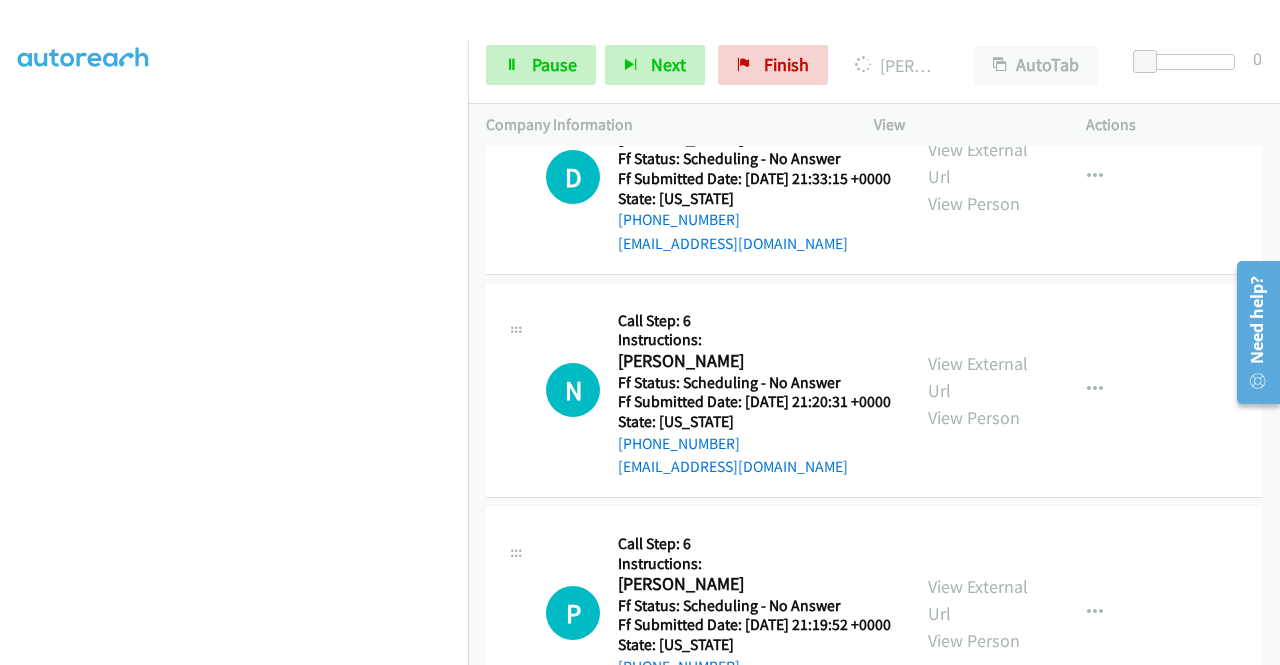 scroll, scrollTop: 12657, scrollLeft: 0, axis: vertical 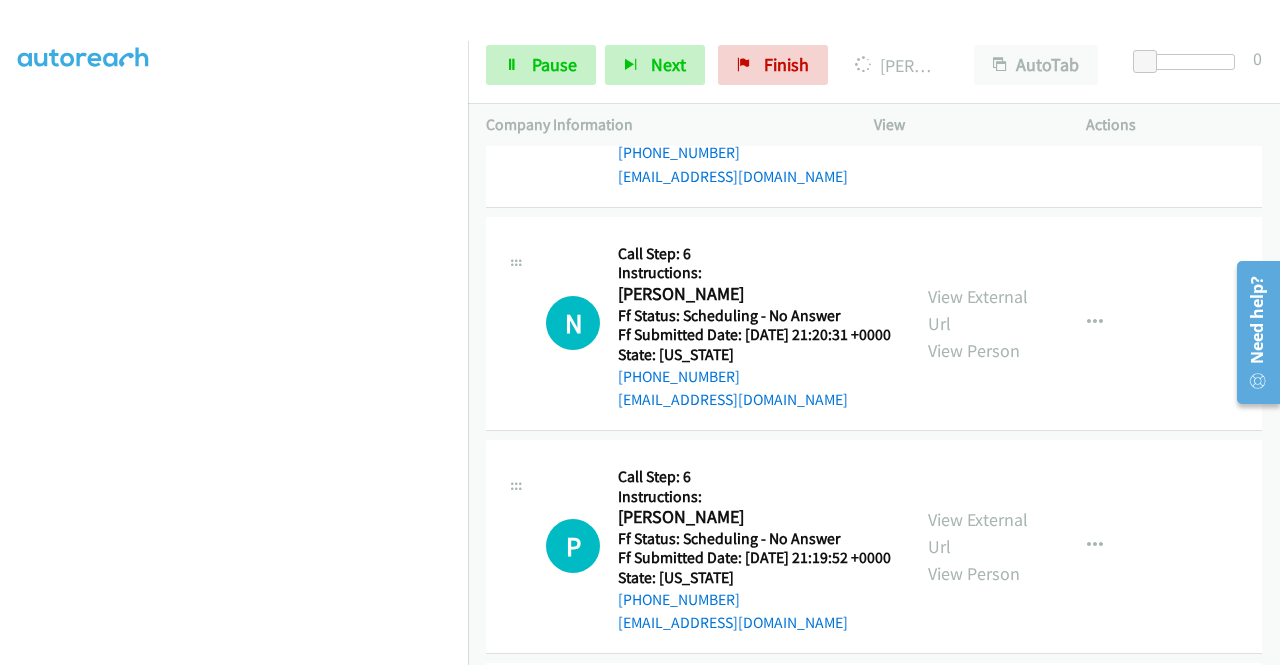 click on "View External Url" at bounding box center [978, -514] 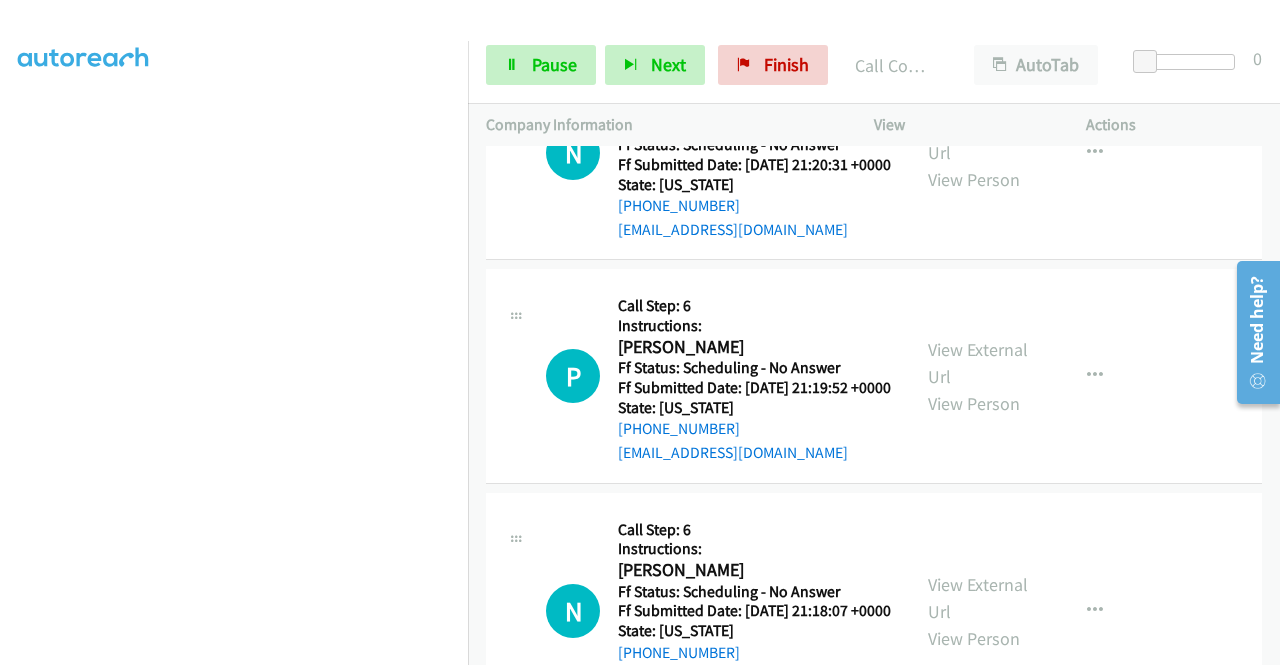 scroll, scrollTop: 12910, scrollLeft: 0, axis: vertical 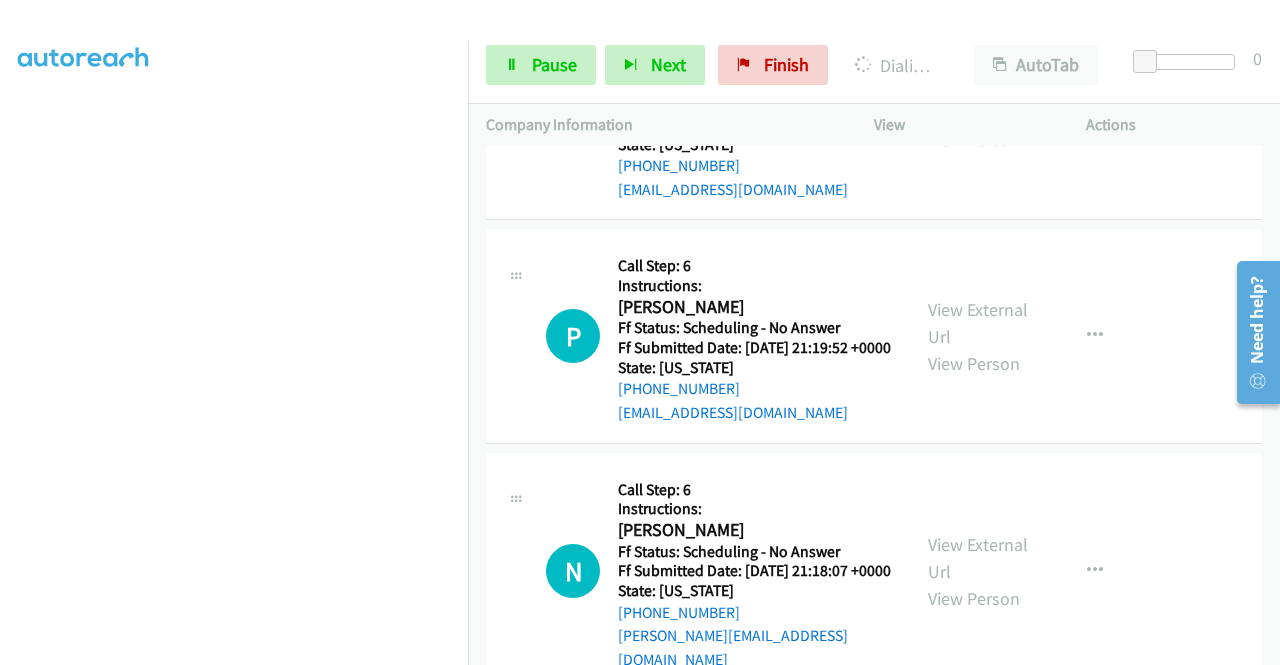 click on "View External Url" at bounding box center (978, -521) 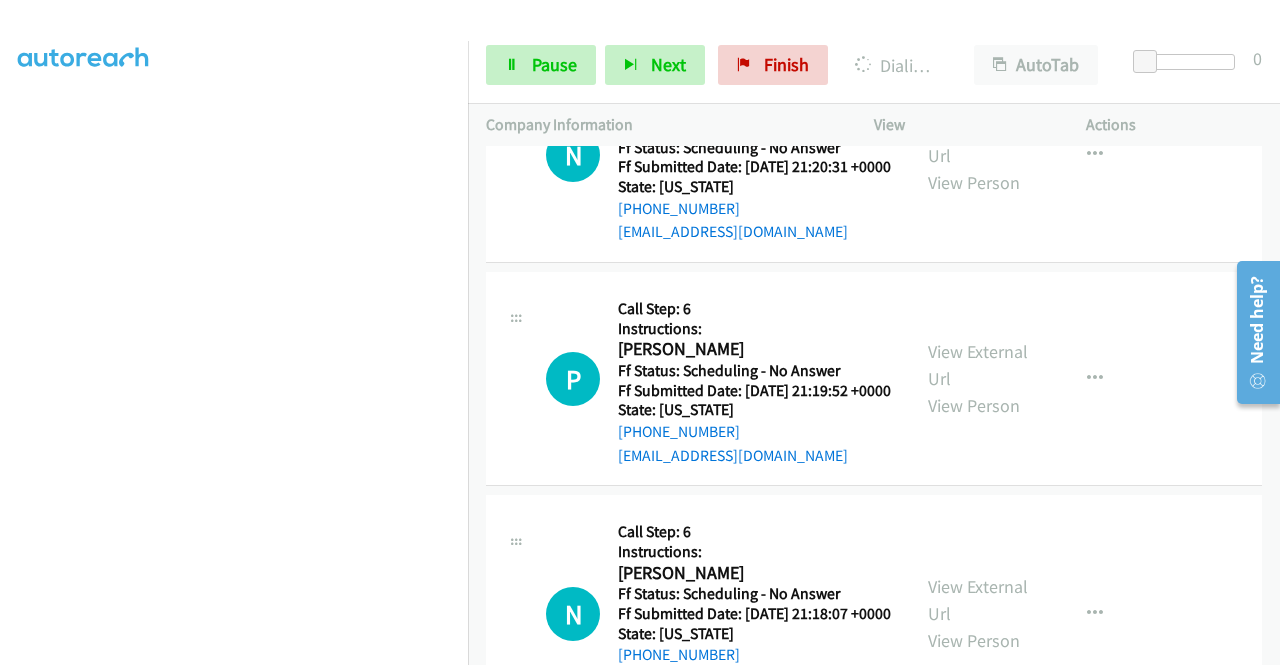 click on "View External Url" at bounding box center (978, -275) 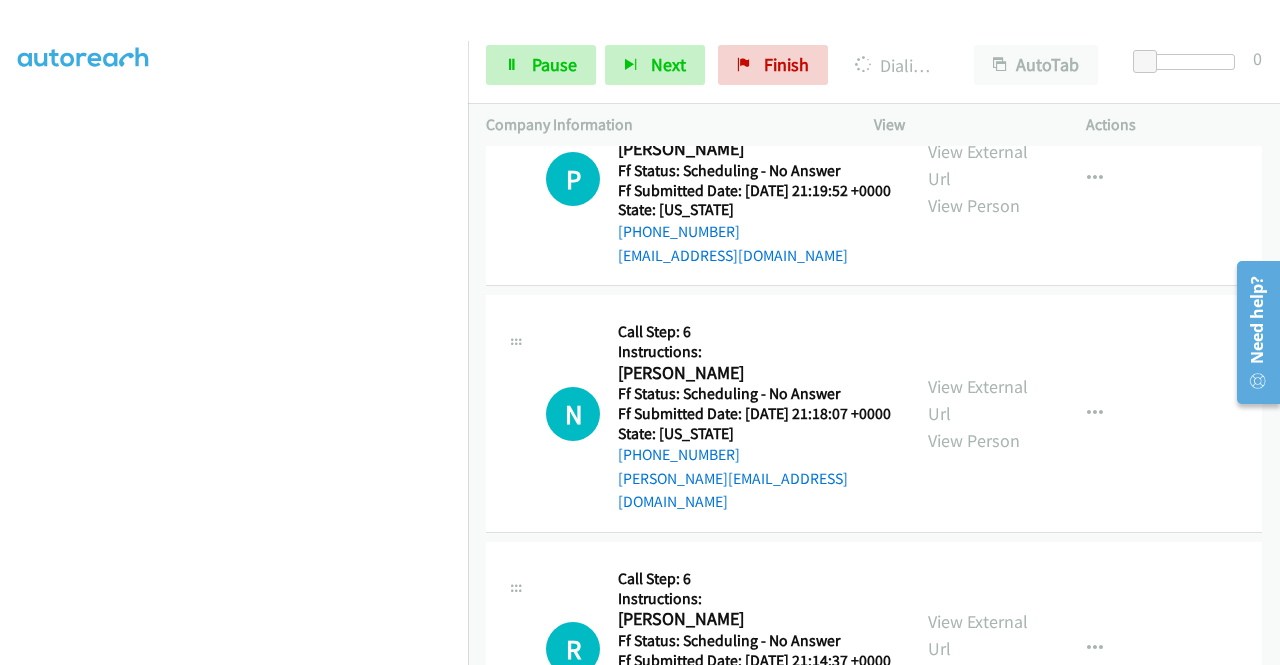 scroll, scrollTop: 13230, scrollLeft: 0, axis: vertical 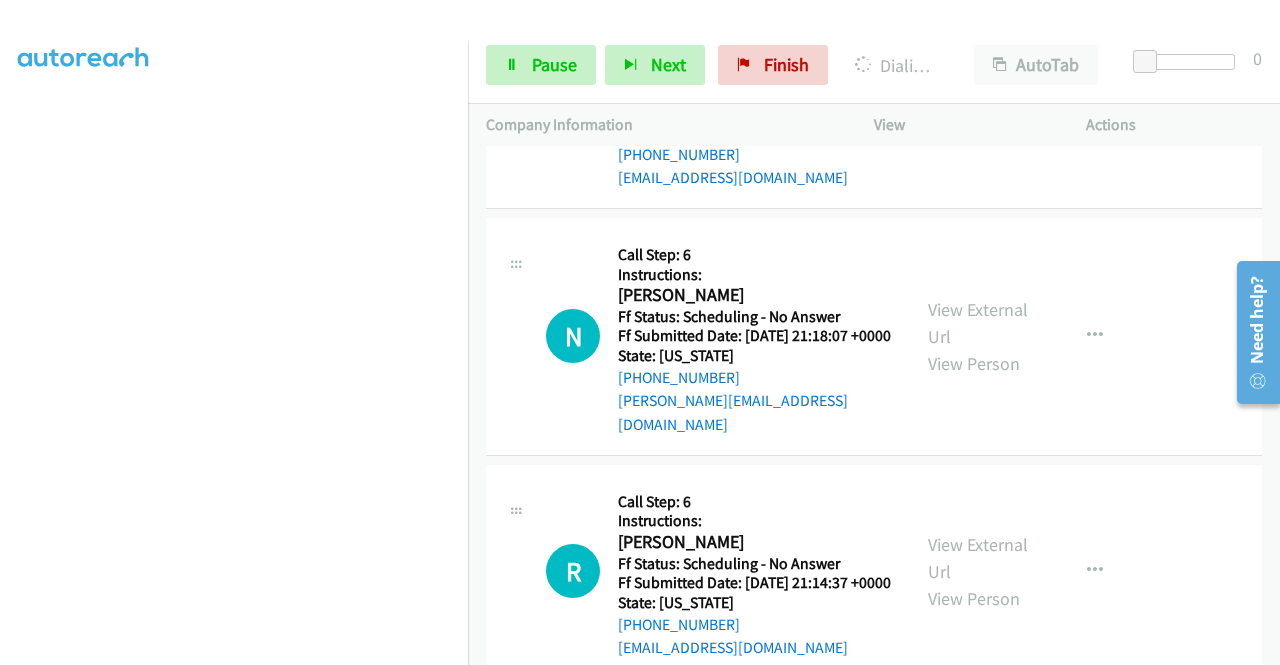 click on "View External Url" at bounding box center [978, -349] 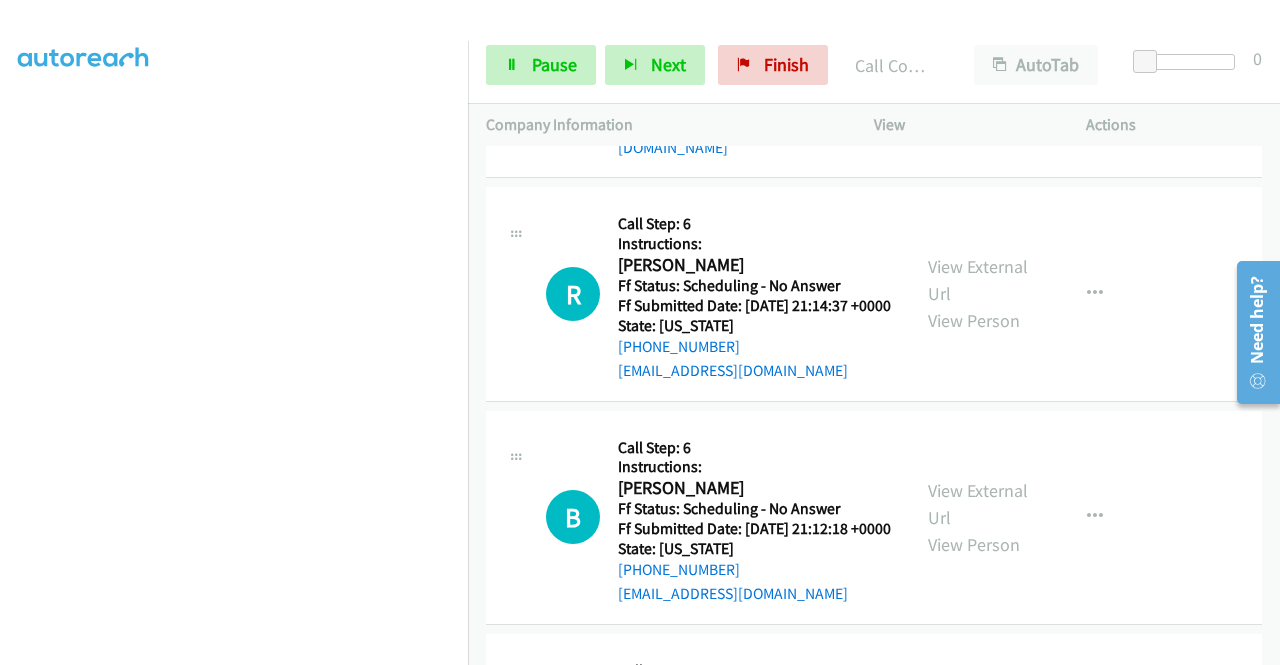 scroll, scrollTop: 13710, scrollLeft: 0, axis: vertical 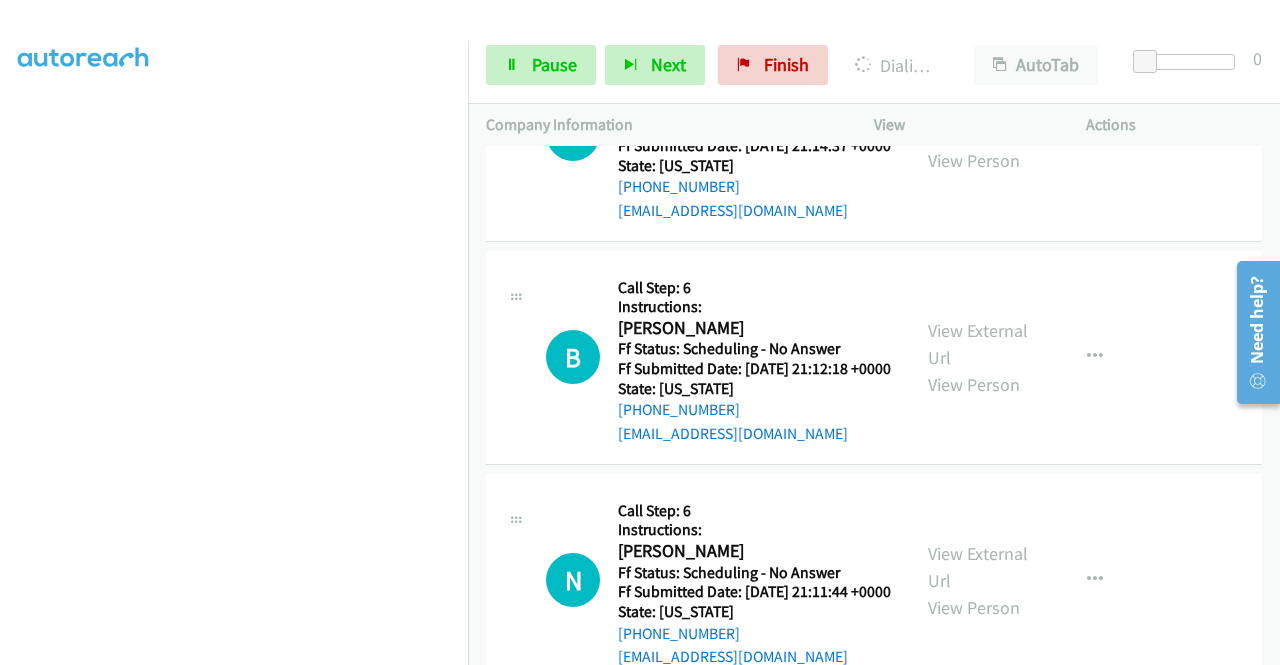 click on "View External Url" at bounding box center (978, -573) 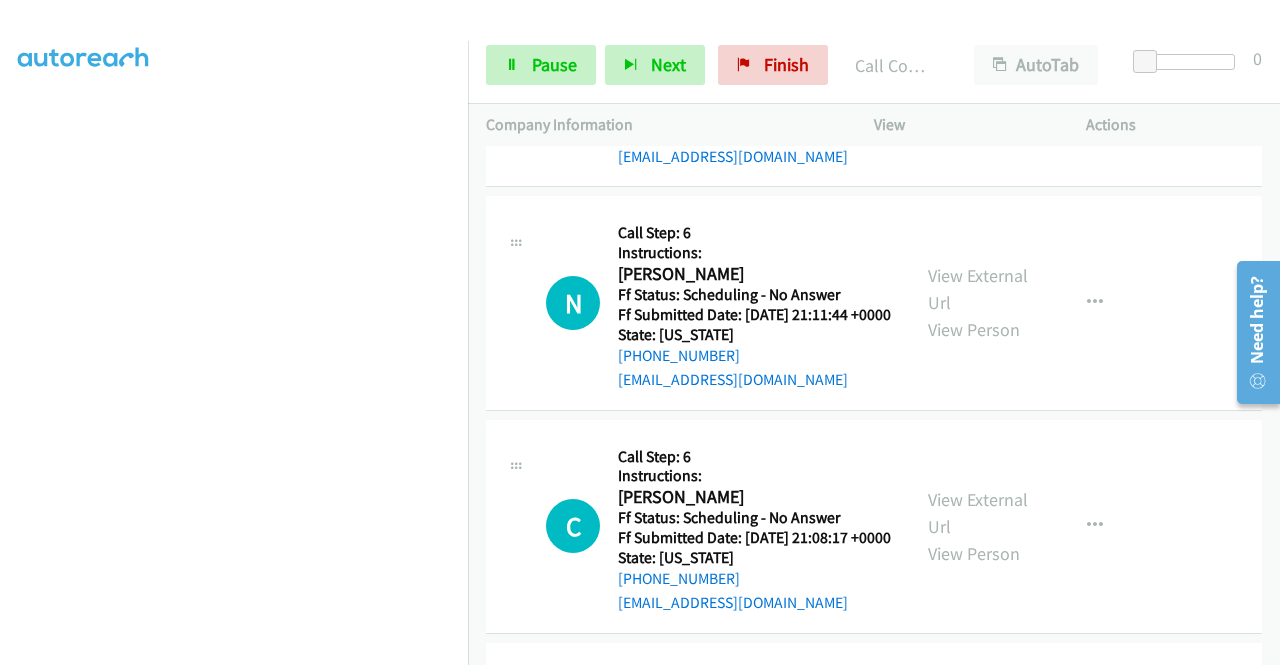 scroll, scrollTop: 14044, scrollLeft: 0, axis: vertical 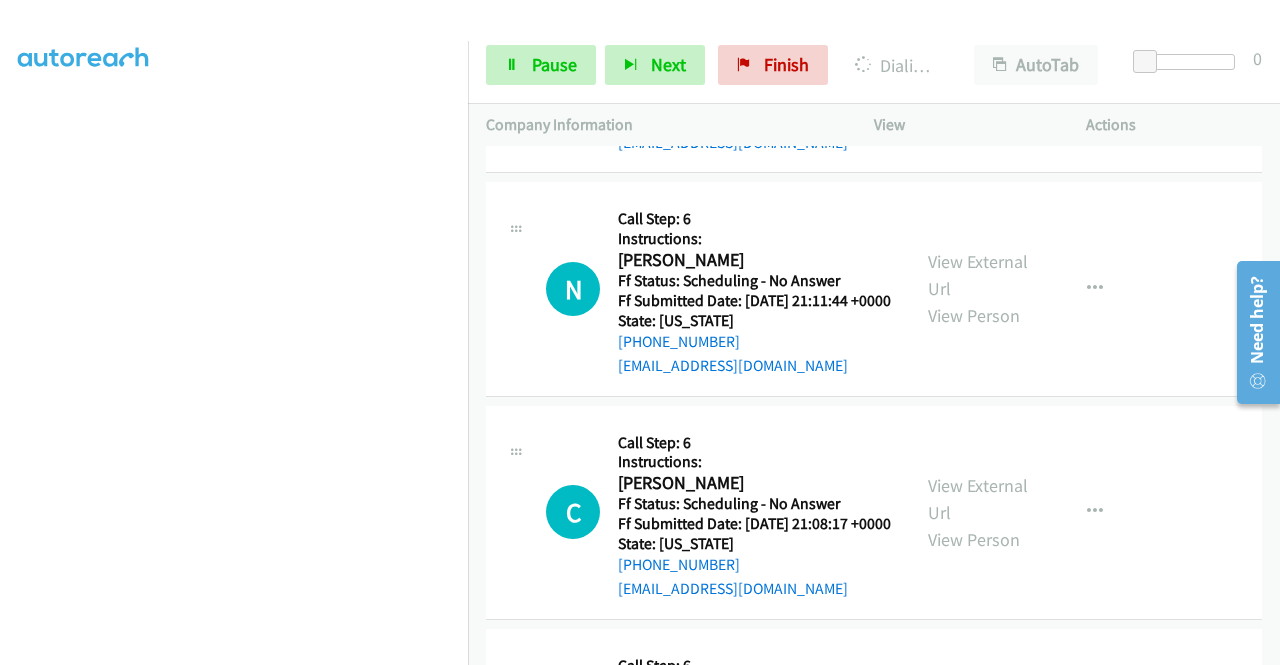 click on "View External Url" at bounding box center (978, -641) 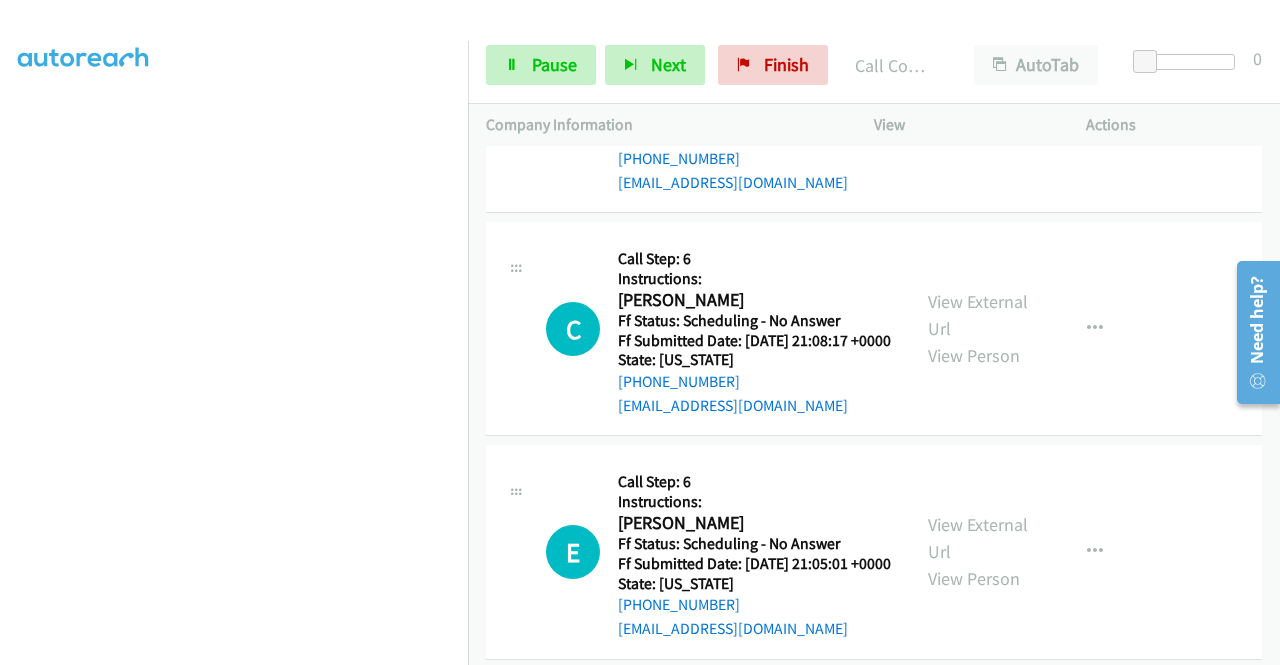 scroll, scrollTop: 14337, scrollLeft: 0, axis: vertical 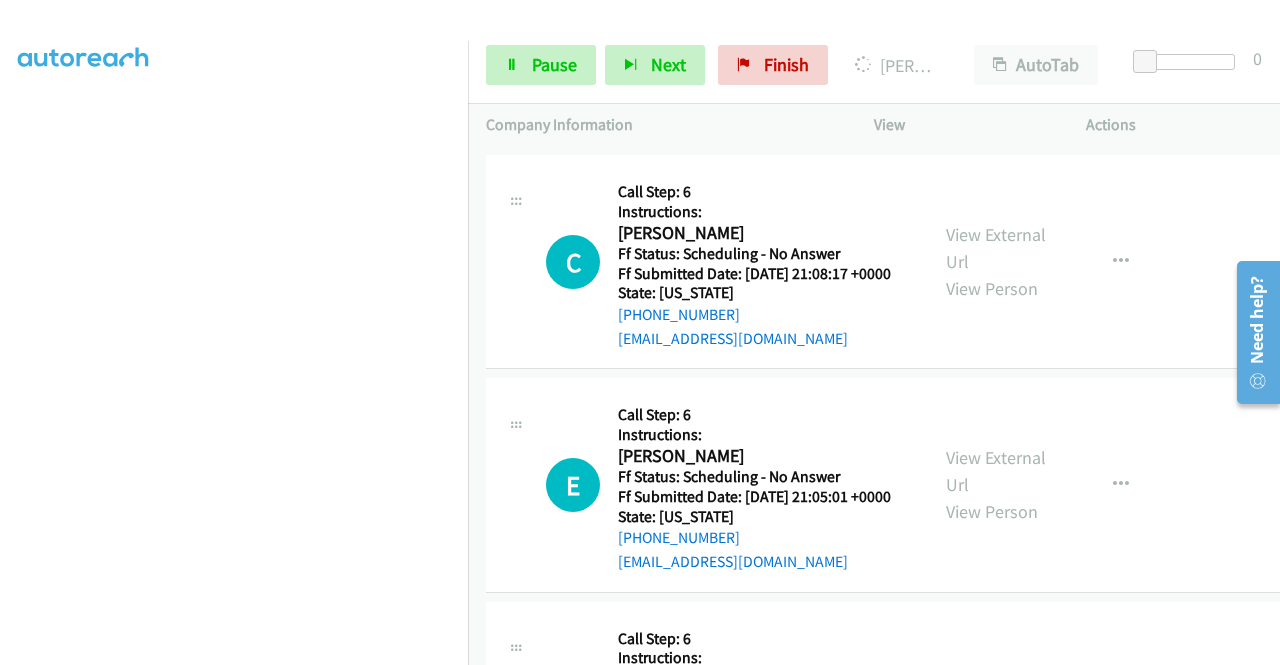 click on "View External Url" at bounding box center [996, -656] 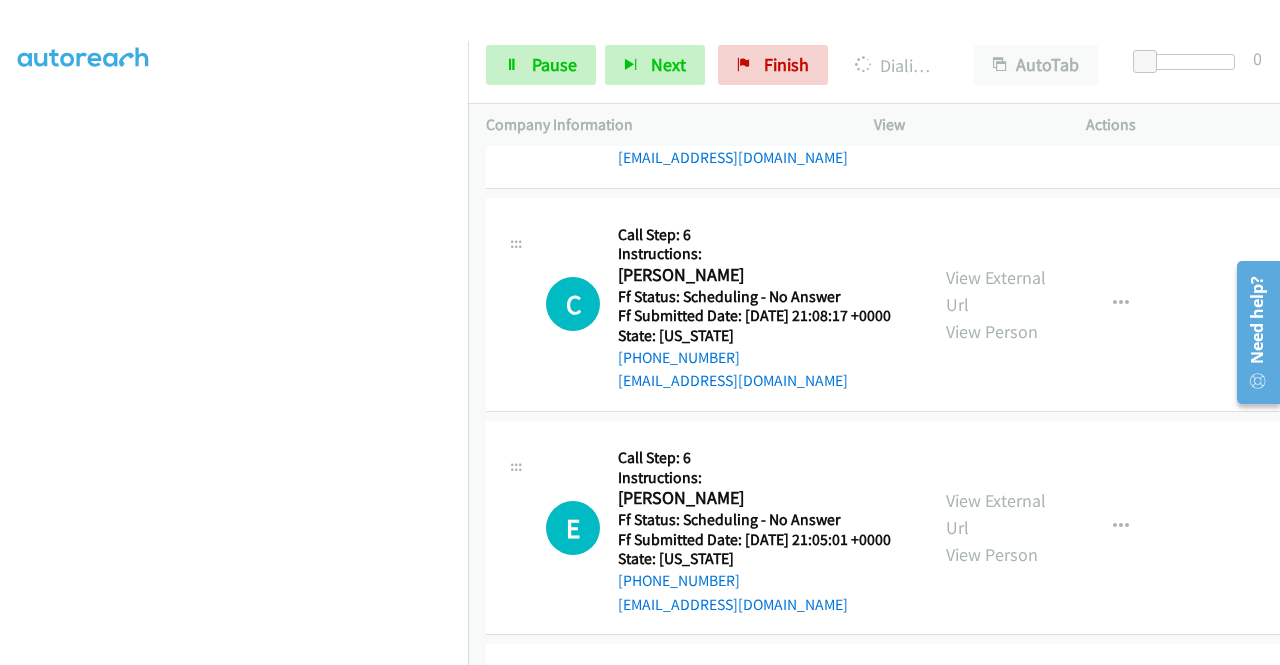 click on "View External Url" at bounding box center [996, -379] 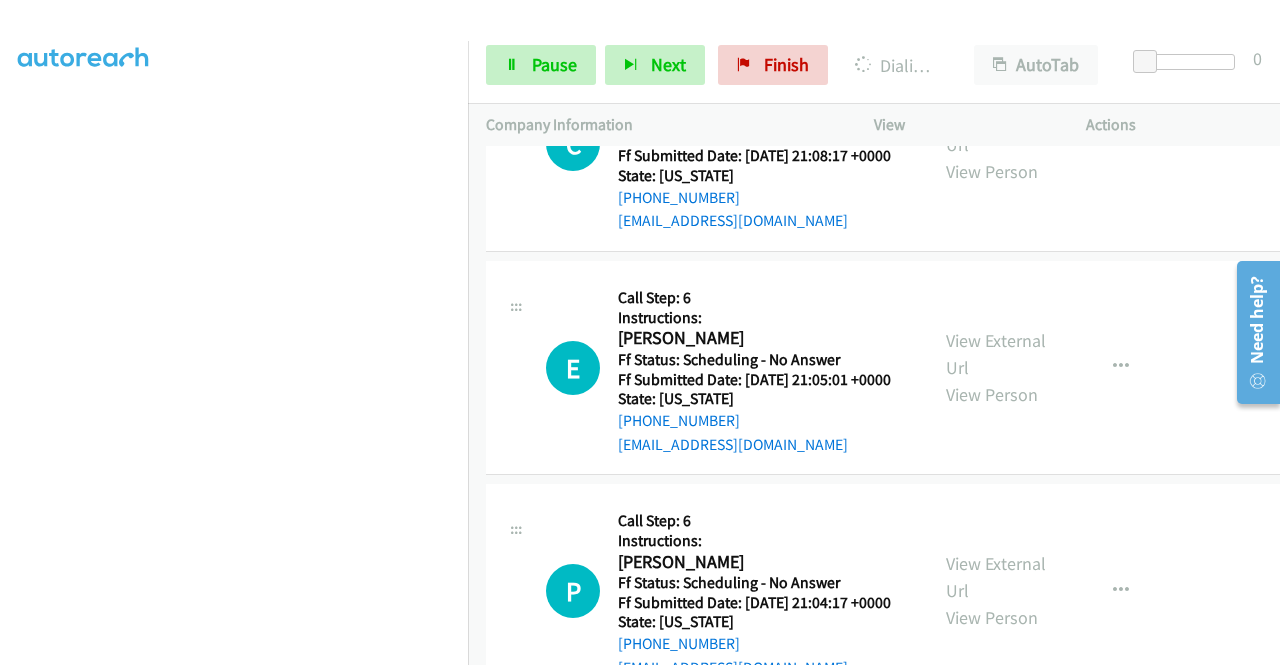 scroll, scrollTop: 14684, scrollLeft: 0, axis: vertical 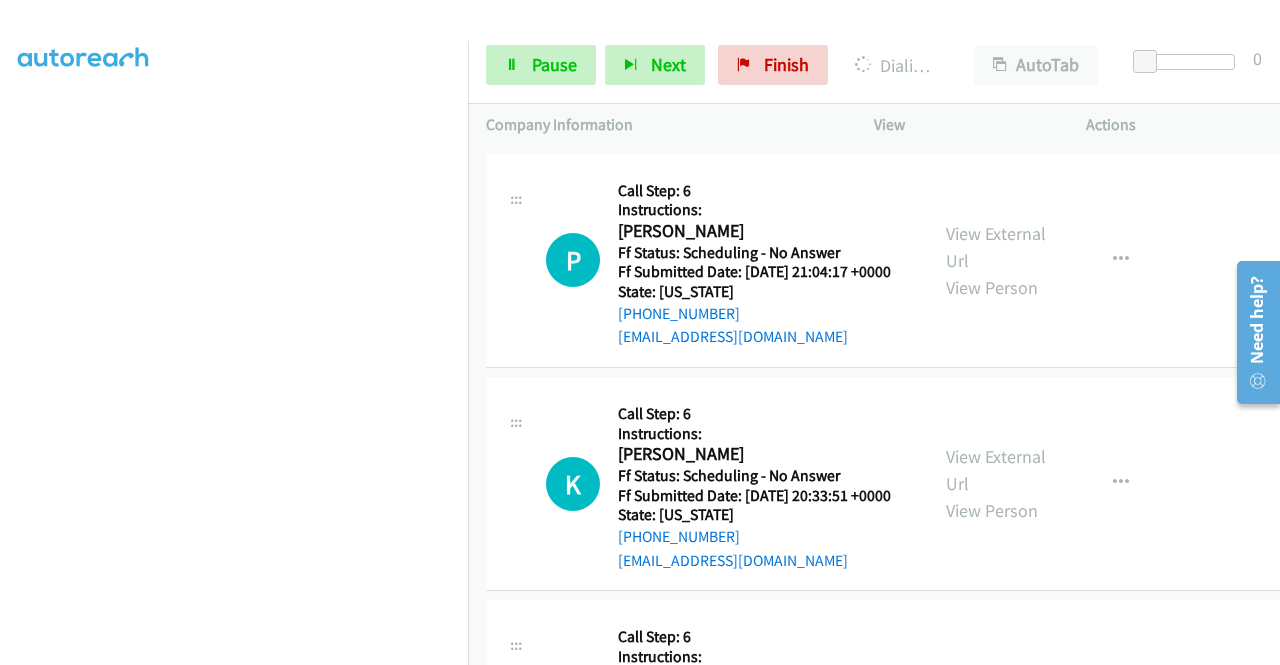 click on "View External Url
View Person" at bounding box center [1002, -633] 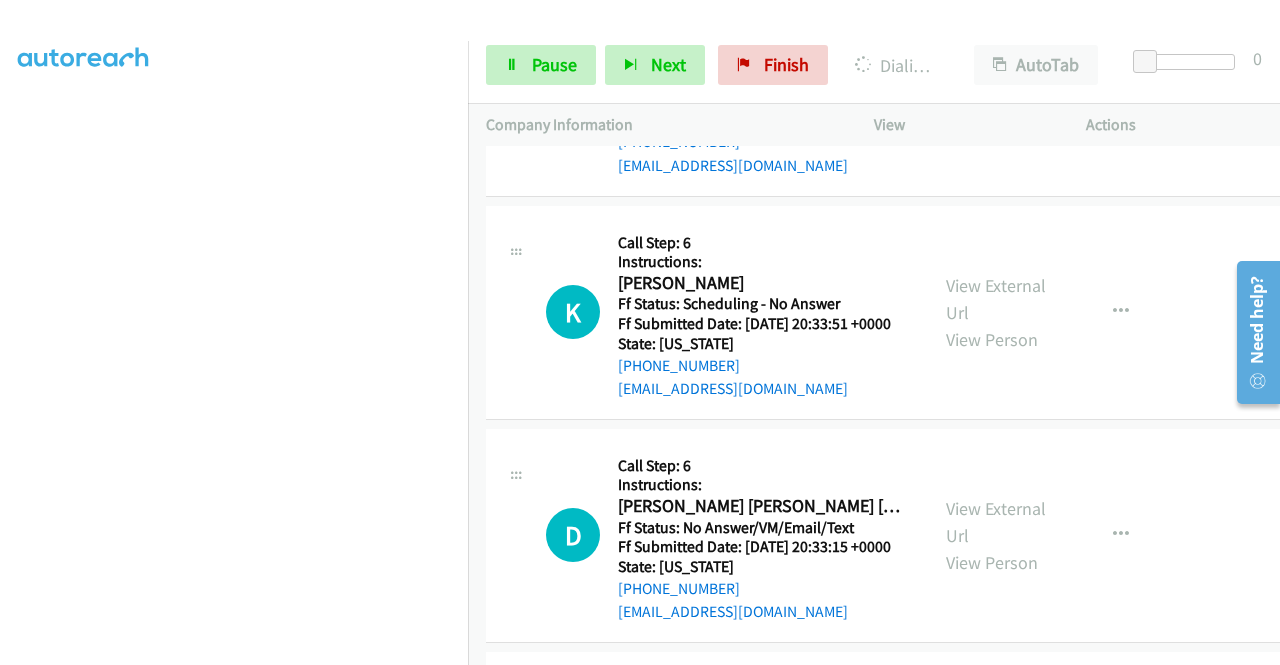 scroll, scrollTop: 15124, scrollLeft: 0, axis: vertical 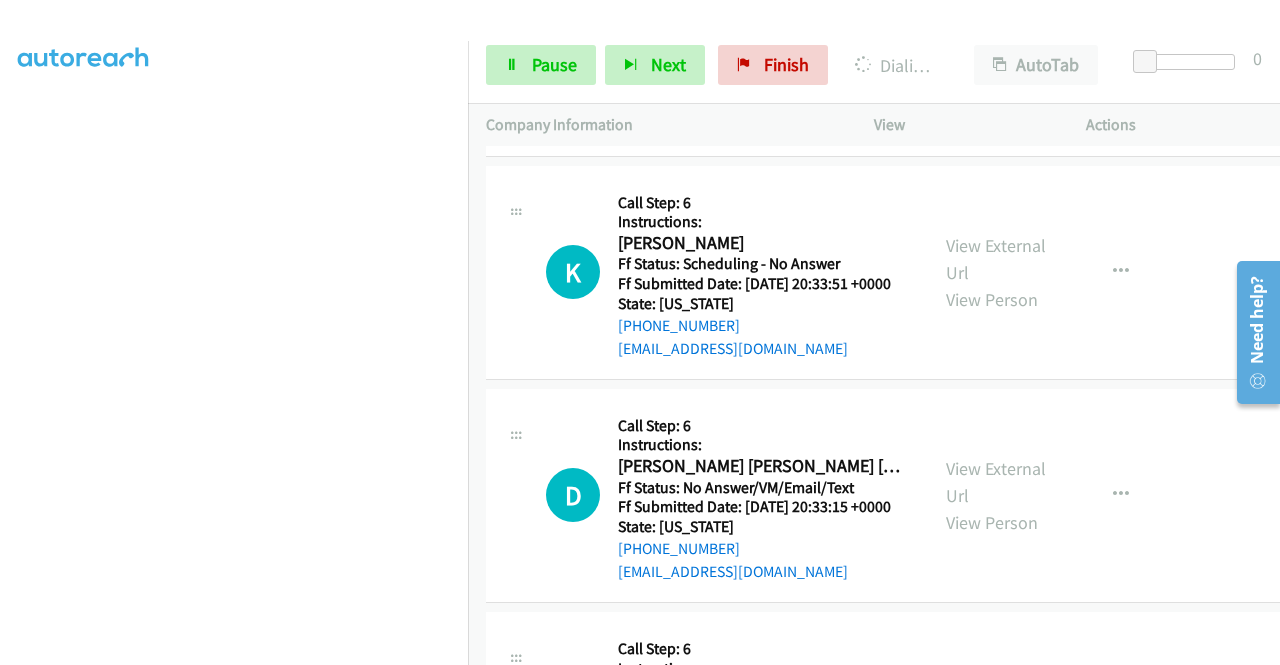 click on "View External Url" at bounding box center (996, -634) 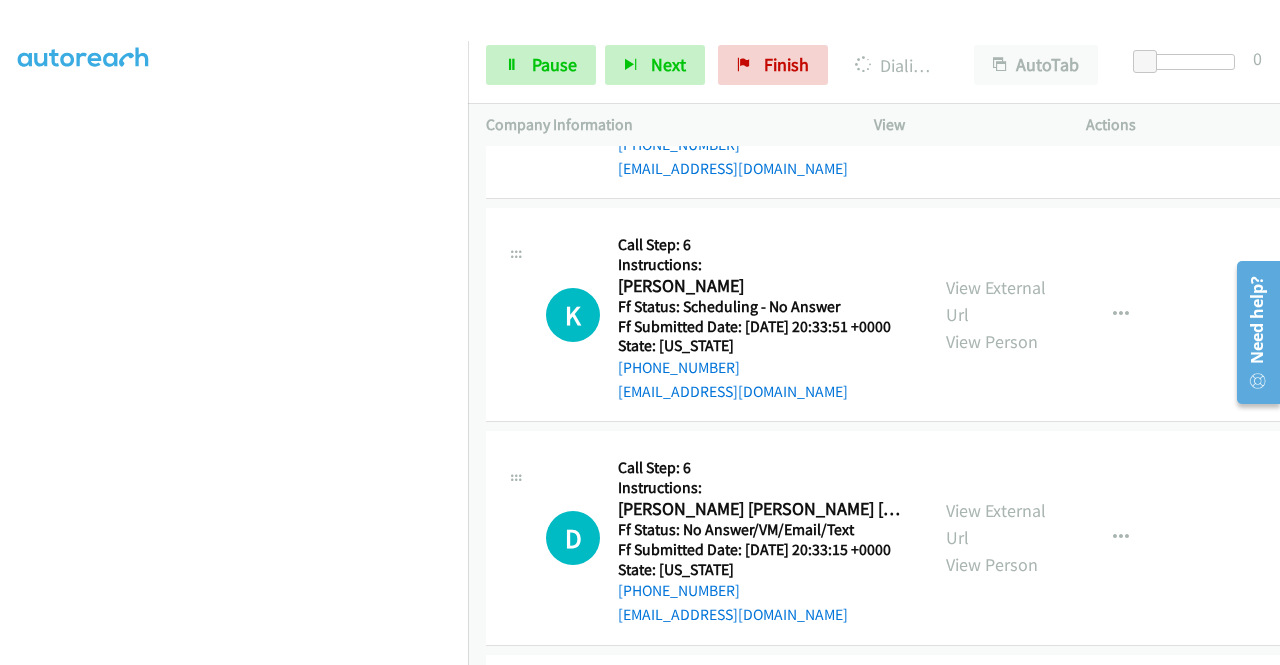 click on "View External Url" at bounding box center [996, -368] 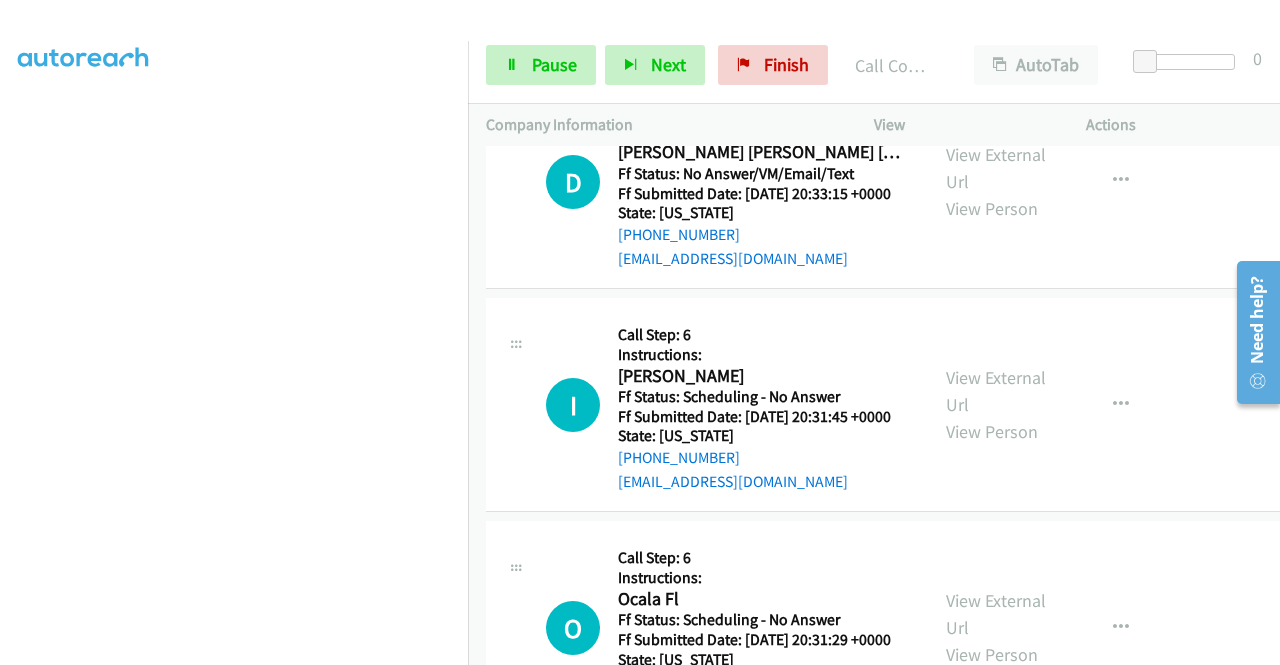 scroll, scrollTop: 15630, scrollLeft: 0, axis: vertical 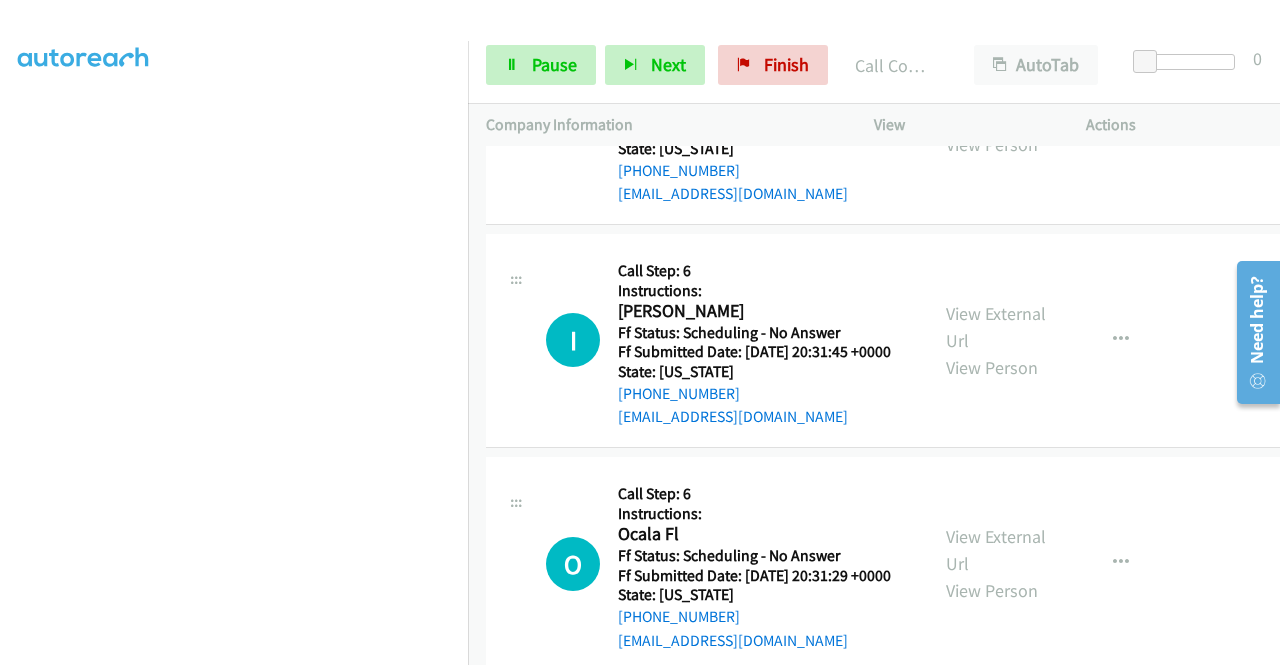 click on "View External Url
View Person
View External Url
Email
Schedule/Manage Callback
Skip Call
Add to do not call list" at bounding box center (1047, -574) 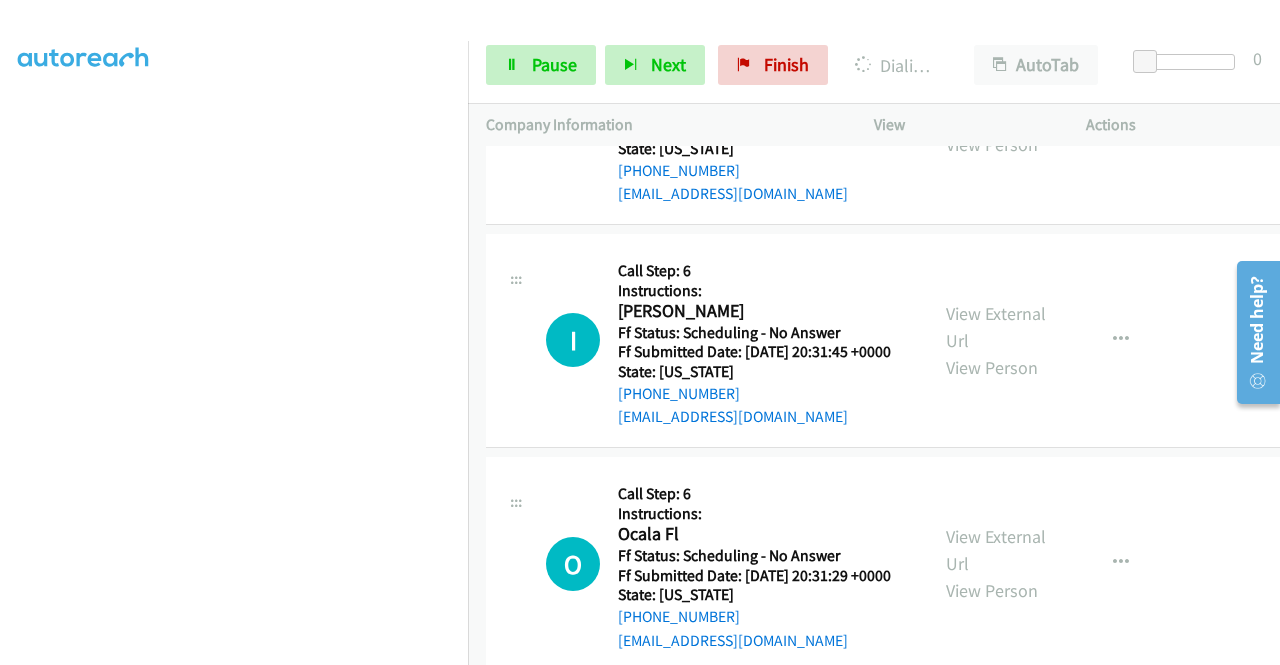 click on "View External Url
View Person
View External Url
Email
Schedule/Manage Callback
Skip Call
Add to do not call list" at bounding box center [1047, -330] 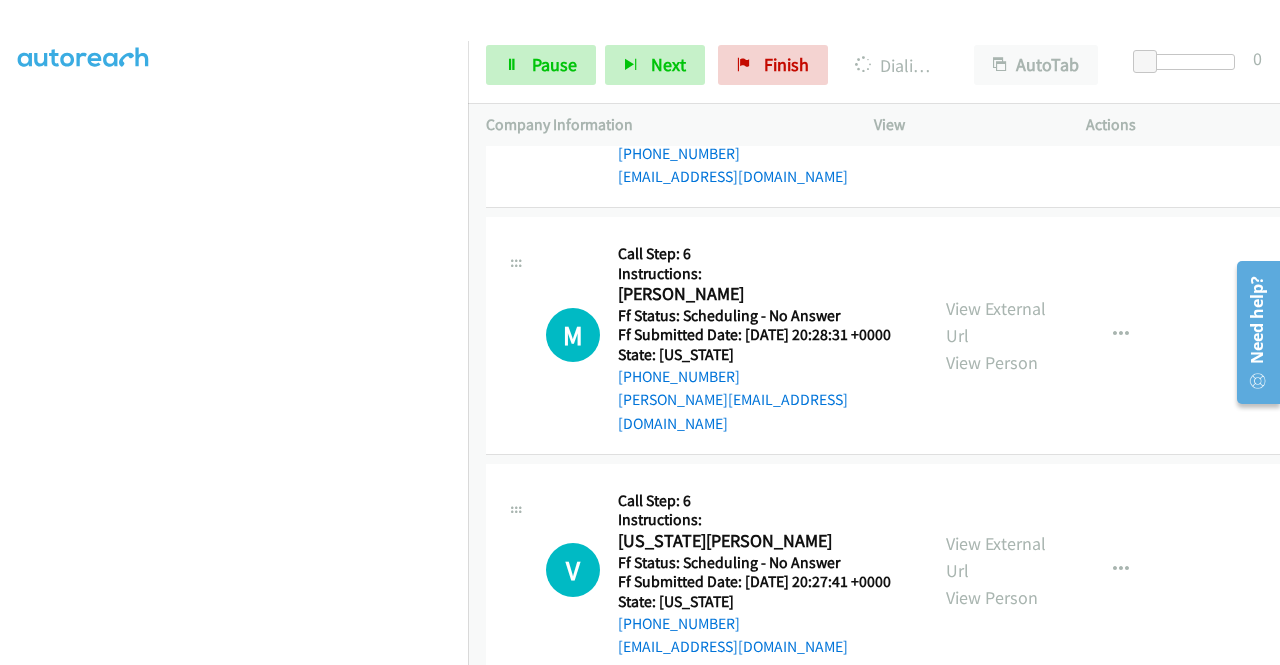 scroll, scrollTop: 16230, scrollLeft: 0, axis: vertical 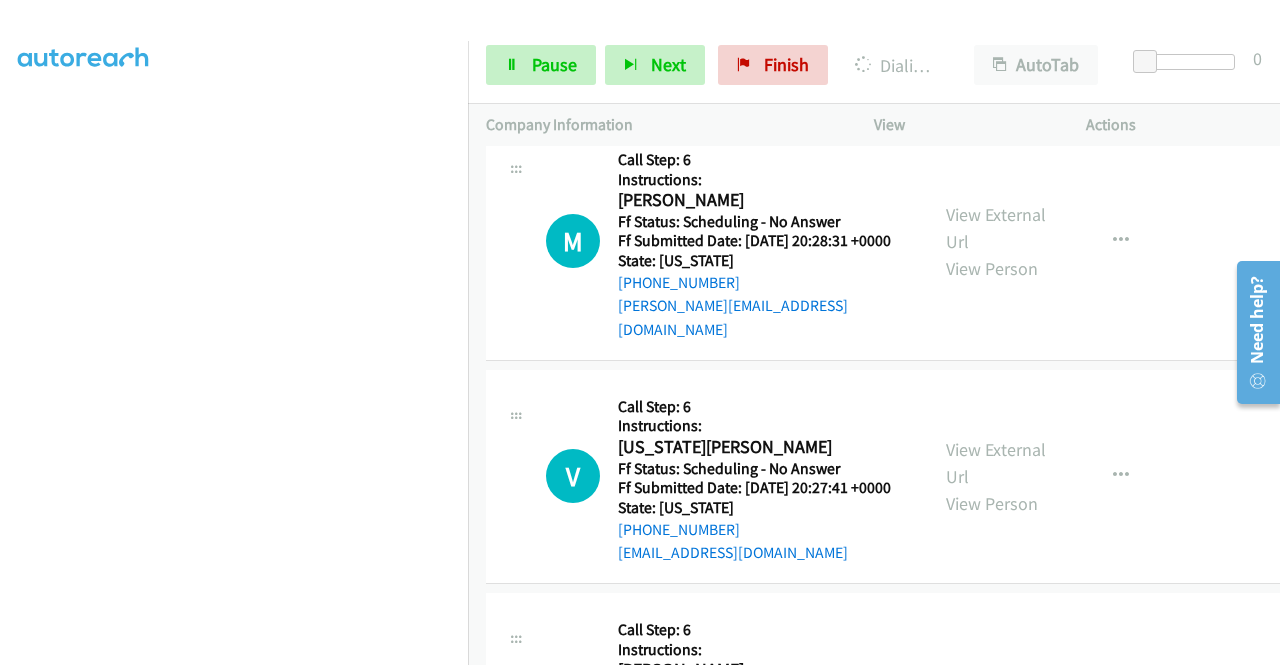 click on "View External Url" at bounding box center [996, -677] 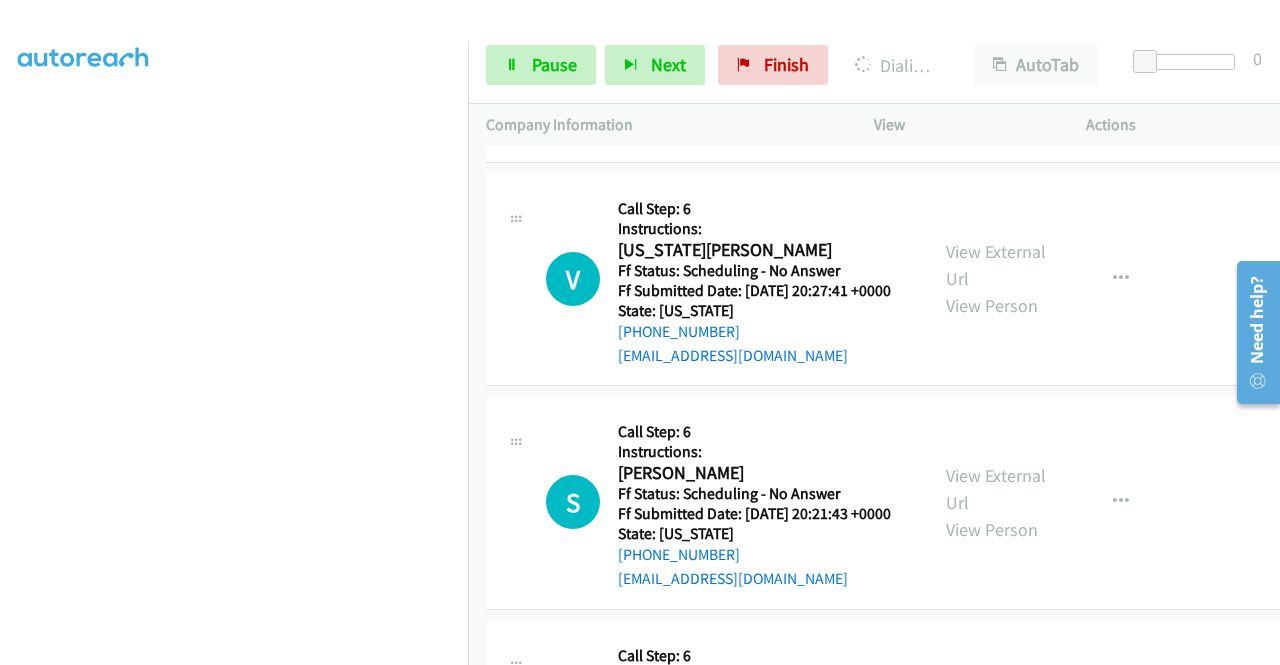 scroll, scrollTop: 16563, scrollLeft: 0, axis: vertical 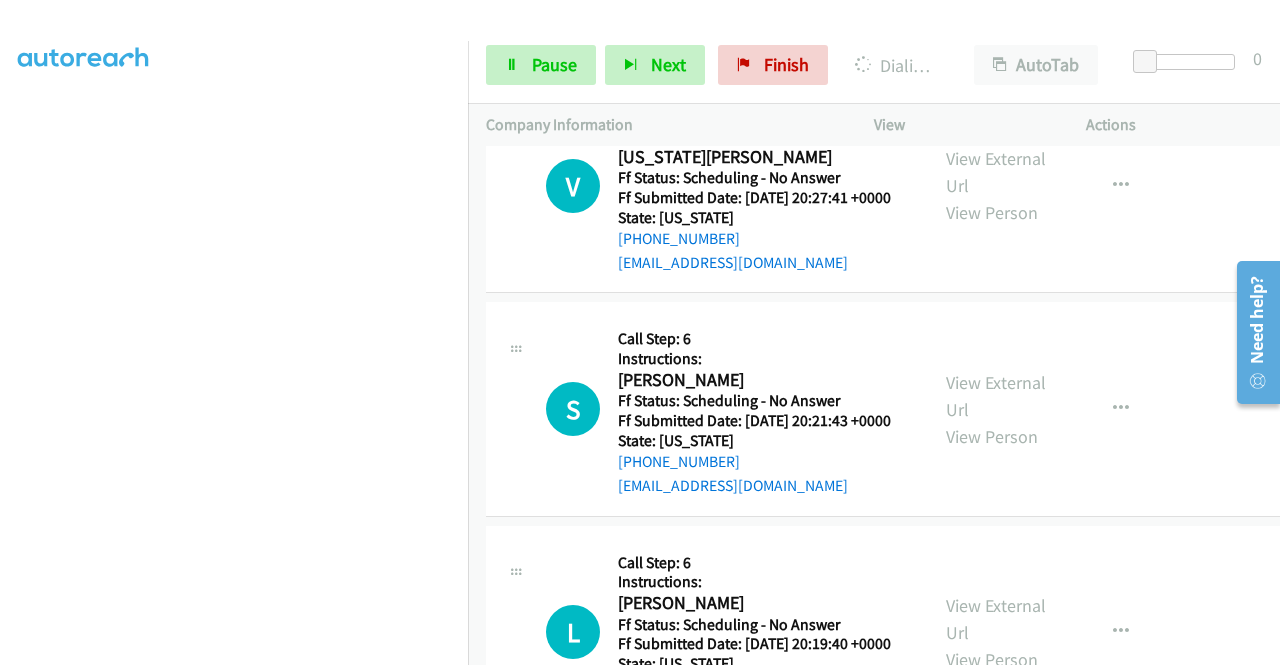 click on "View External Url" at bounding box center (996, -744) 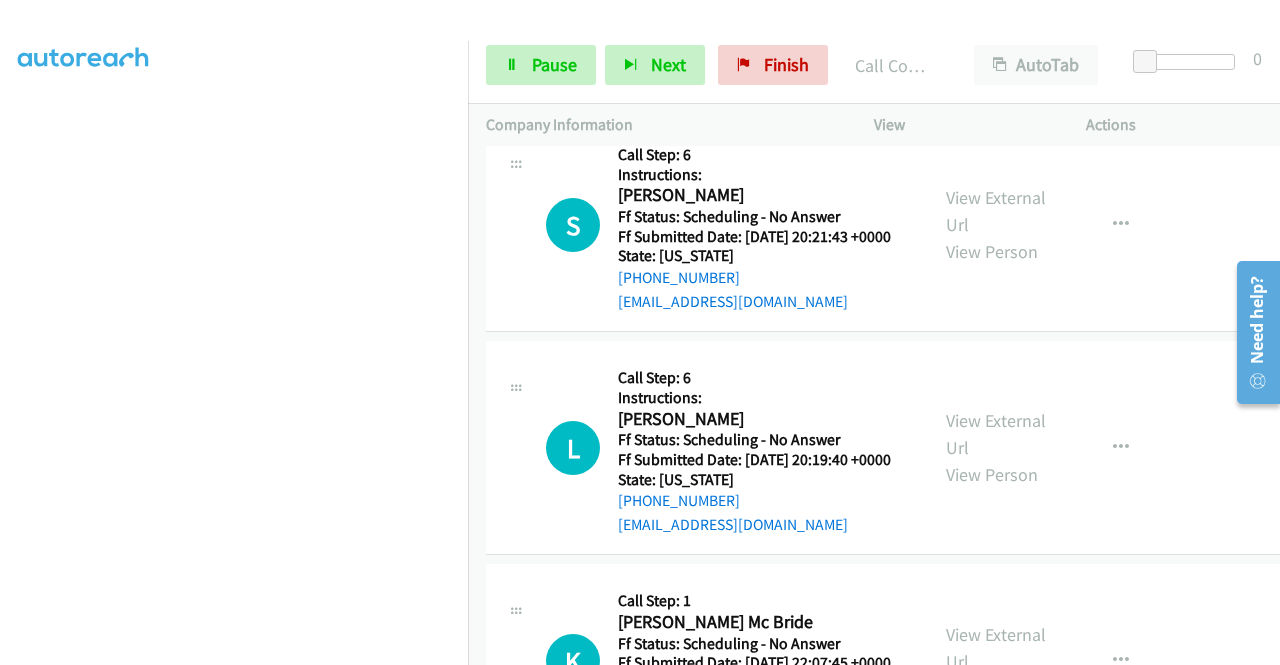 scroll, scrollTop: 16856, scrollLeft: 0, axis: vertical 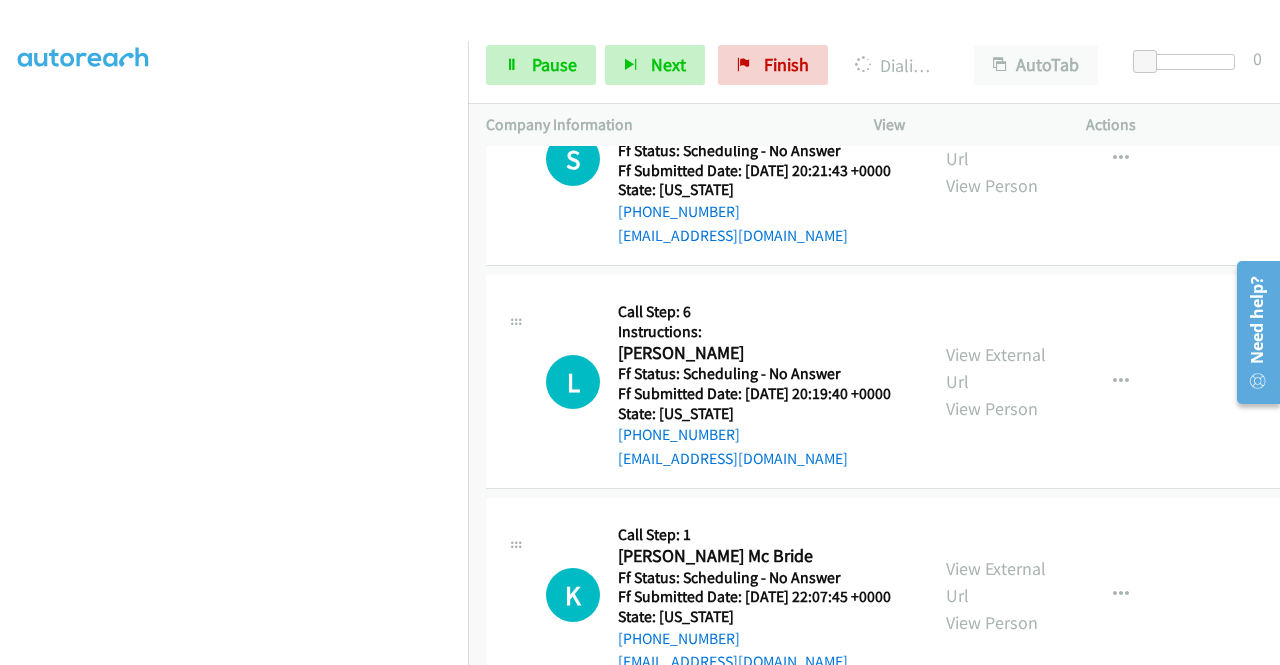 click on "View External Url" at bounding box center [996, -771] 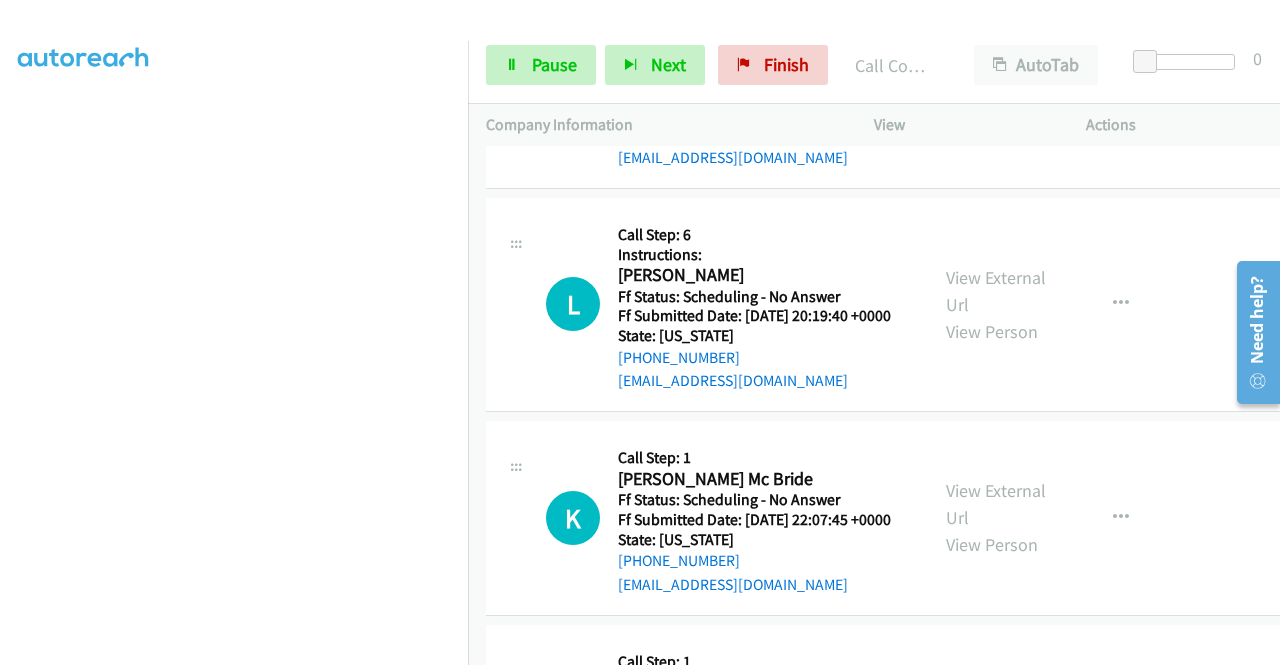 scroll, scrollTop: 17163, scrollLeft: 0, axis: vertical 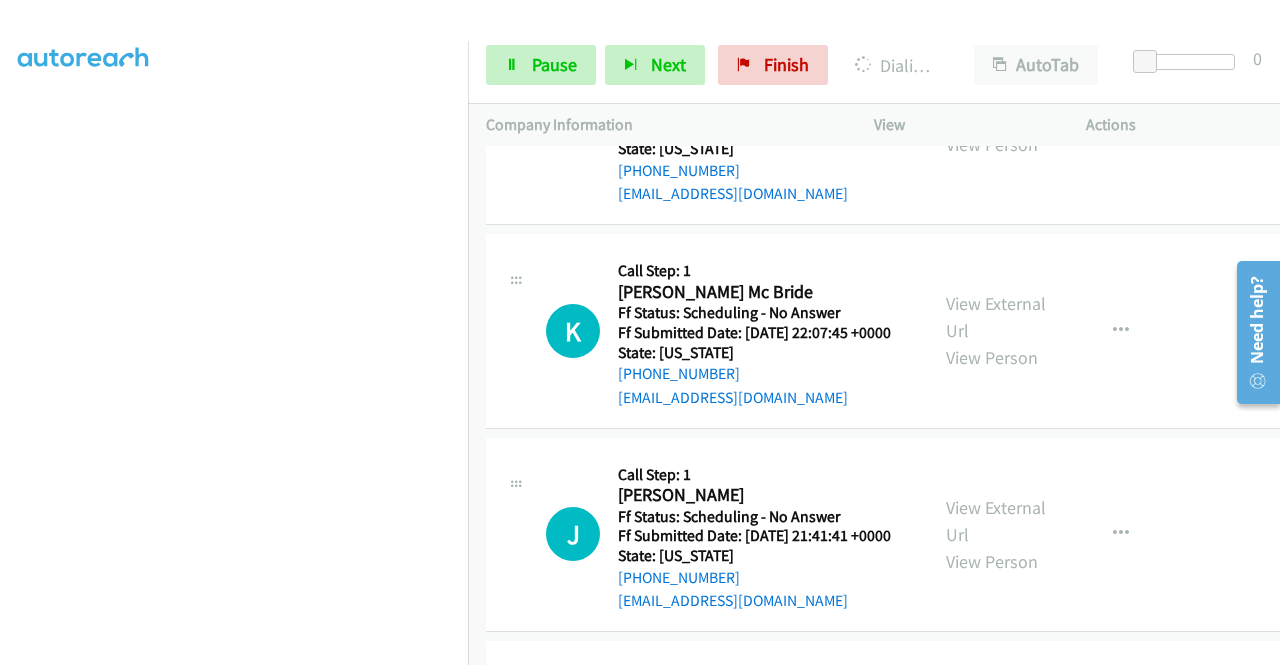 click on "View External Url" at bounding box center [996, -812] 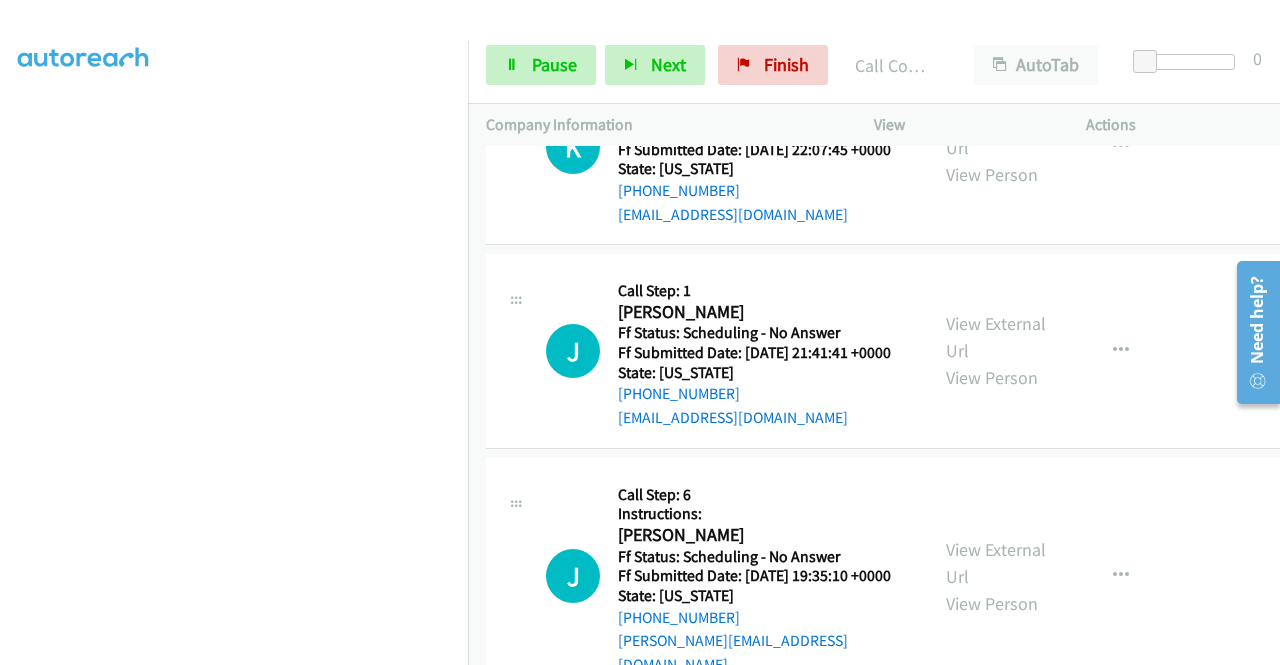 scroll, scrollTop: 17416, scrollLeft: 0, axis: vertical 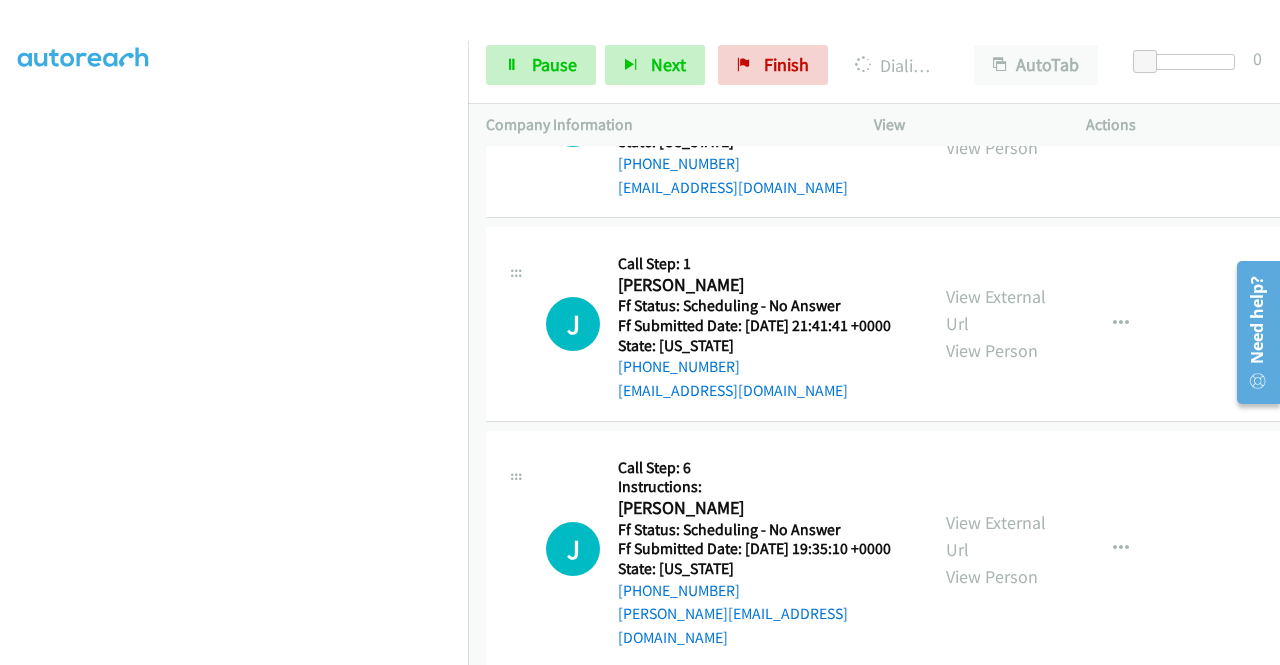 click on "View External Url
View Person" at bounding box center [1002, -775] 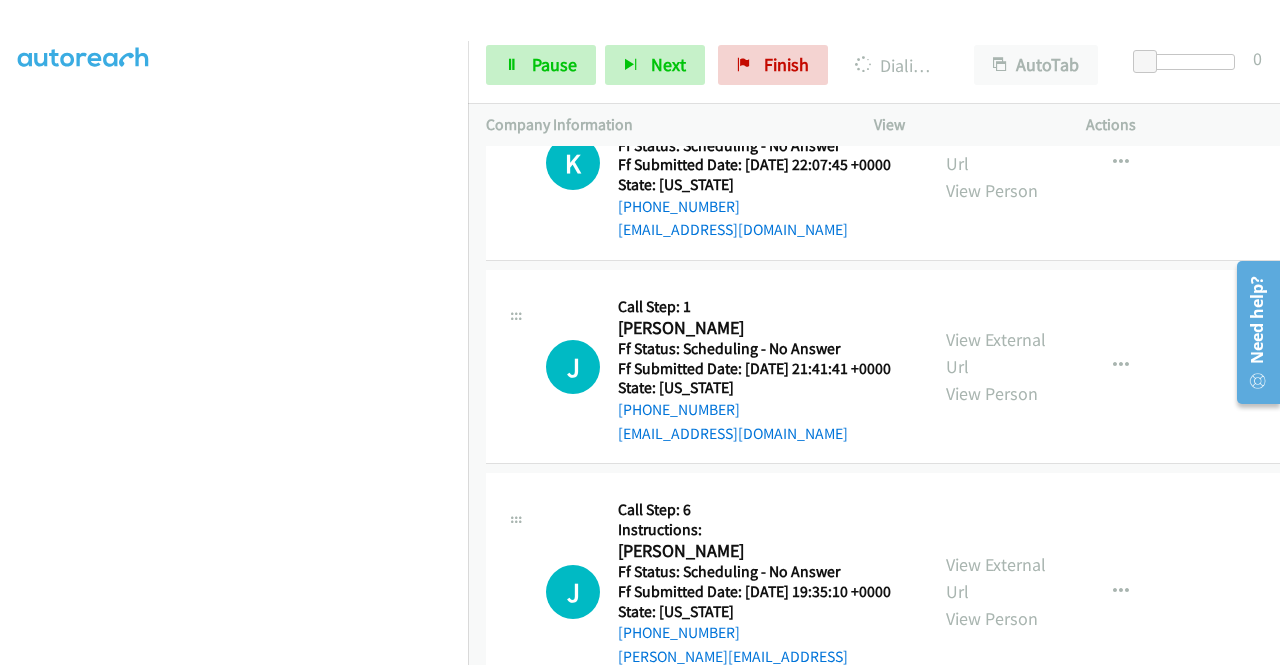 click on "View External Url" at bounding box center [996, -510] 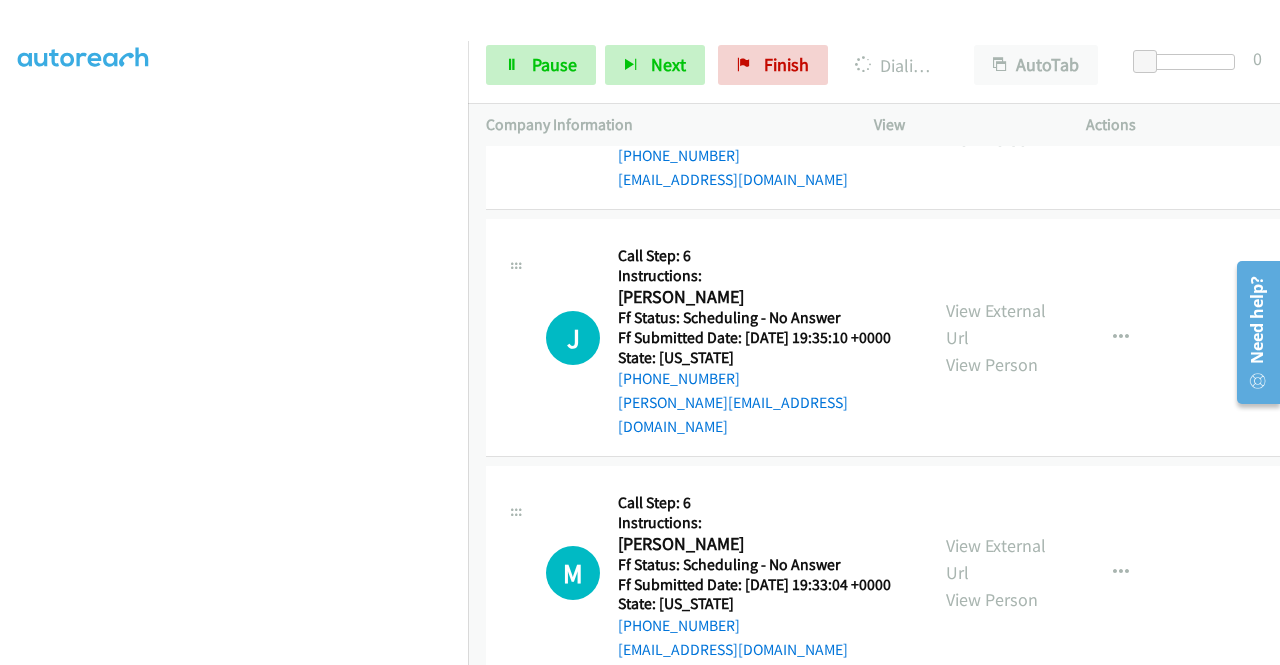 scroll, scrollTop: 17736, scrollLeft: 0, axis: vertical 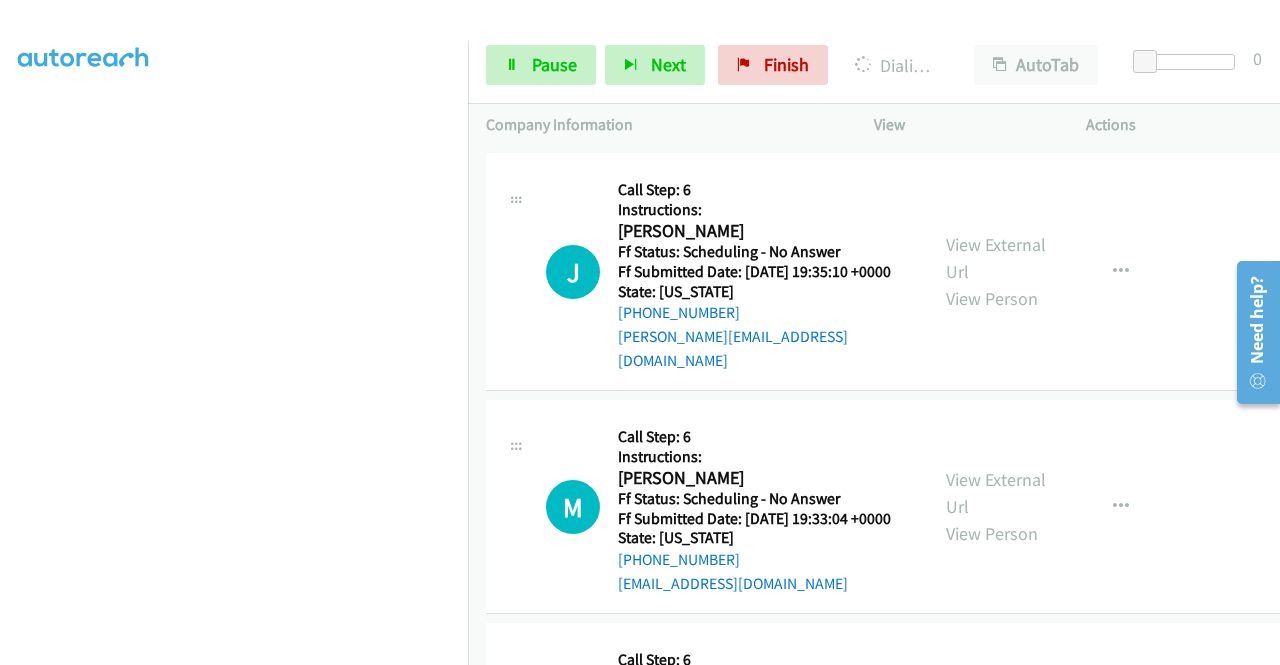 click on "Dialing Mode: Power
|
Switch to Preview
My Lists" at bounding box center [234, 152] 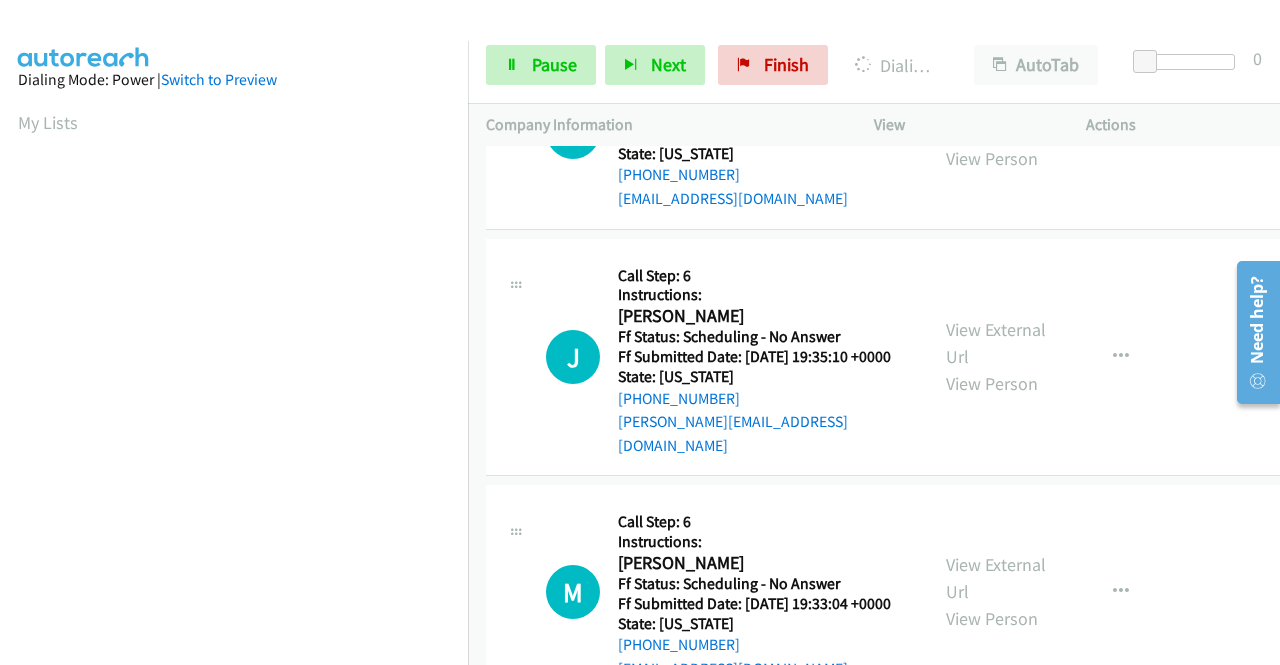 scroll, scrollTop: 456, scrollLeft: 0, axis: vertical 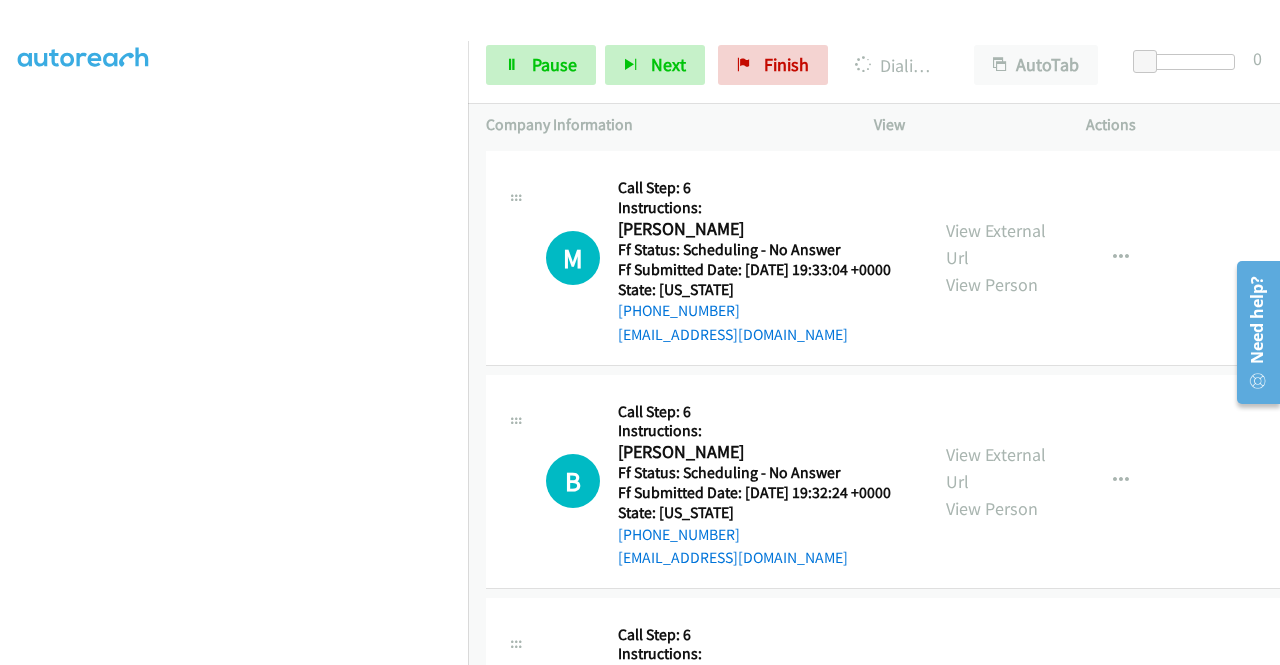 click on "View External Url" at bounding box center (996, -877) 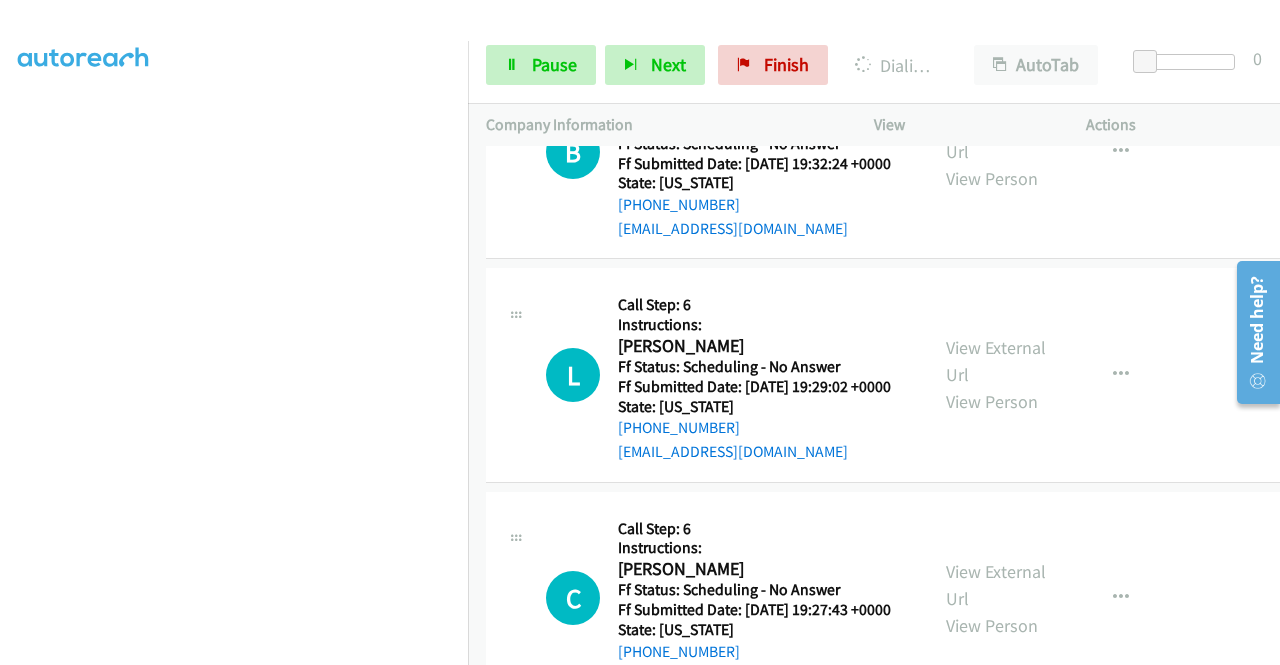 scroll, scrollTop: 18483, scrollLeft: 0, axis: vertical 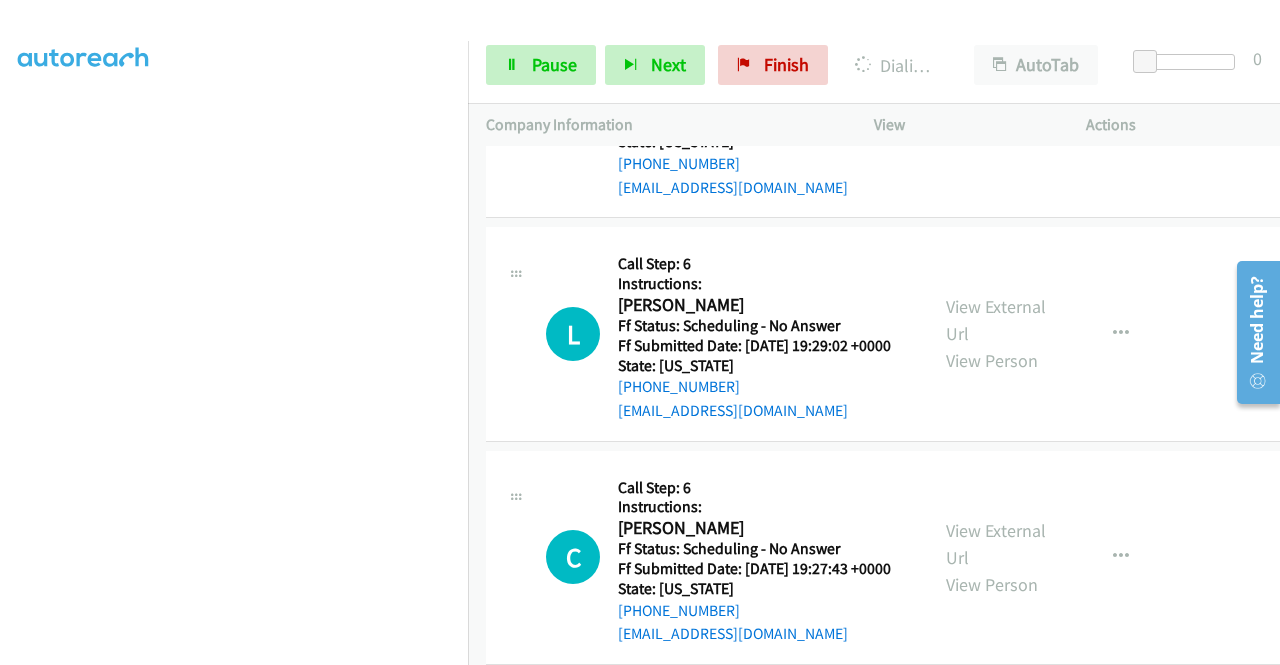click on "View External Url" at bounding box center [996, -790] 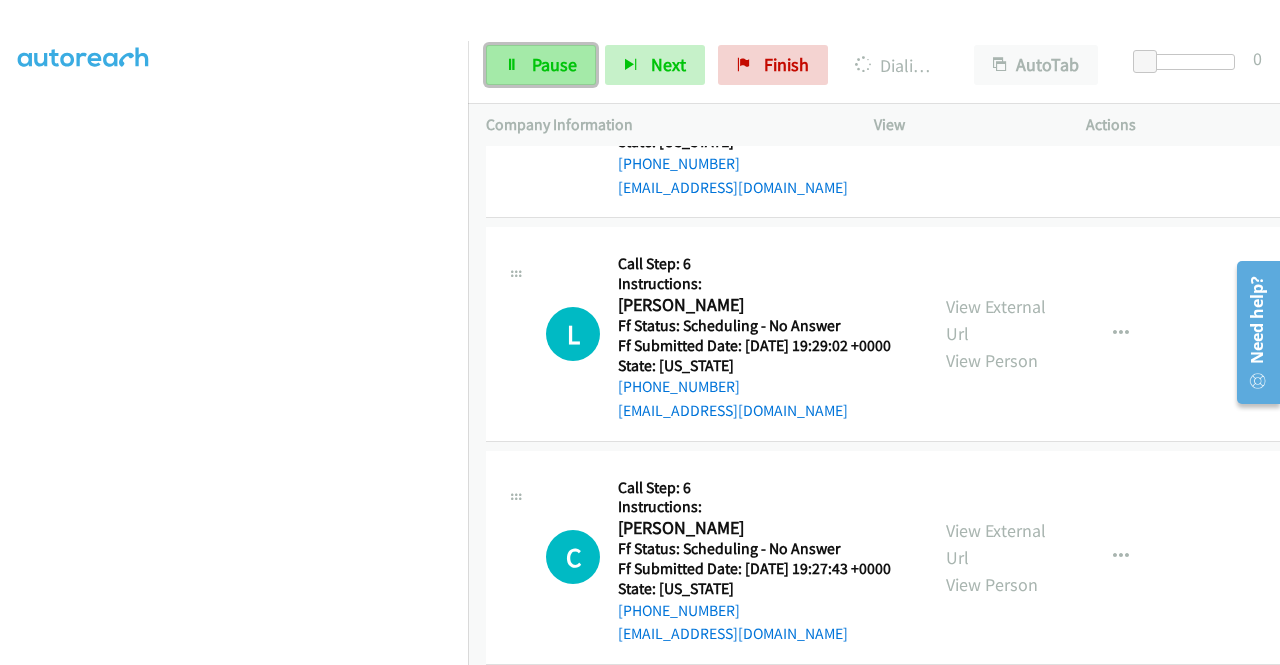 click on "Pause" at bounding box center [541, 65] 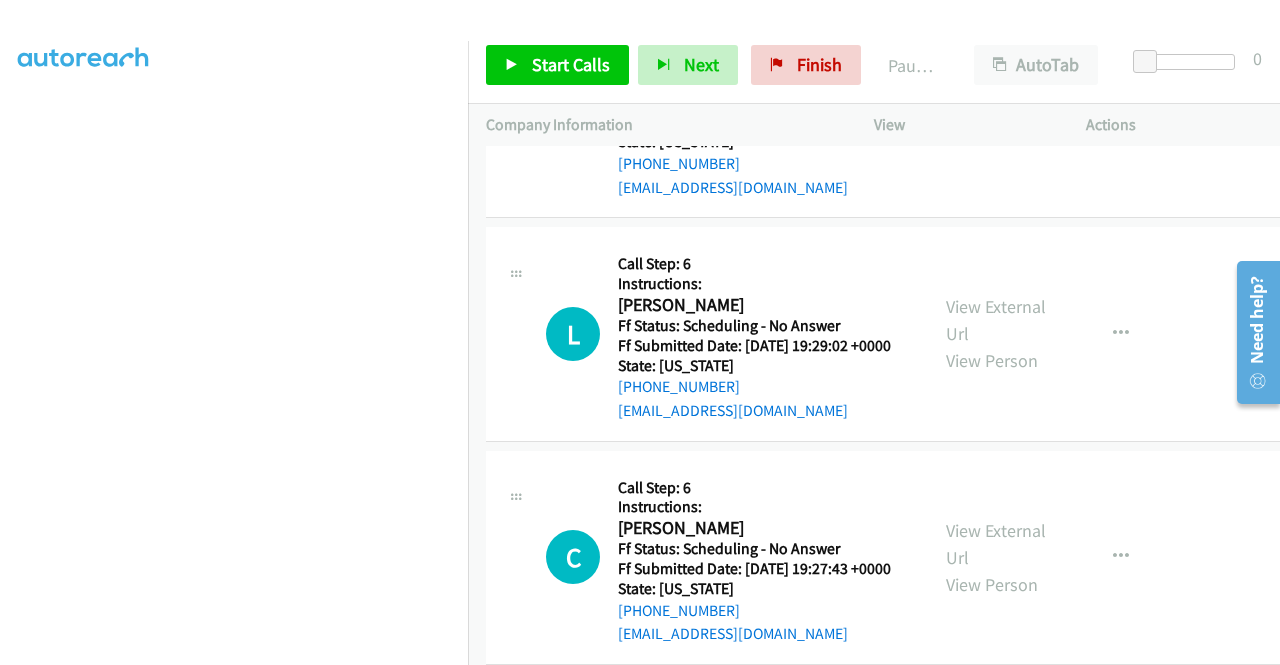 click on "Start Calls
Pause
Next
Finish
Paused
AutoTab
AutoTab
0" at bounding box center (874, 65) 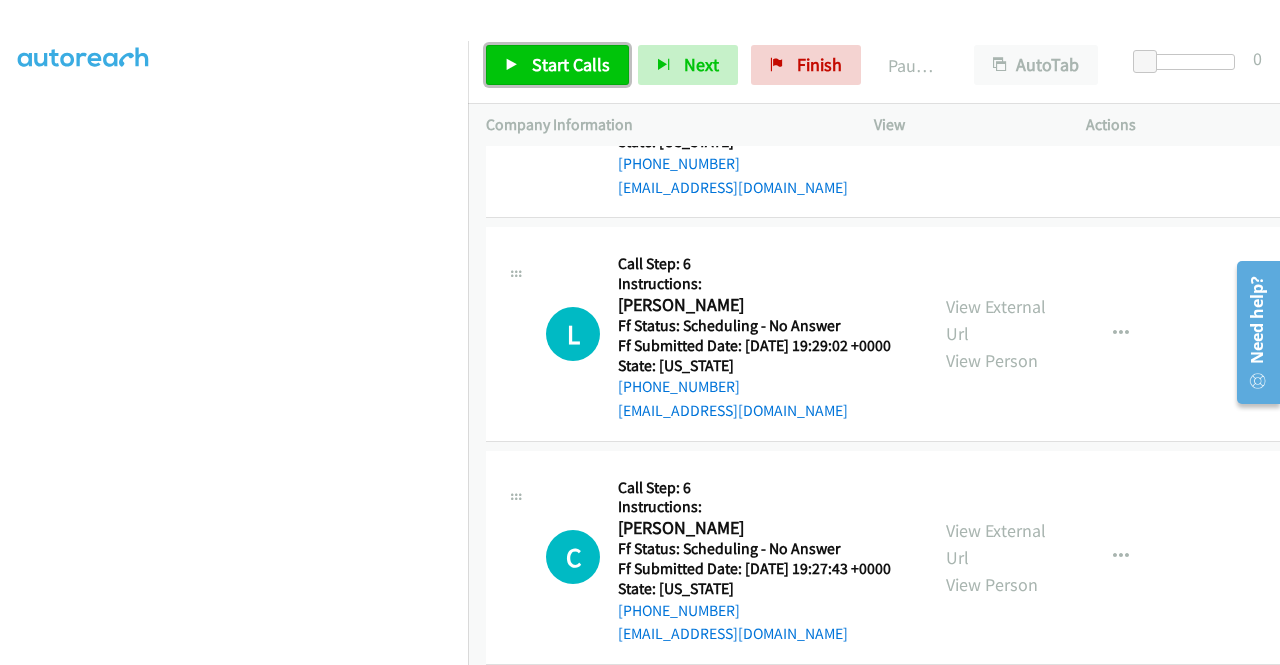 click on "Start Calls" at bounding box center [557, 65] 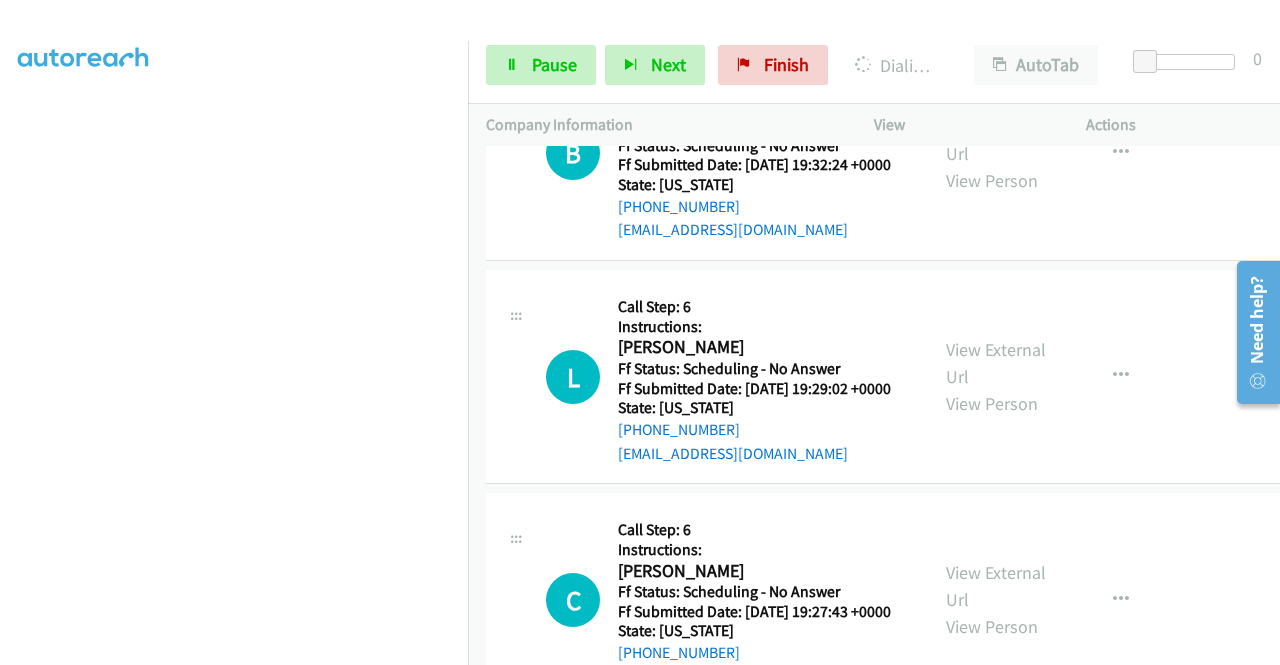click on "View External Url" at bounding box center (996, -543) 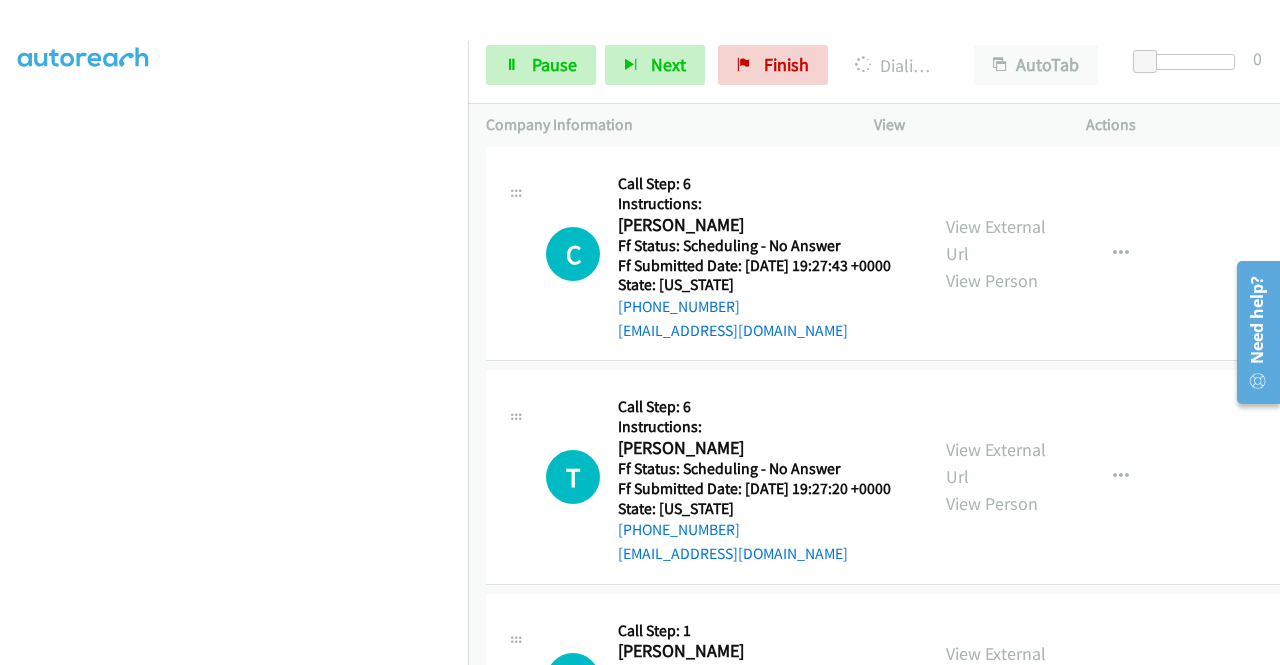 scroll, scrollTop: 18843, scrollLeft: 0, axis: vertical 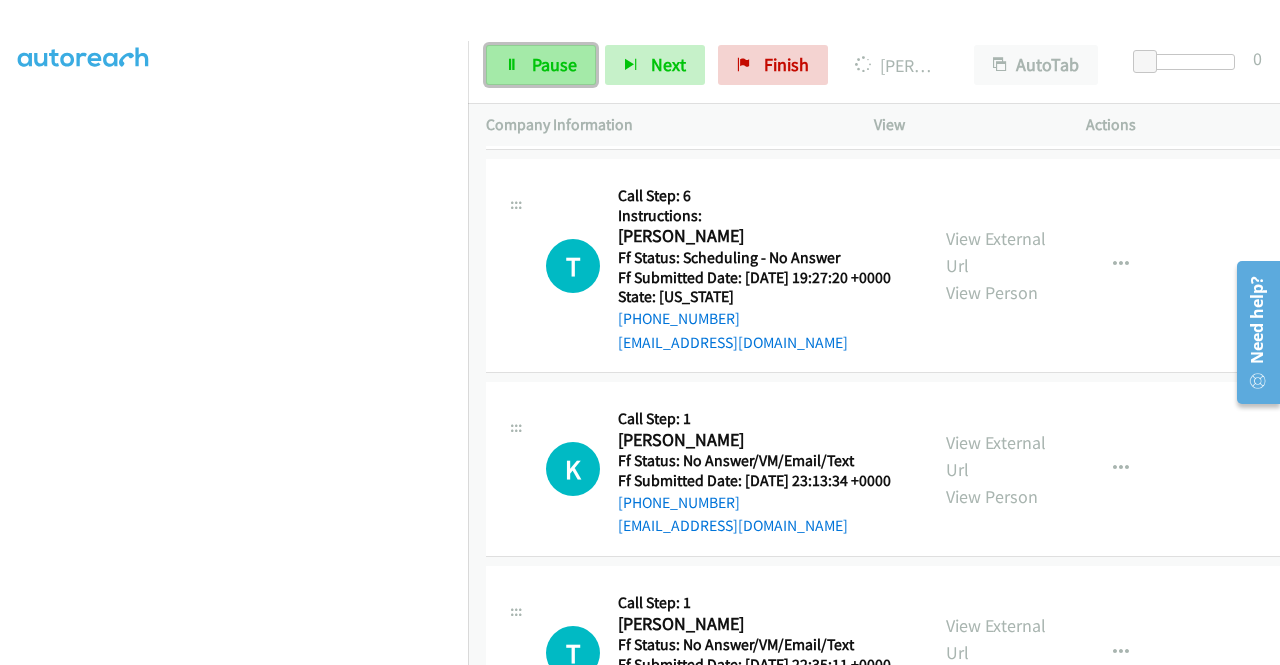 click on "Pause" at bounding box center [541, 65] 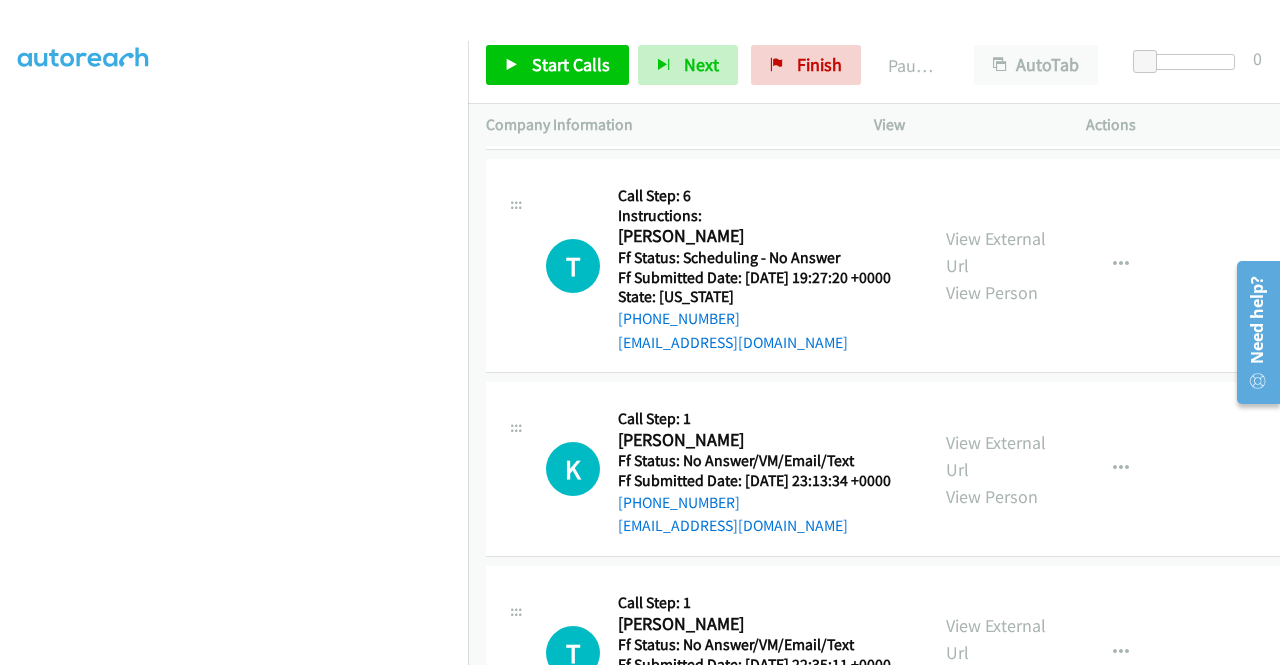 click on "View External Url" at bounding box center (996, -876) 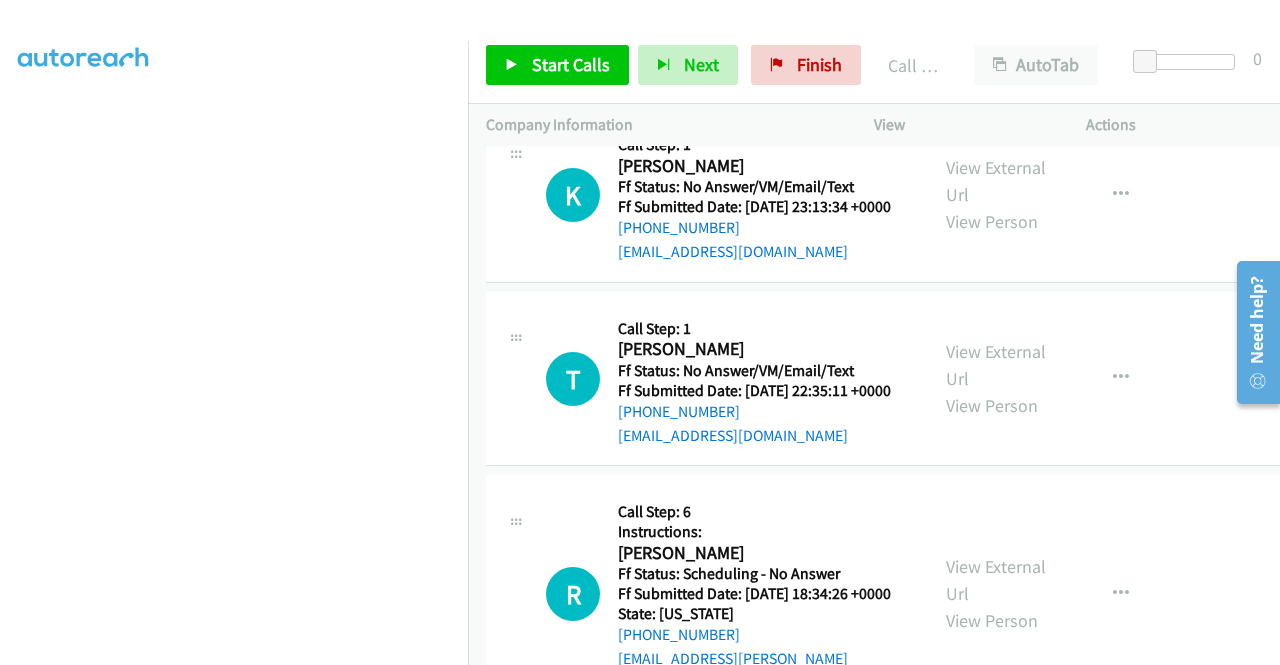 scroll, scrollTop: 19403, scrollLeft: 0, axis: vertical 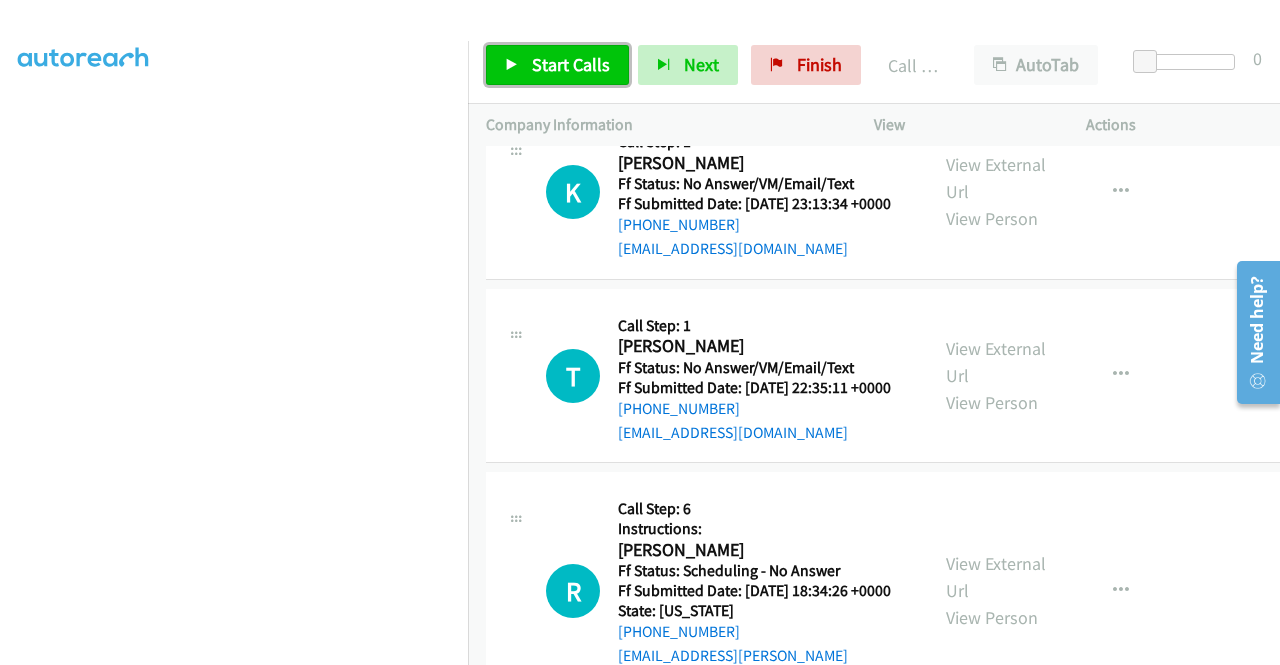 click on "Start Calls" at bounding box center (557, 65) 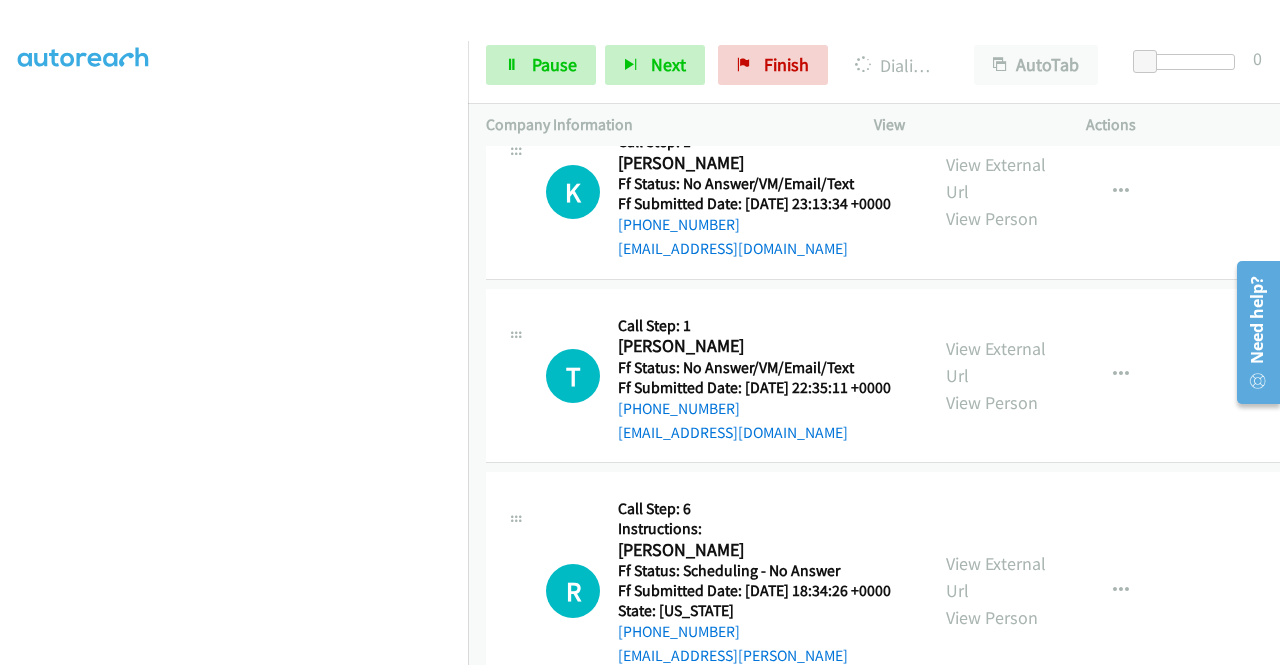 click on "View External Url" at bounding box center [996, -918] 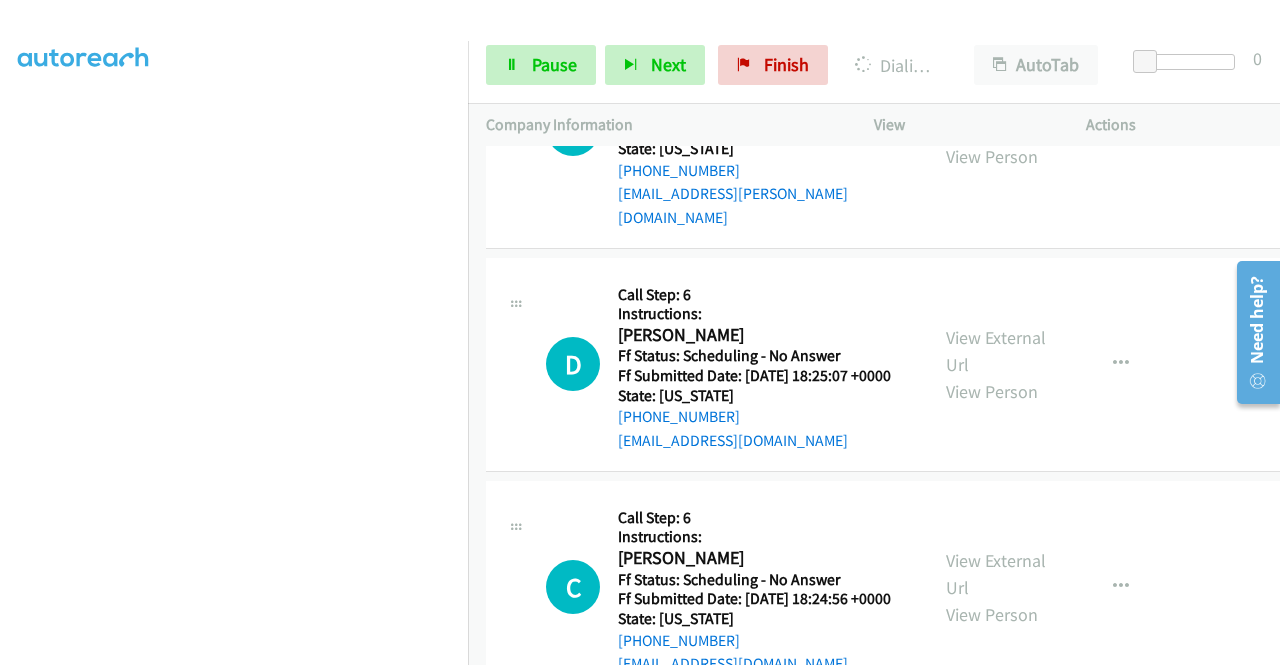 scroll, scrollTop: 19976, scrollLeft: 0, axis: vertical 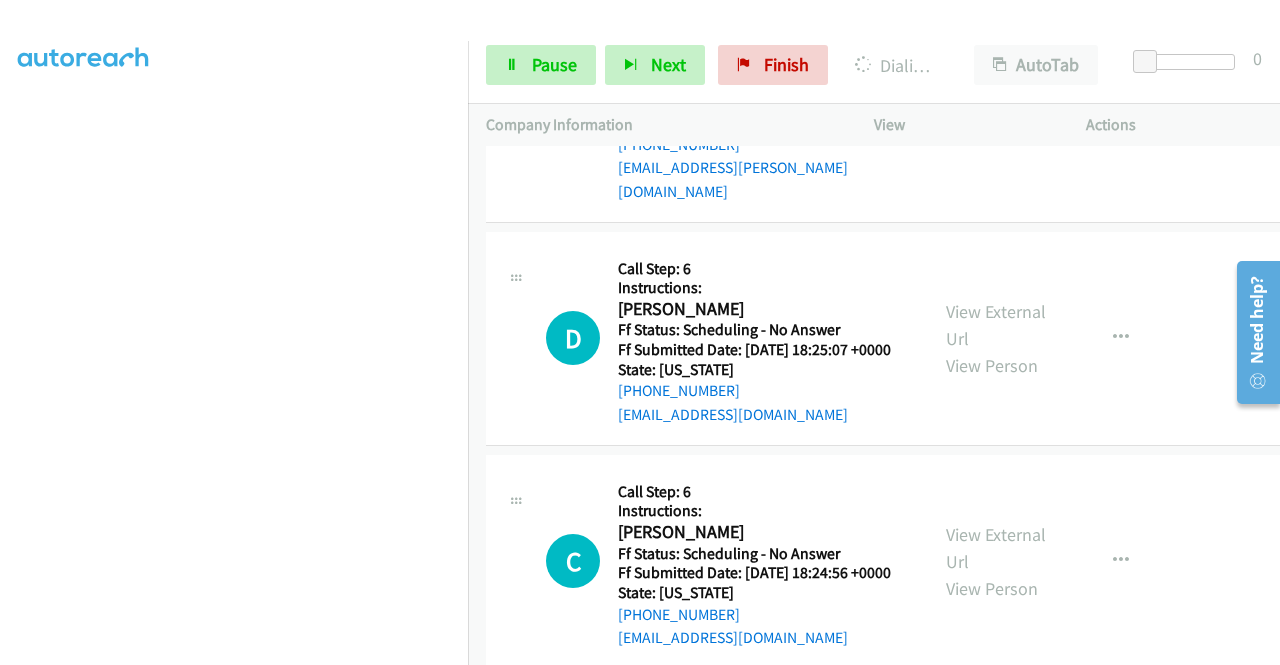 click on "View External Url" at bounding box center [996, -959] 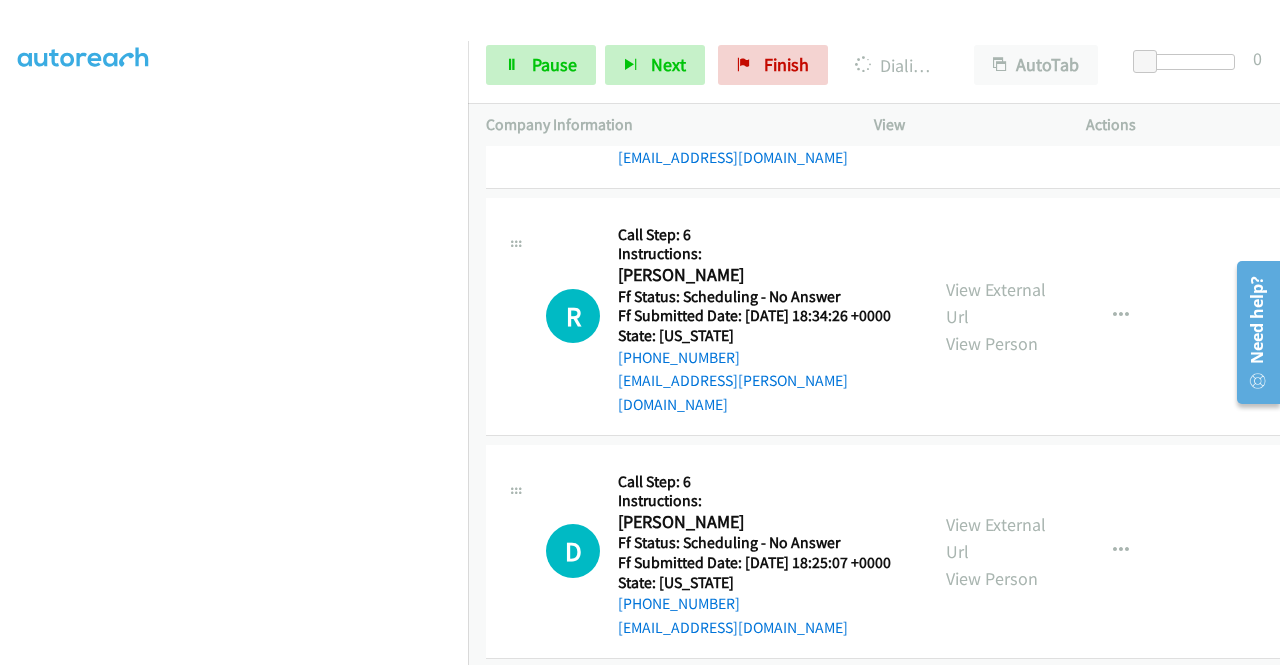 scroll, scrollTop: 19736, scrollLeft: 0, axis: vertical 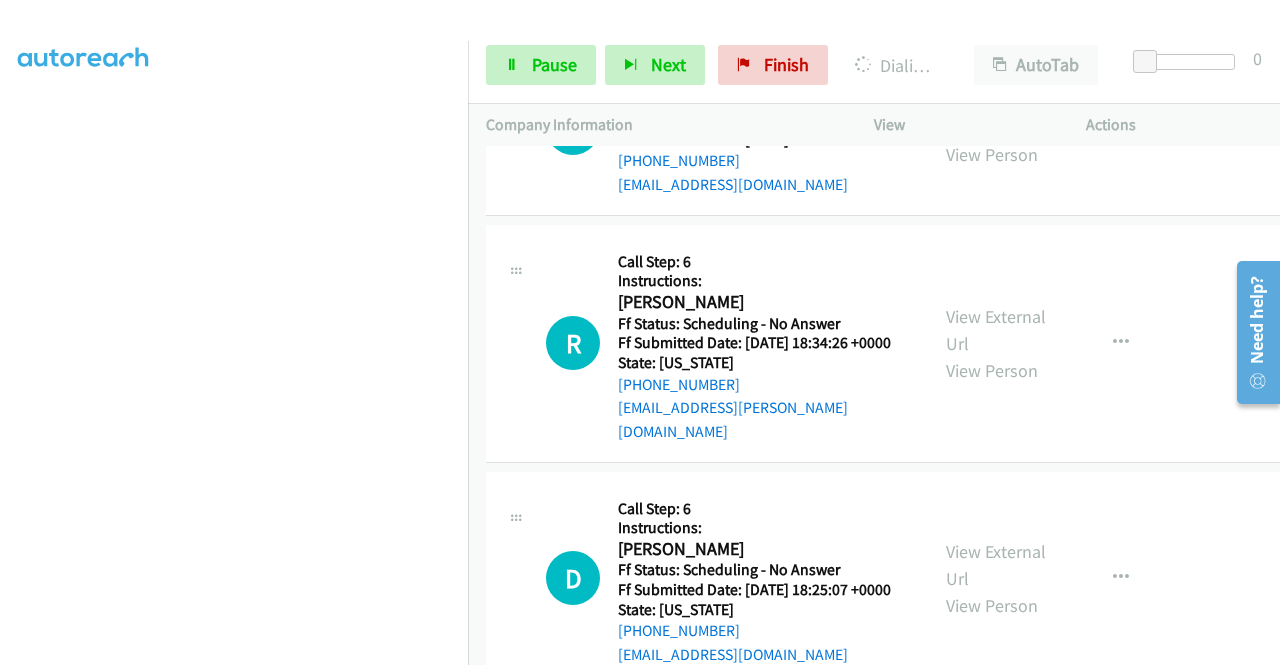 click on "View External Url" at bounding box center (996, -964) 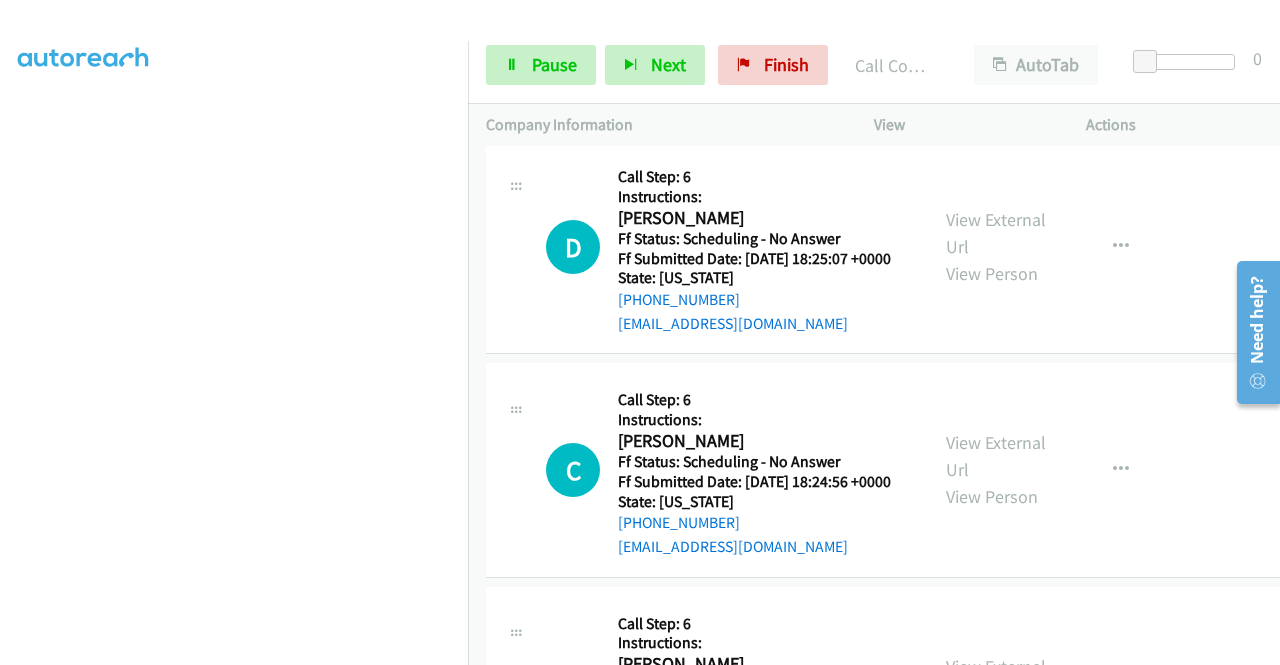scroll, scrollTop: 20230, scrollLeft: 0, axis: vertical 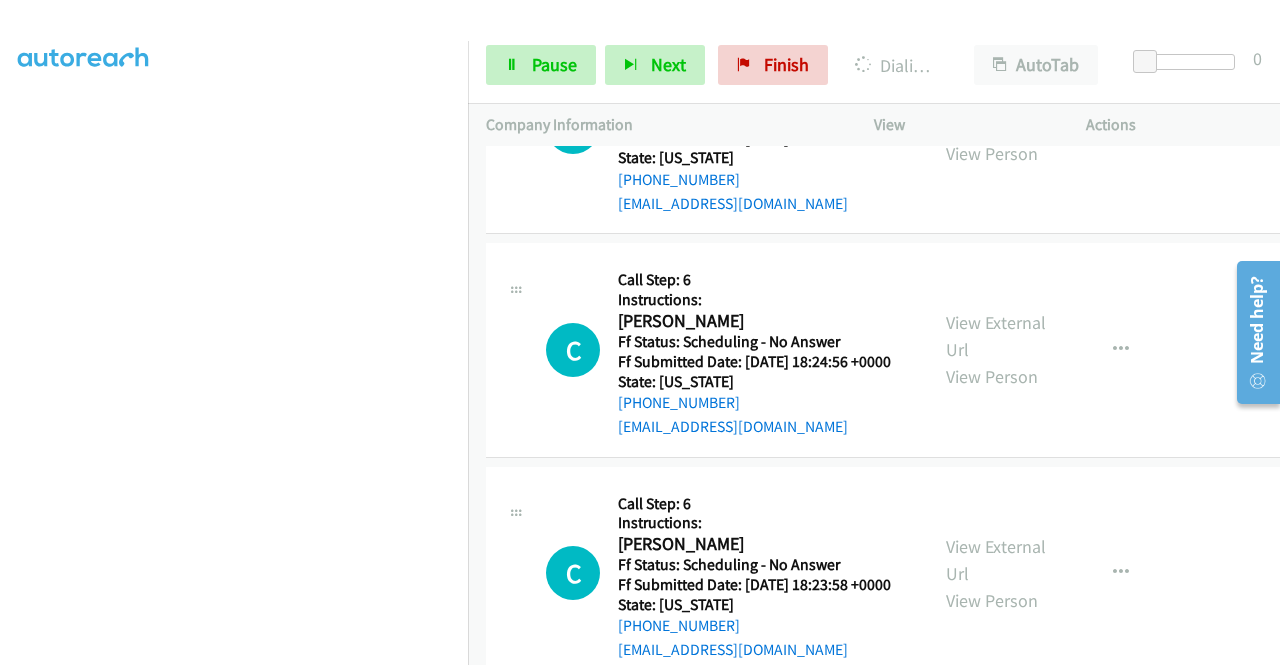 click on "View External Url" at bounding box center (996, -948) 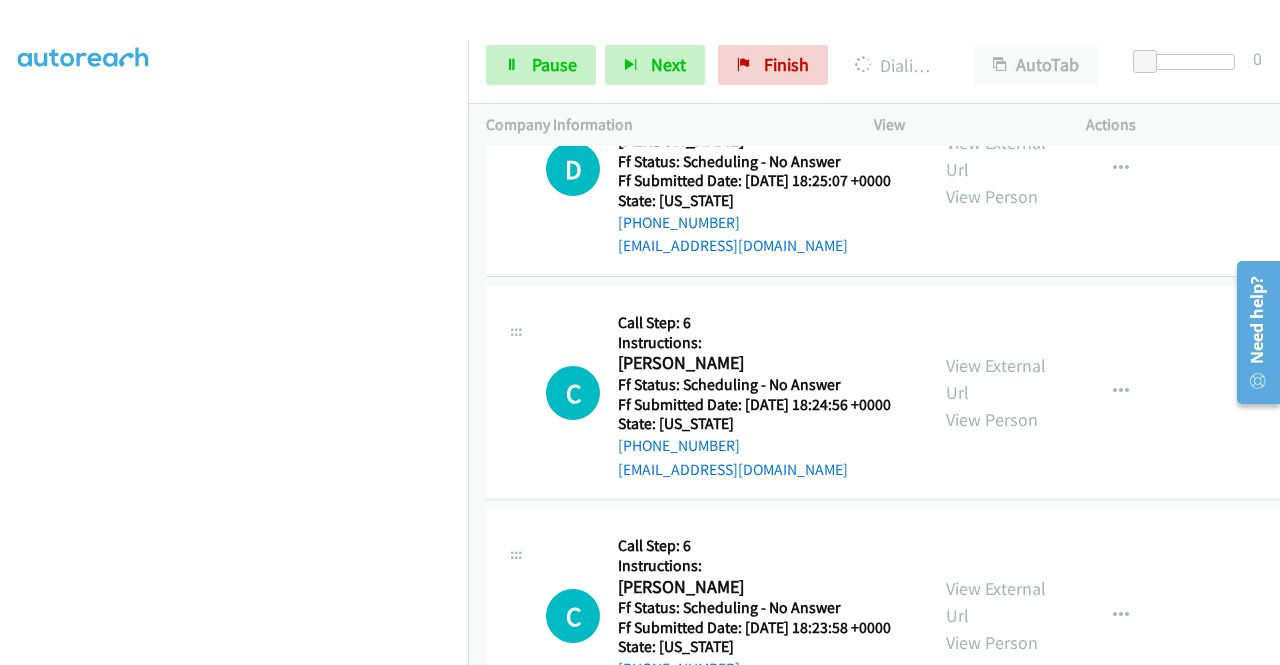 click on "View External Url" at bounding box center (996, -682) 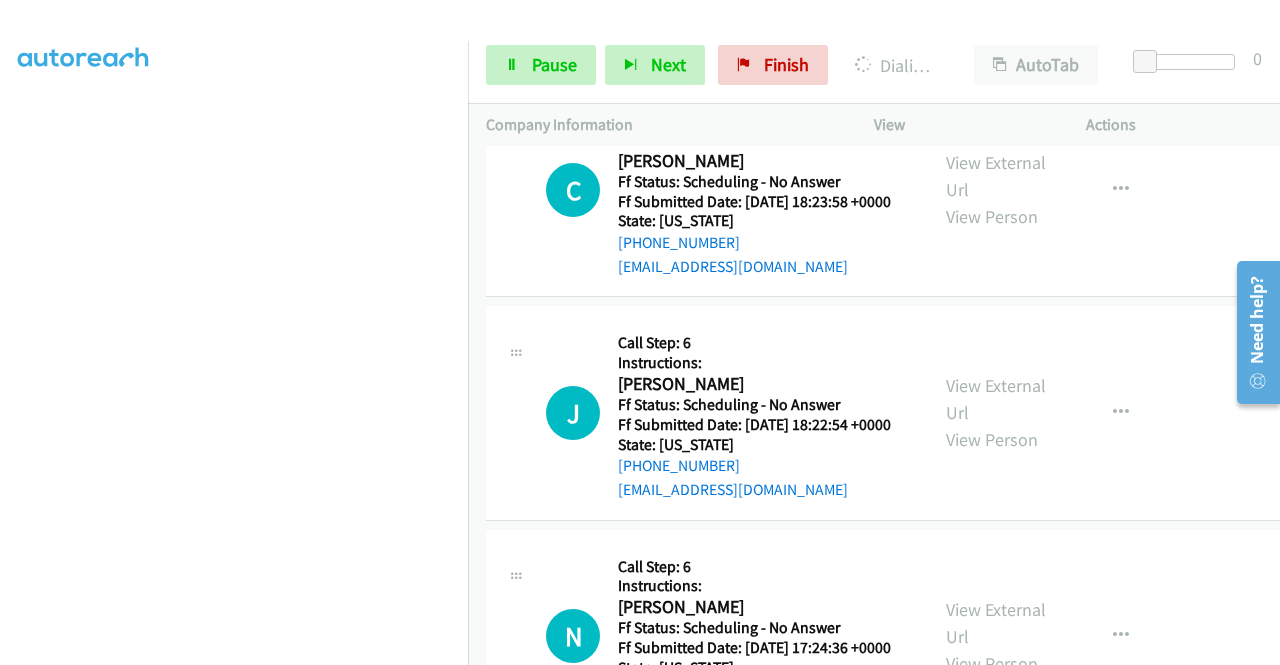 scroll, scrollTop: 20696, scrollLeft: 0, axis: vertical 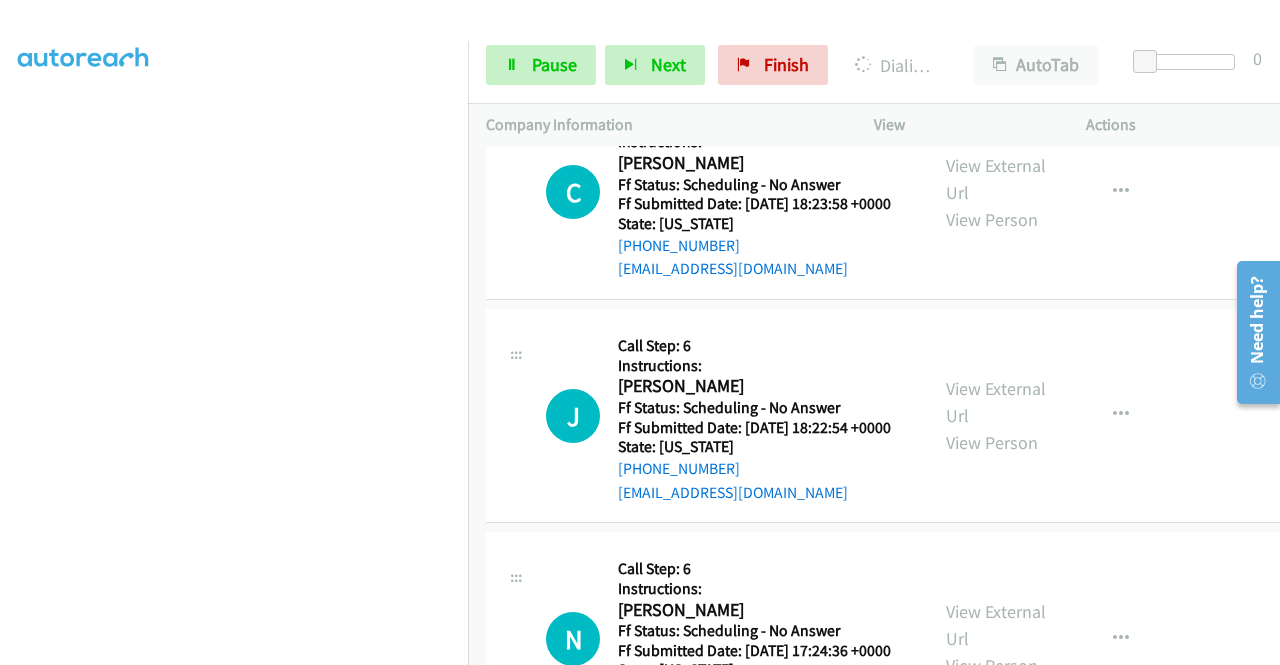 click on "View External Url
View Person" at bounding box center [1002, -889] 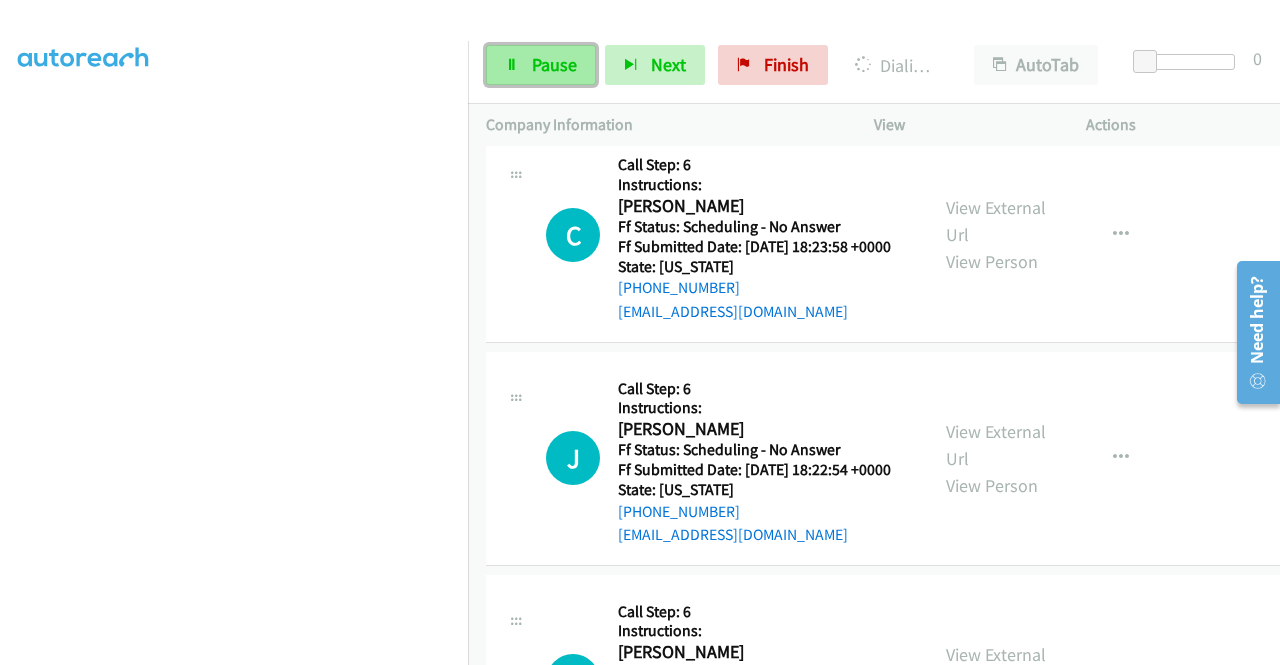 click on "Pause" at bounding box center (541, 65) 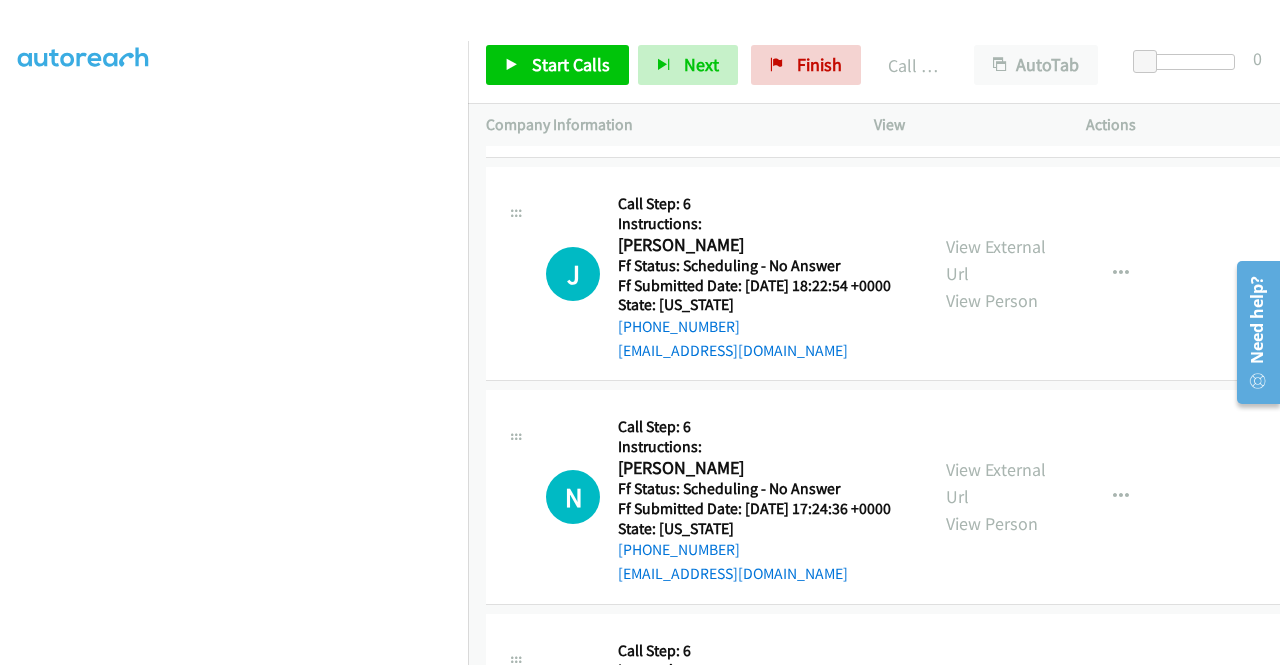 scroll, scrollTop: 21003, scrollLeft: 0, axis: vertical 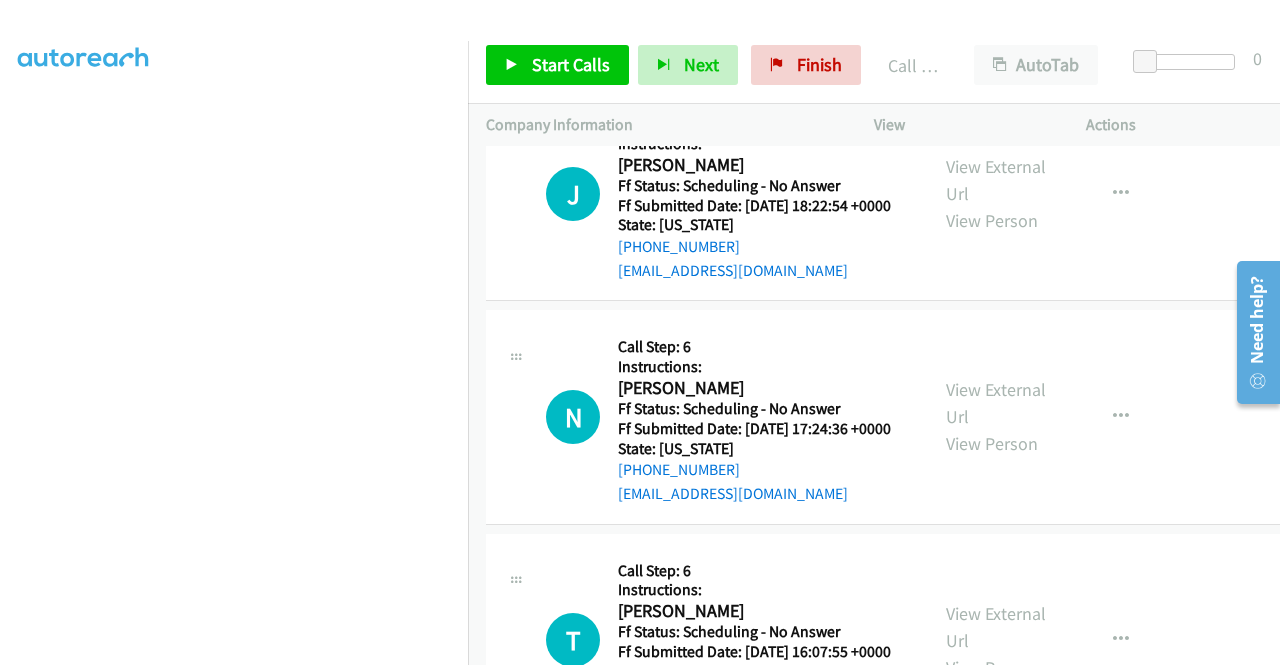 click on "View External Url" at bounding box center (996, -961) 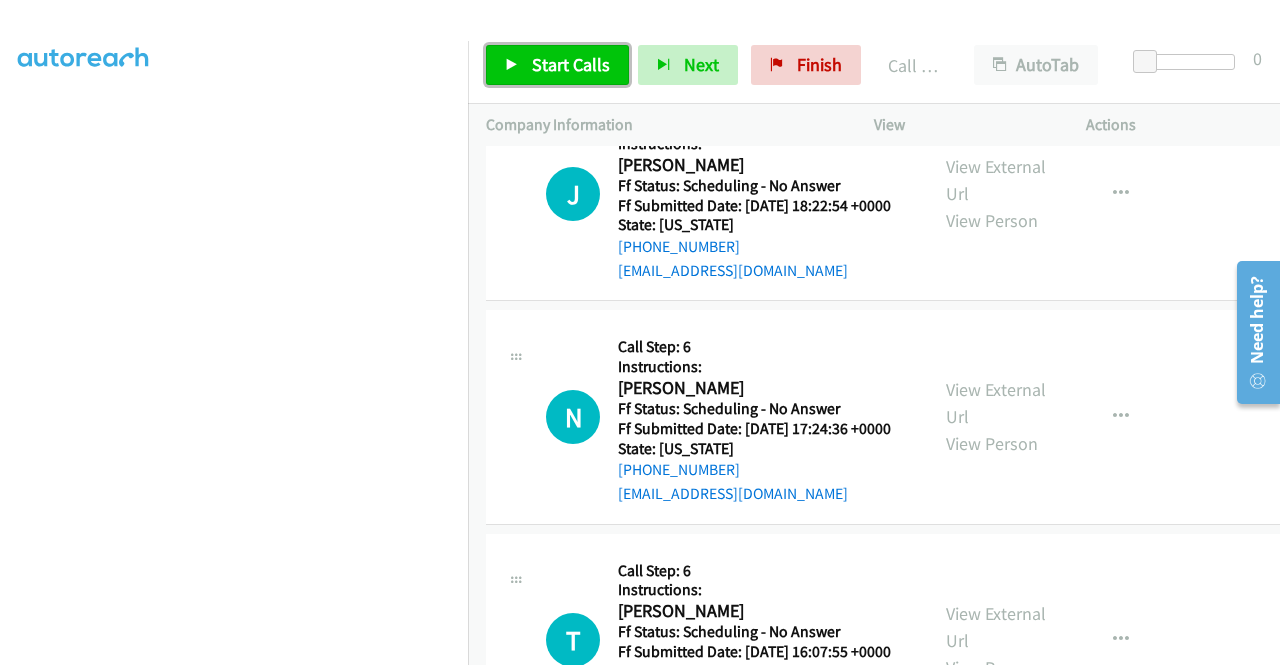 click on "Start Calls" at bounding box center [571, 64] 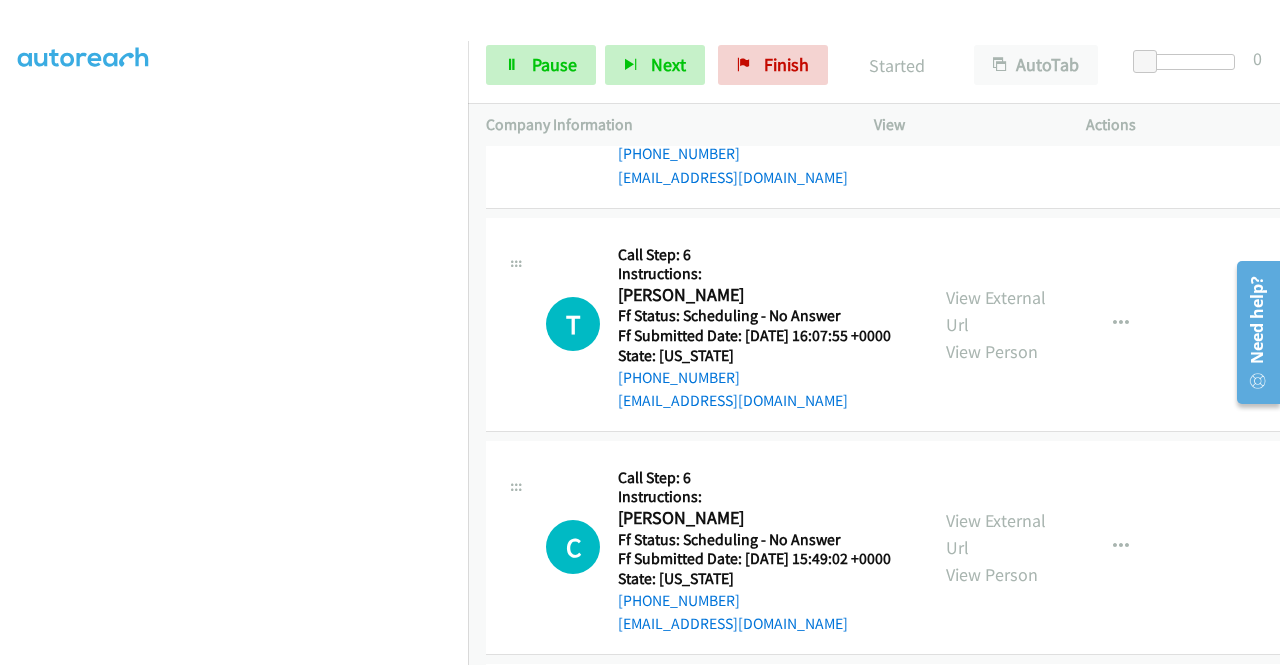 scroll, scrollTop: 21350, scrollLeft: 0, axis: vertical 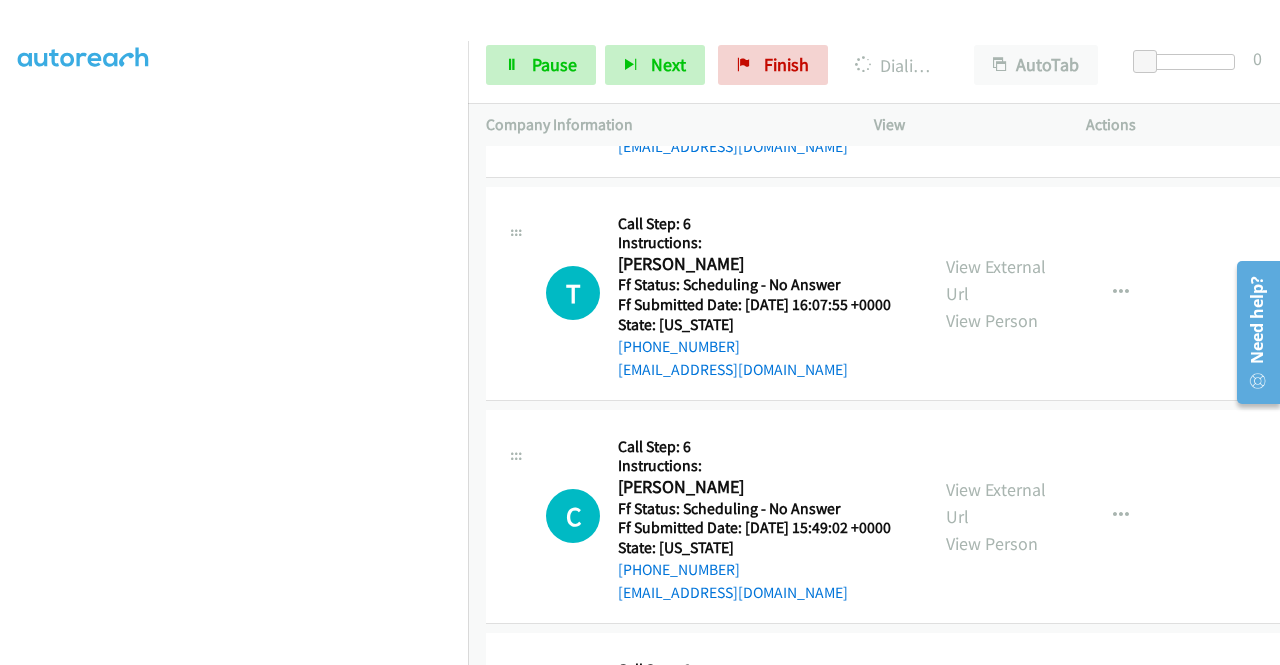 click on "View External Url" at bounding box center (996, -1071) 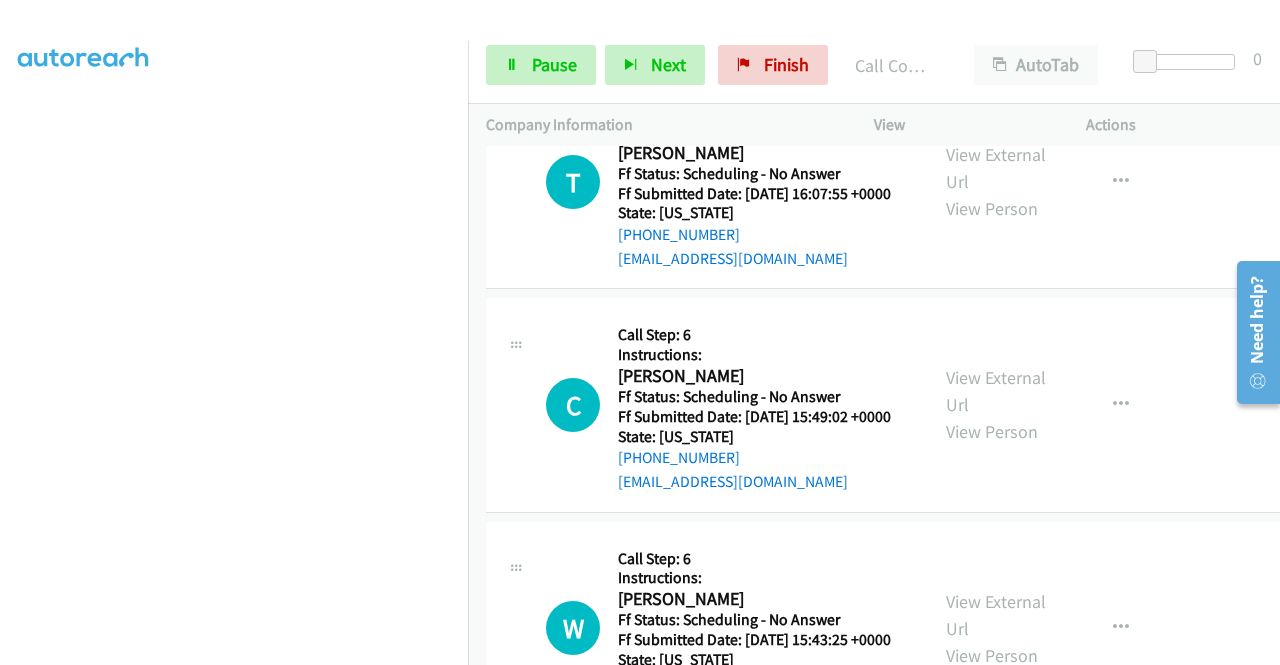 scroll, scrollTop: 21531, scrollLeft: 0, axis: vertical 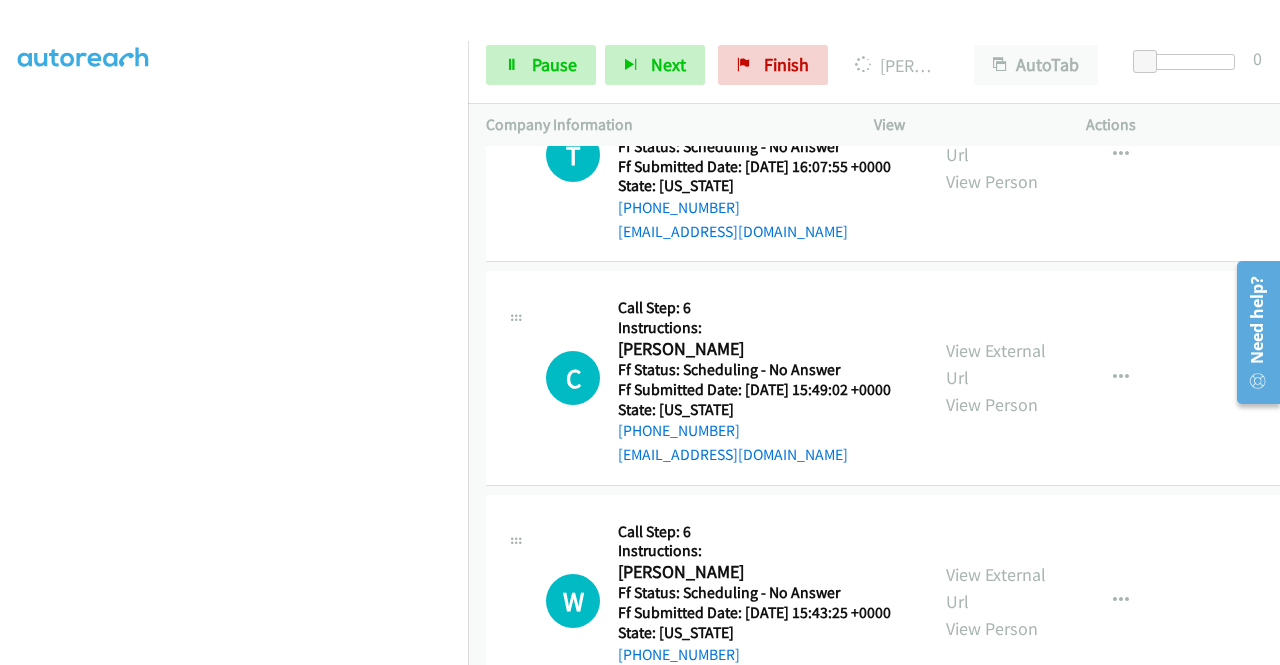 click on "View External Url" at bounding box center [996, -975] 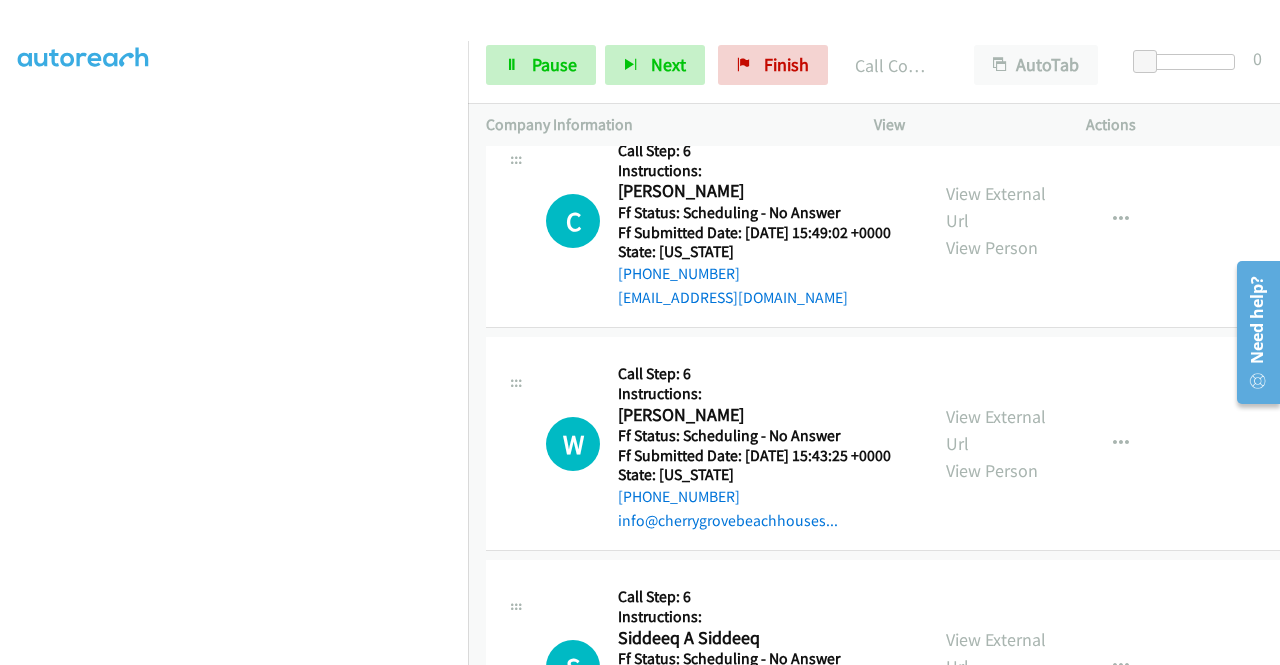 scroll, scrollTop: 21784, scrollLeft: 0, axis: vertical 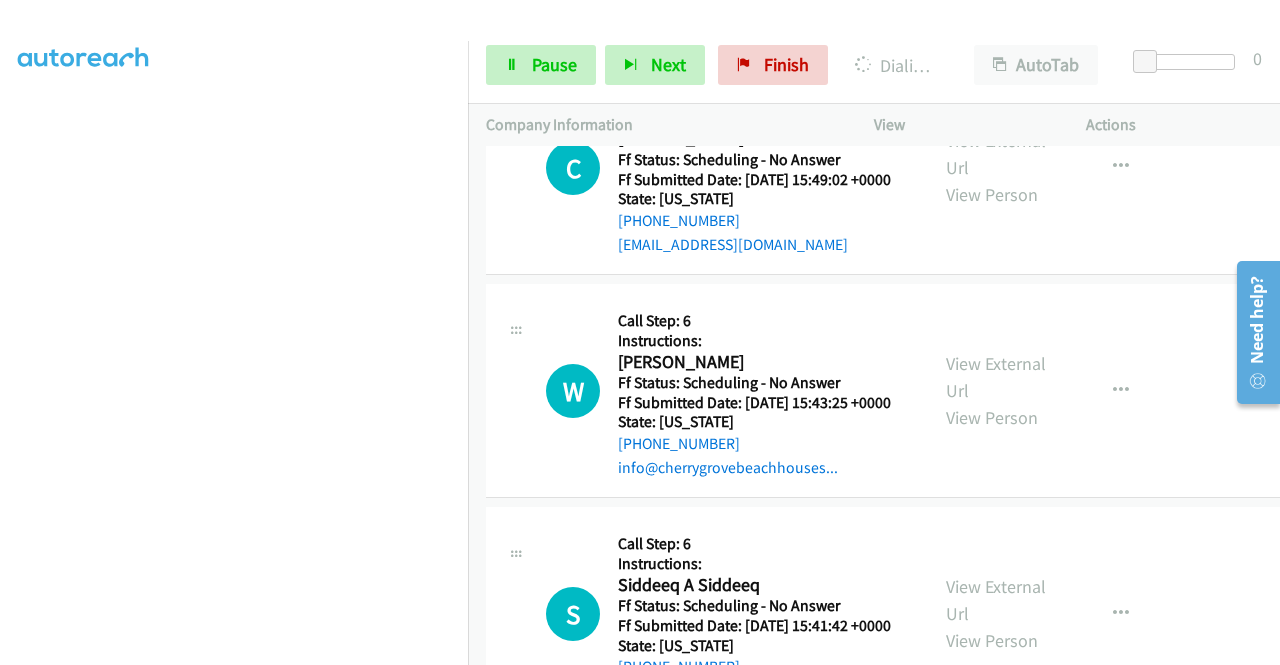 click on "View External Url
View Person" at bounding box center [1002, -949] 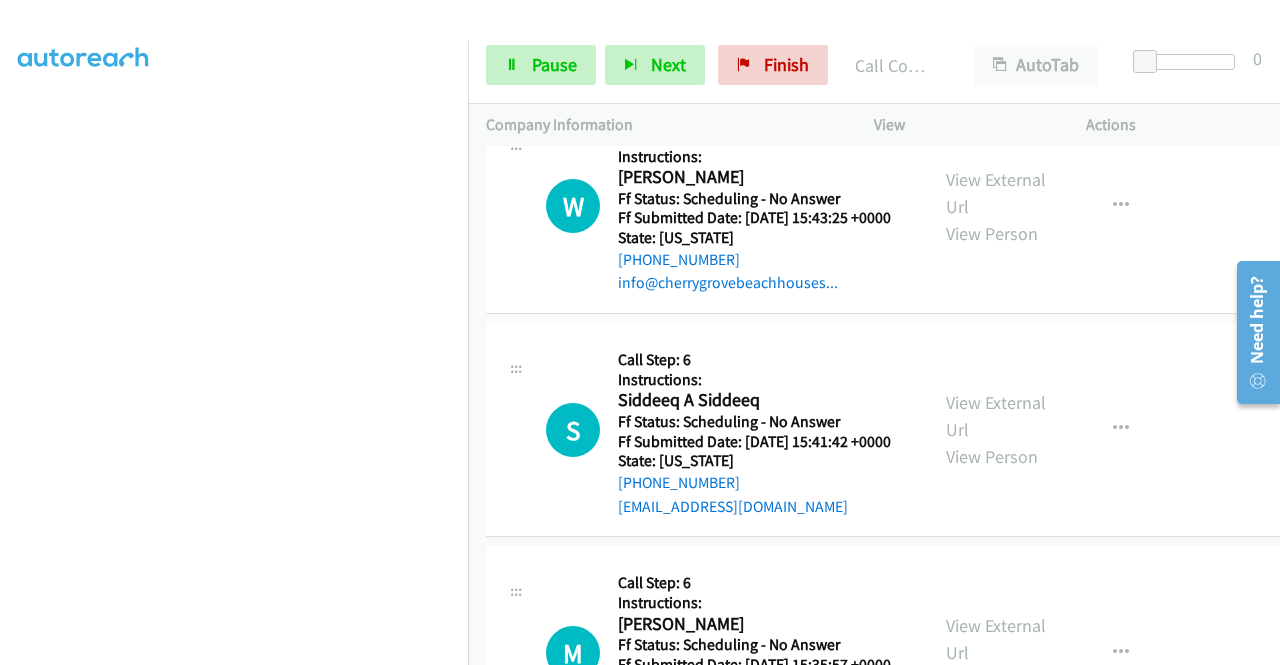 scroll, scrollTop: 22078, scrollLeft: 0, axis: vertical 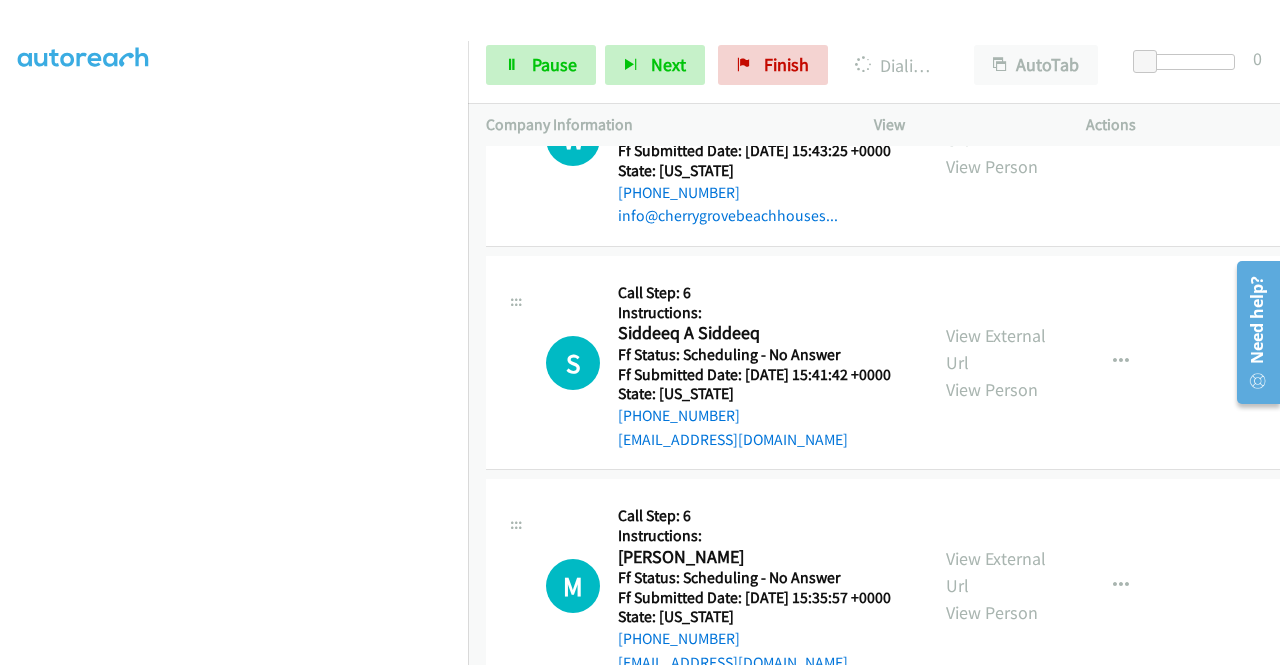 click on "View External Url" at bounding box center (996, -990) 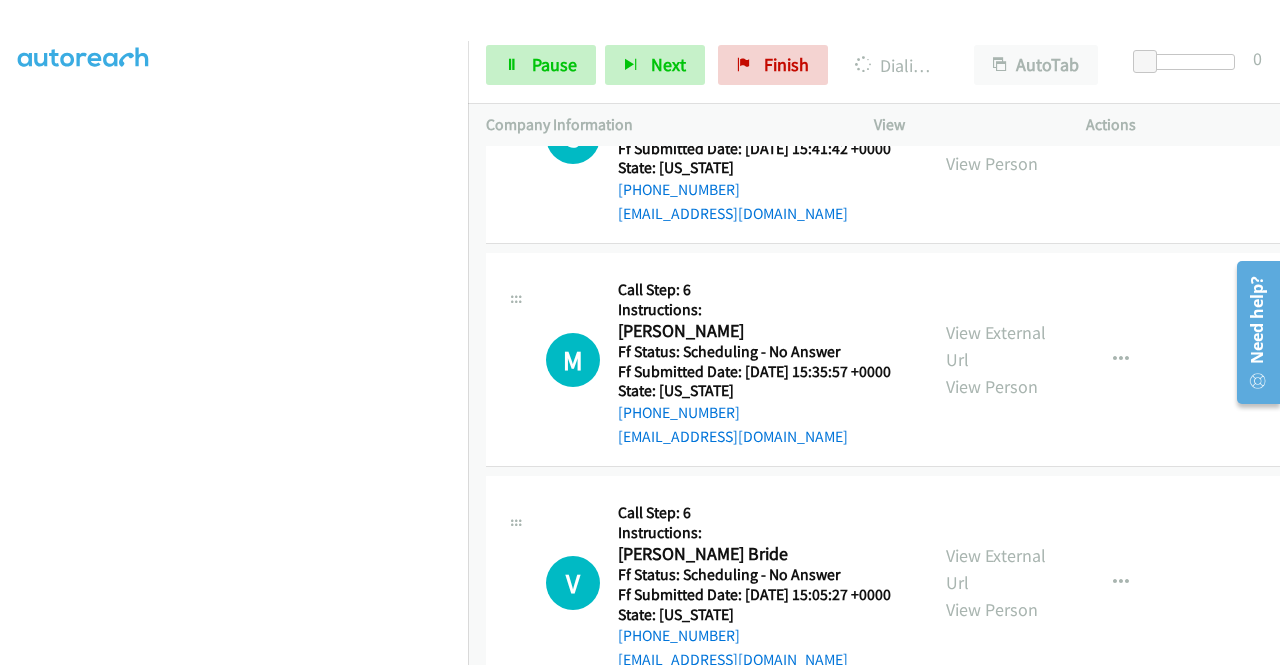 scroll, scrollTop: 22358, scrollLeft: 0, axis: vertical 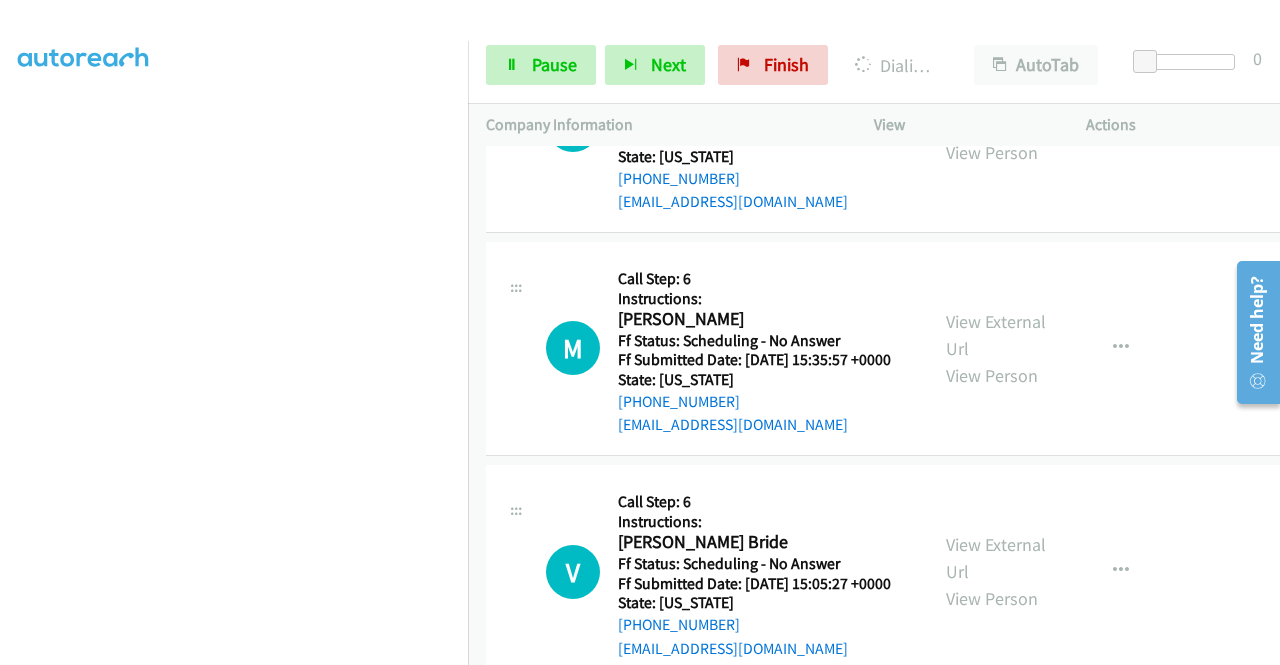 click on "View External Url" at bounding box center (996, -1004) 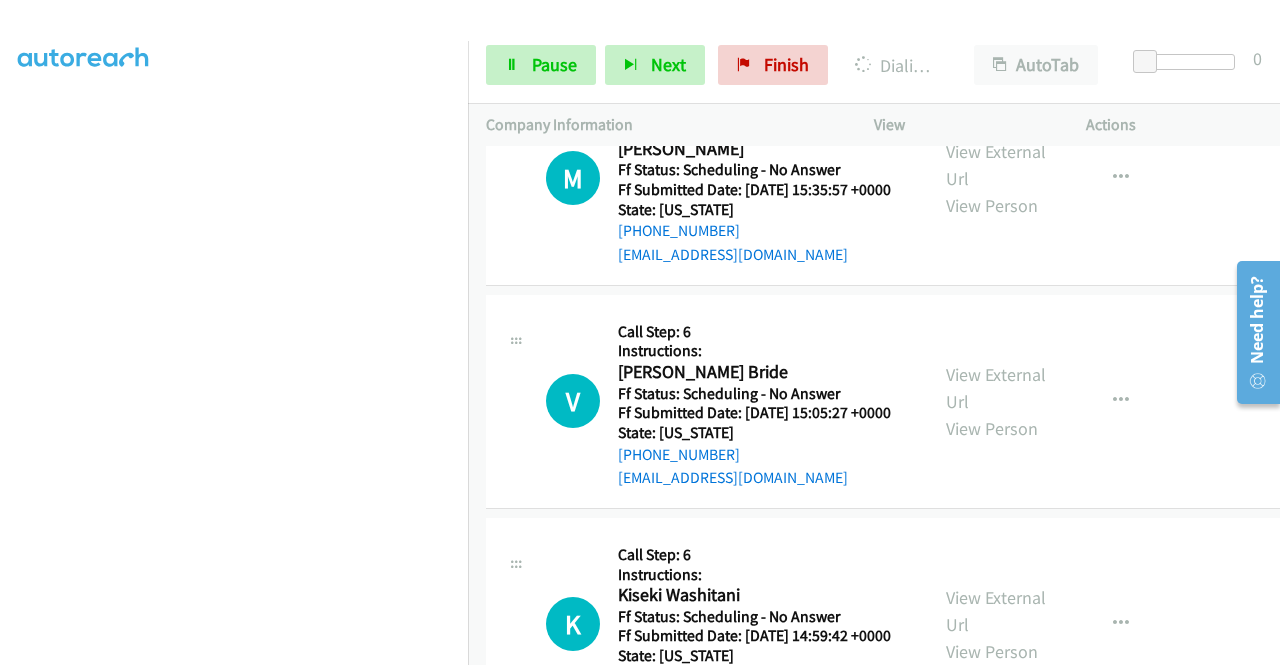 scroll, scrollTop: 22664, scrollLeft: 0, axis: vertical 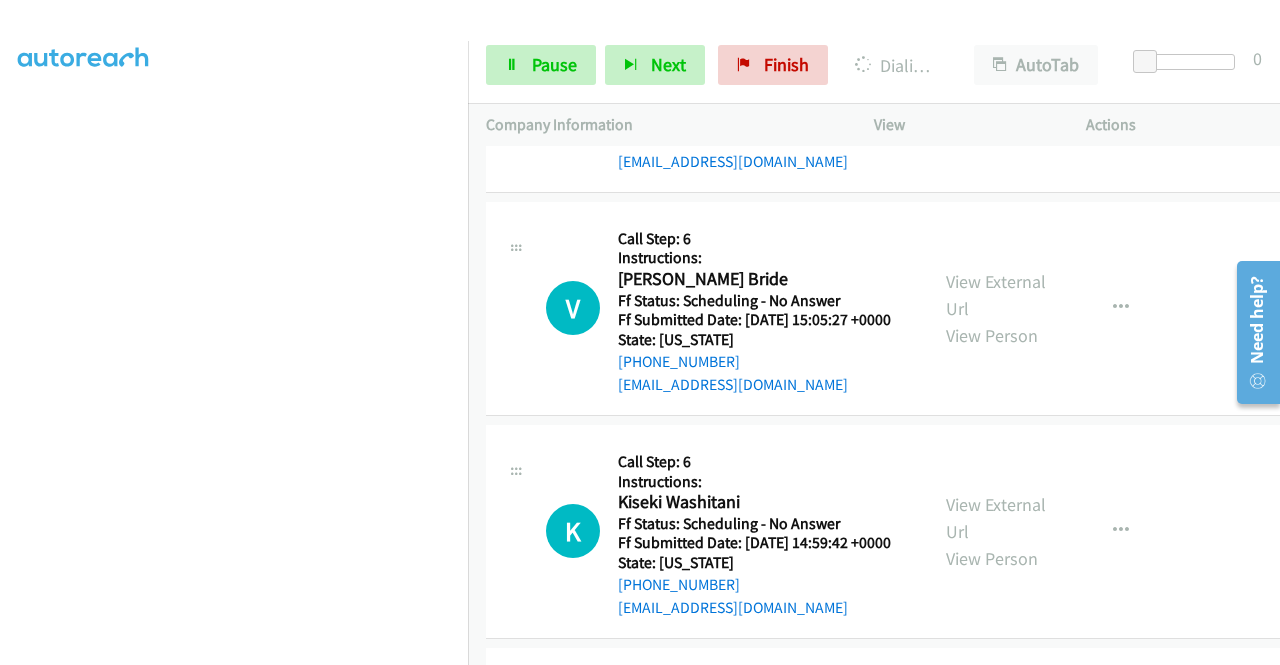 click on "View External Url" at bounding box center (996, -1044) 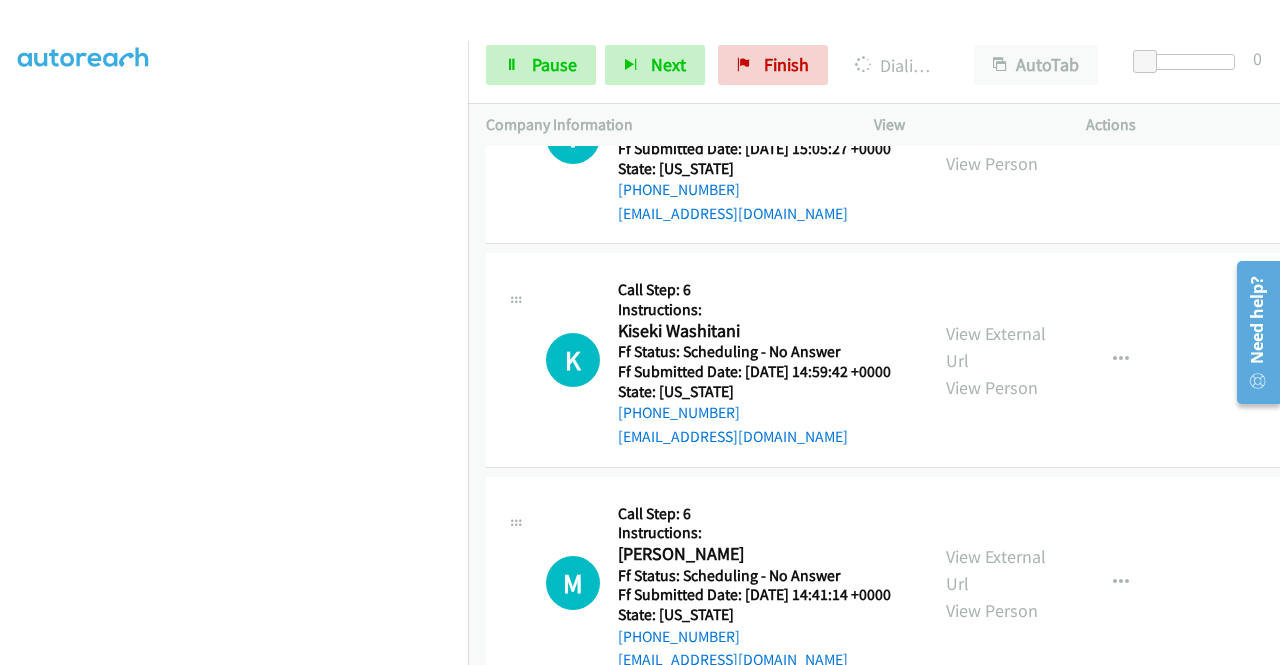 scroll, scrollTop: 22984, scrollLeft: 0, axis: vertical 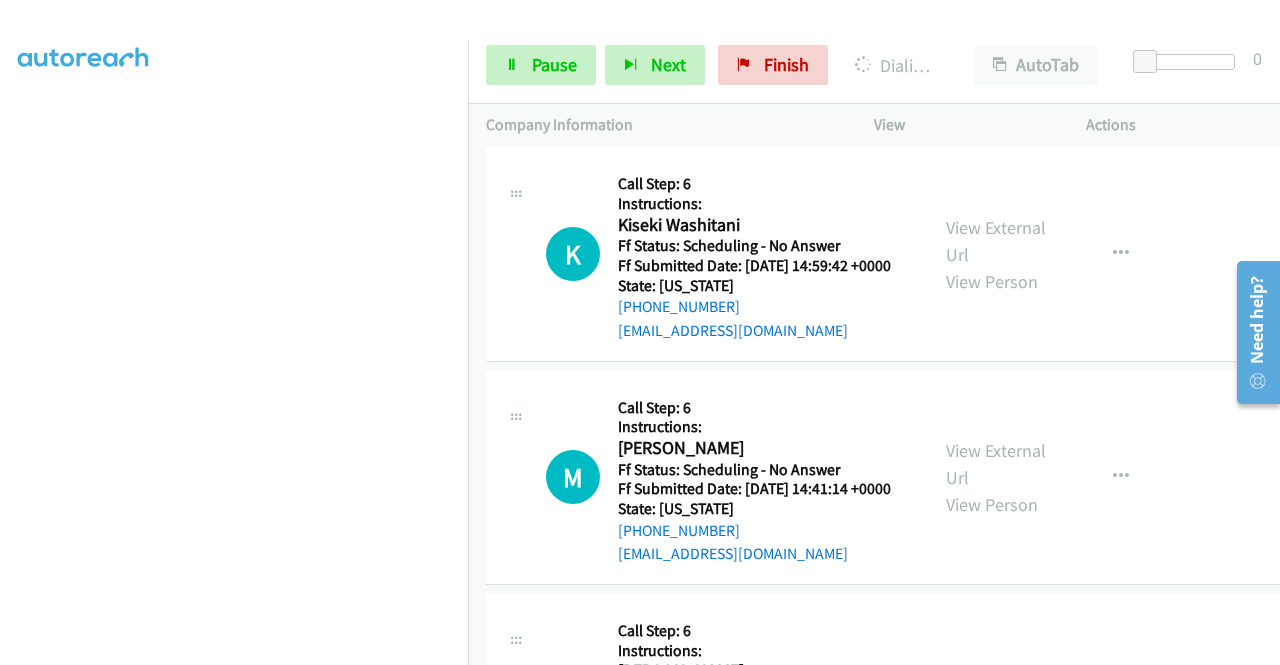 click on "View External Url
View Person" at bounding box center [1002, -1086] 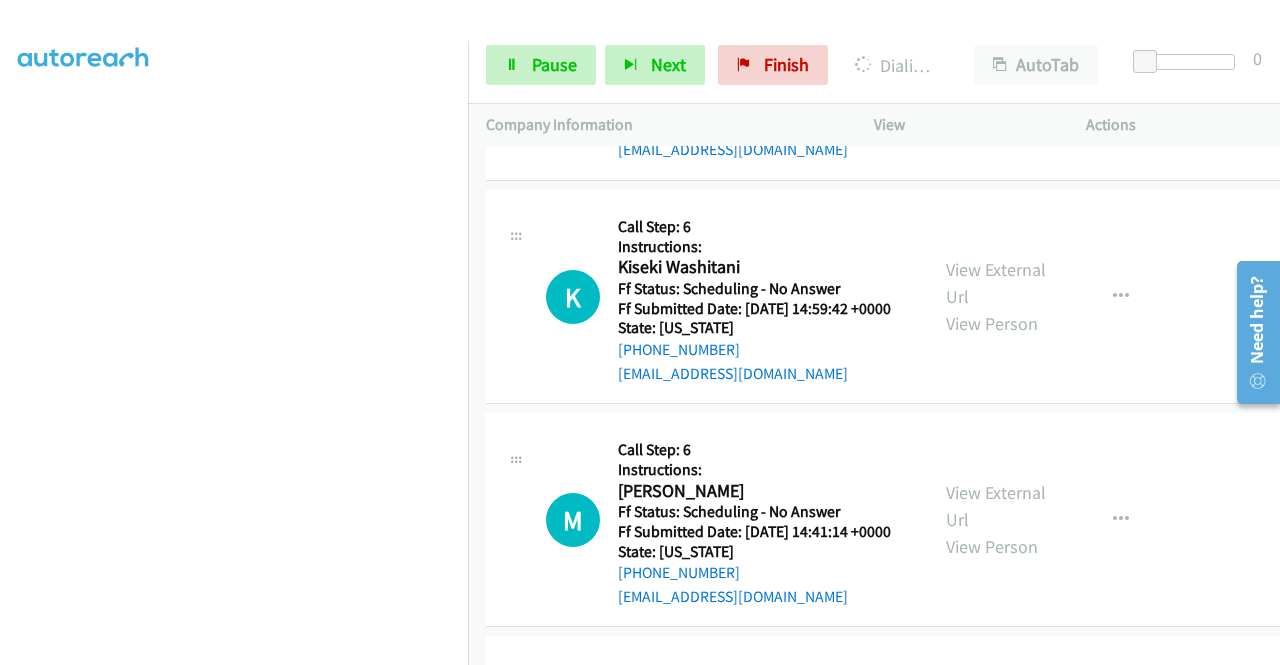 click on "View External Url
View Person" at bounding box center [1002, -820] 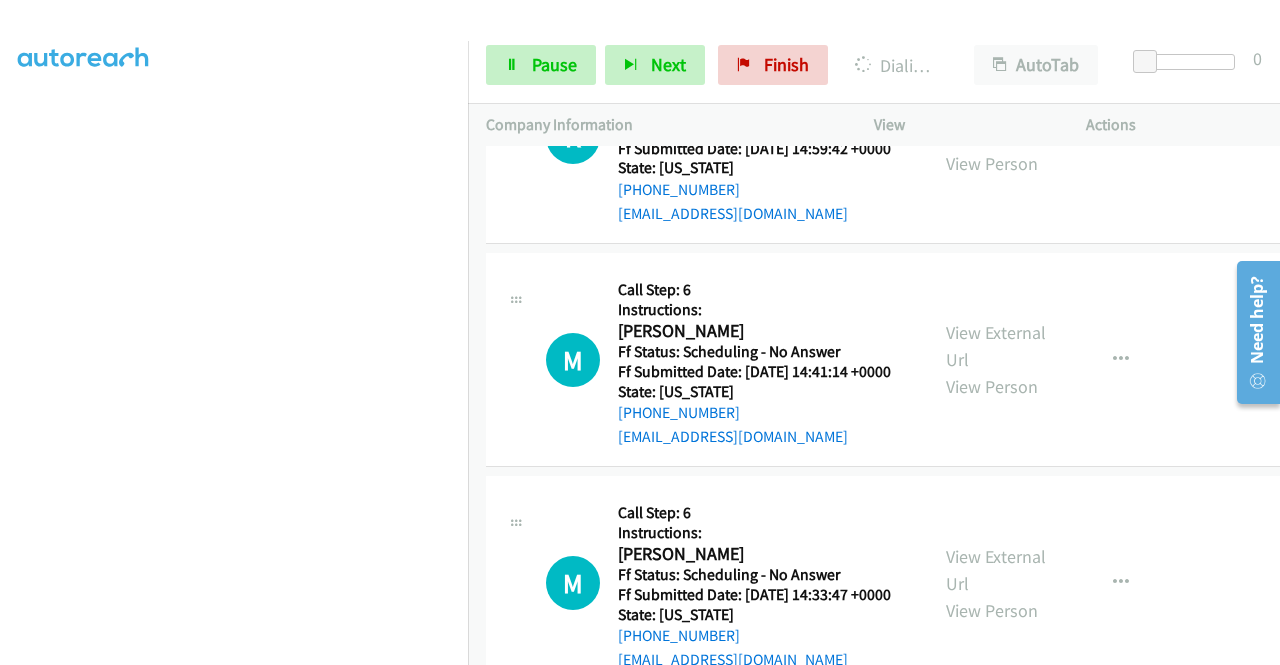 scroll, scrollTop: 23278, scrollLeft: 0, axis: vertical 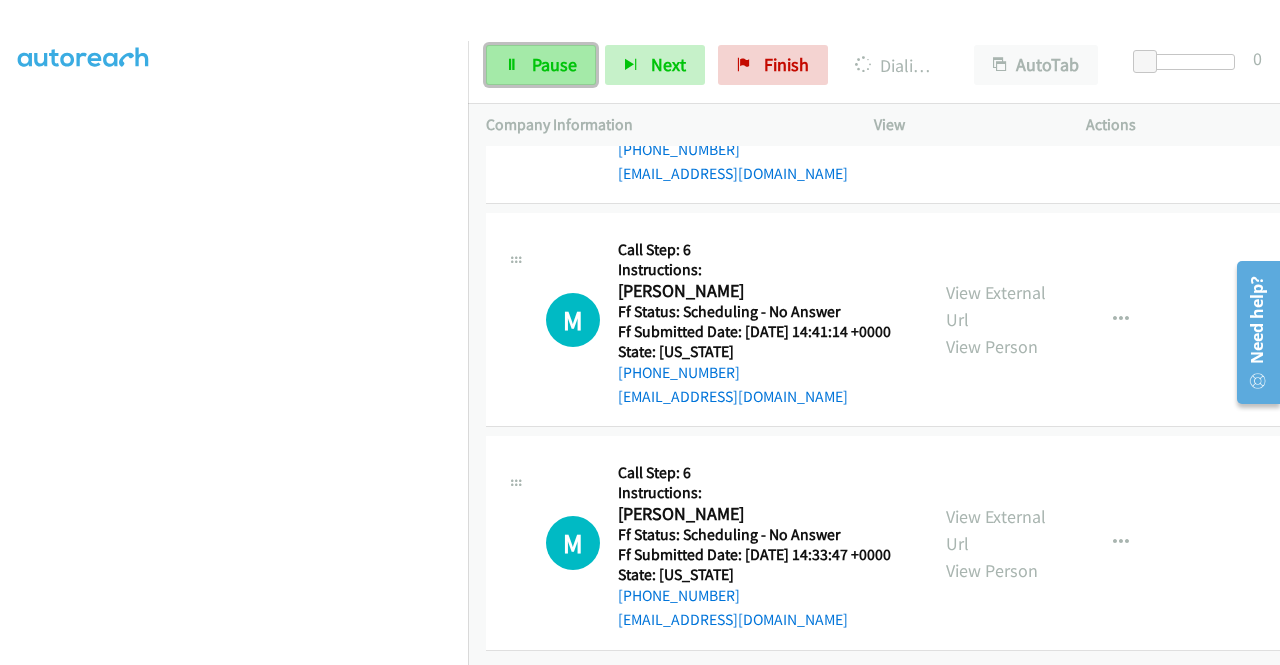 click on "Pause" at bounding box center [554, 64] 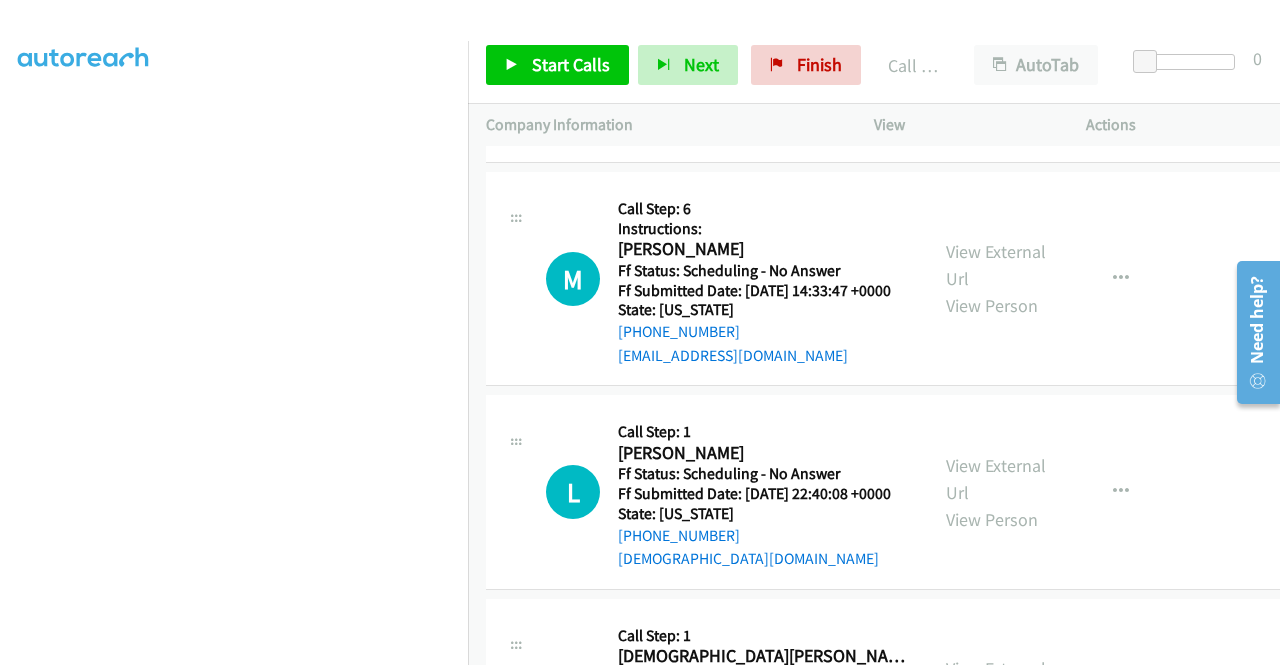scroll, scrollTop: 23517, scrollLeft: 0, axis: vertical 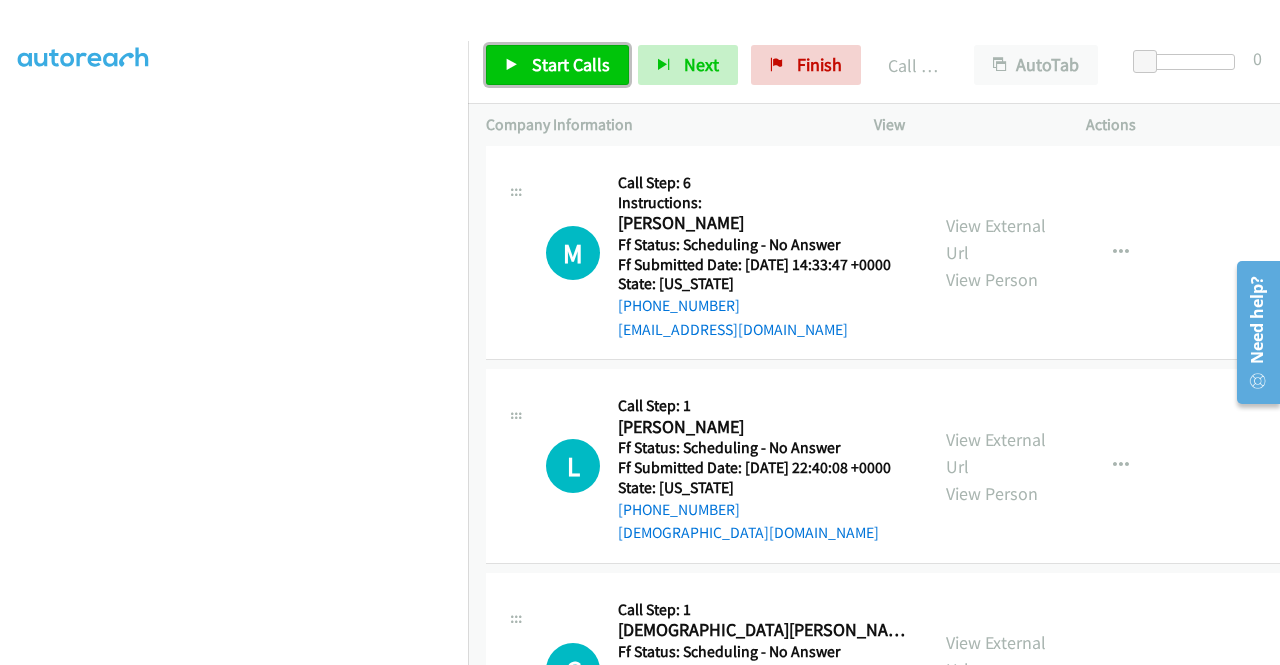 click on "Start Calls" at bounding box center [571, 64] 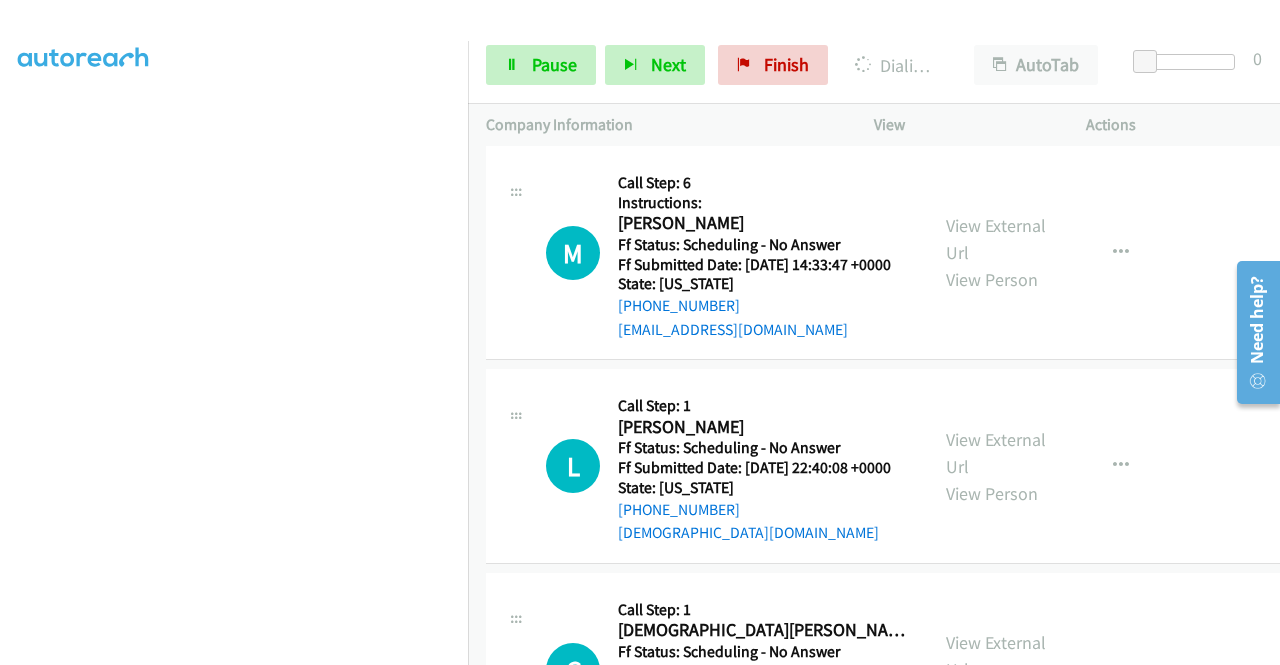 click on "View External Url
View Person" at bounding box center (1002, -1087) 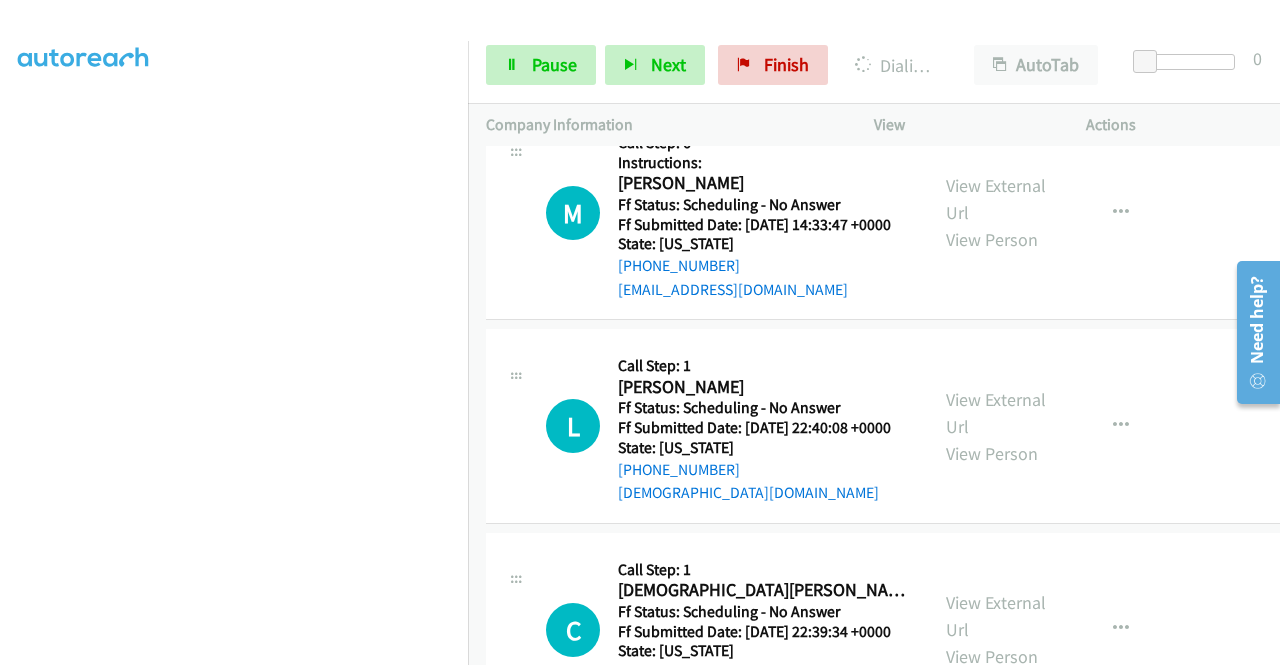 scroll, scrollTop: 23650, scrollLeft: 0, axis: vertical 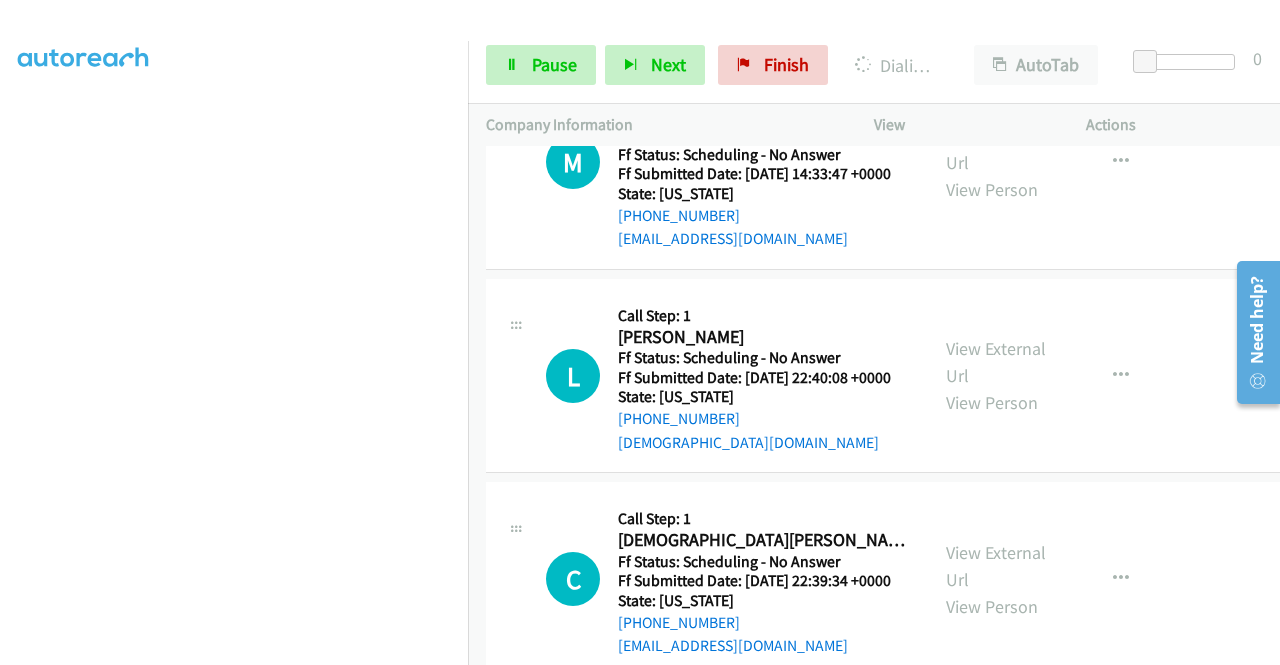 click on "View External Url
View Person" at bounding box center (1002, -954) 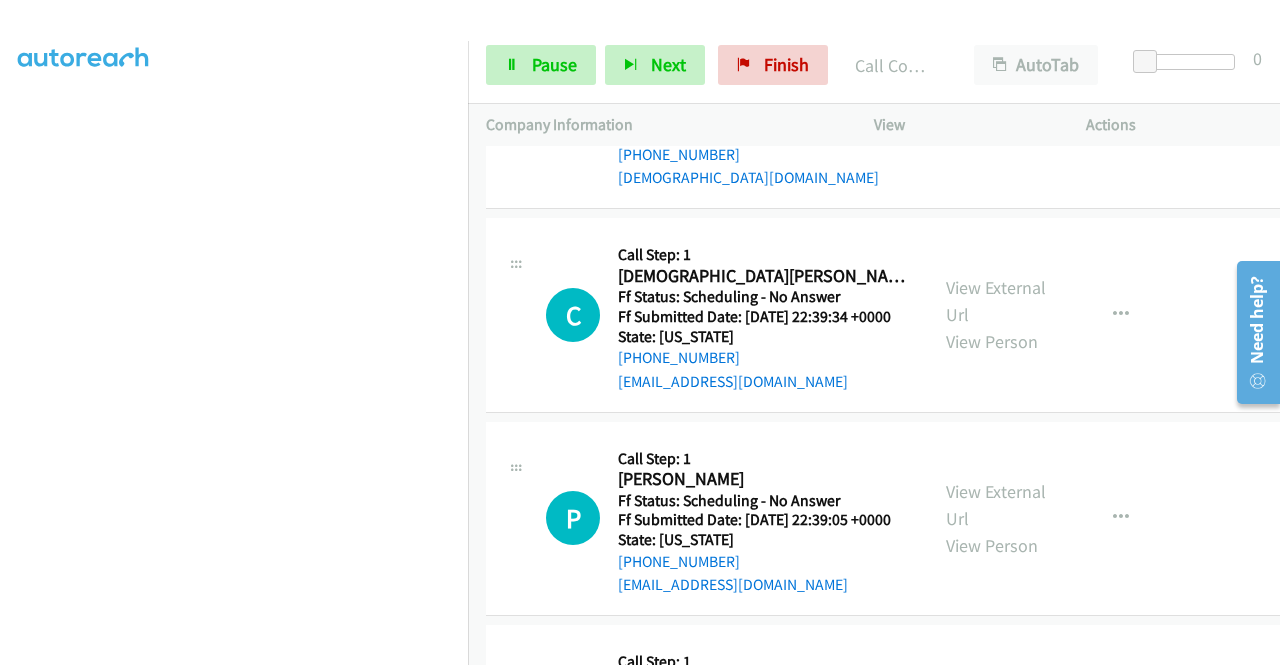 scroll, scrollTop: 23978, scrollLeft: 0, axis: vertical 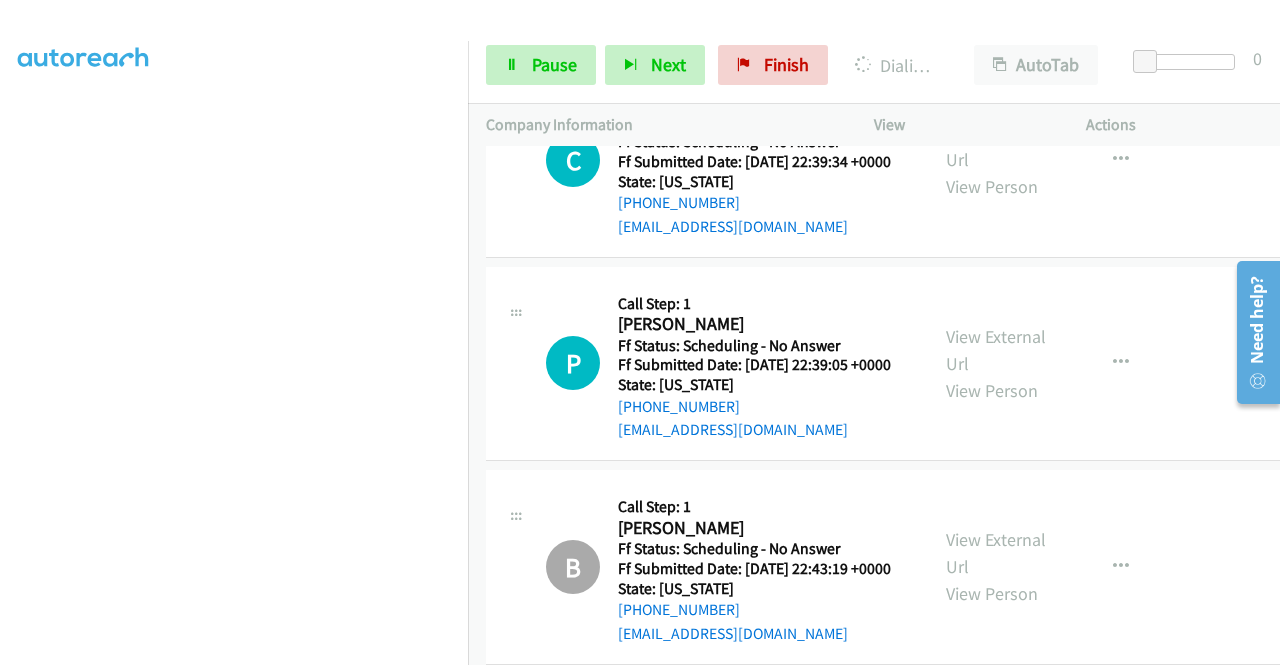 click on "View External Url" at bounding box center (996, -1163) 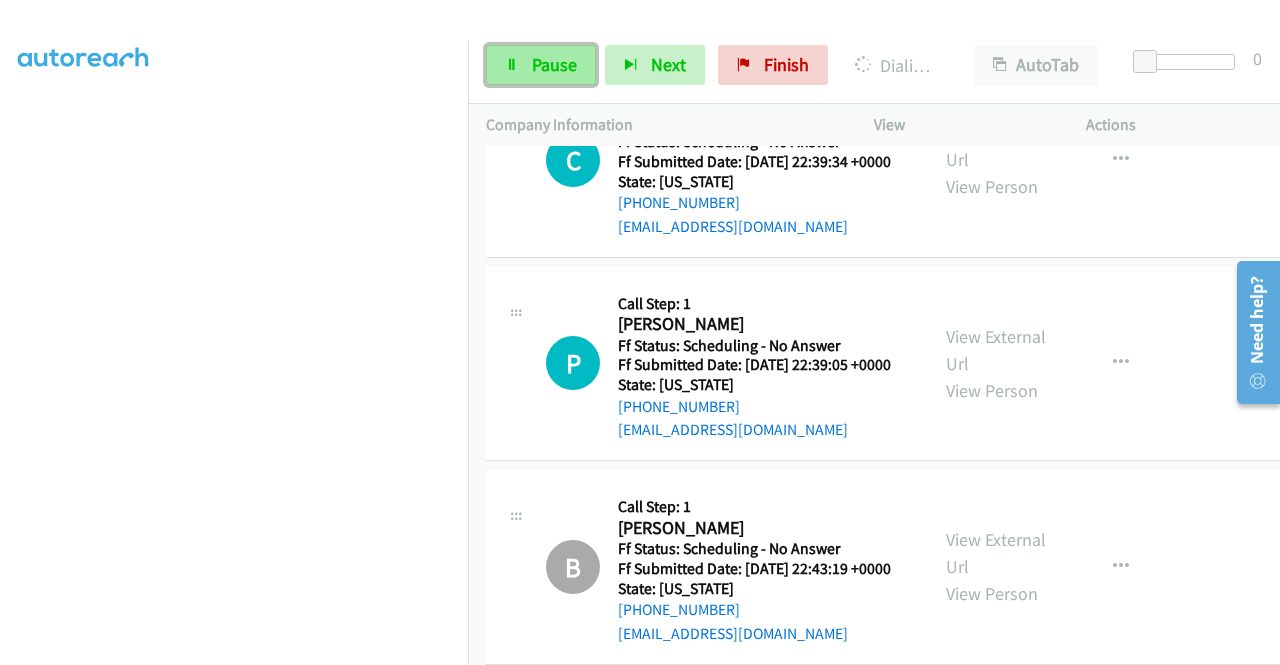 click on "Pause" at bounding box center (554, 64) 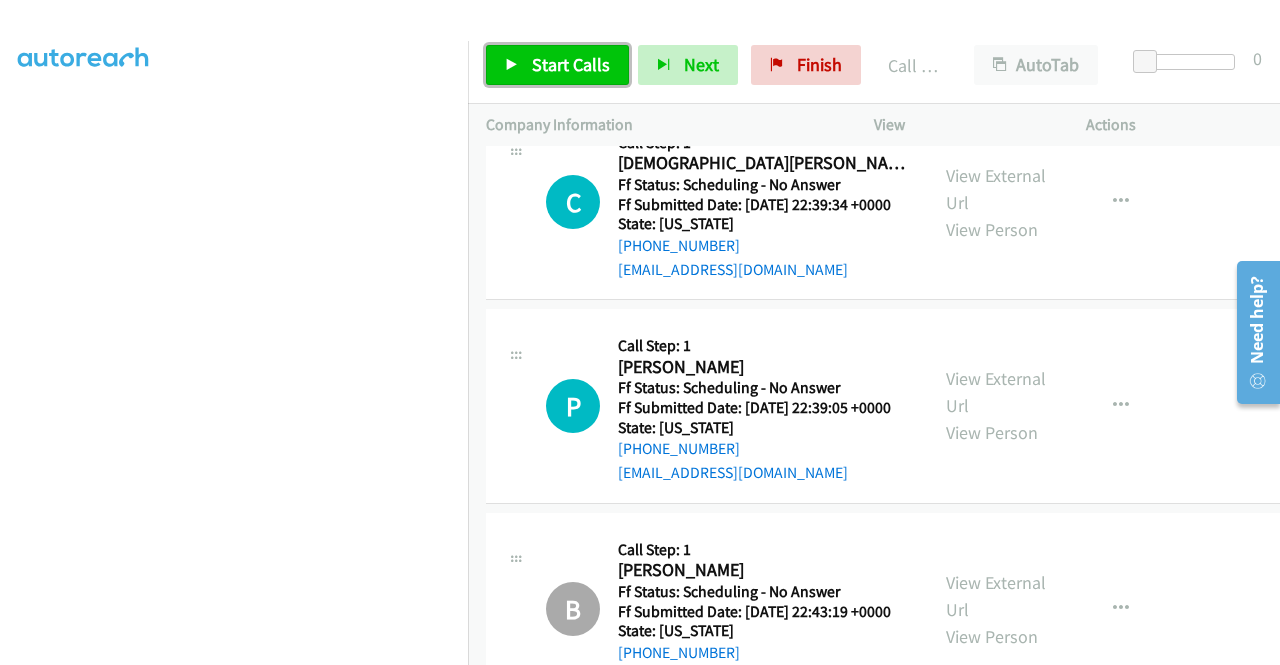 click on "Start Calls" at bounding box center (557, 65) 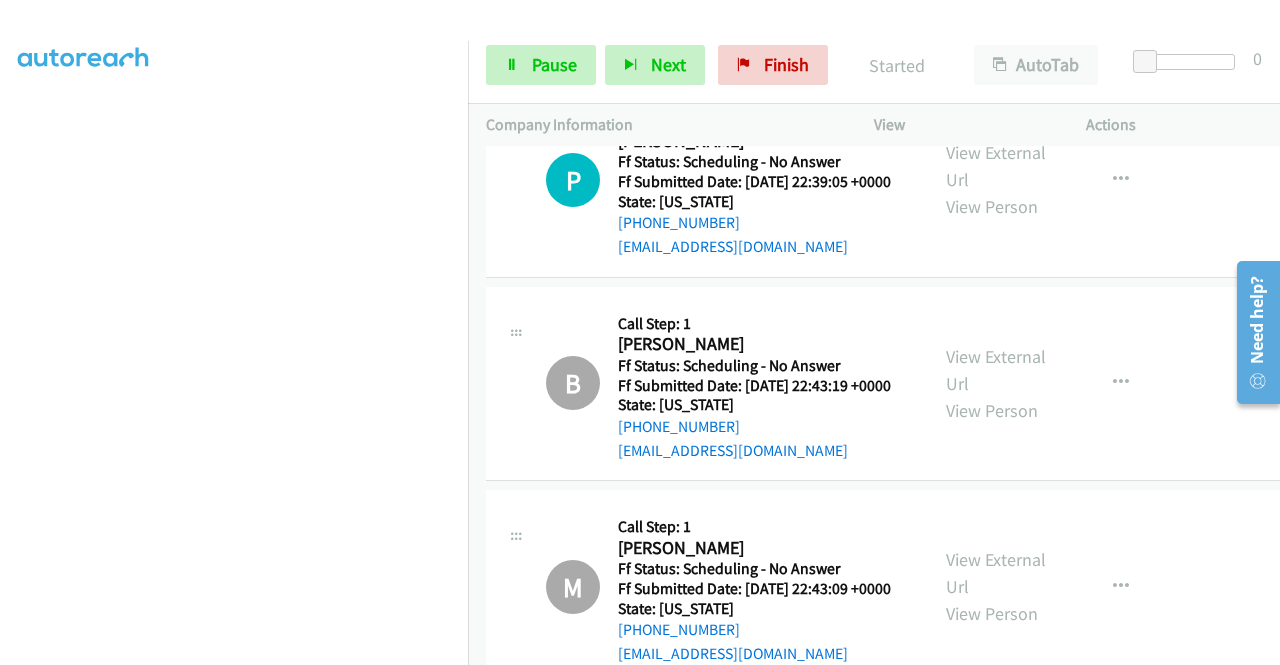 scroll, scrollTop: 24378, scrollLeft: 0, axis: vertical 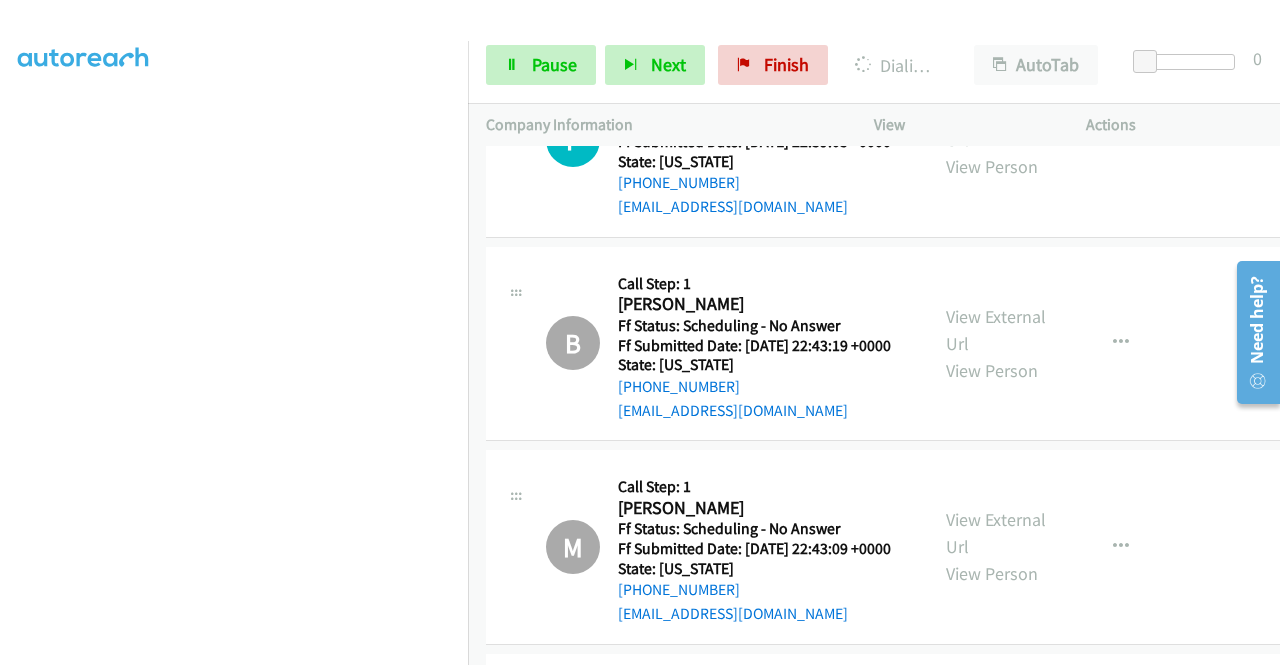 click on "View External Url" at bounding box center (996, -1164) 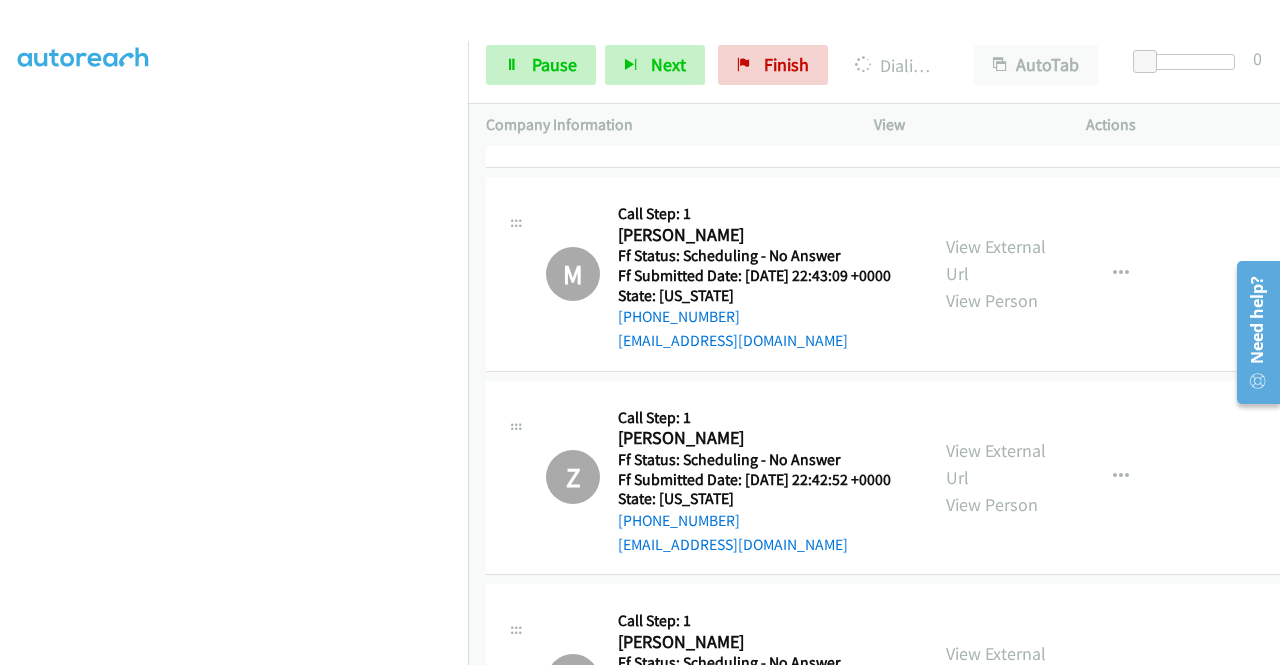 scroll, scrollTop: 24685, scrollLeft: 0, axis: vertical 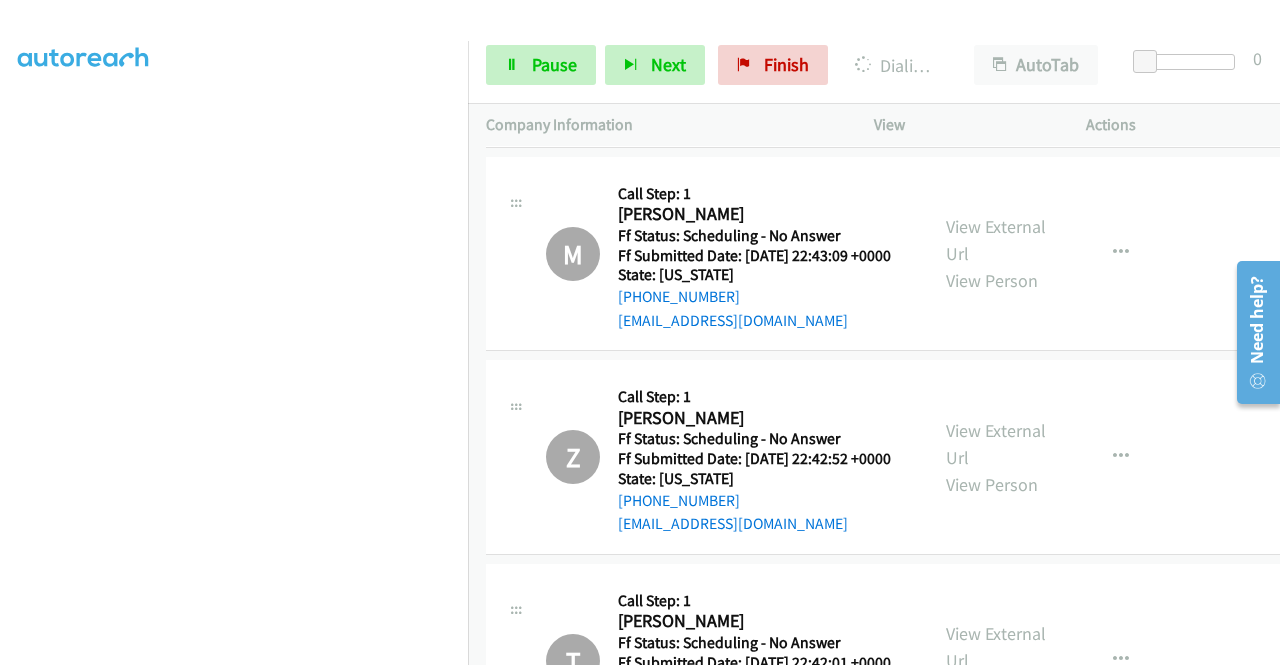 click on "View External Url" at bounding box center (996, -1234) 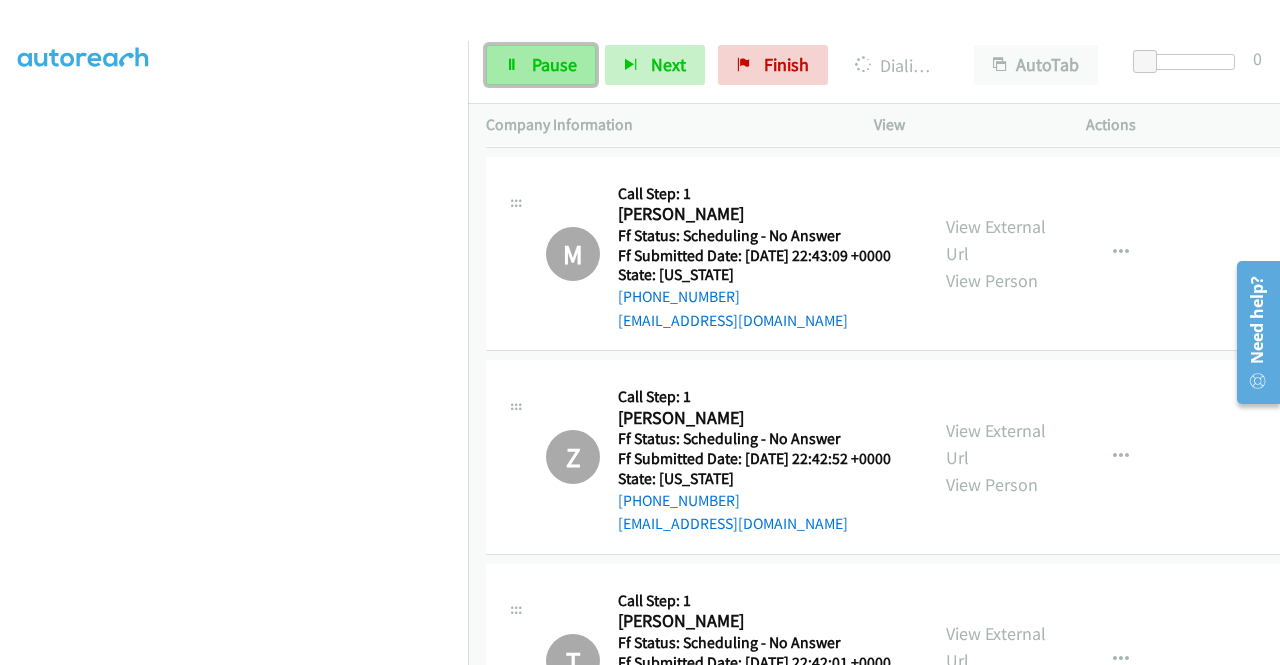 click on "Pause" at bounding box center (554, 64) 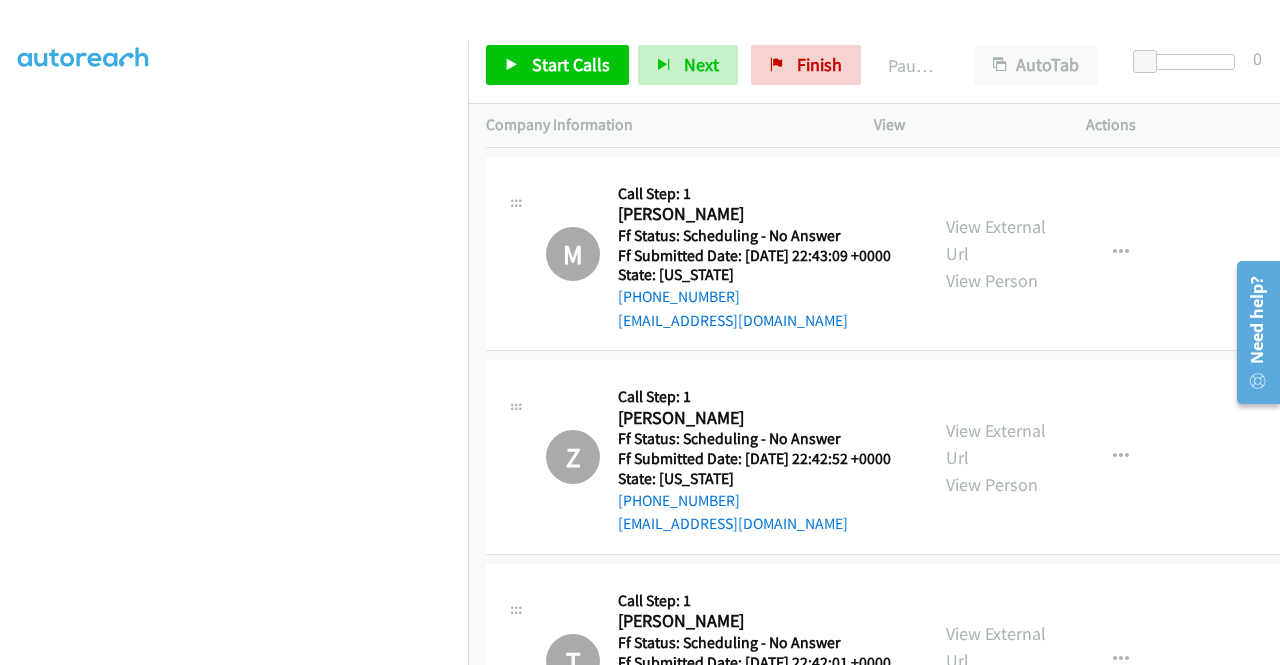 click on "View External Url" at bounding box center [996, -1234] 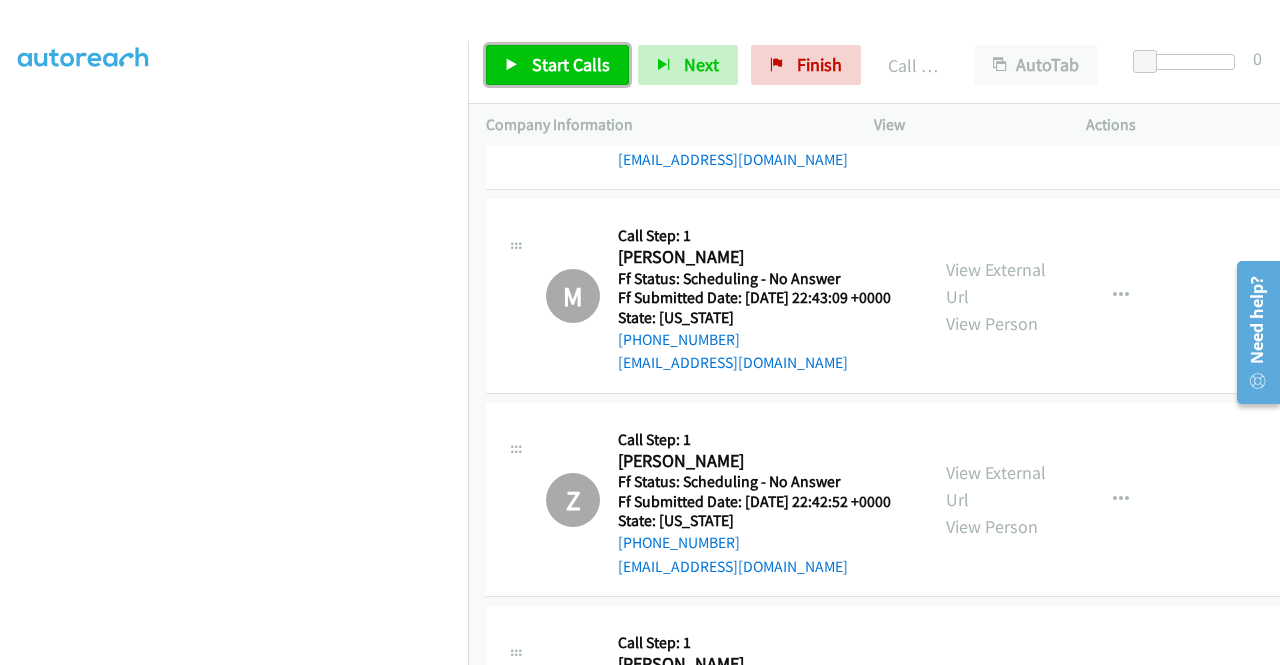 click on "Start Calls" at bounding box center [571, 64] 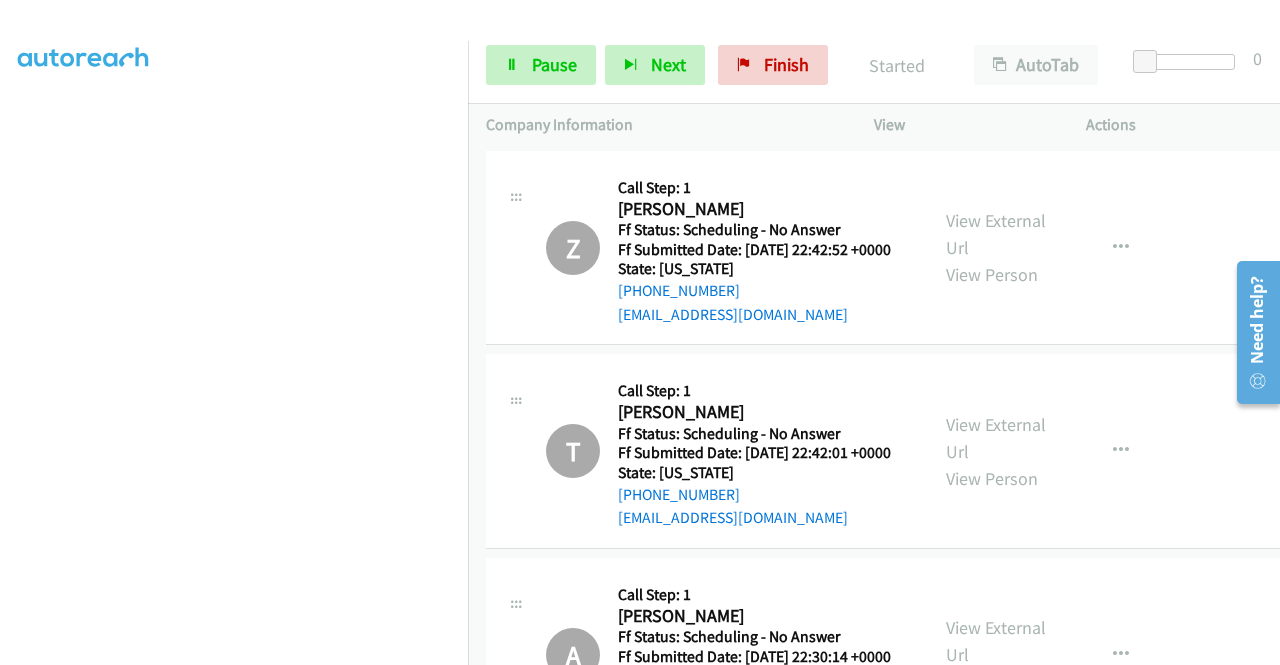 scroll, scrollTop: 24967, scrollLeft: 0, axis: vertical 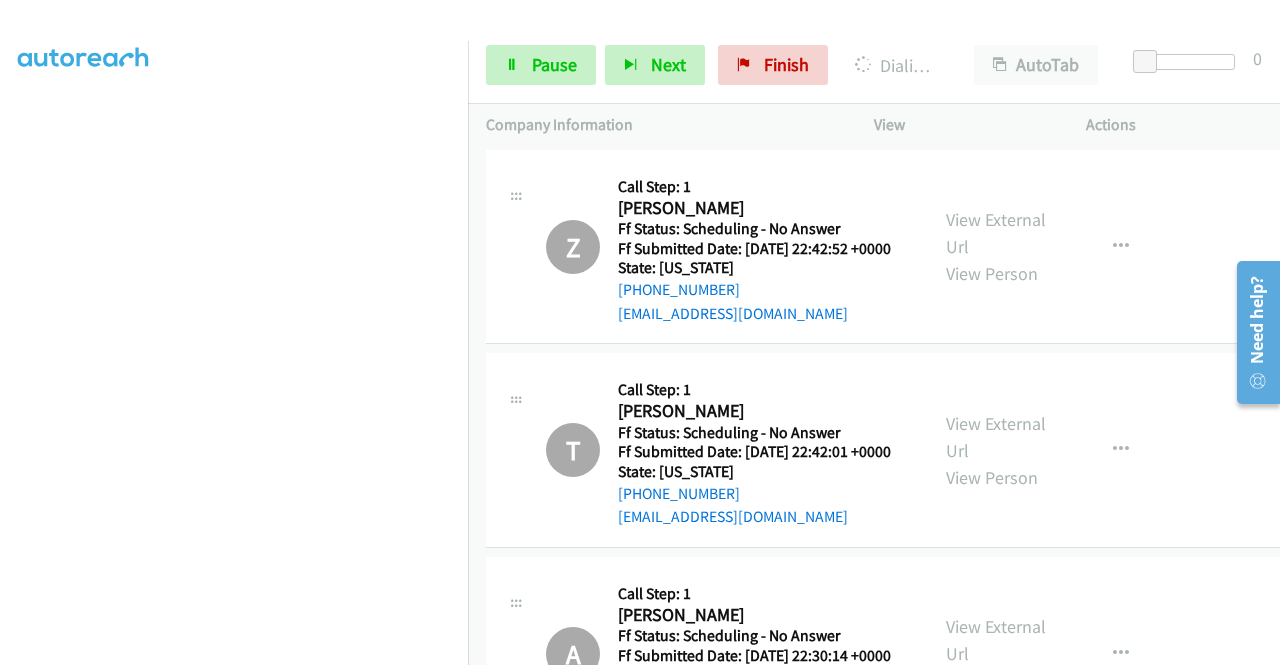 click on "View External Url" at bounding box center [996, -1221] 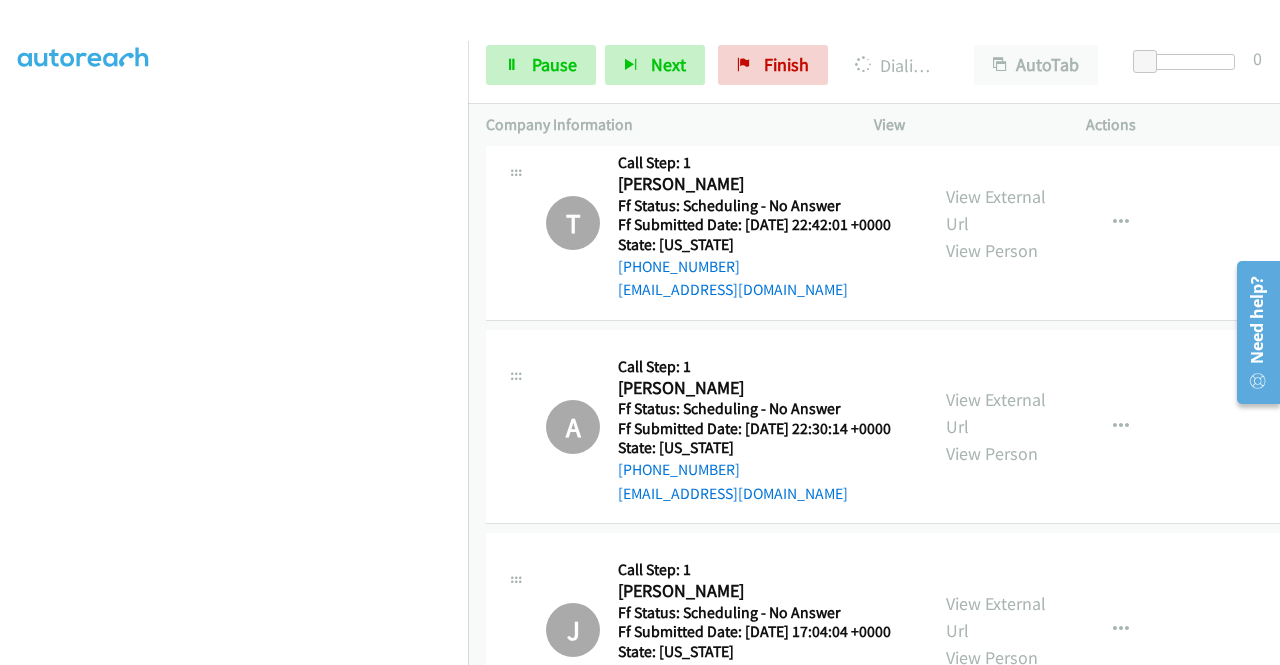 scroll, scrollTop: 25316, scrollLeft: 0, axis: vertical 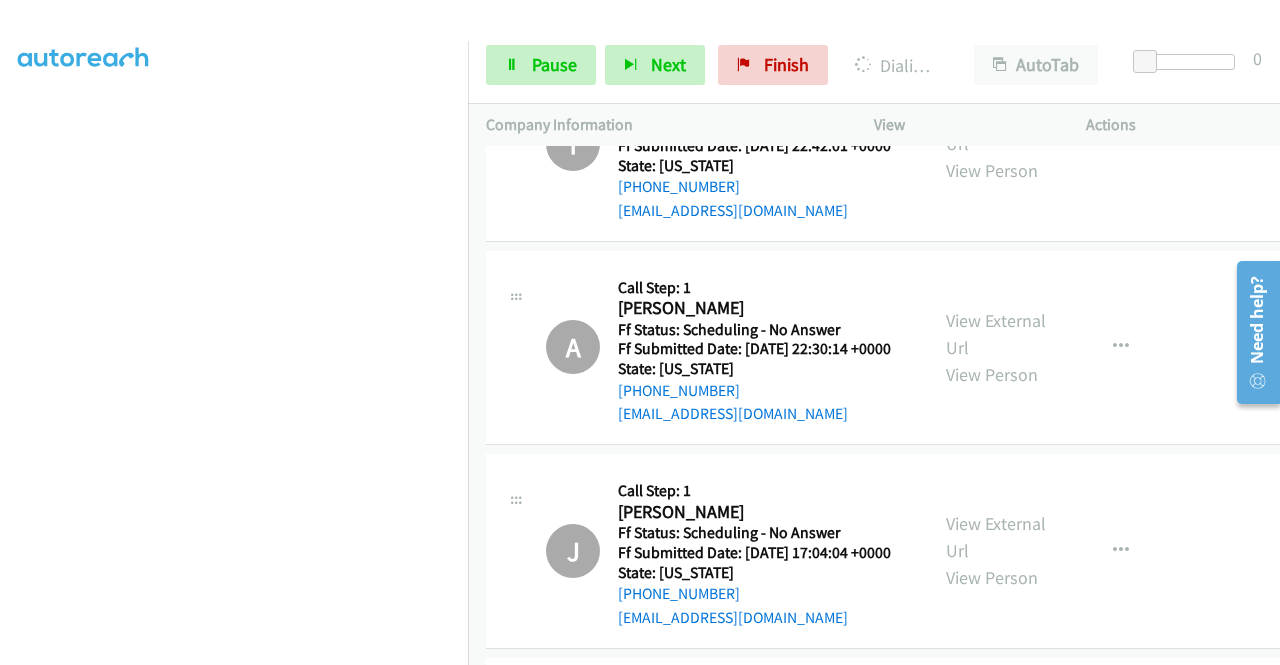 click on "View External Url" at bounding box center (996, -1304) 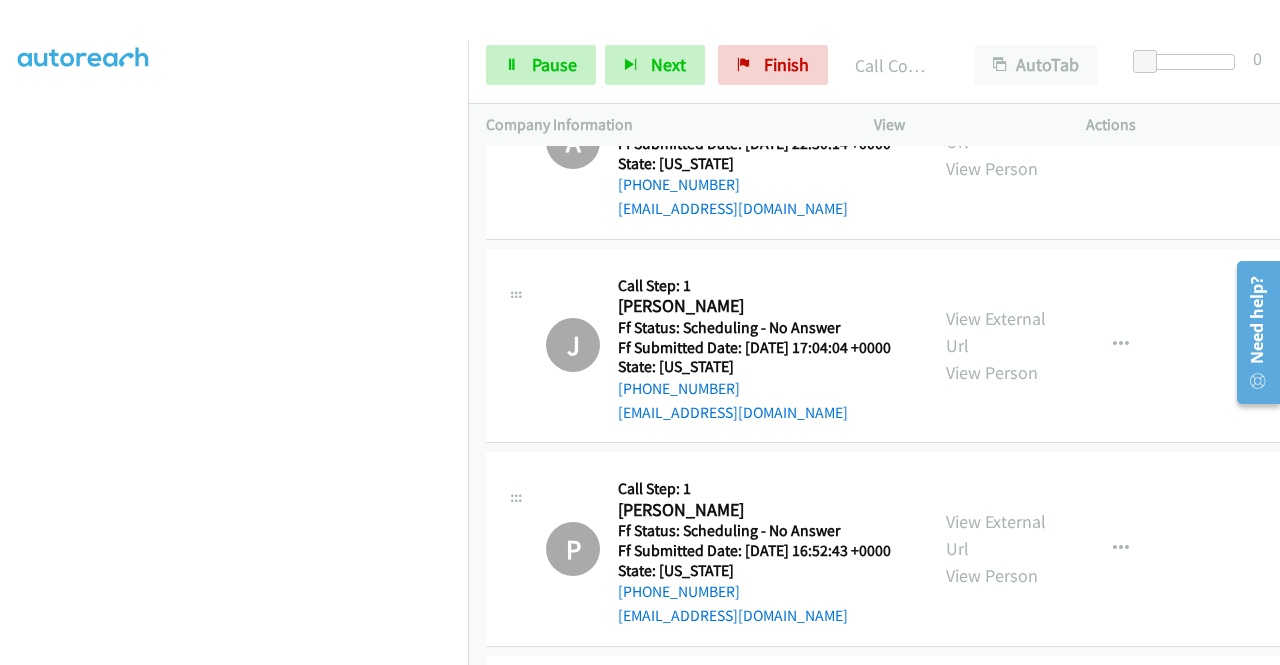 scroll, scrollTop: 25582, scrollLeft: 0, axis: vertical 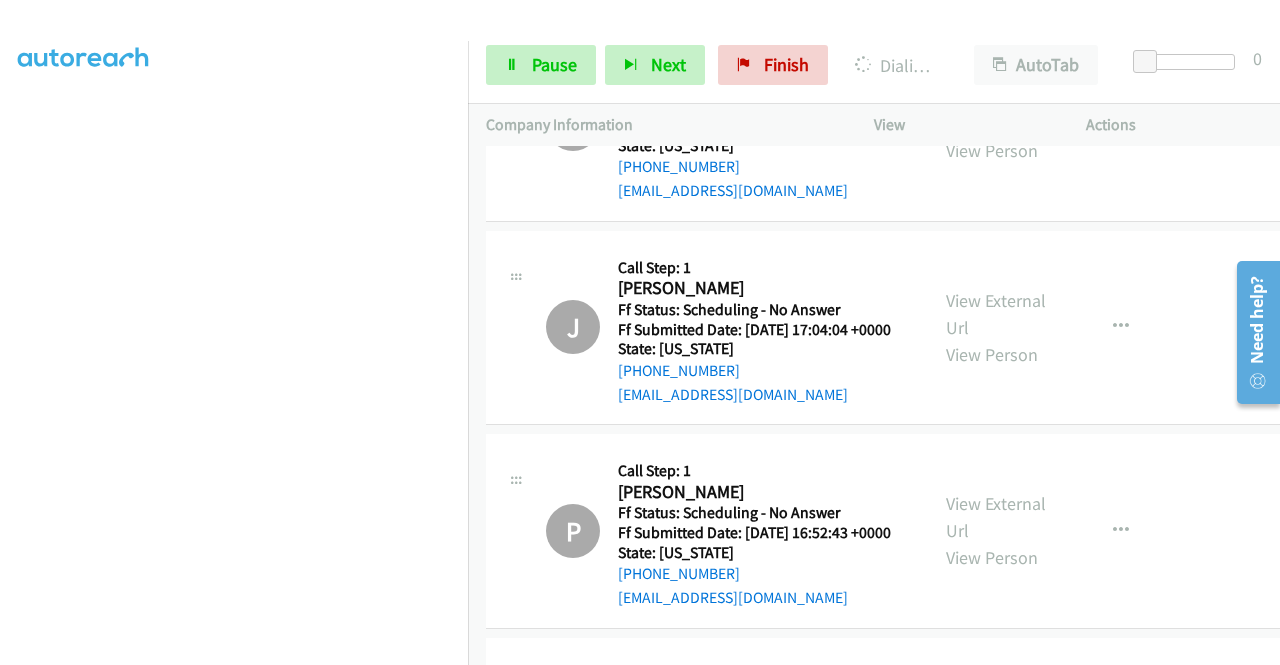 click on "View External Url" at bounding box center [996, -1314] 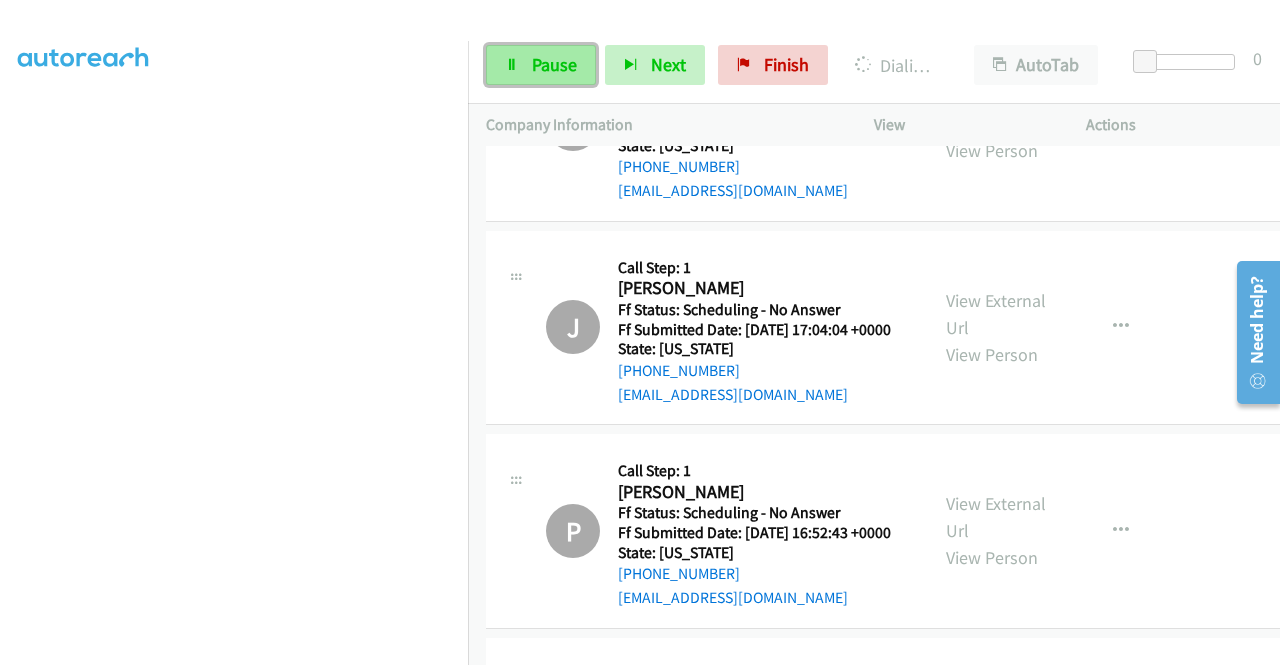 click on "Pause" at bounding box center [554, 64] 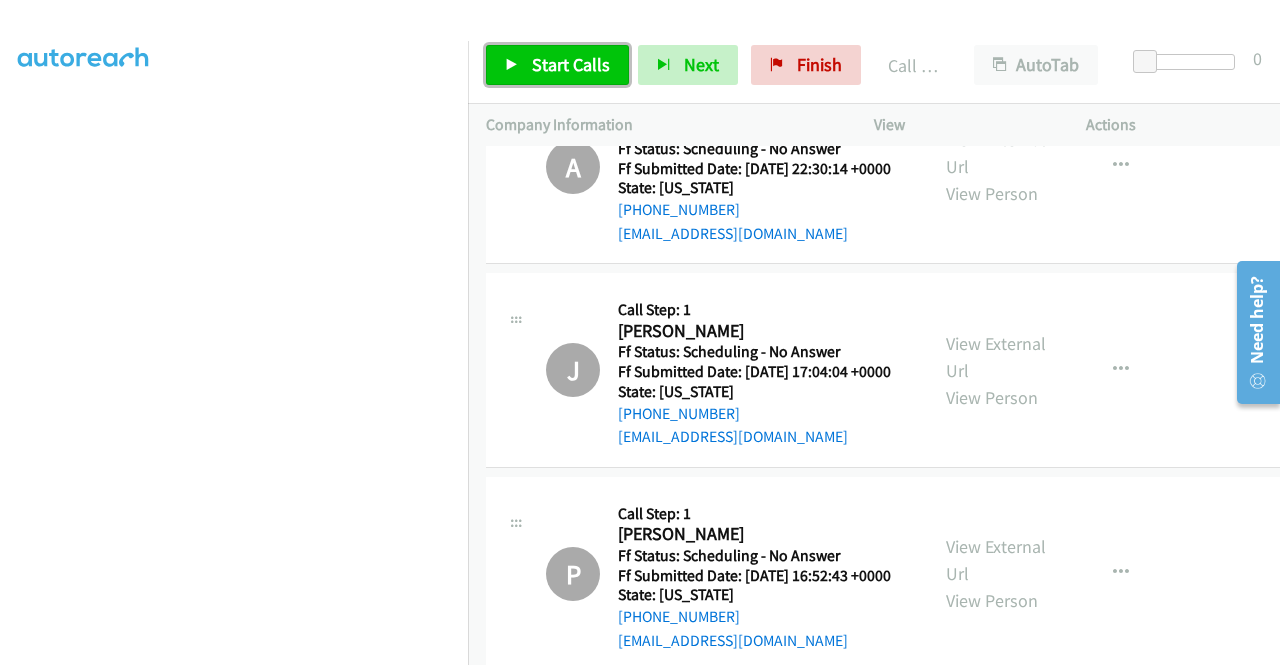 click on "Start Calls" at bounding box center (571, 64) 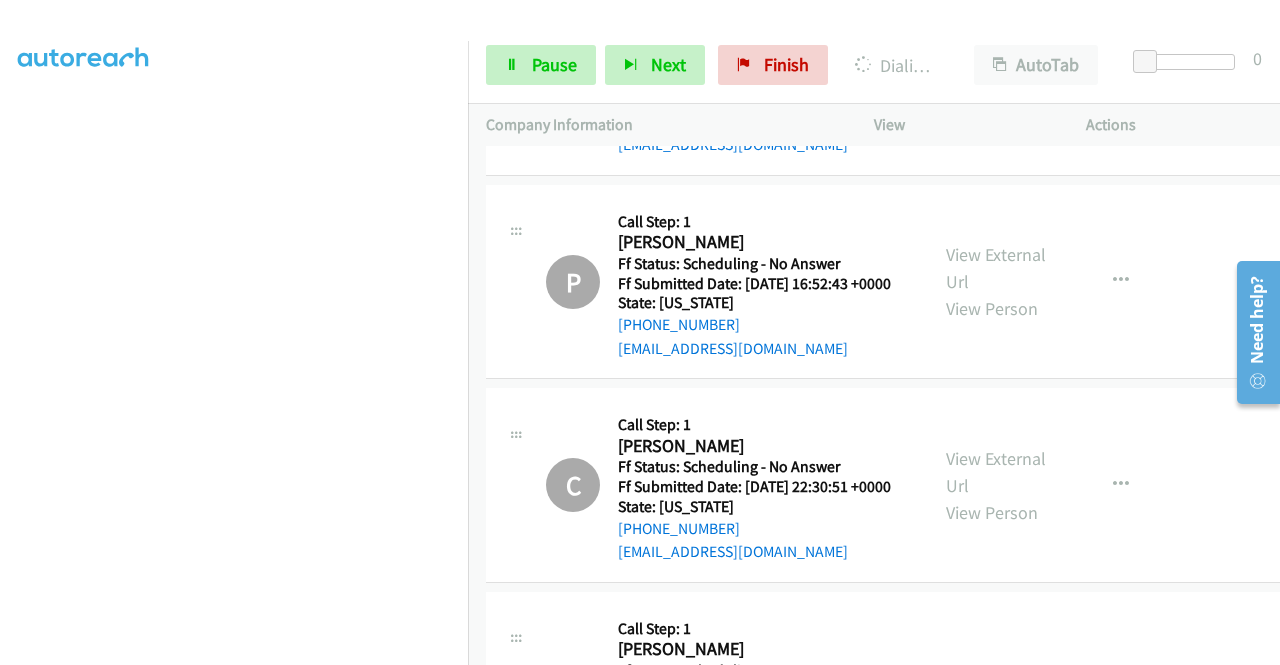 scroll, scrollTop: 25875, scrollLeft: 0, axis: vertical 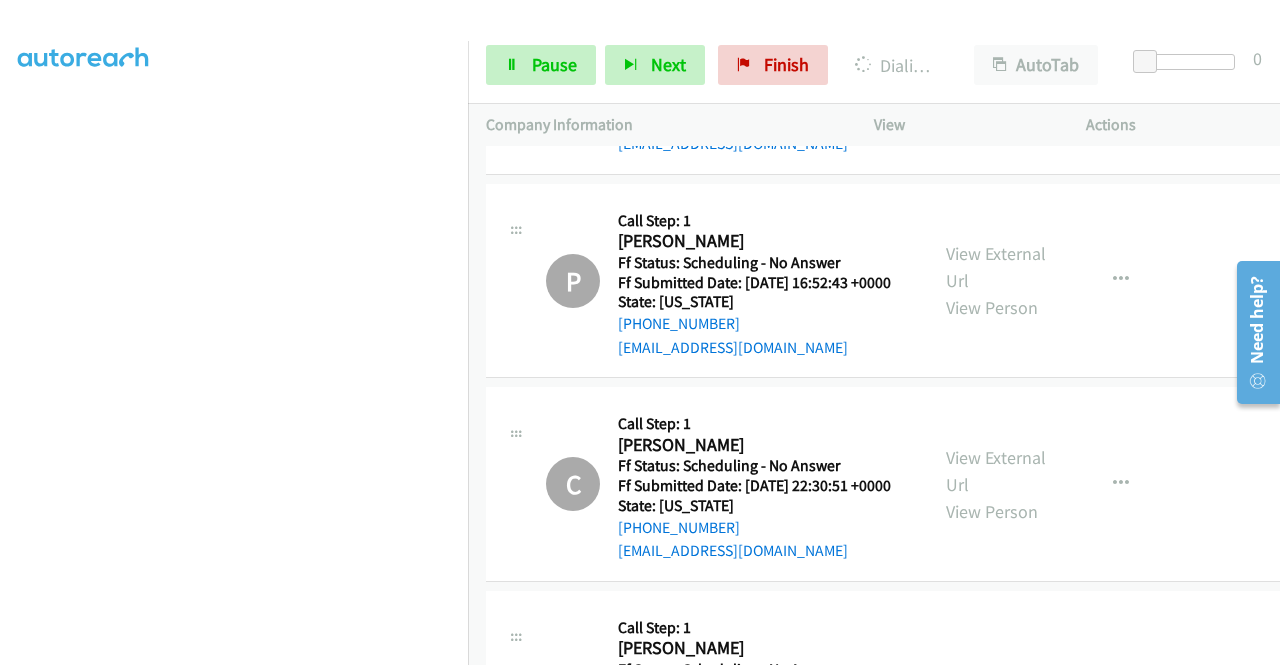 click on "View External Url" at bounding box center [996, -1361] 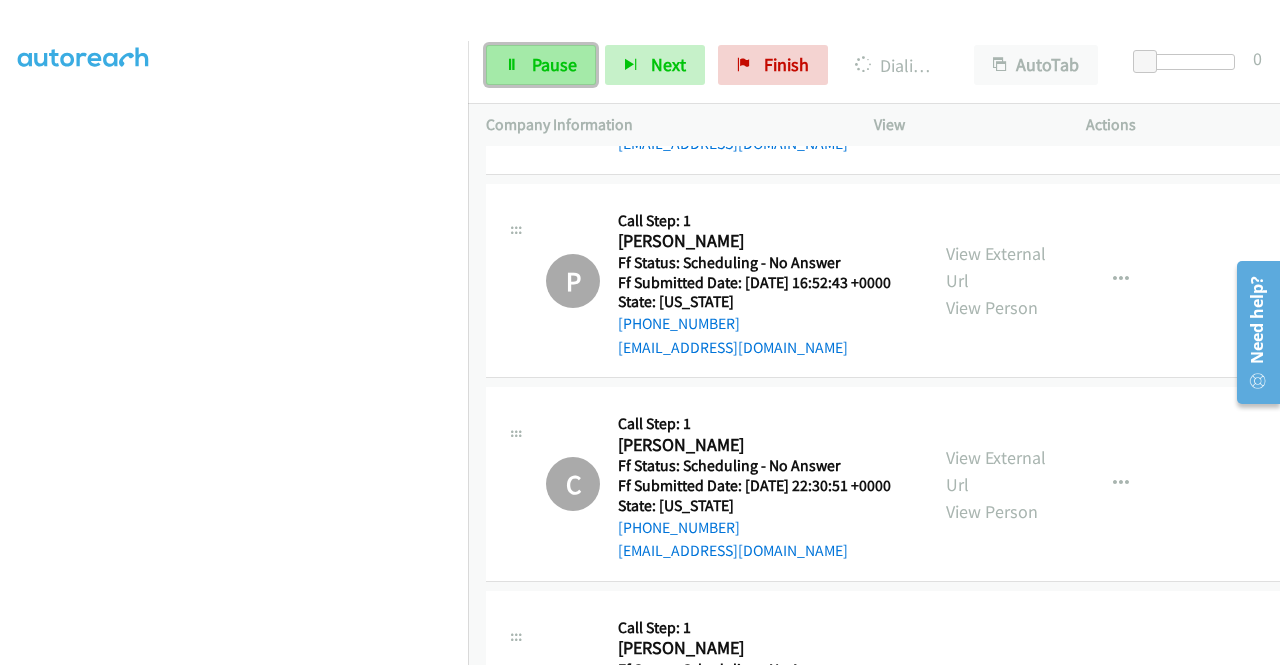 click on "Pause" at bounding box center (541, 65) 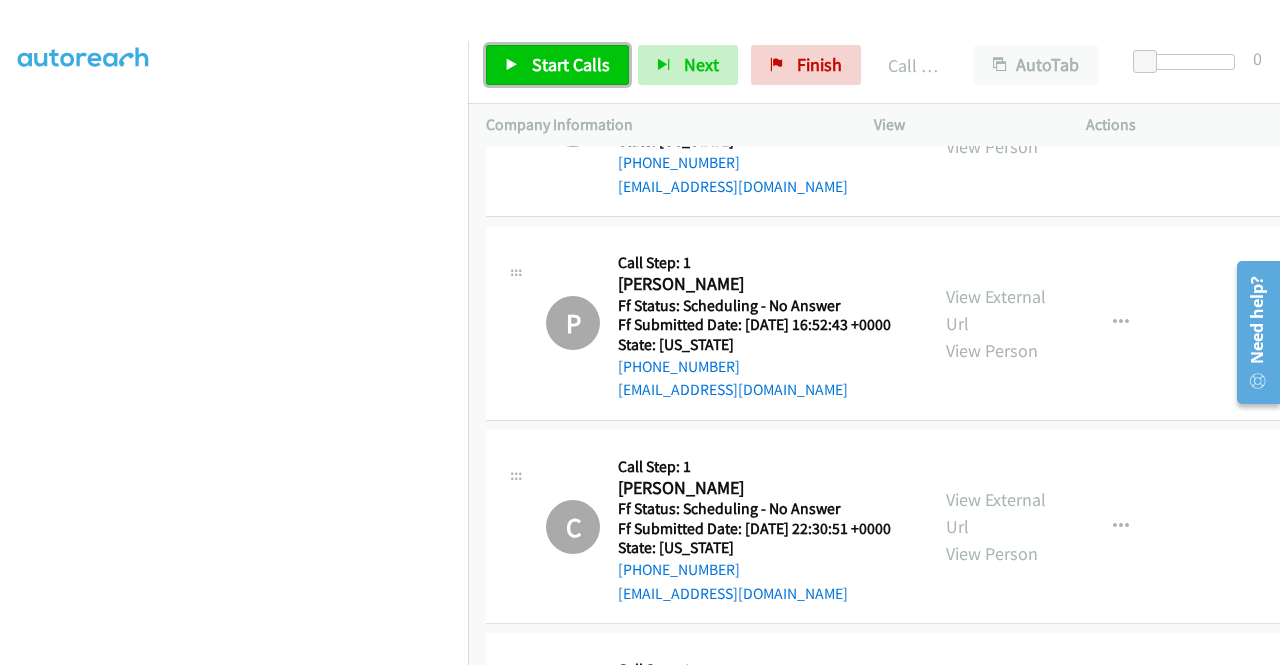 click on "Start Calls" at bounding box center (571, 64) 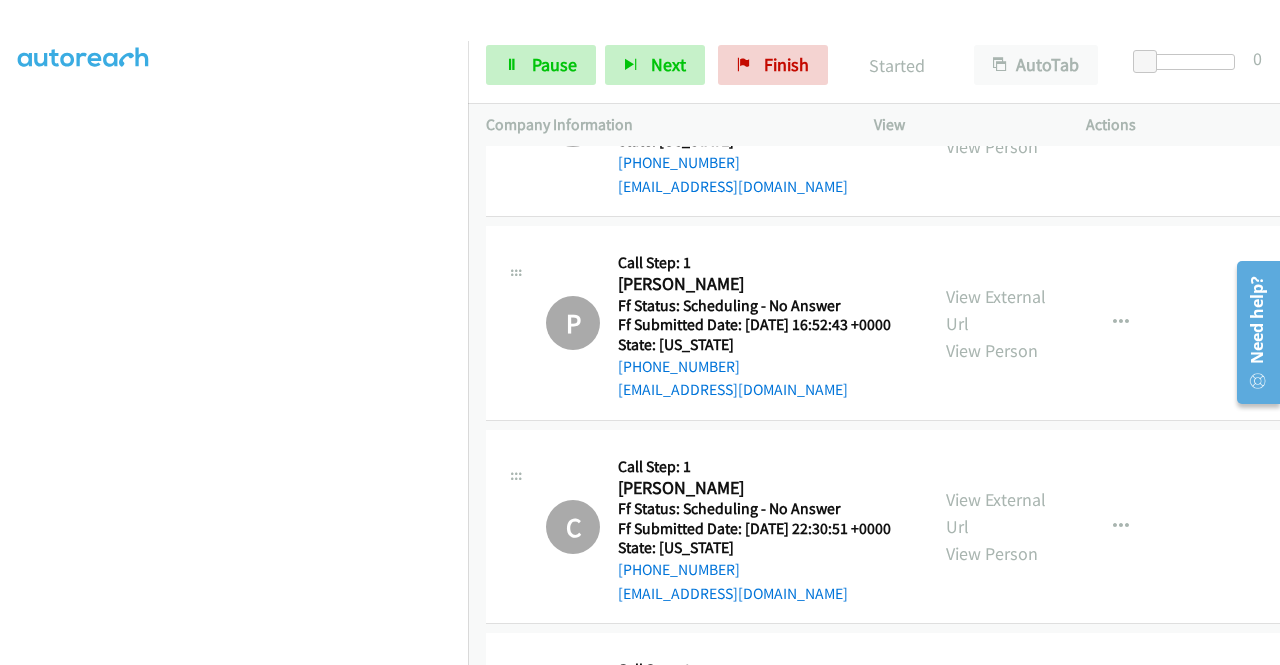 click on "Call was successful?" at bounding box center [685, -1239] 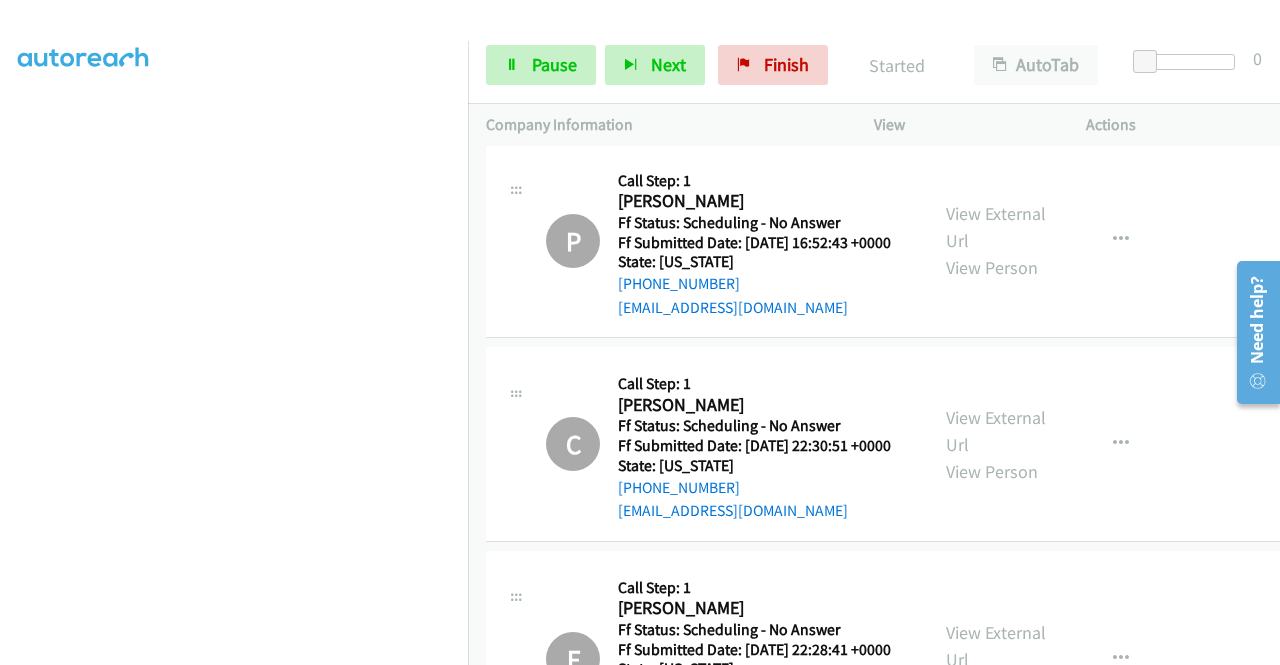 scroll, scrollTop: 26088, scrollLeft: 0, axis: vertical 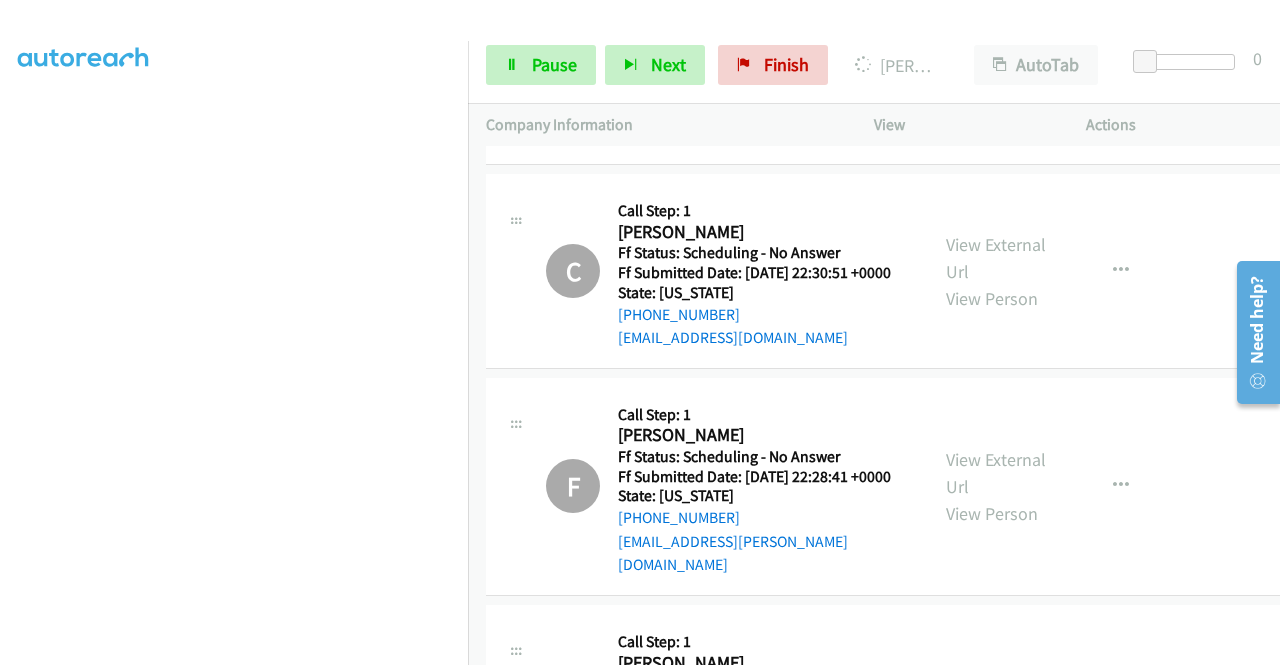 click on "View External Url
View Person" at bounding box center [1002, -1357] 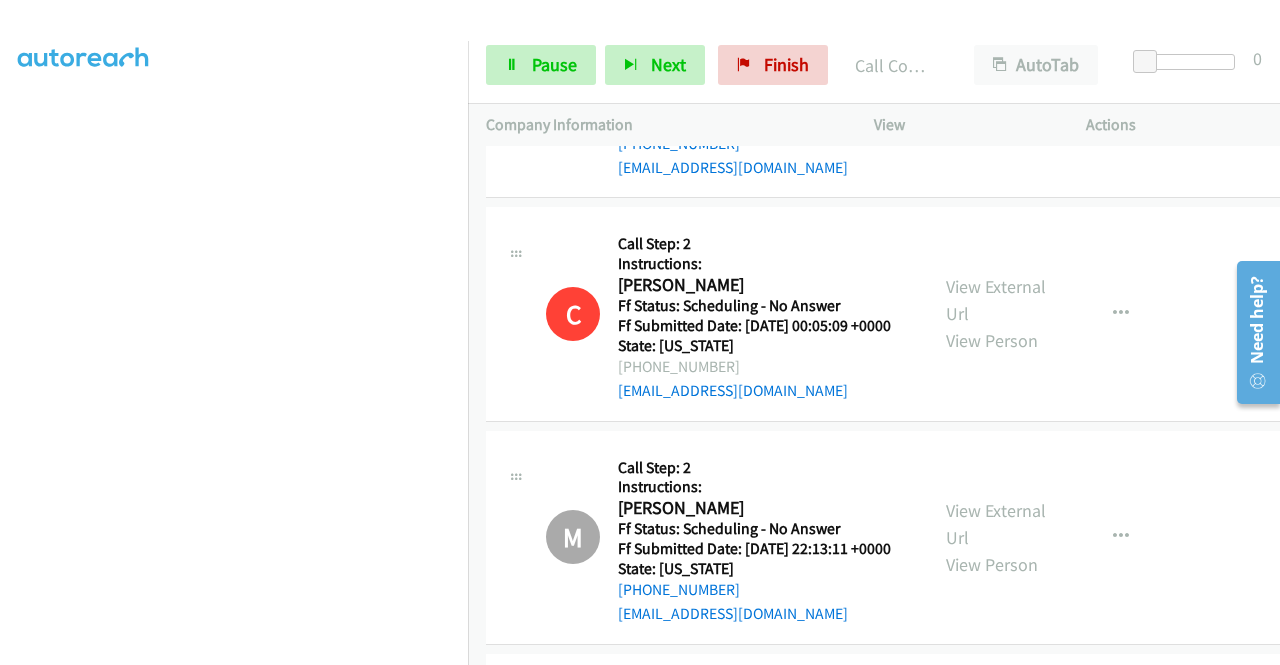 scroll, scrollTop: 29224, scrollLeft: 0, axis: vertical 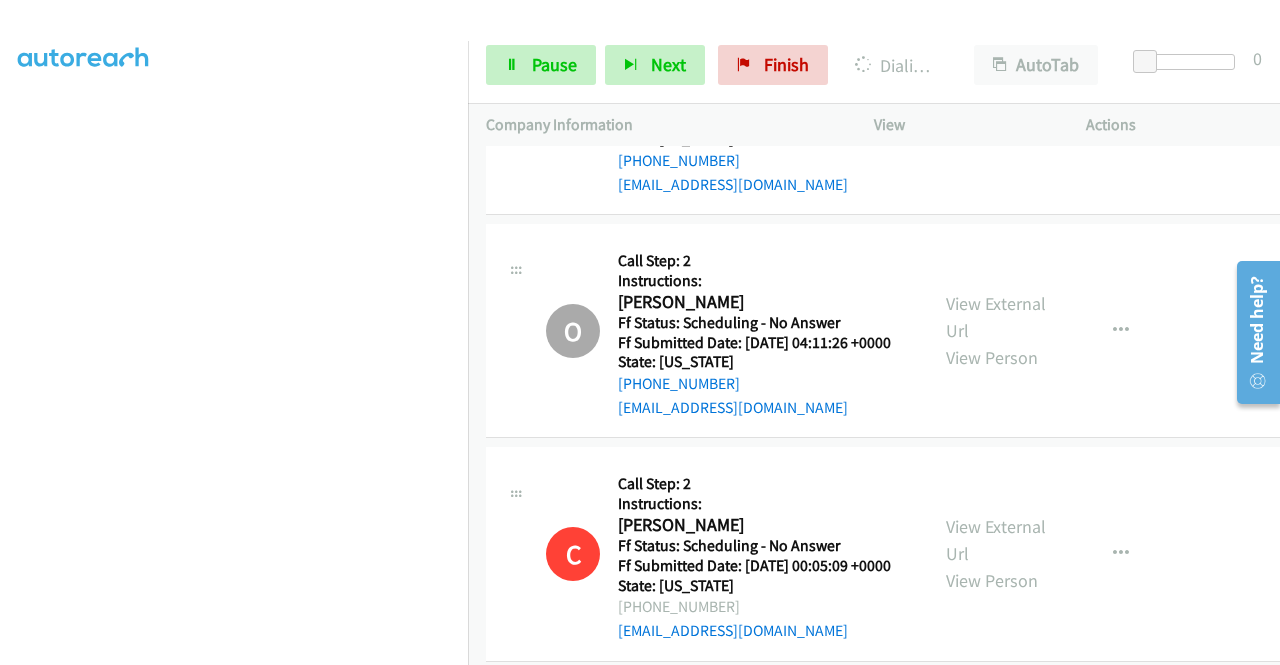click on "View External Url" at bounding box center (996, -1468) 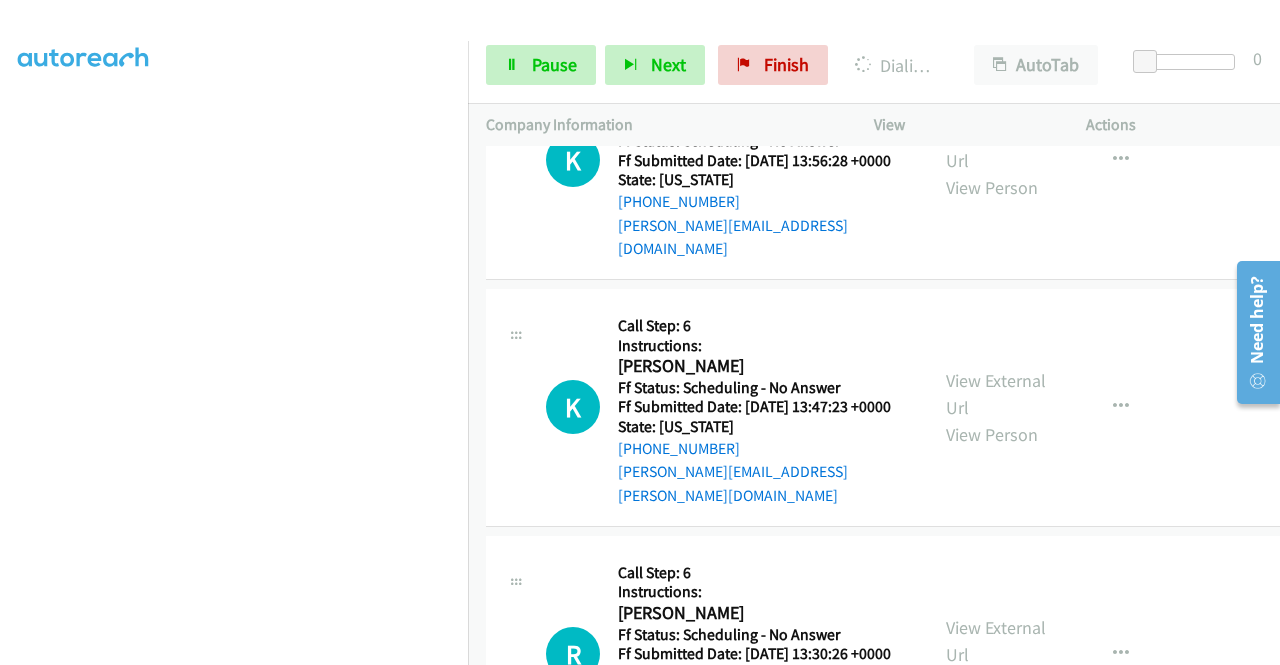 scroll, scrollTop: 32371, scrollLeft: 0, axis: vertical 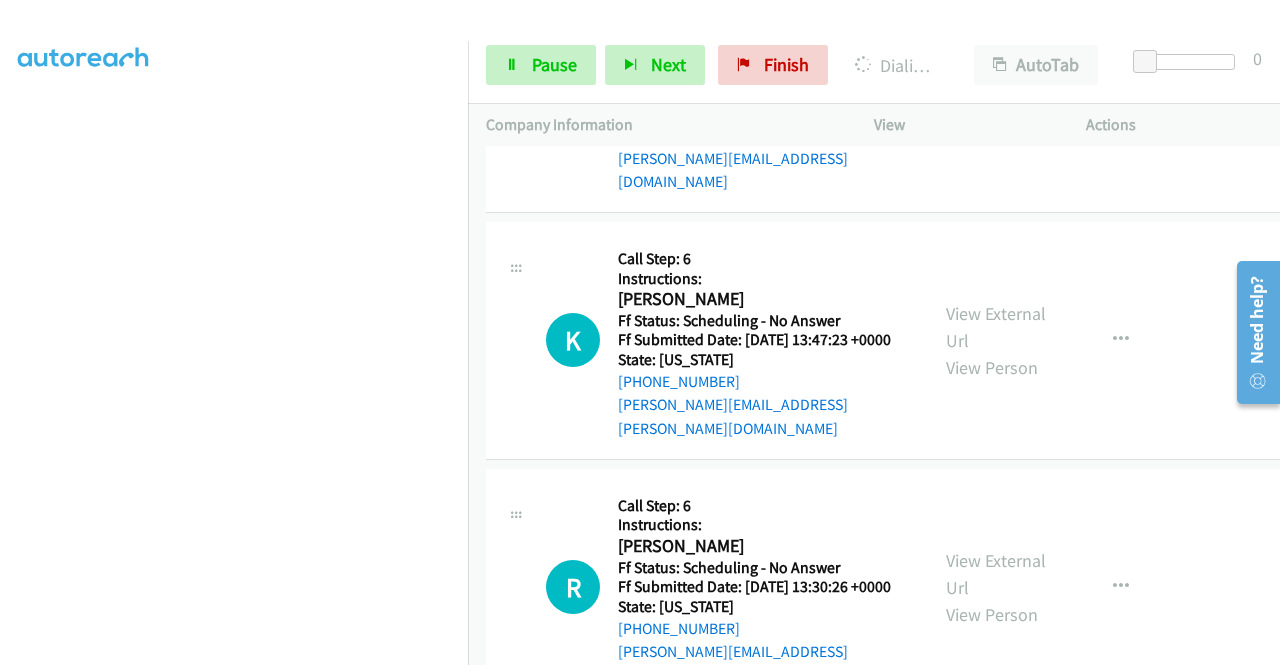 click on "View External Url" at bounding box center (996, -1741) 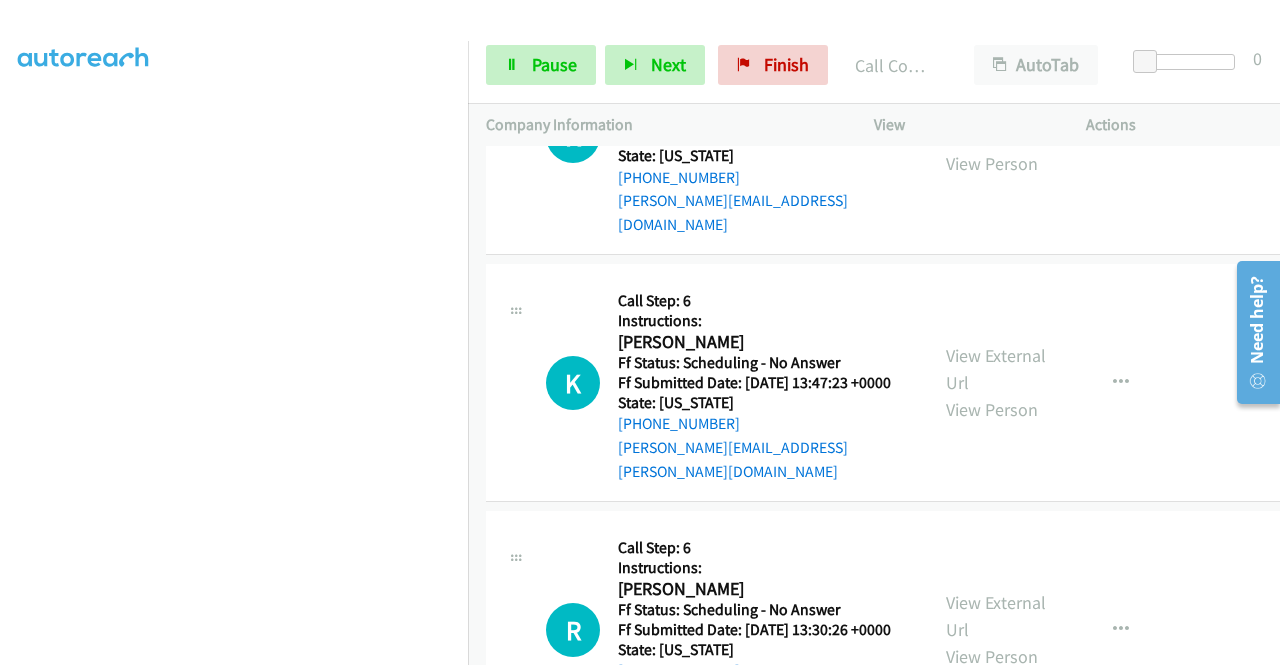 click on "[PHONE_NUMBER]
Call failed - Please reload the list and try again
The Callbar Failed to Load Please Open it and Reload the Page
Hmm something isn't quite right.. Please refresh the page
Hmm something isn't quite right.. Please refresh the page
No records are currently dialable. We'll auto-refresh when new records are added or you can switch to another list or campaign.
Loading New Records ...
B
Callback Scheduled
Call Step: 2
Instructions:
[PERSON_NAME]
America/New_York
Ff Status: Scheduling - No Answer
Ff Submitted Date: [DATE] 20:09:30 +0000
State: [US_STATE]
[PHONE_NUMBER]
[EMAIL_ADDRESS][DOMAIN_NAME]
Call was successful?
View External Url
View Person
View External Url
Email
Schedule/Manage Callback
Skip Call
Add to do not call list
V" at bounding box center (874, 405) 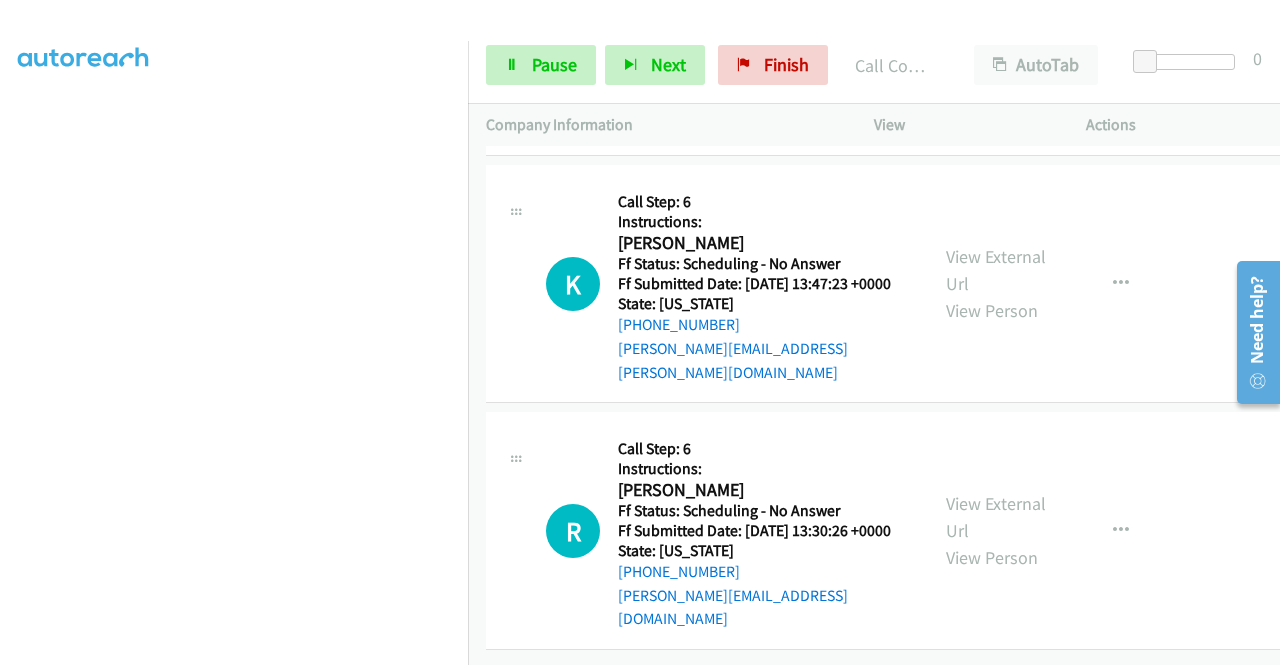 scroll, scrollTop: 33490, scrollLeft: 0, axis: vertical 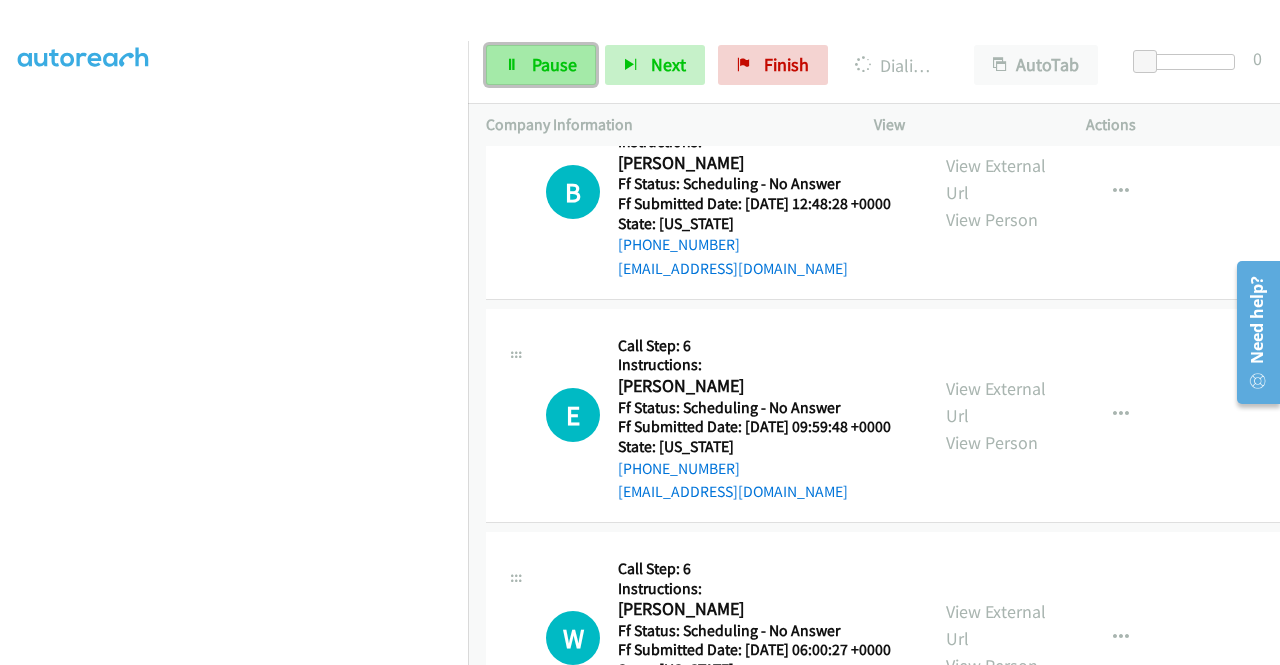 click on "Pause" at bounding box center (554, 64) 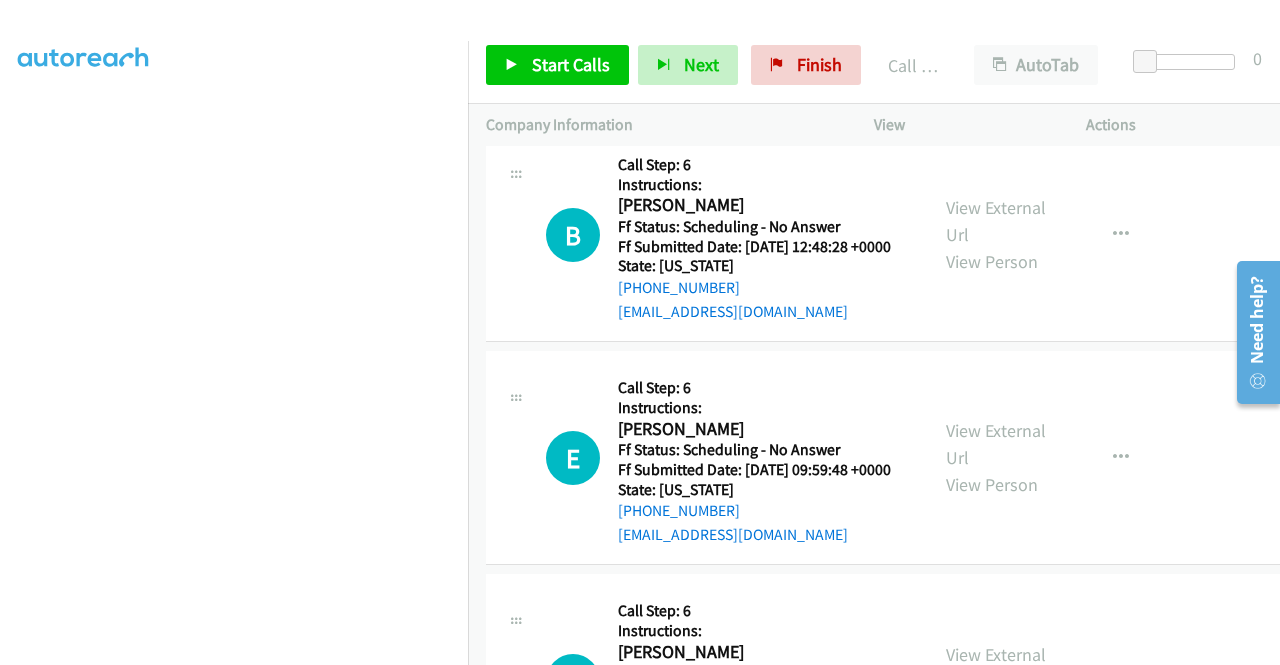 click on "Call was successful?" at bounding box center [685, -1769] 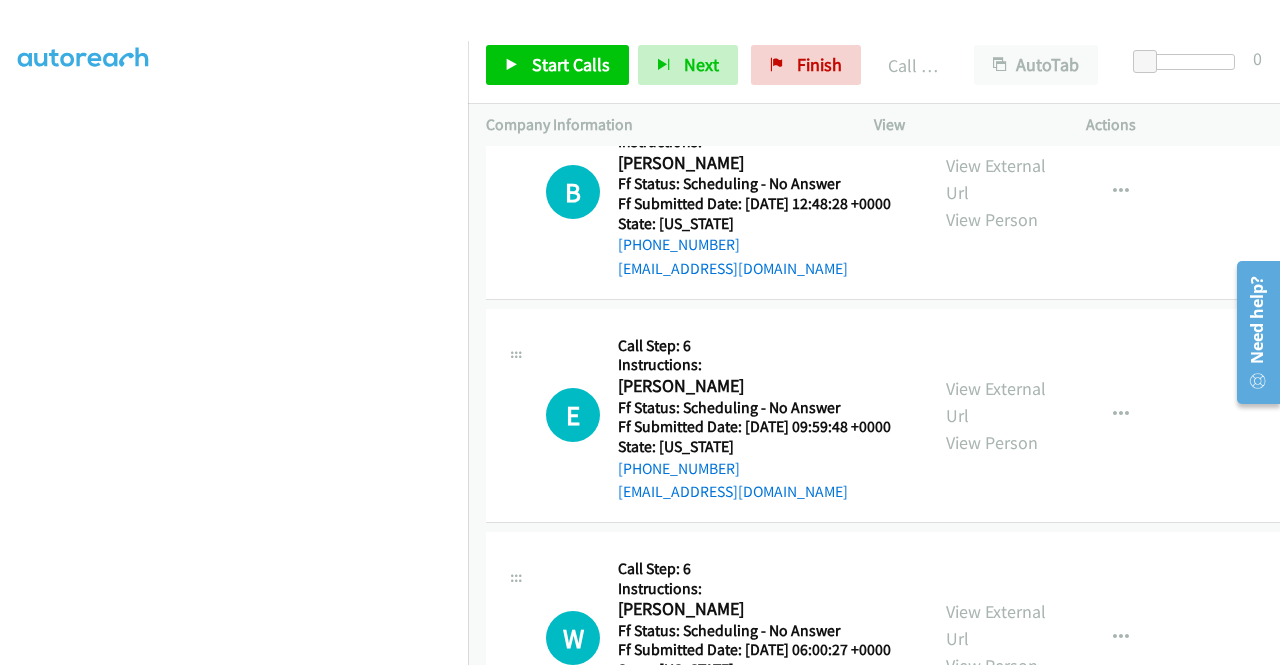 click at bounding box center [1121, -1888] 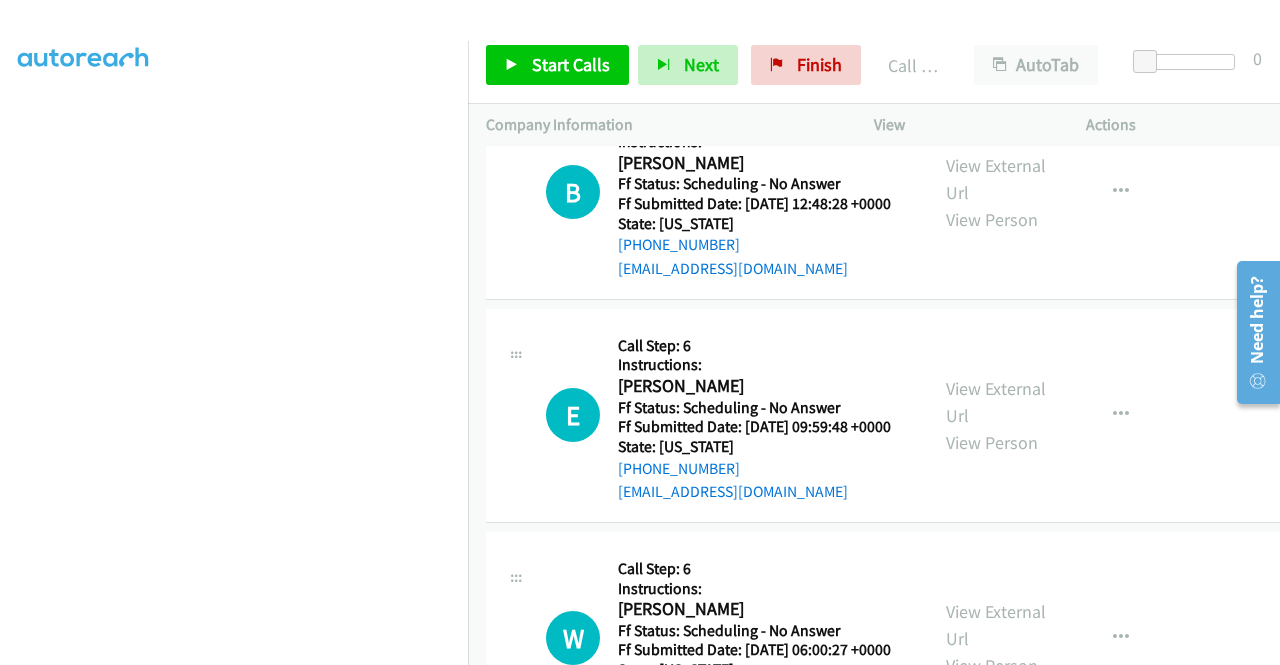 click on "Add to do not call list" at bounding box center [1014, -1717] 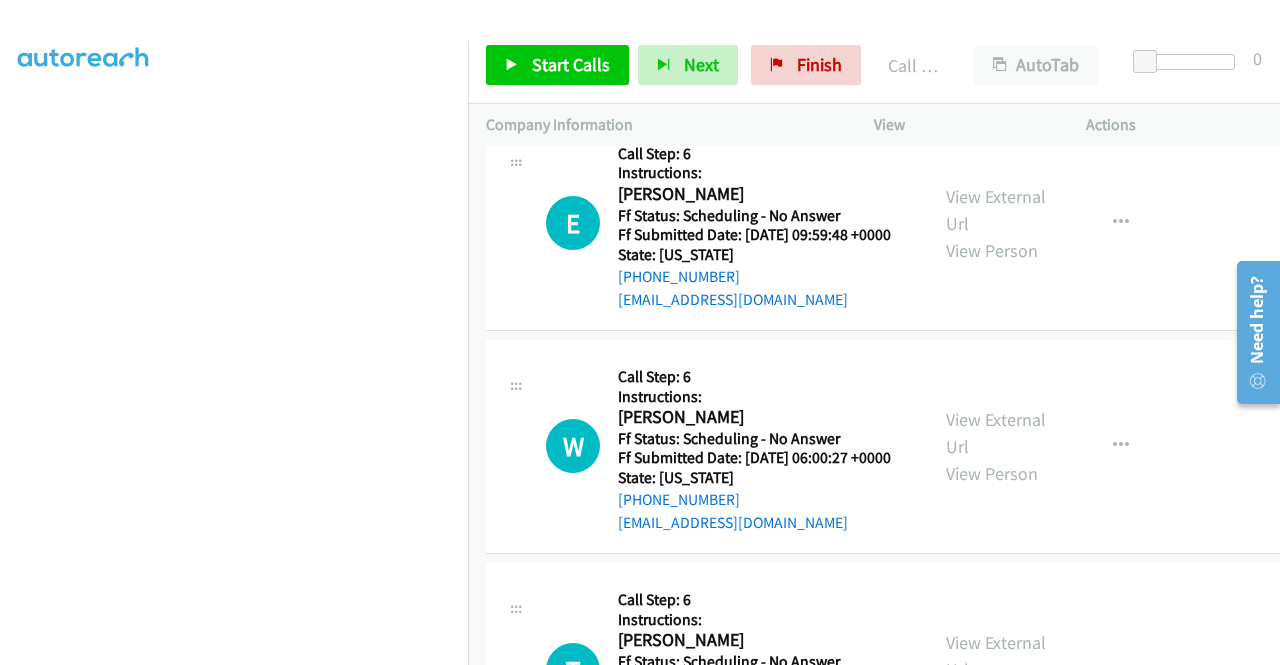 scroll, scrollTop: 33703, scrollLeft: 0, axis: vertical 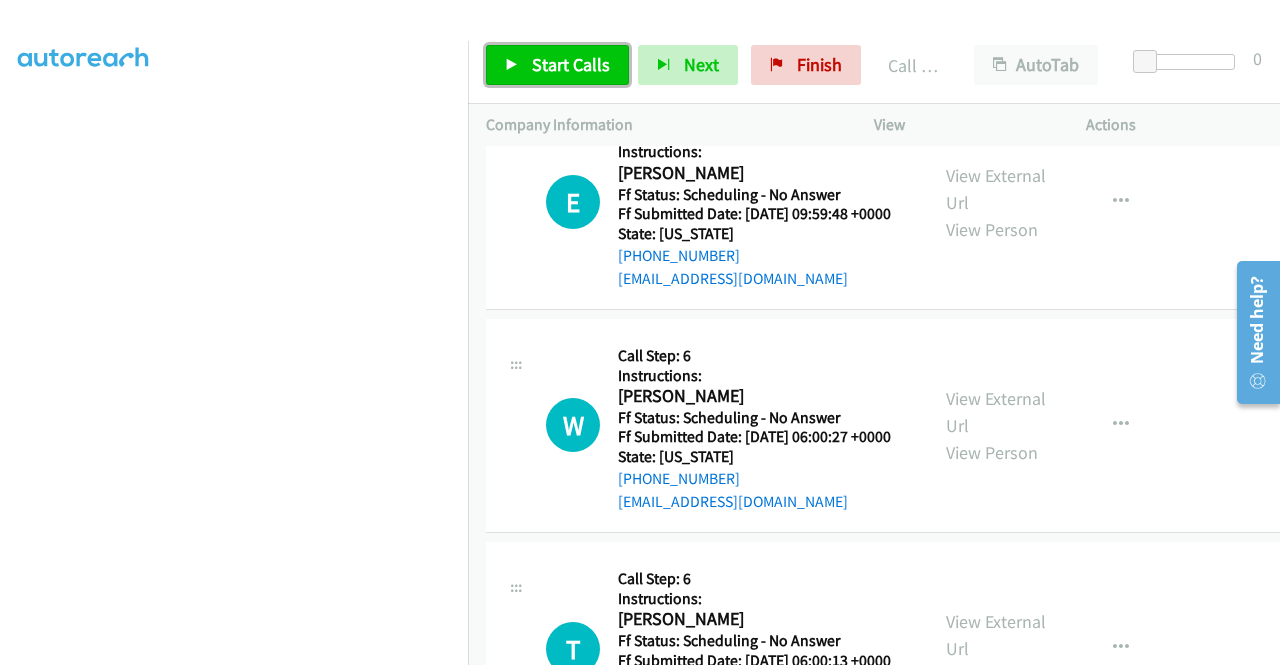 click on "Start Calls" at bounding box center (571, 64) 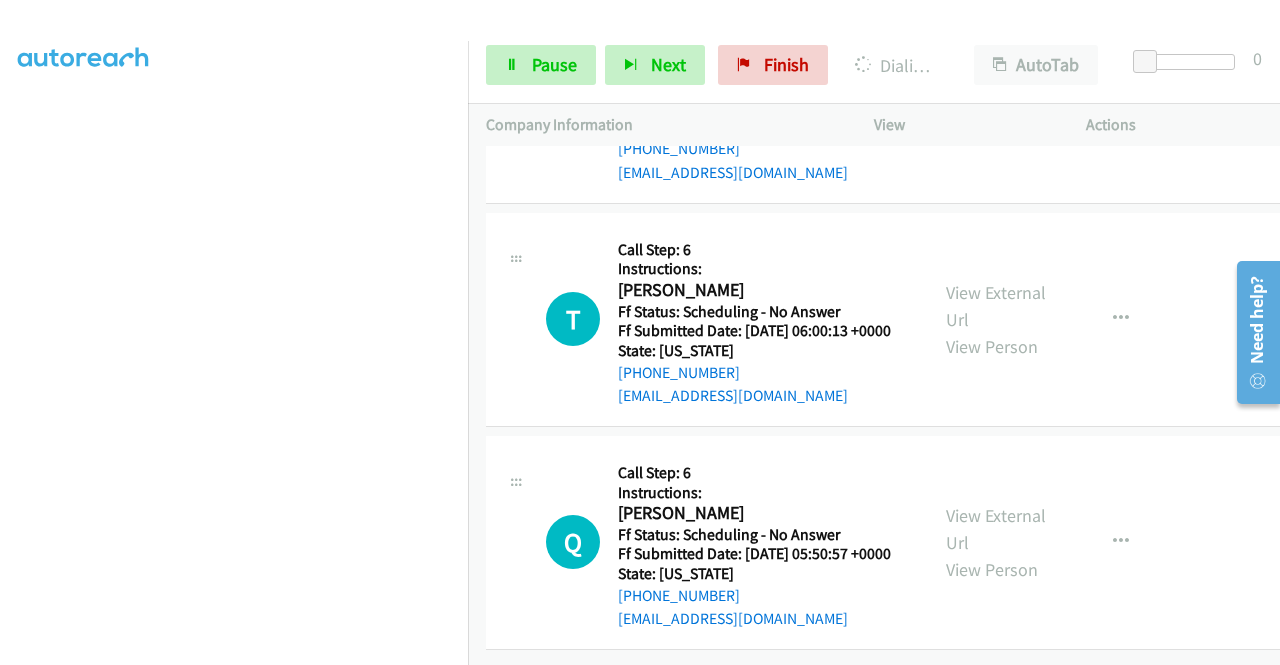 scroll, scrollTop: 34170, scrollLeft: 0, axis: vertical 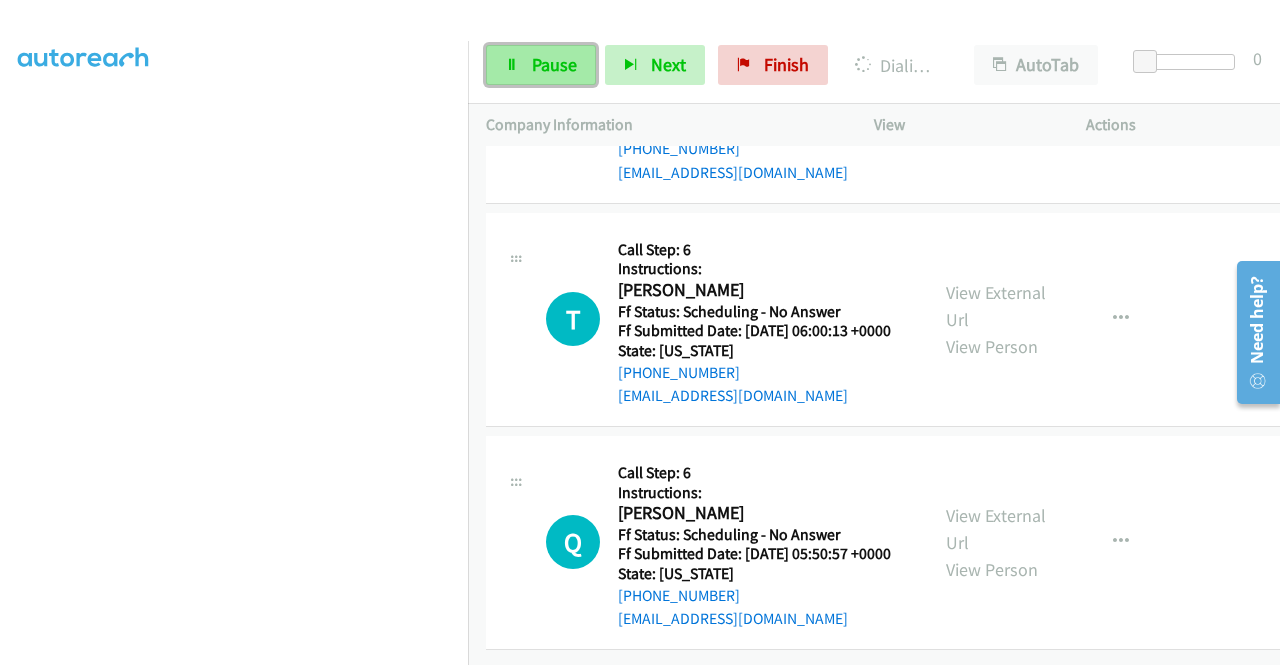 click on "Pause" at bounding box center (554, 64) 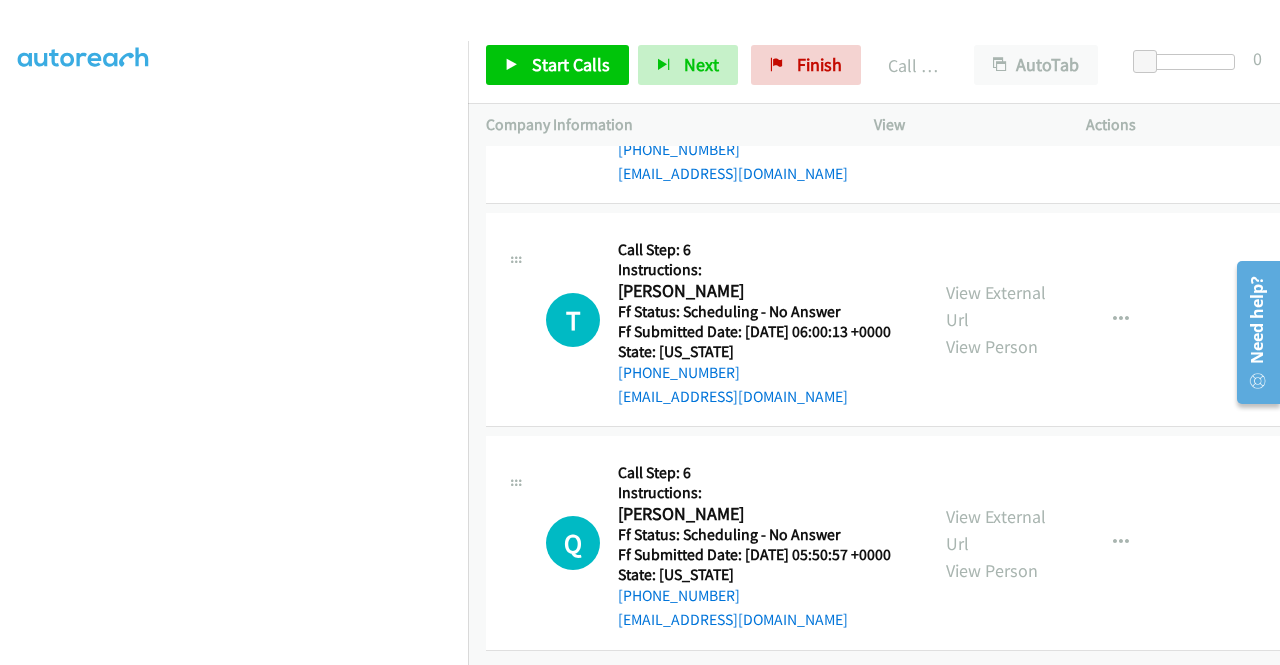 scroll, scrollTop: 34384, scrollLeft: 0, axis: vertical 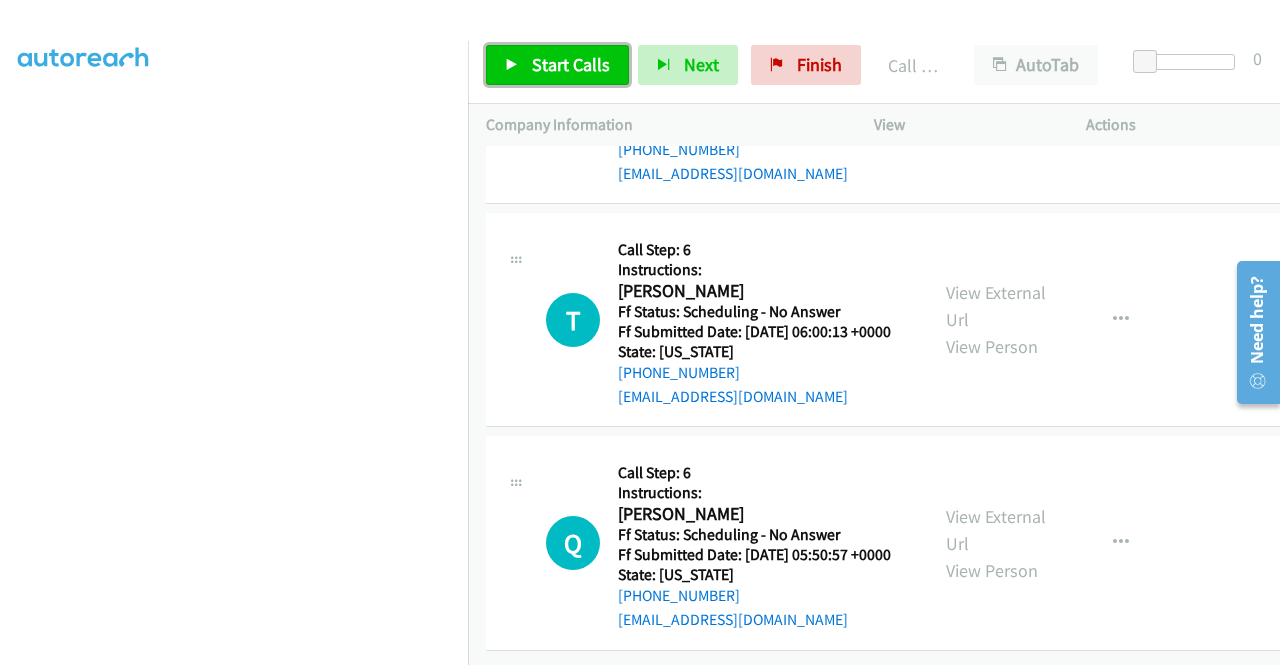 click on "Start Calls" at bounding box center (557, 65) 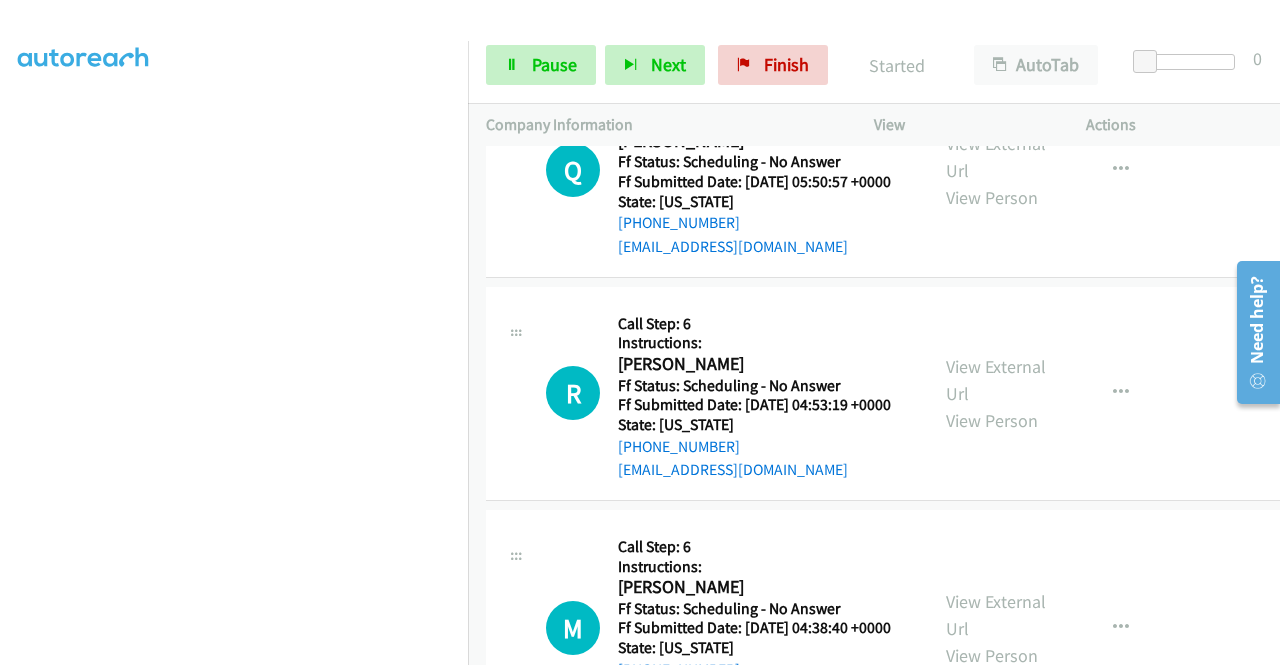 scroll, scrollTop: 34530, scrollLeft: 0, axis: vertical 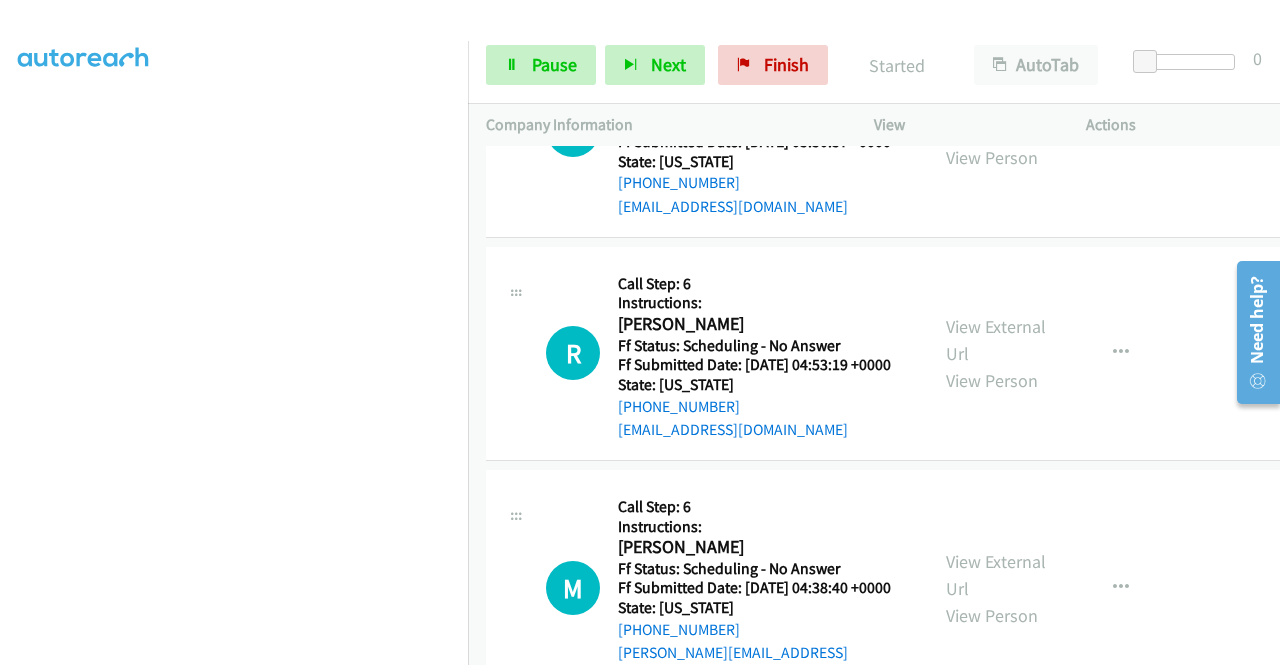 click on "View External Url" at bounding box center [996, -1951] 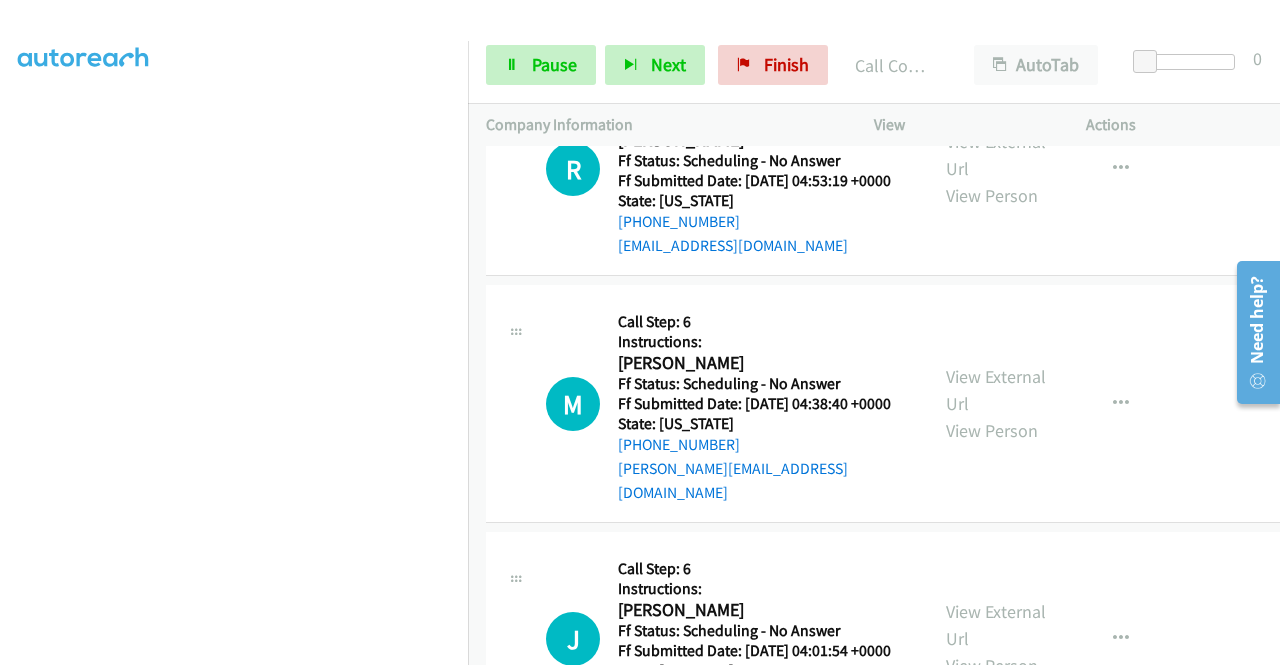 scroll, scrollTop: 34797, scrollLeft: 0, axis: vertical 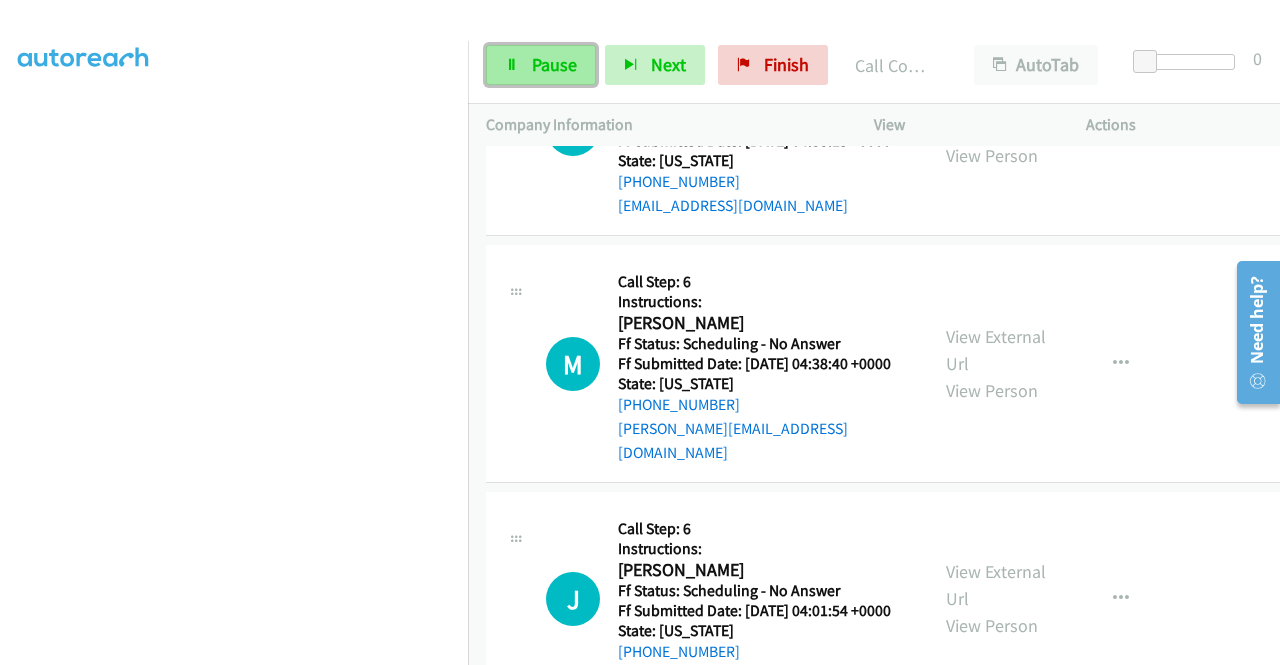 click on "Pause" at bounding box center [554, 64] 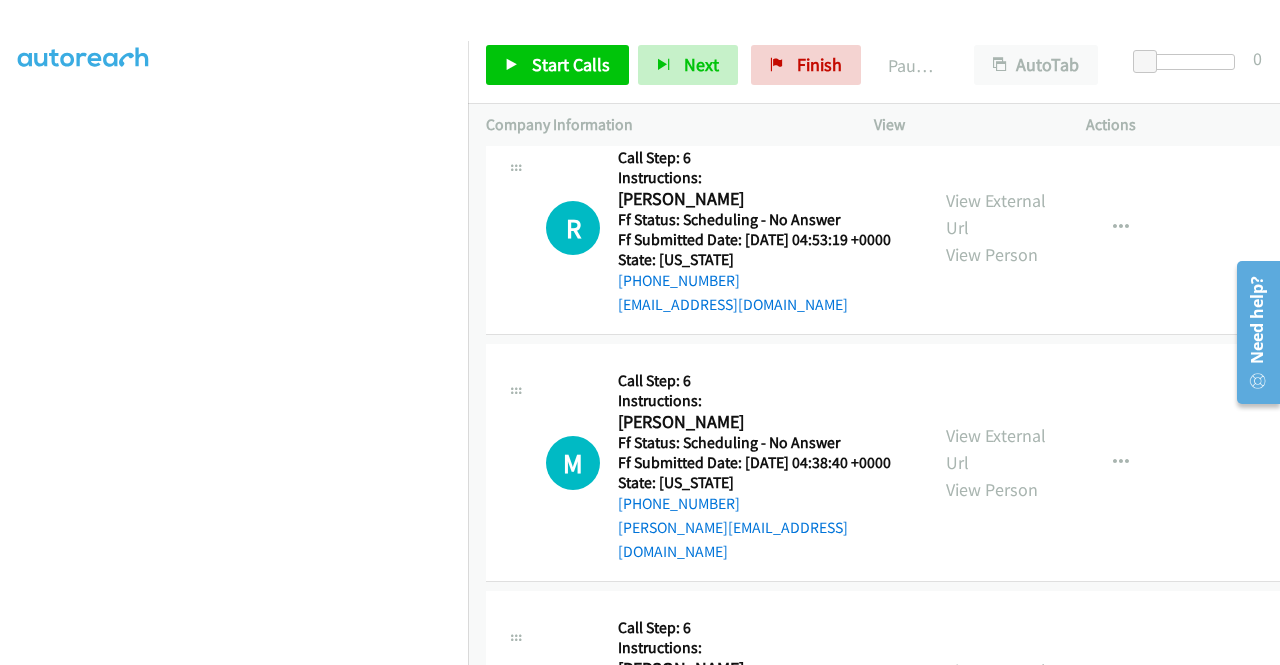 scroll, scrollTop: 34677, scrollLeft: 0, axis: vertical 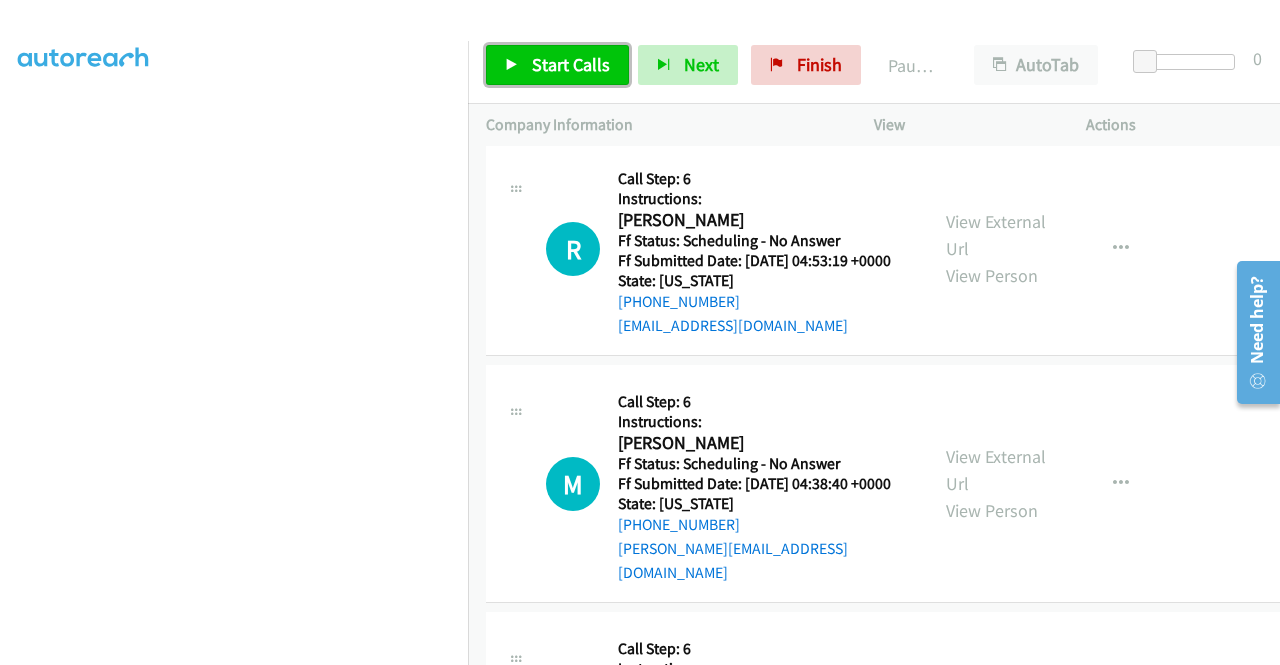 click on "Start Calls" at bounding box center (571, 64) 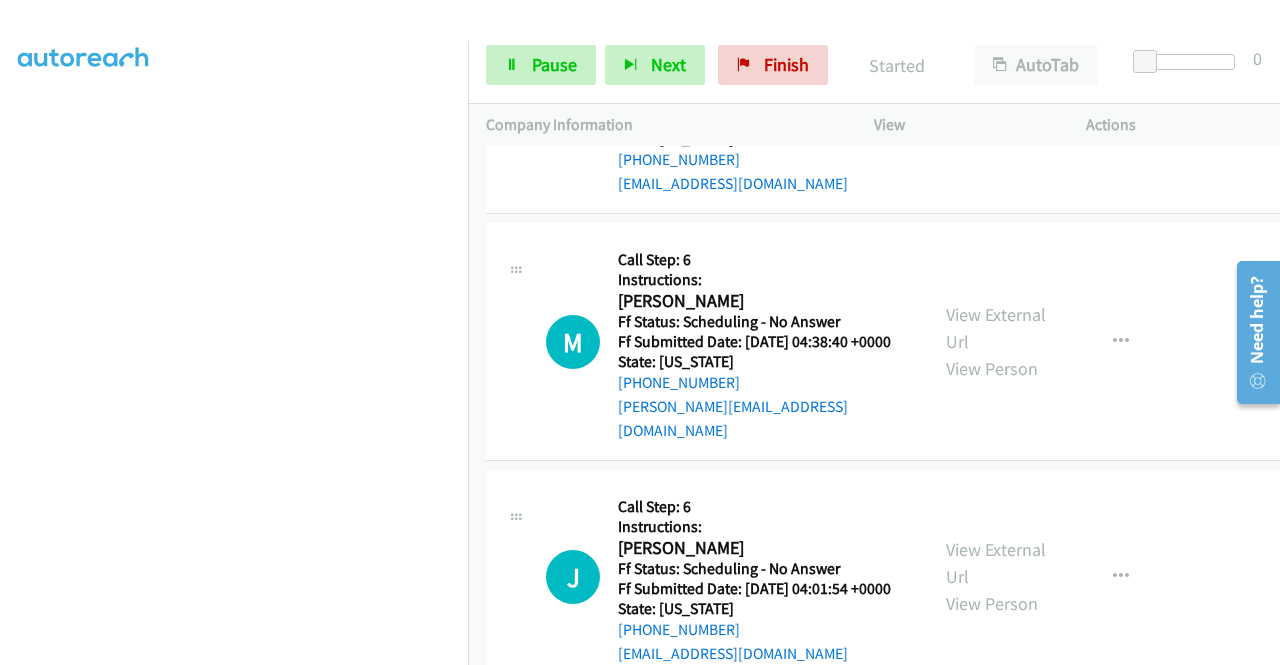 scroll, scrollTop: 34837, scrollLeft: 0, axis: vertical 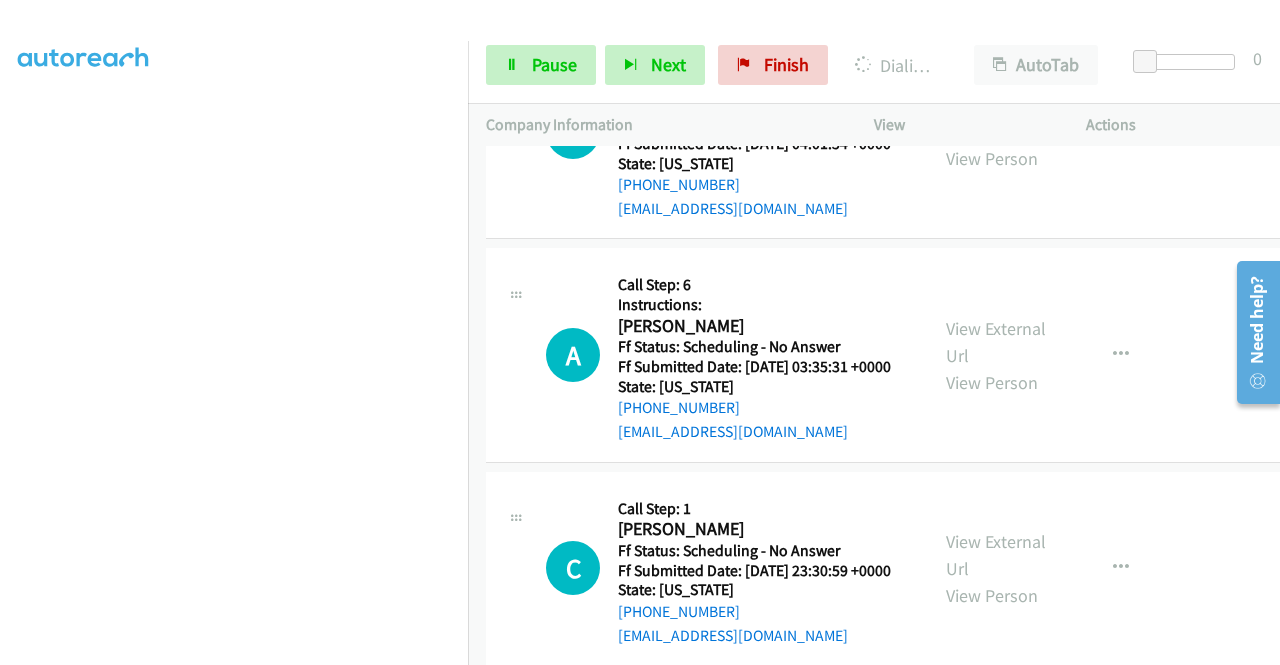 click on "View External Url" at bounding box center [996, -1914] 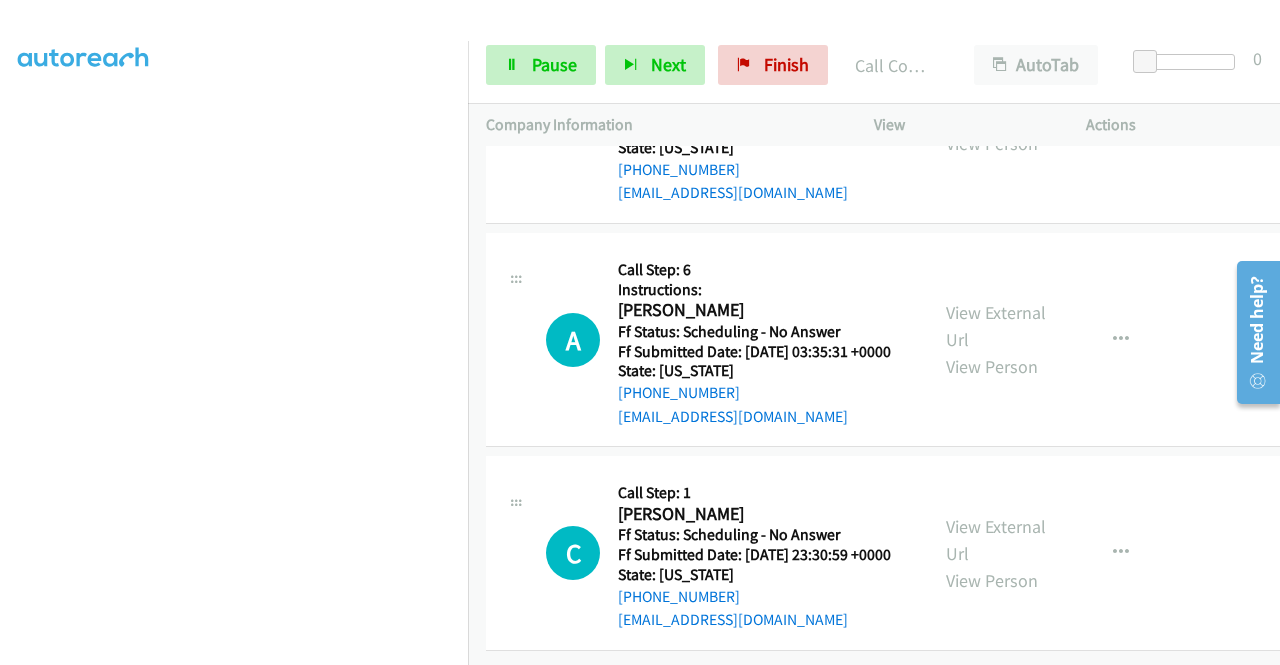 scroll, scrollTop: 35557, scrollLeft: 0, axis: vertical 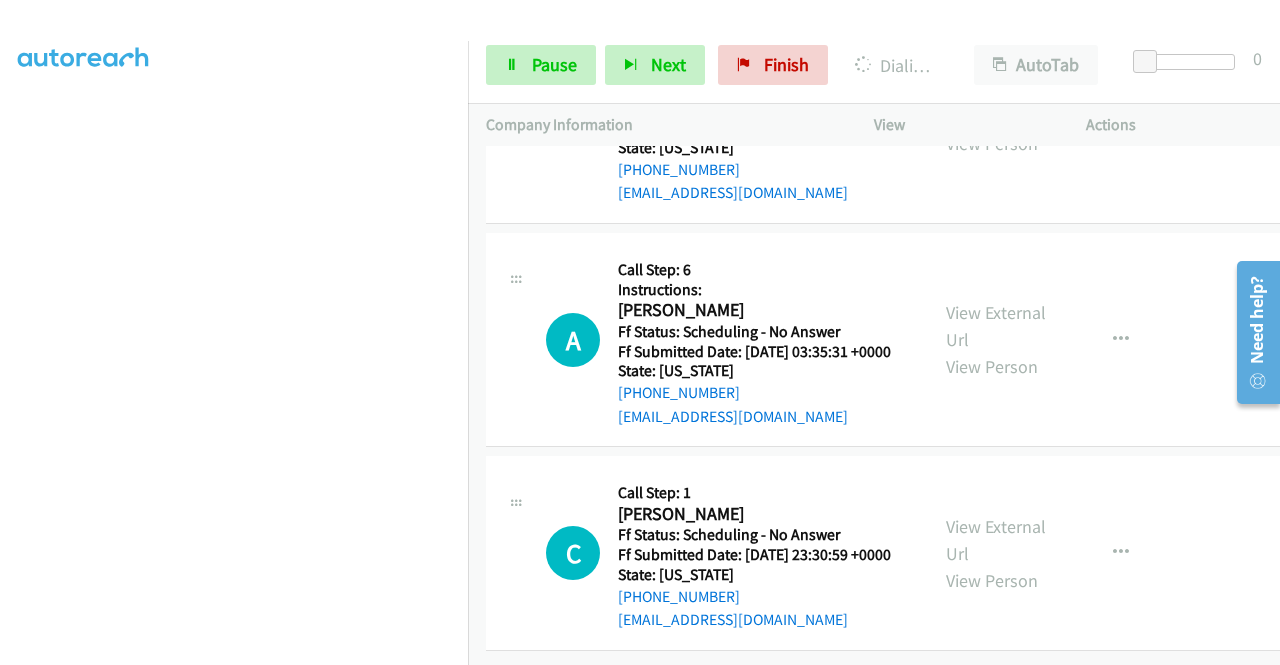 click on "View External Url
View Person
View External Url
Email
Schedule/Manage Callback
Skip Call
Add to do not call list" at bounding box center (1047, -1693) 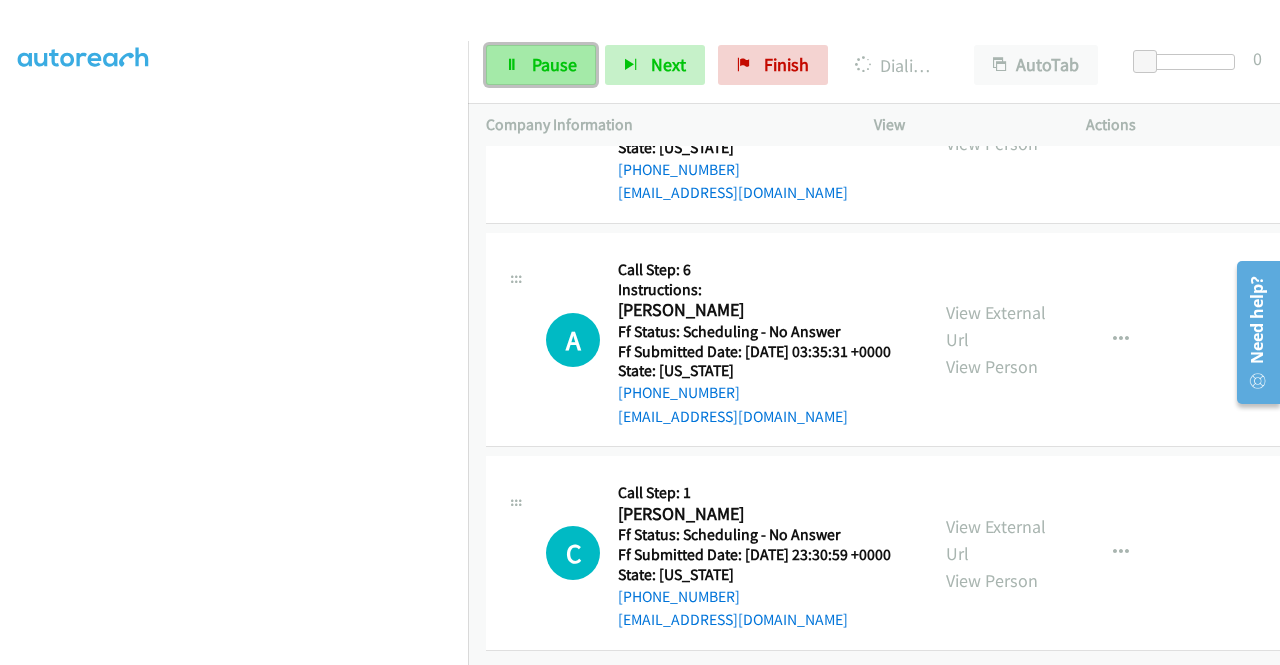 click on "Pause" at bounding box center (541, 65) 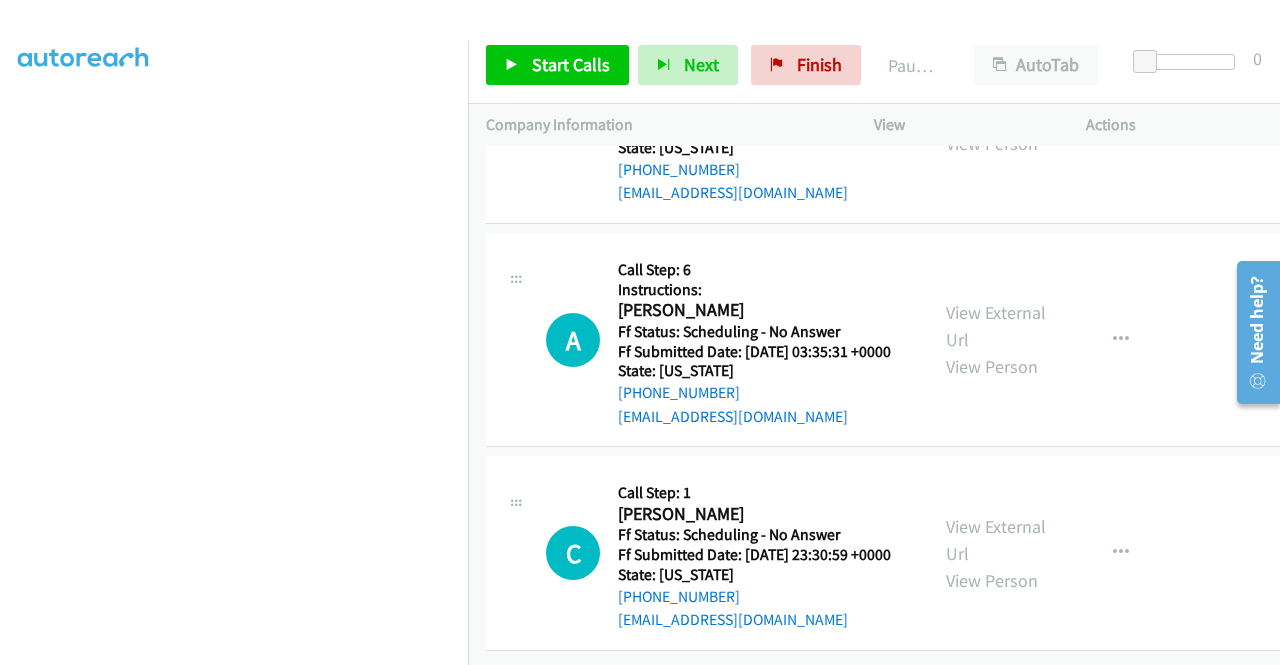 scroll, scrollTop: 0, scrollLeft: 15, axis: horizontal 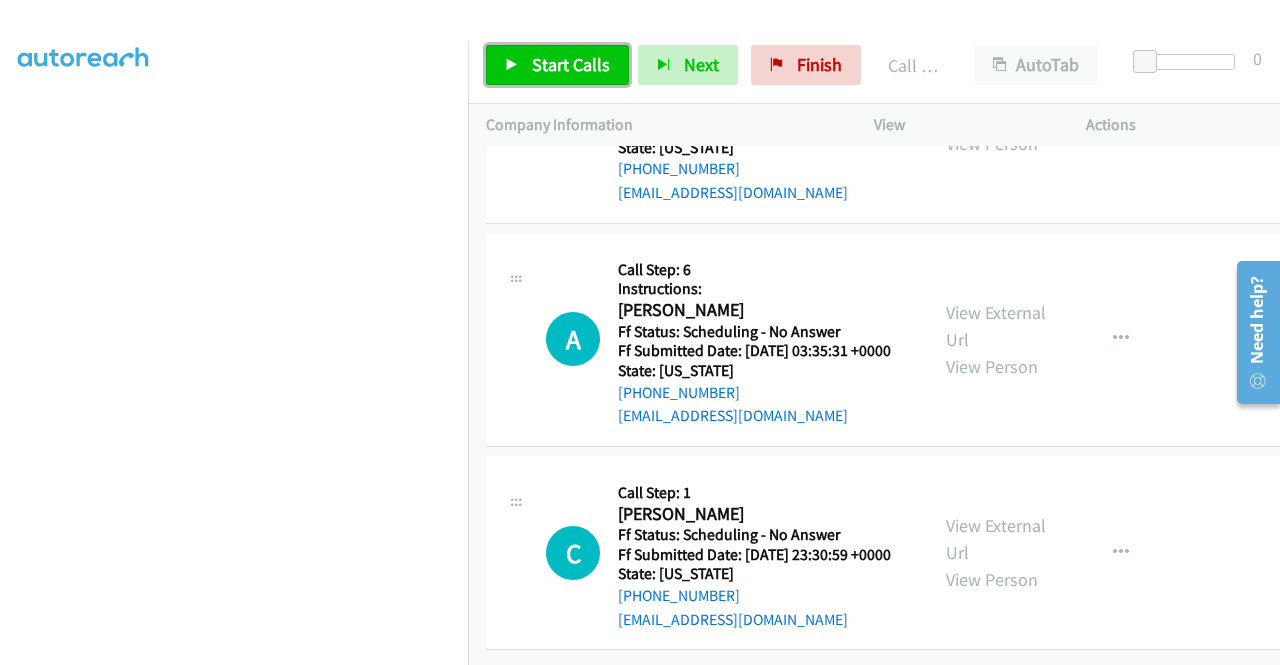 click on "Start Calls" at bounding box center (557, 65) 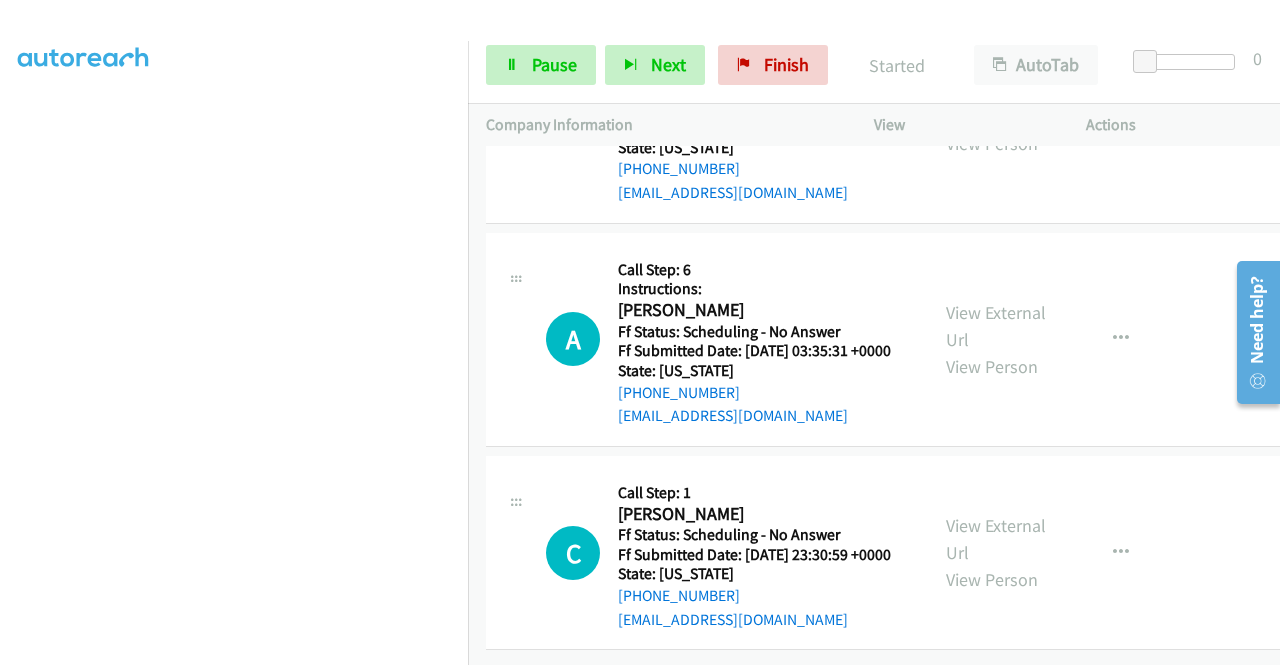 scroll, scrollTop: 35610, scrollLeft: 0, axis: vertical 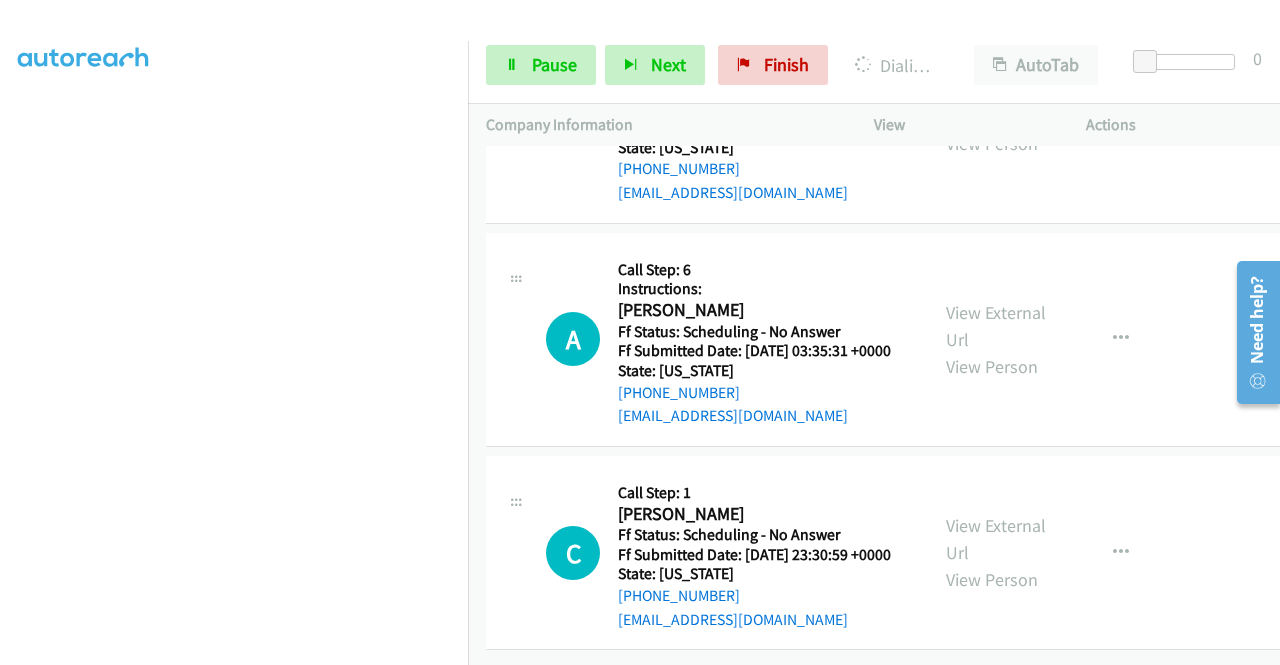 click on "View External Url" at bounding box center (996, -1483) 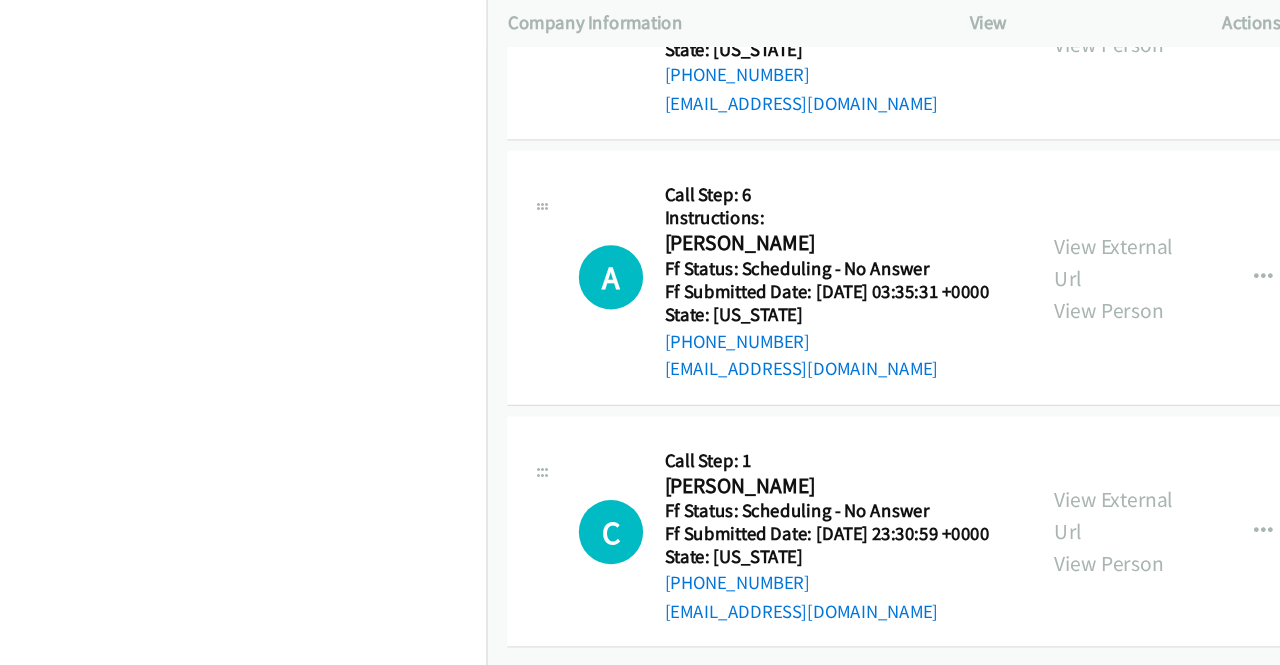 scroll, scrollTop: 0, scrollLeft: 0, axis: both 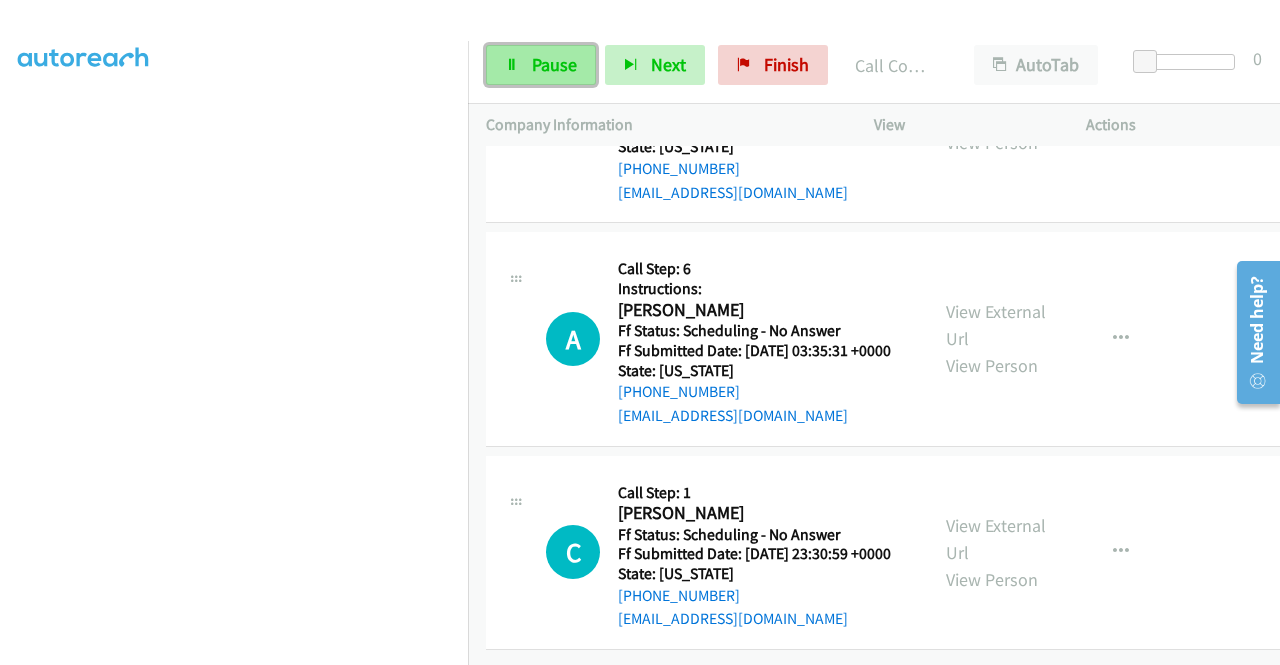 click on "Pause" at bounding box center [554, 64] 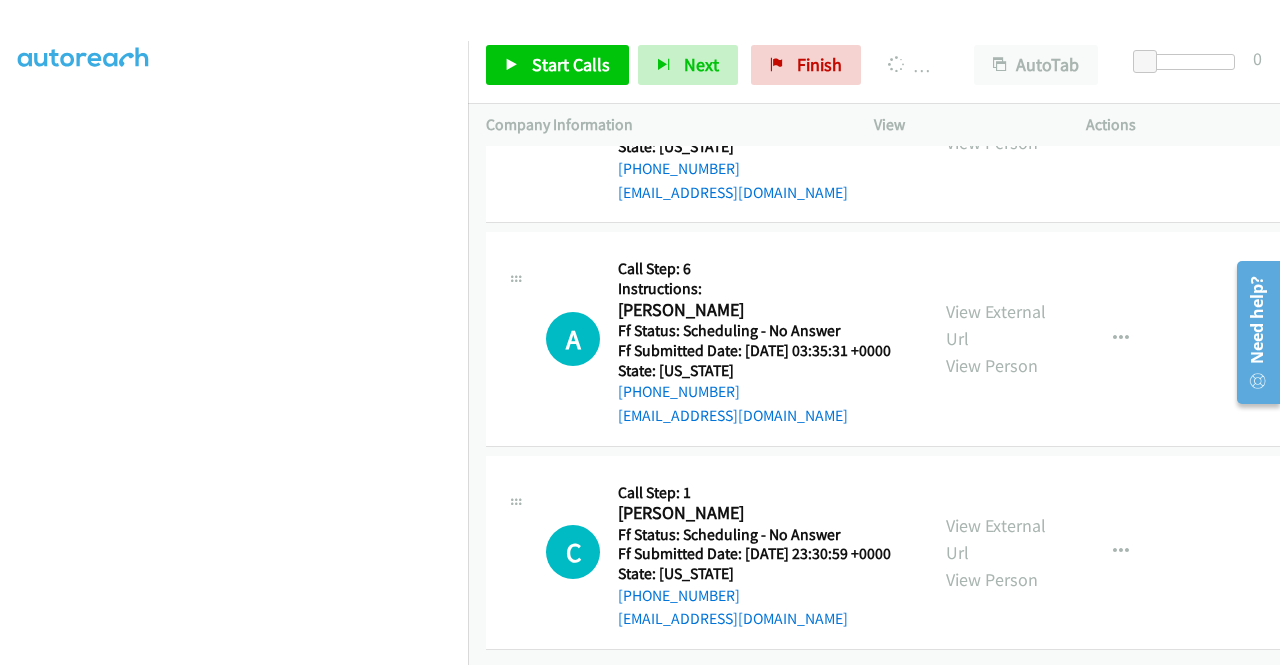 scroll, scrollTop: 37026, scrollLeft: 0, axis: vertical 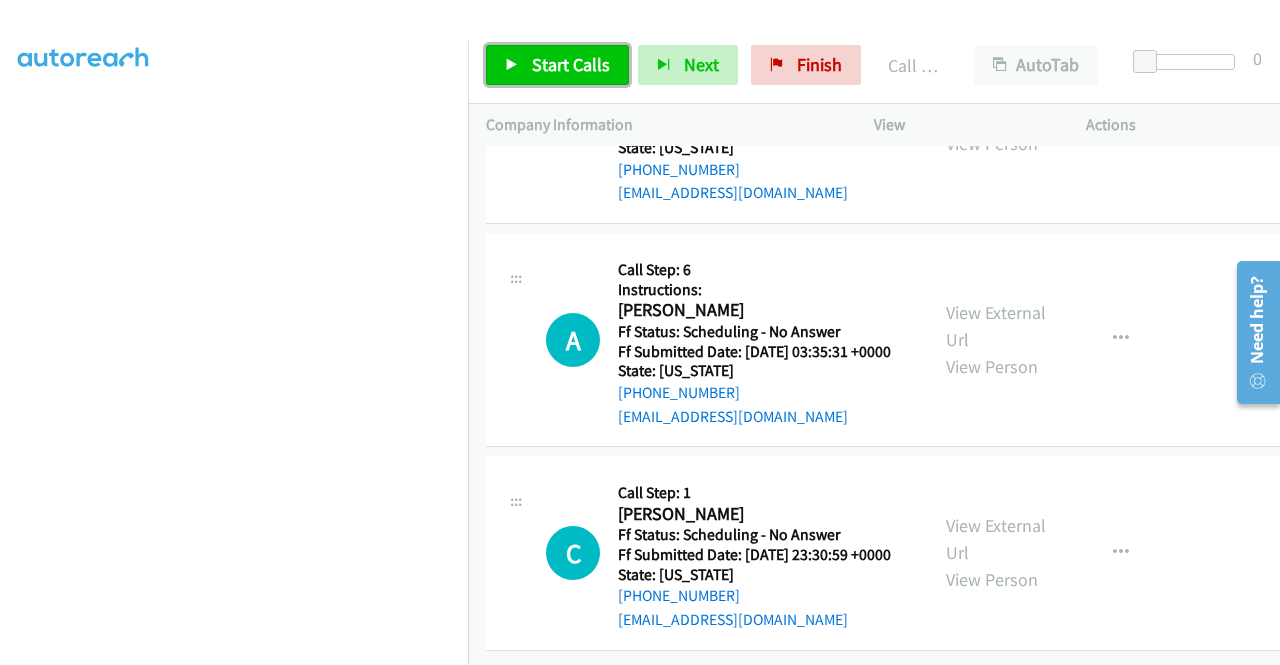 click on "Start Calls" at bounding box center [571, 64] 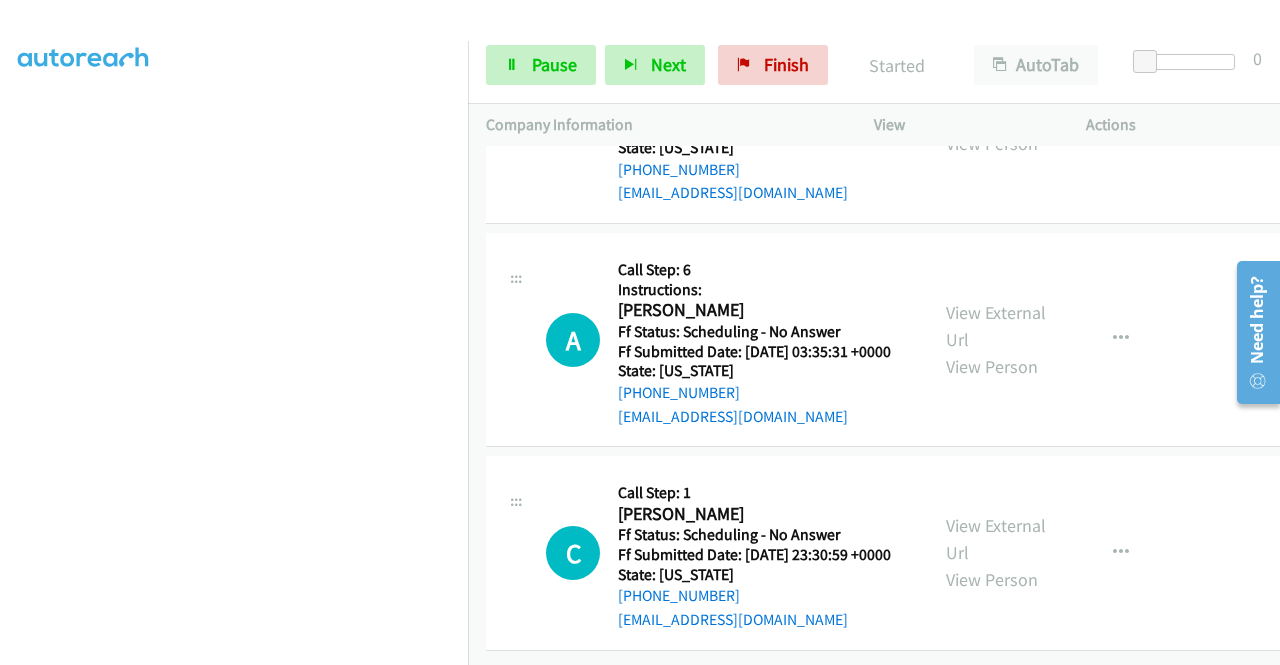 scroll, scrollTop: 36386, scrollLeft: 0, axis: vertical 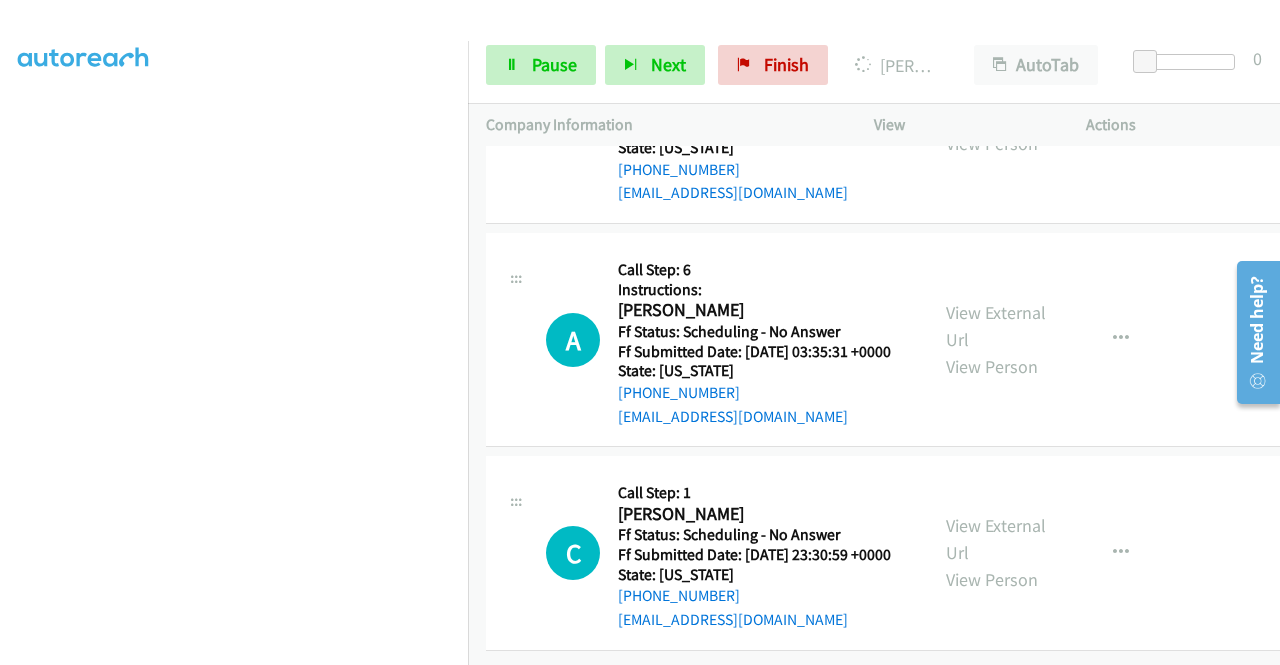 click on "View External Url" at bounding box center (996, -1037) 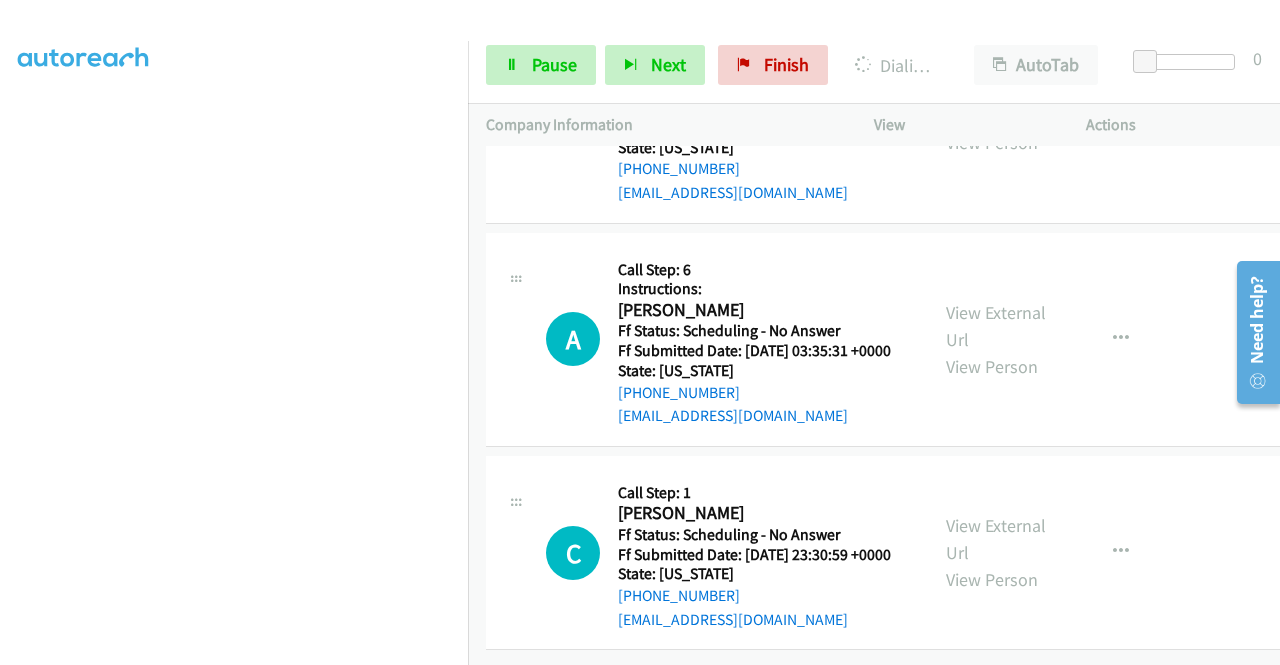 click on "View External Url" at bounding box center [996, -814] 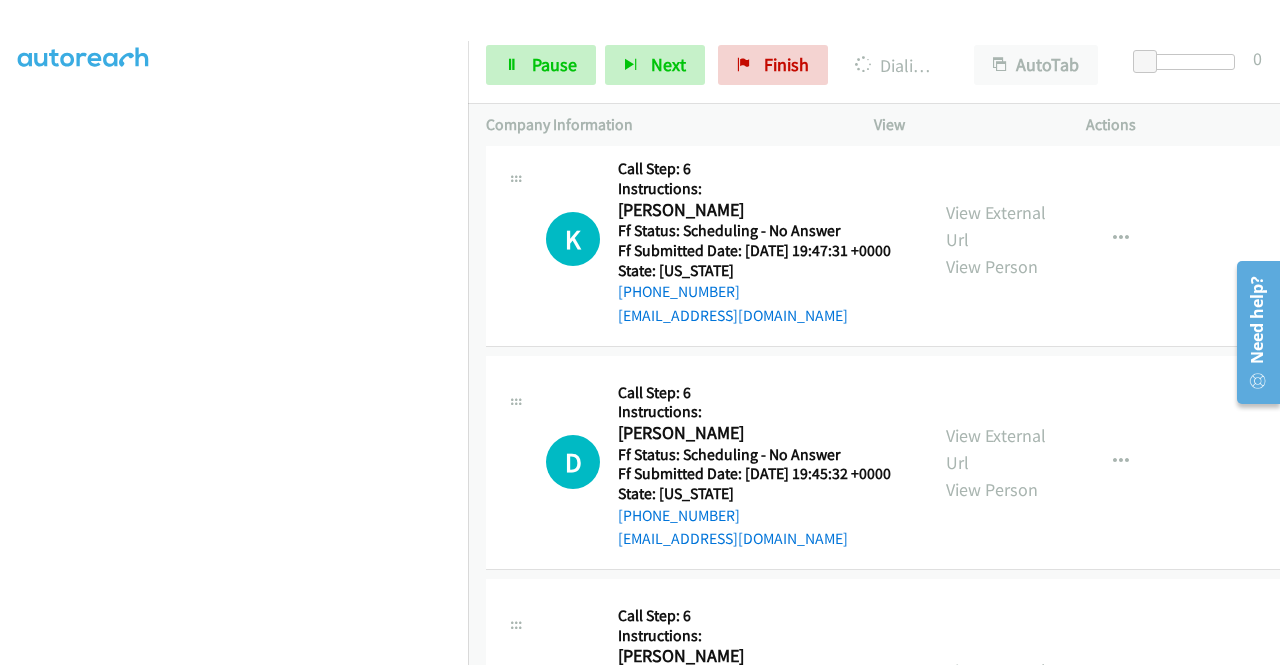 click on "View External Url" at bounding box center (996, -1787) 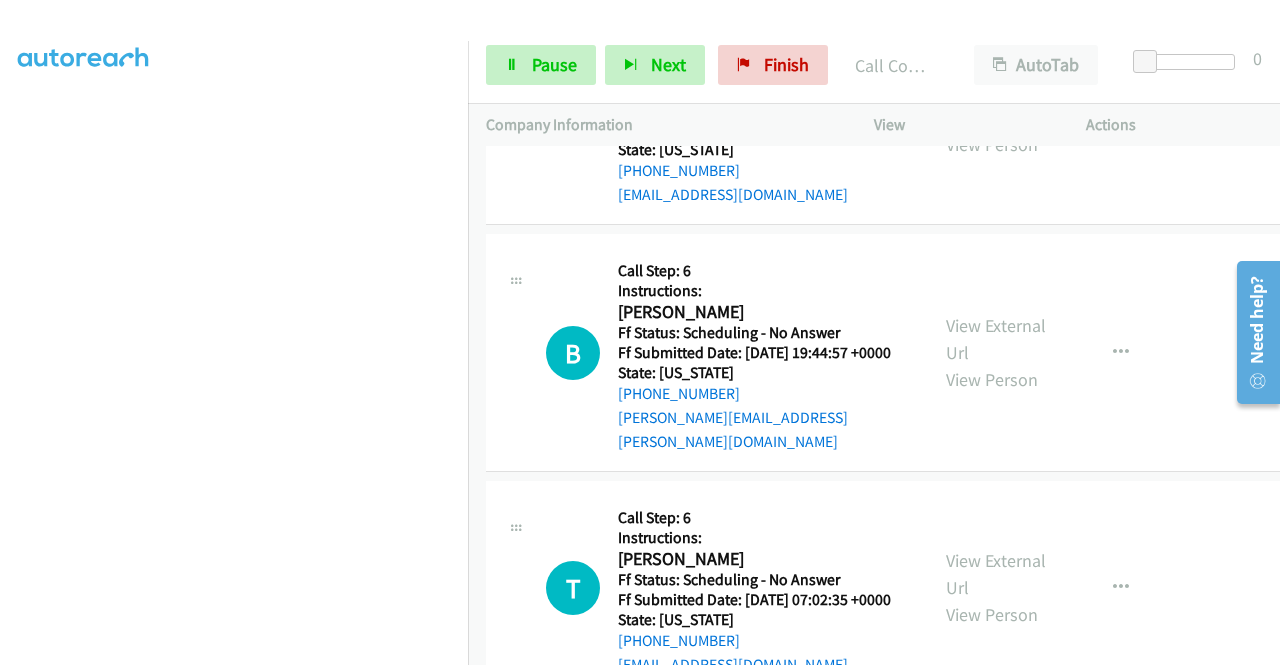 scroll, scrollTop: 37212, scrollLeft: 0, axis: vertical 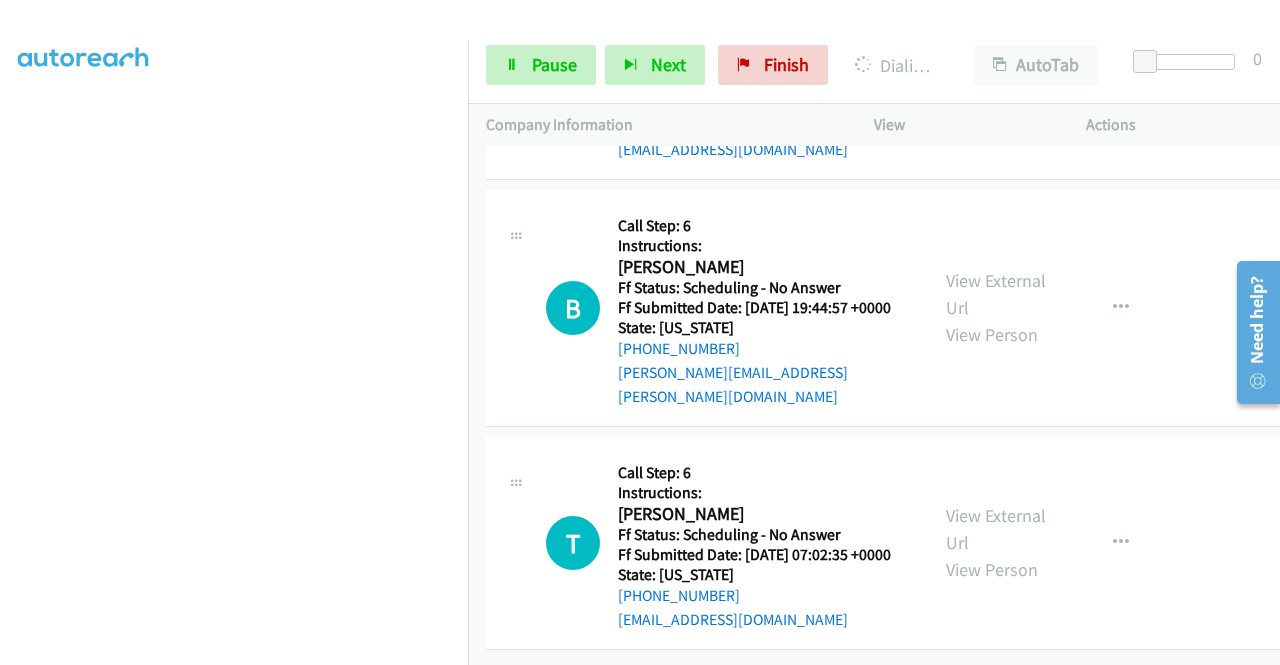 click on "View External Url" at bounding box center [996, -1953] 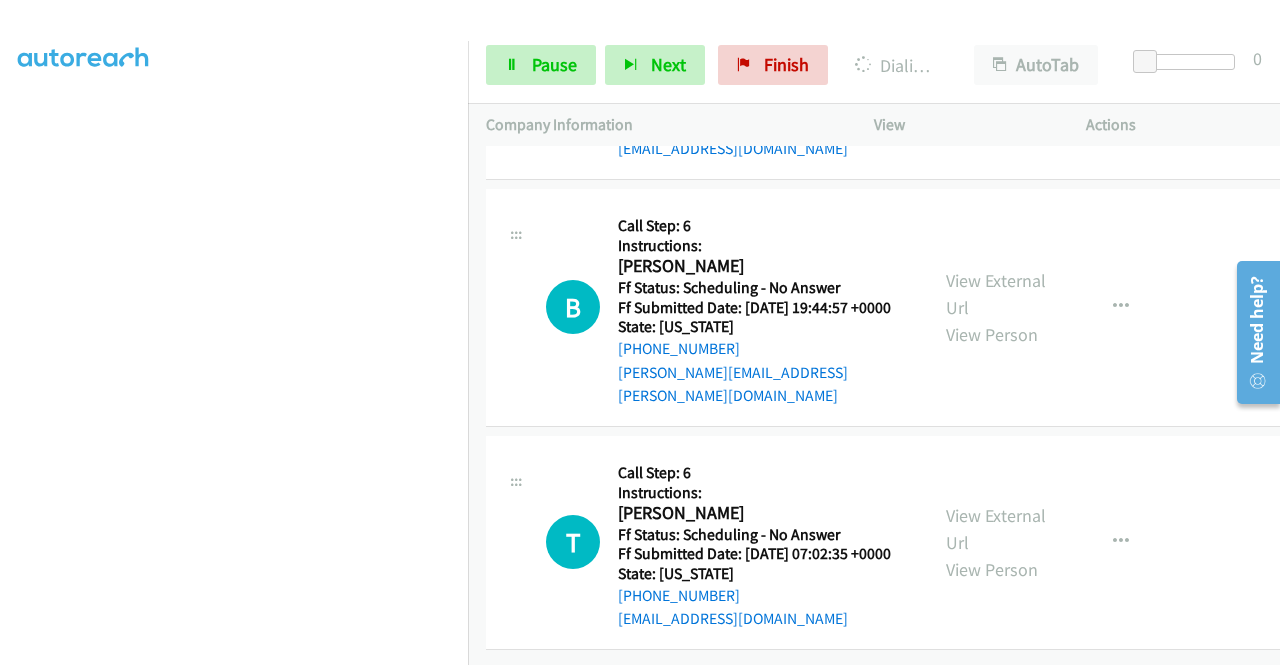 scroll, scrollTop: 37532, scrollLeft: 0, axis: vertical 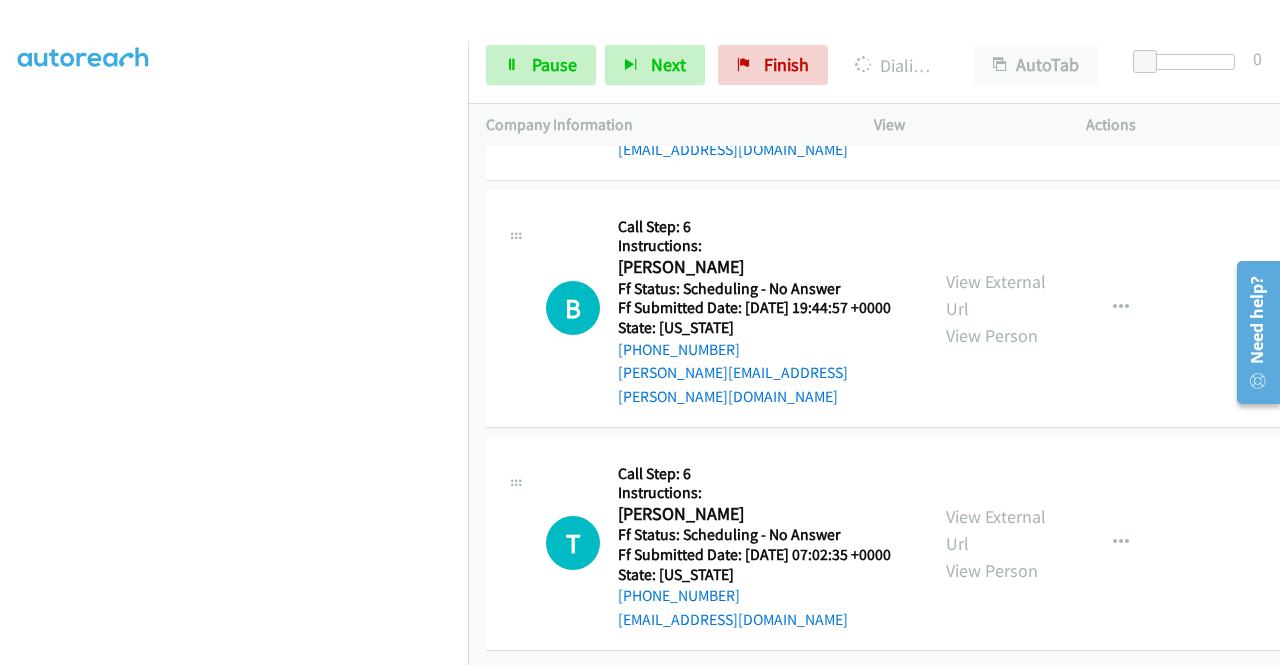 click on "View External Url" at bounding box center (996, -1483) 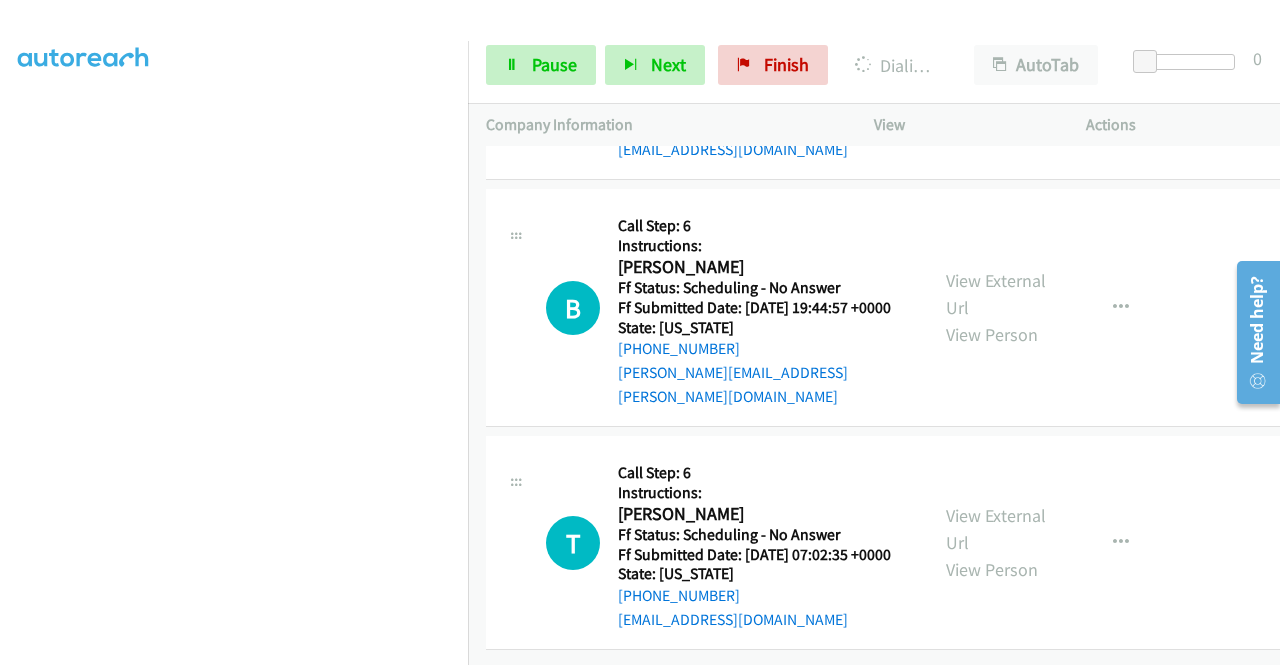 click on "View External Url" at bounding box center (996, -1260) 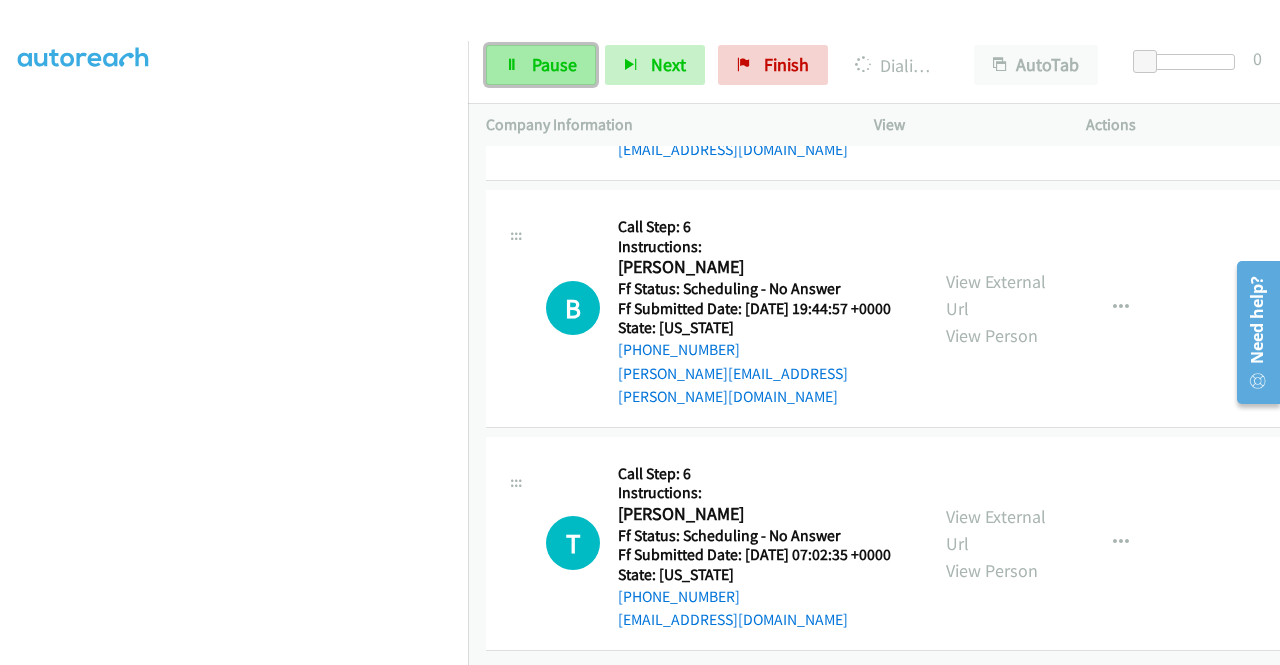 click on "Pause" at bounding box center [554, 64] 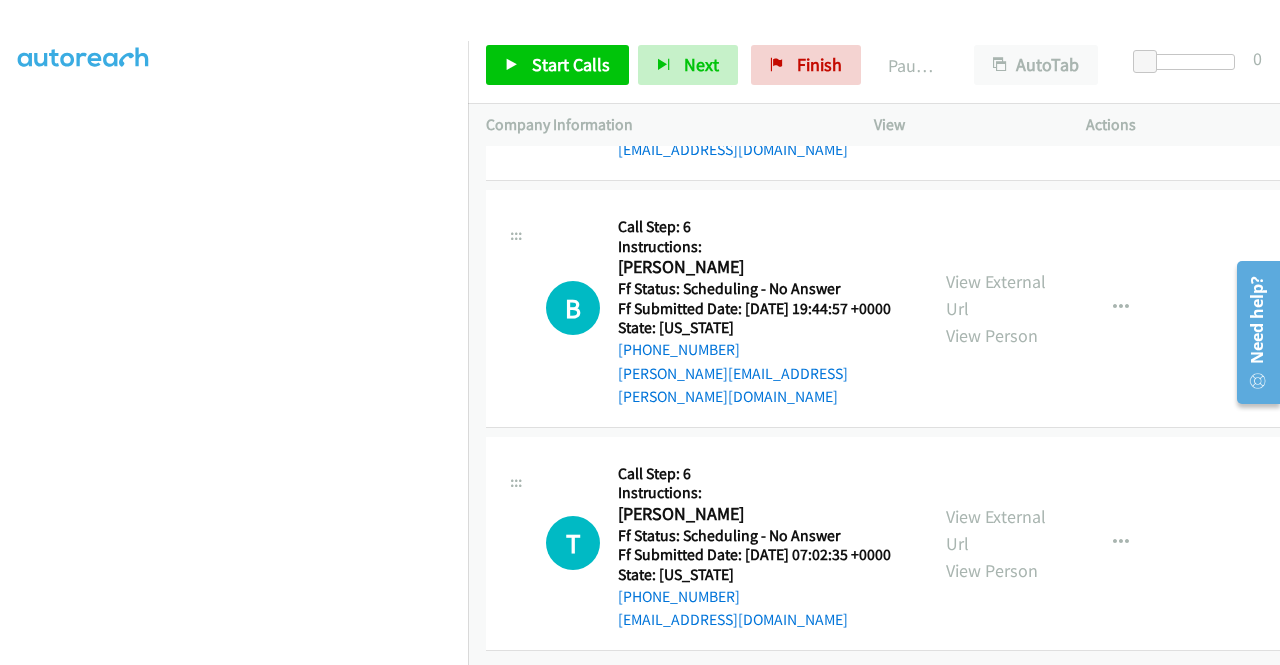 click on "View External Url" at bounding box center (996, -1046) 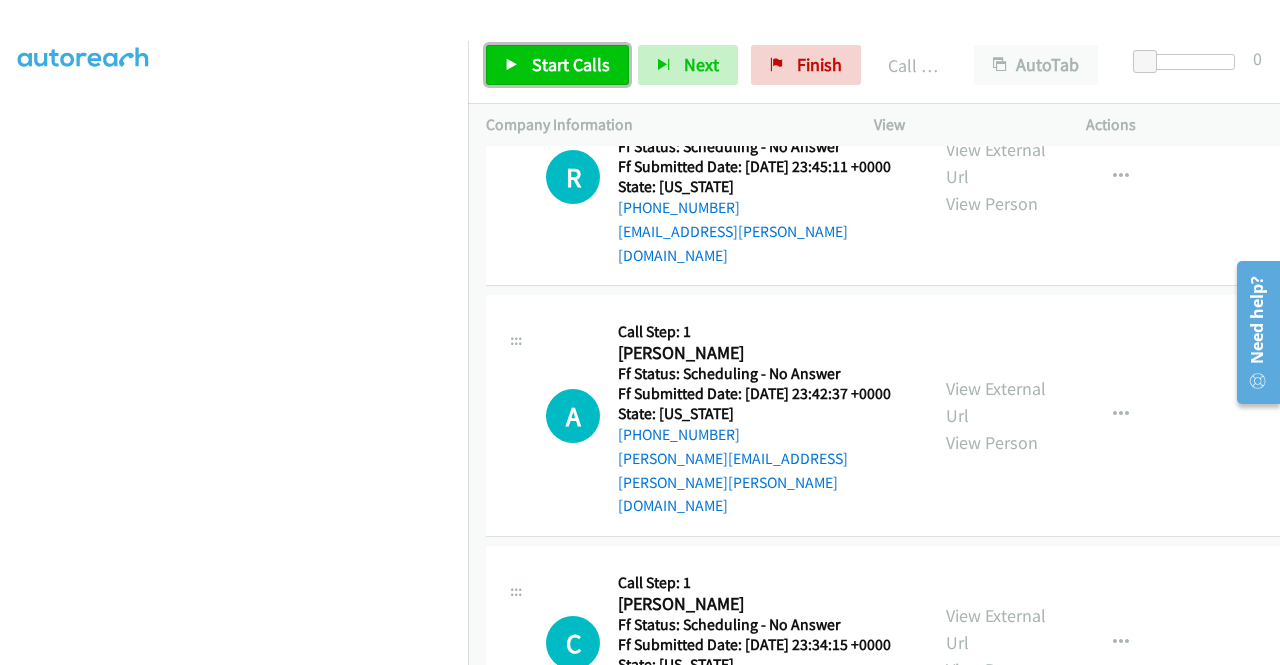 click on "Start Calls" at bounding box center [571, 64] 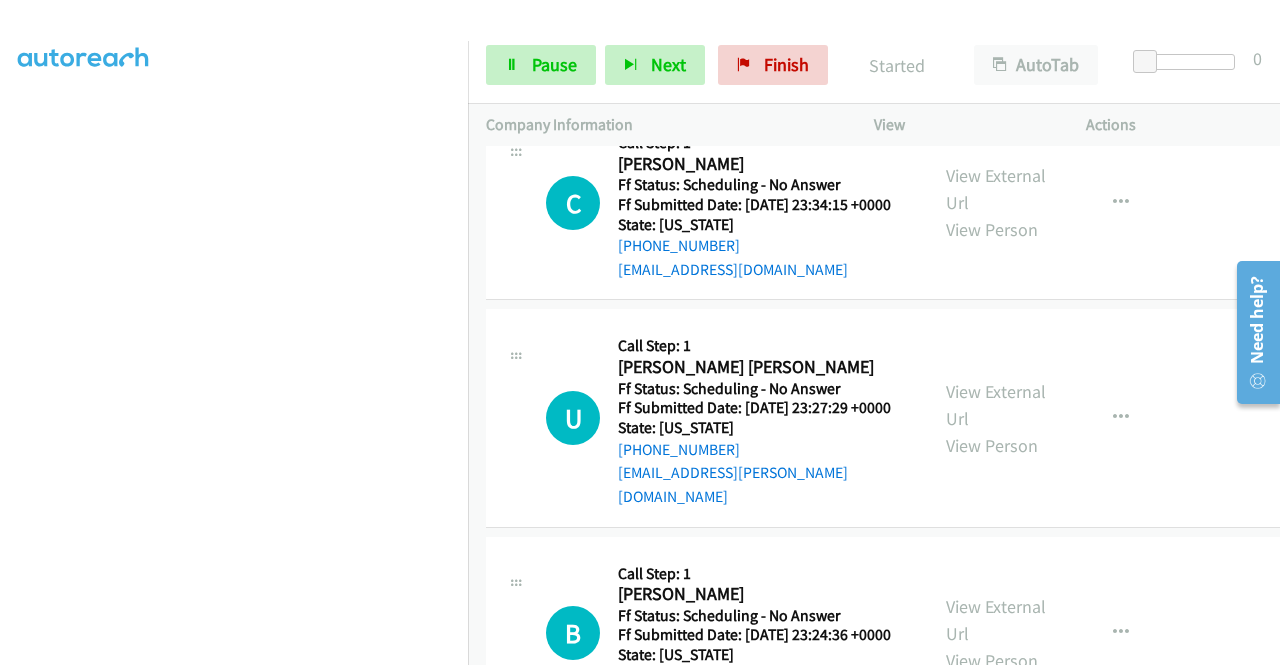scroll, scrollTop: 38666, scrollLeft: 0, axis: vertical 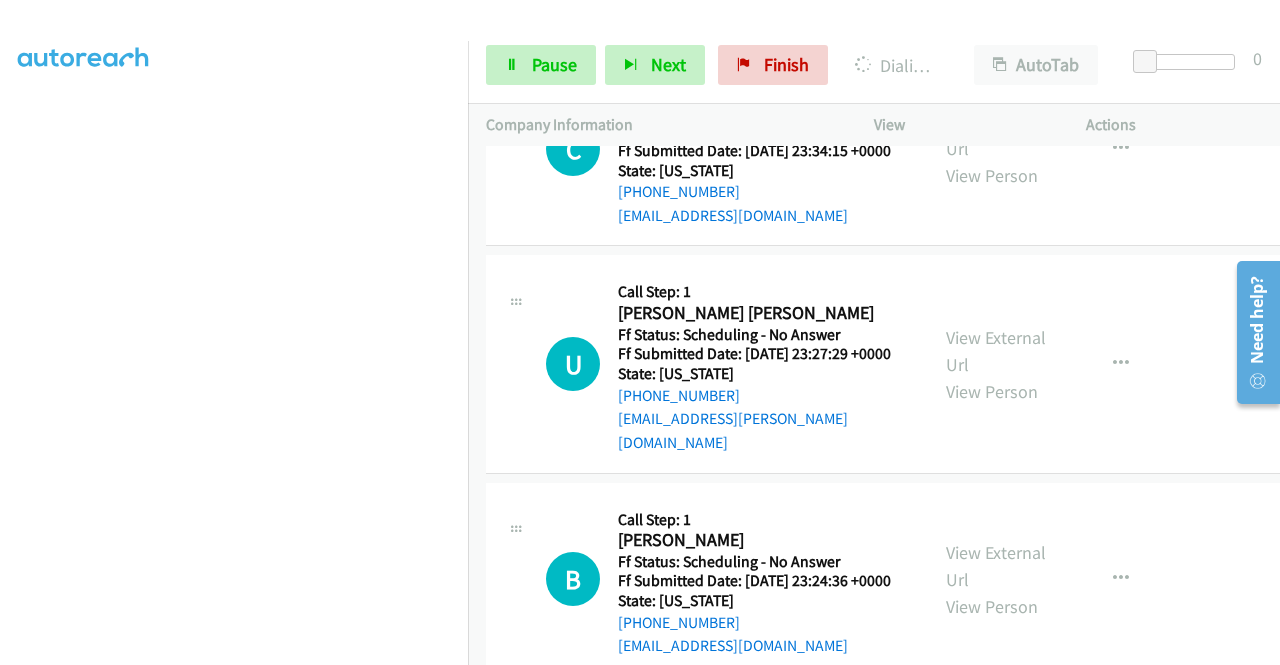 click on "View External Url" at bounding box center [996, -2122] 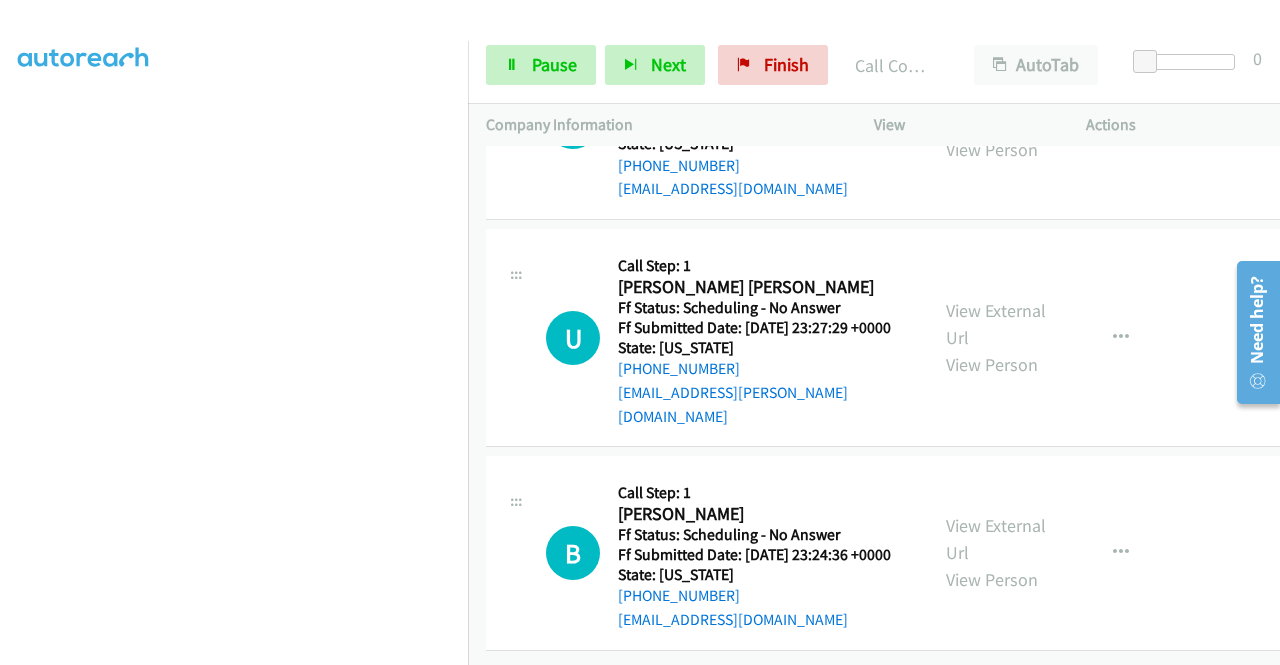 scroll, scrollTop: 38946, scrollLeft: 0, axis: vertical 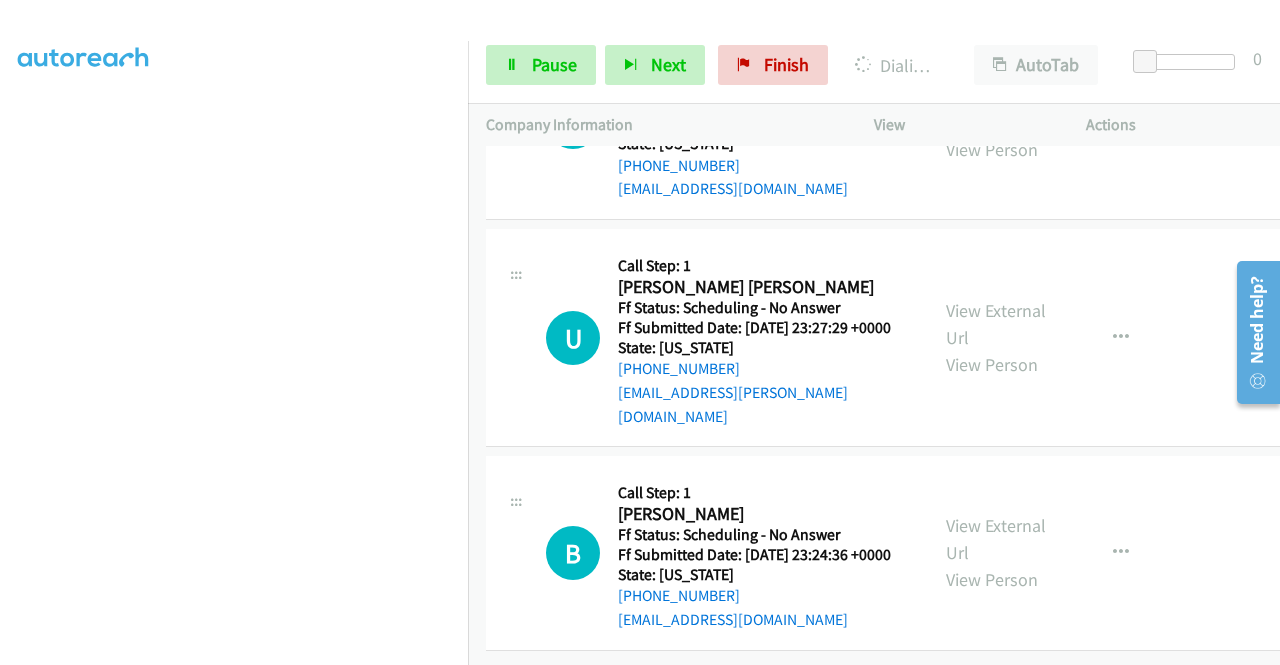 click on "View External Url" at bounding box center [996, -1925] 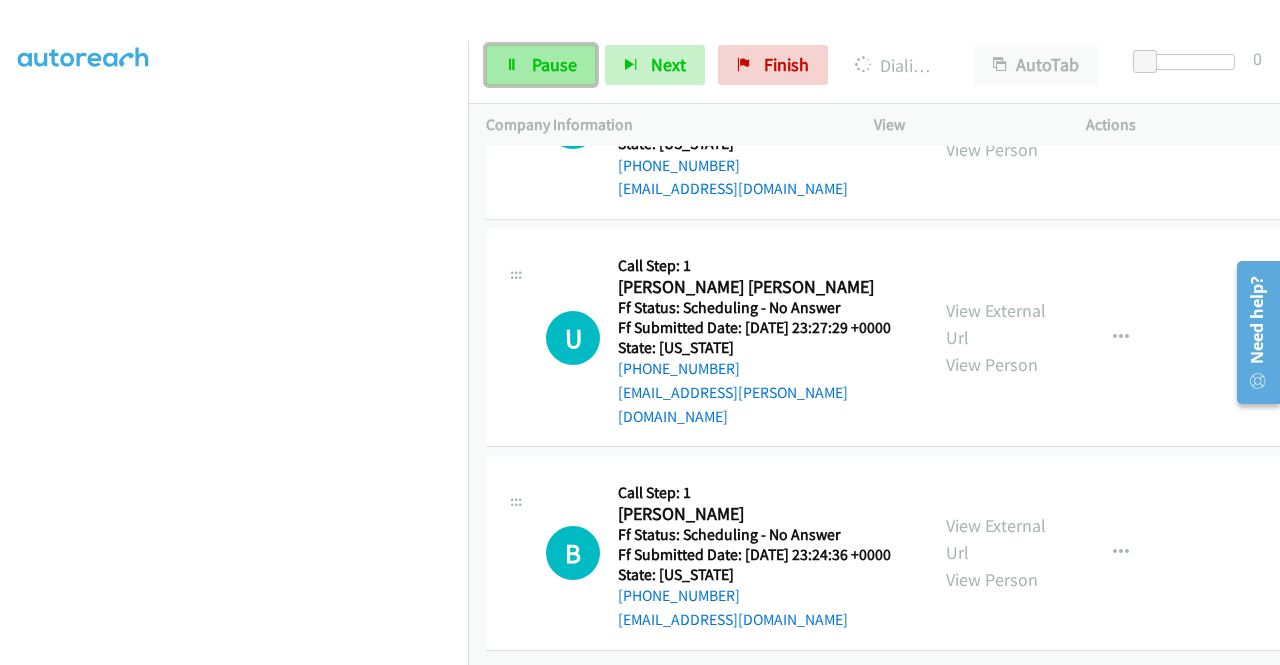 click on "Pause" at bounding box center [554, 64] 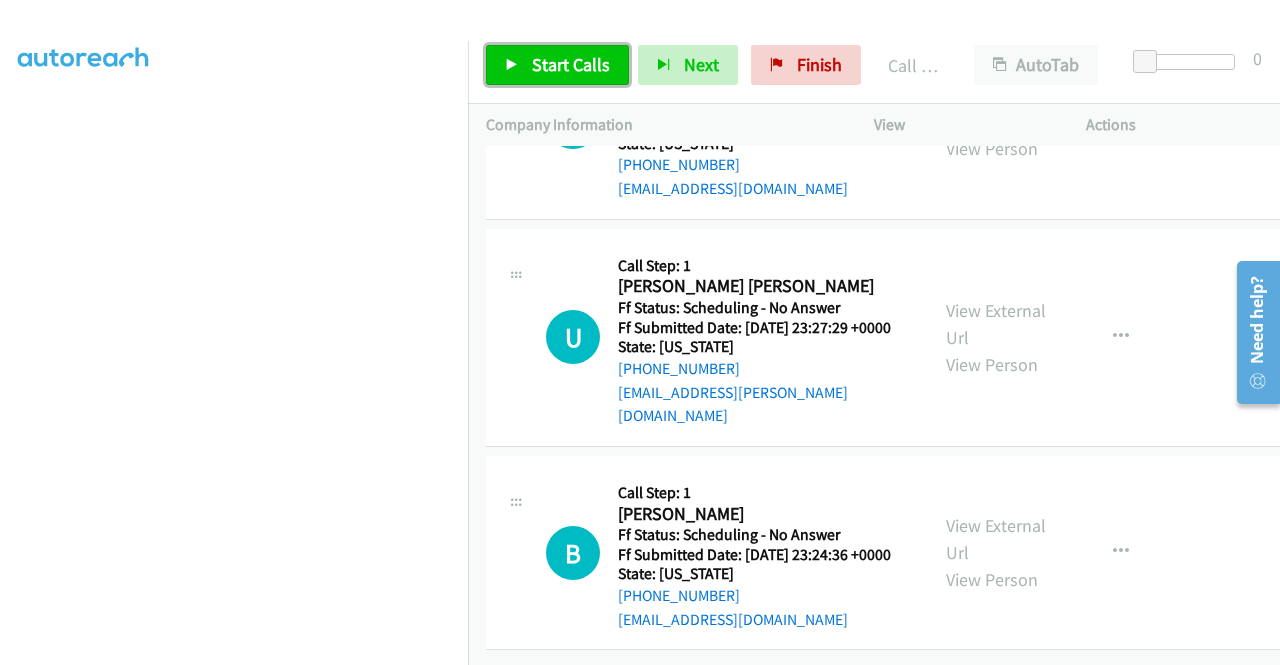 click on "Start Calls" at bounding box center (571, 64) 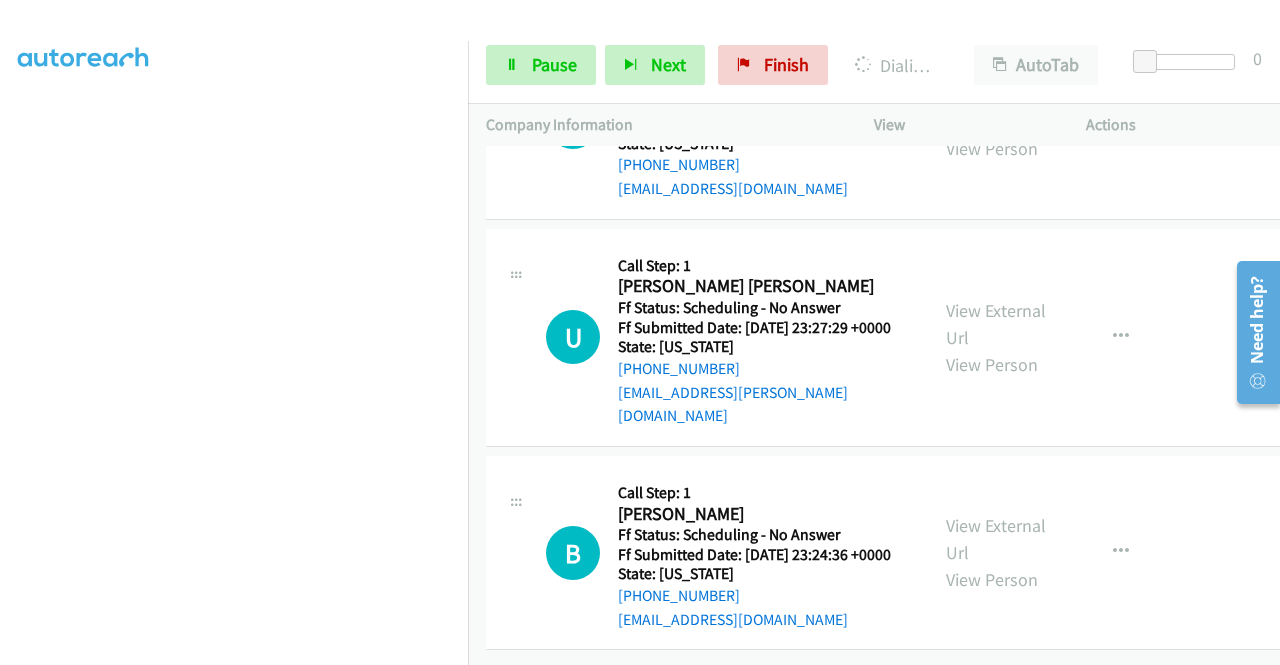 click on "[PHONE_NUMBER]
Call failed - Please reload the list and try again
The Callbar Failed to Load Please Open it and Reload the Page
Hmm something isn't quite right.. Please refresh the page
Hmm something isn't quite right.. Please refresh the page
No records are currently dialable. We'll auto-refresh when new records are added or you can switch to another list or campaign.
Loading New Records ...
B
Callback Scheduled
Call Step: 2
Instructions:
[PERSON_NAME]
America/New_York
Ff Status: Scheduling - No Answer
Ff Submitted Date: [DATE] 20:09:30 +0000
State: [US_STATE]
[PHONE_NUMBER]
[EMAIL_ADDRESS][DOMAIN_NAME]
Call was successful?
View External Url
View Person
View External Url
Email
Schedule/Manage Callback
Skip Call
Add to do not call list
V" at bounding box center [874, 405] 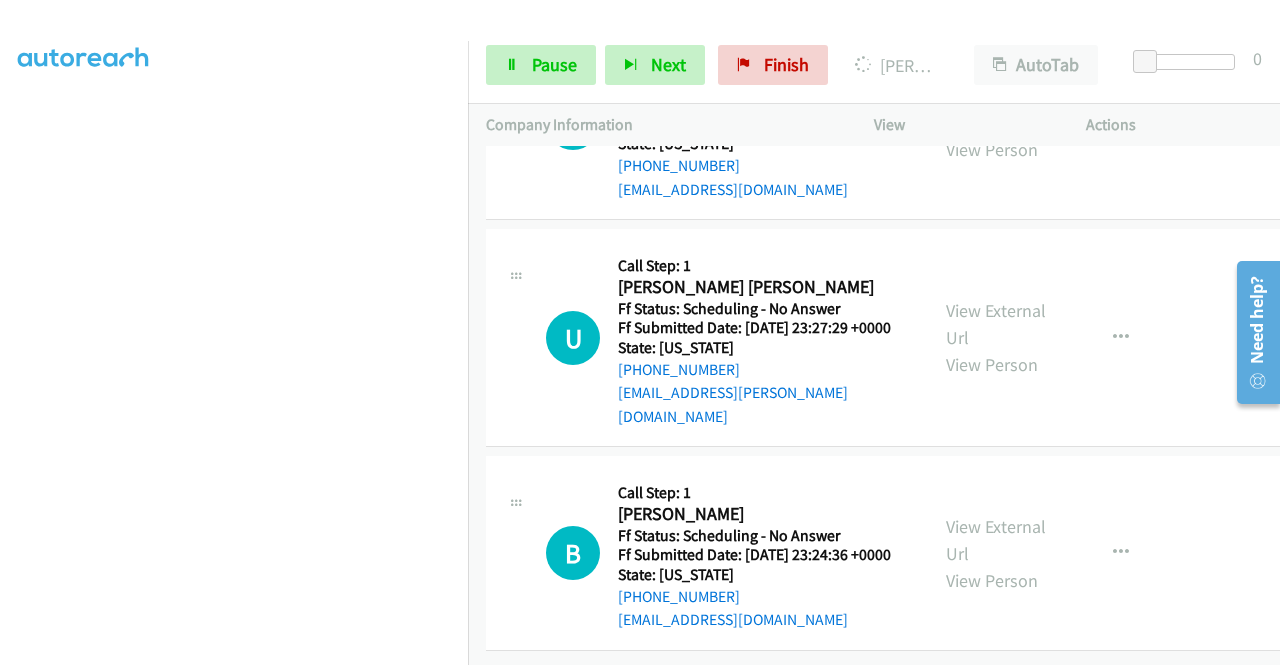 click on "View External Url" at bounding box center (996, -1479) 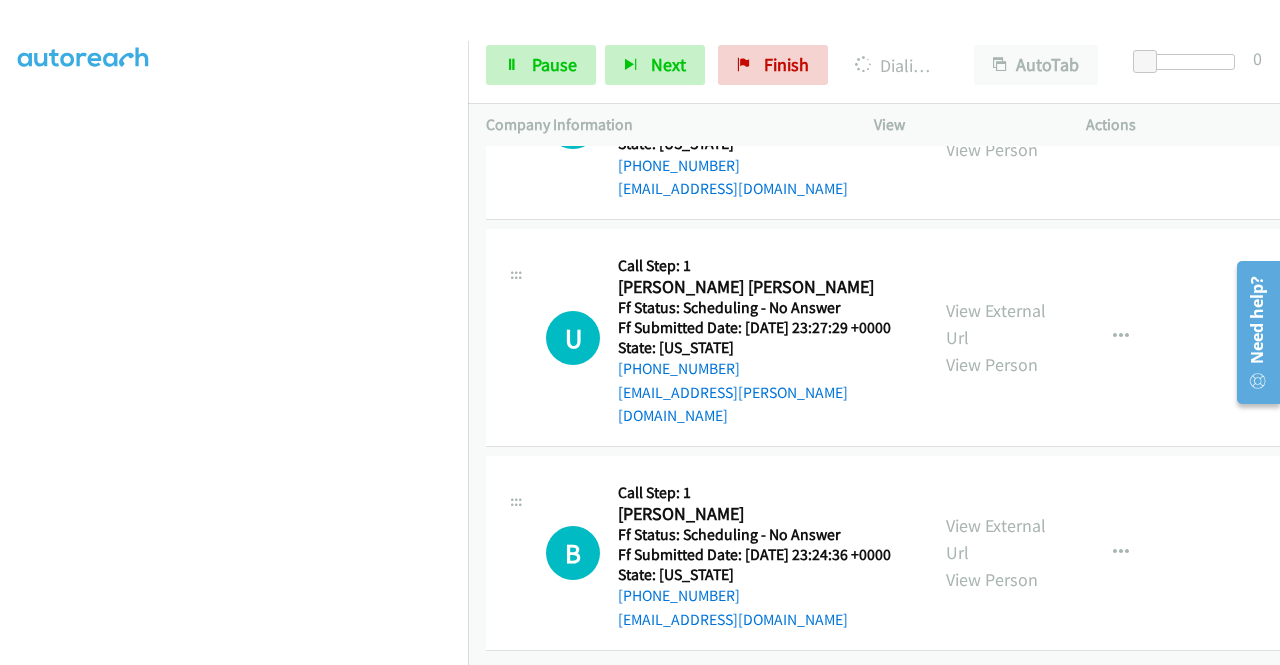click on "K
Callback Scheduled
Call Step: 6
Instructions:
[PERSON_NAME]
America/[GEOGRAPHIC_DATA]
Ff Status: Scheduling - No Answer
Ff Submitted Date: [DATE] 19:47:31 +0000
State: [US_STATE]
[PHONE_NUMBER]
[EMAIL_ADDRESS][DOMAIN_NAME]
Call was successful?
View External Url
View Person
View External Url
Email
Schedule/Manage Callback
Skip Call
Add to do not call list" at bounding box center (891, -1487) 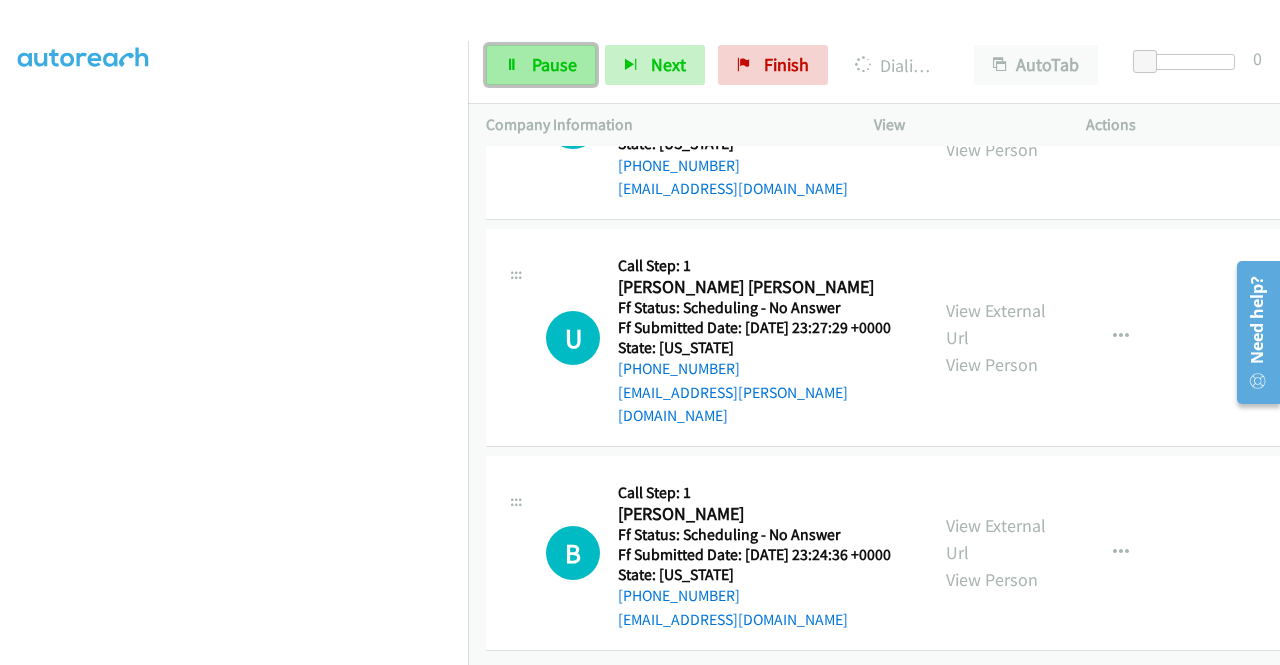 click on "Pause" at bounding box center [541, 65] 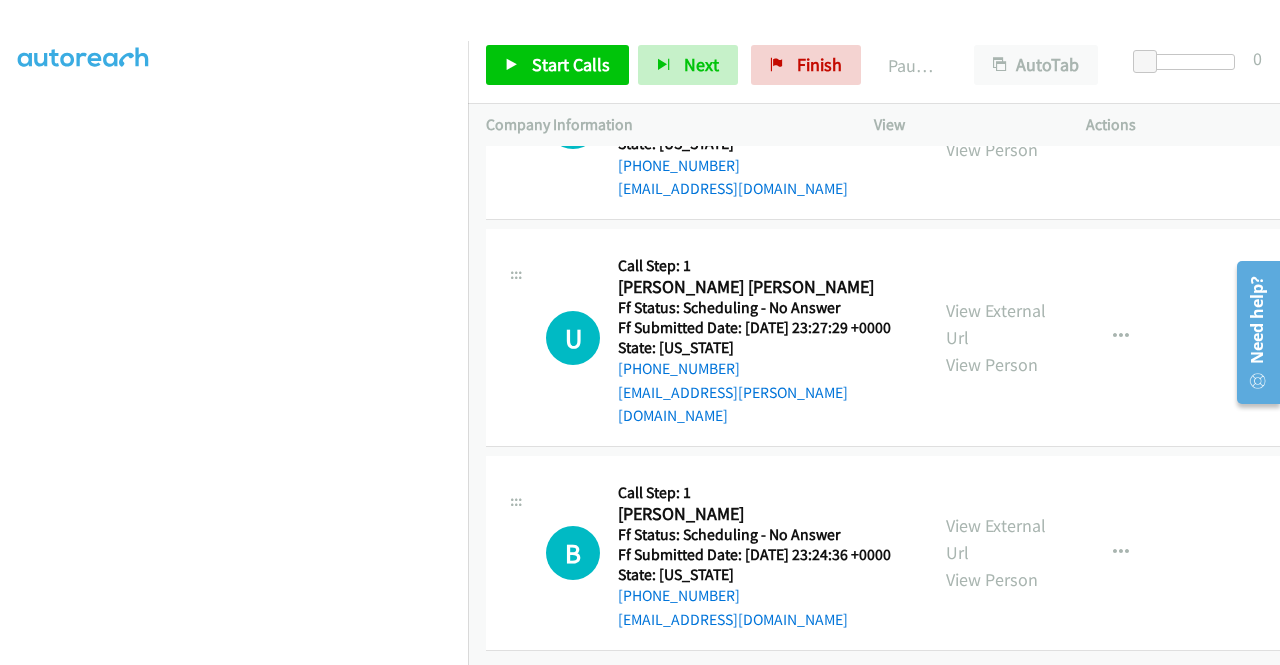 click on "View External Url
View Person
View External Url
Email
Schedule/Manage Callback
Skip Call
Add to do not call list" at bounding box center [1047, -1243] 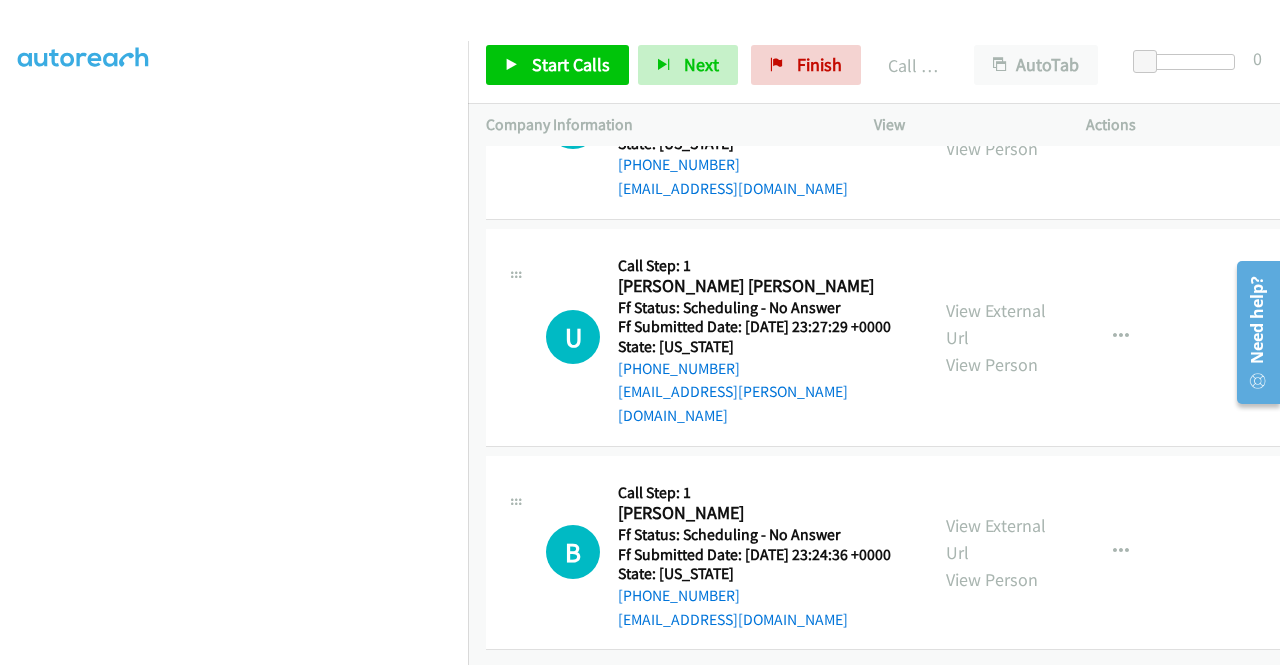 click on "View External Url" at bounding box center (996, -1278) 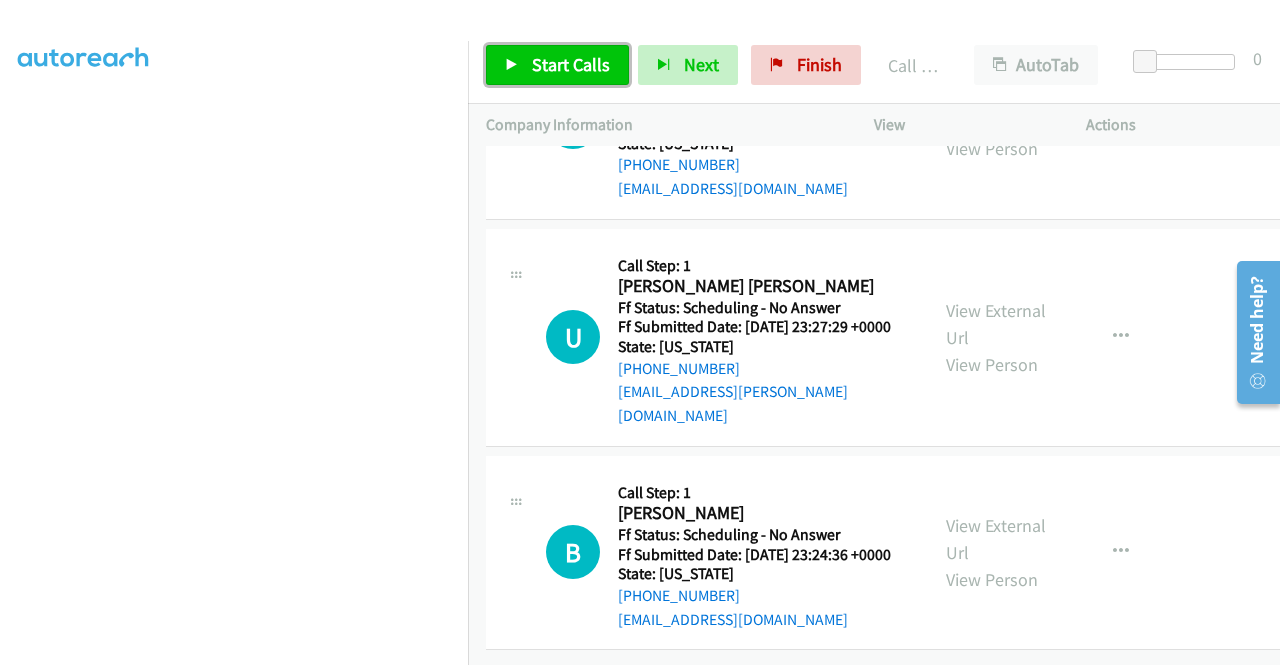 click on "Start Calls" at bounding box center (557, 65) 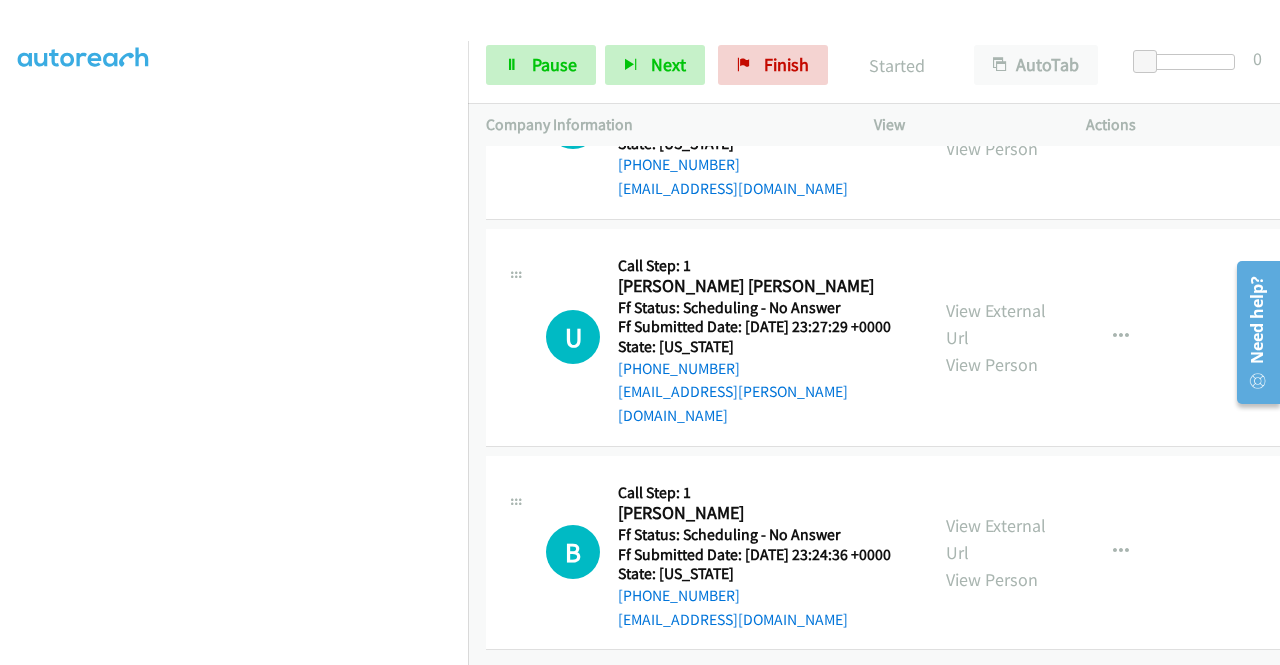 scroll, scrollTop: 40026, scrollLeft: 0, axis: vertical 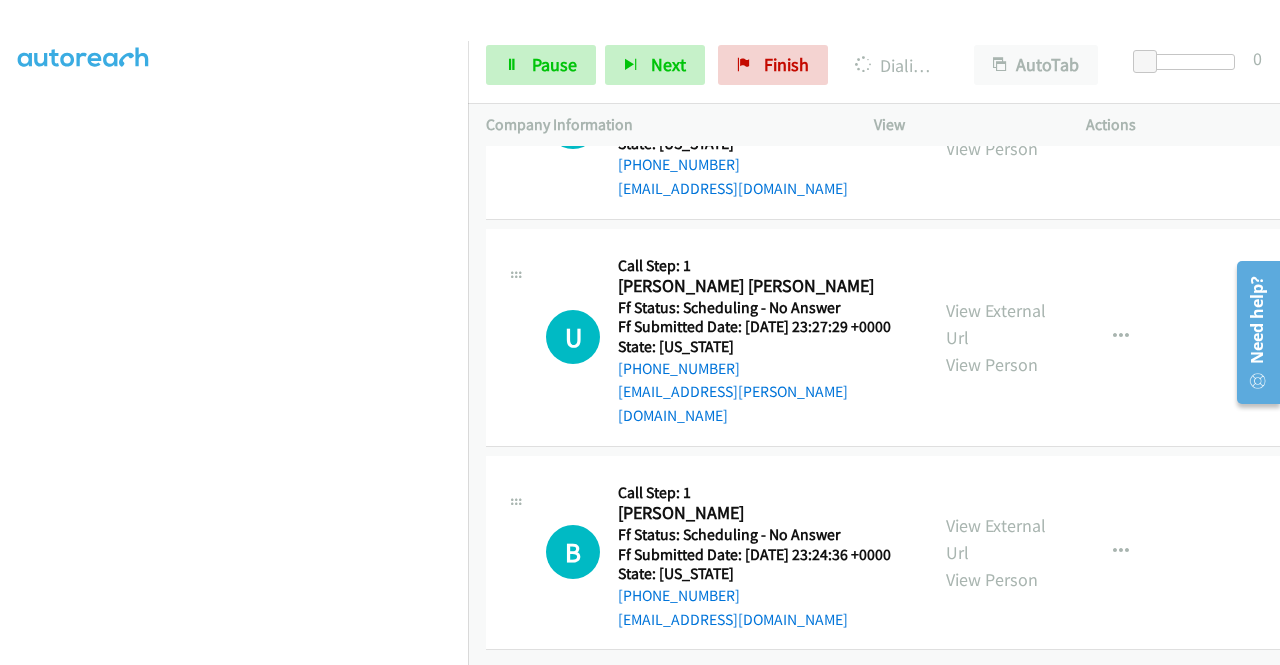 click on "View External Url
View Person" at bounding box center [1002, -1008] 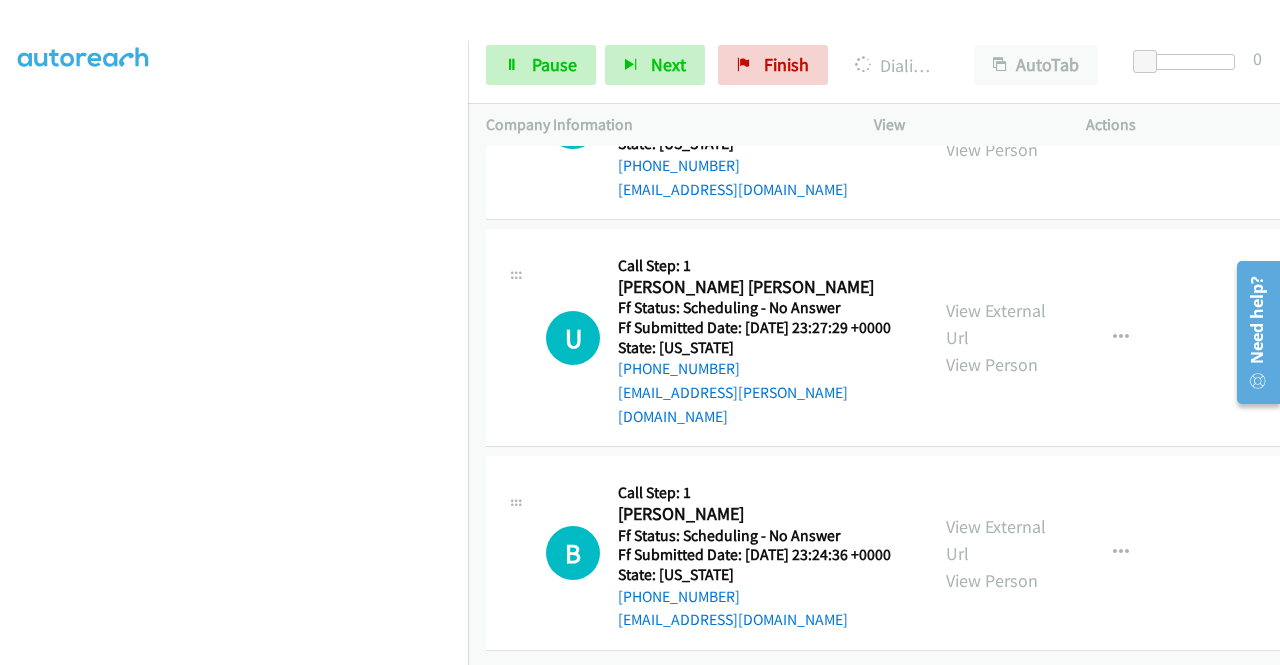 click on "View External Url" at bounding box center (996, -786) 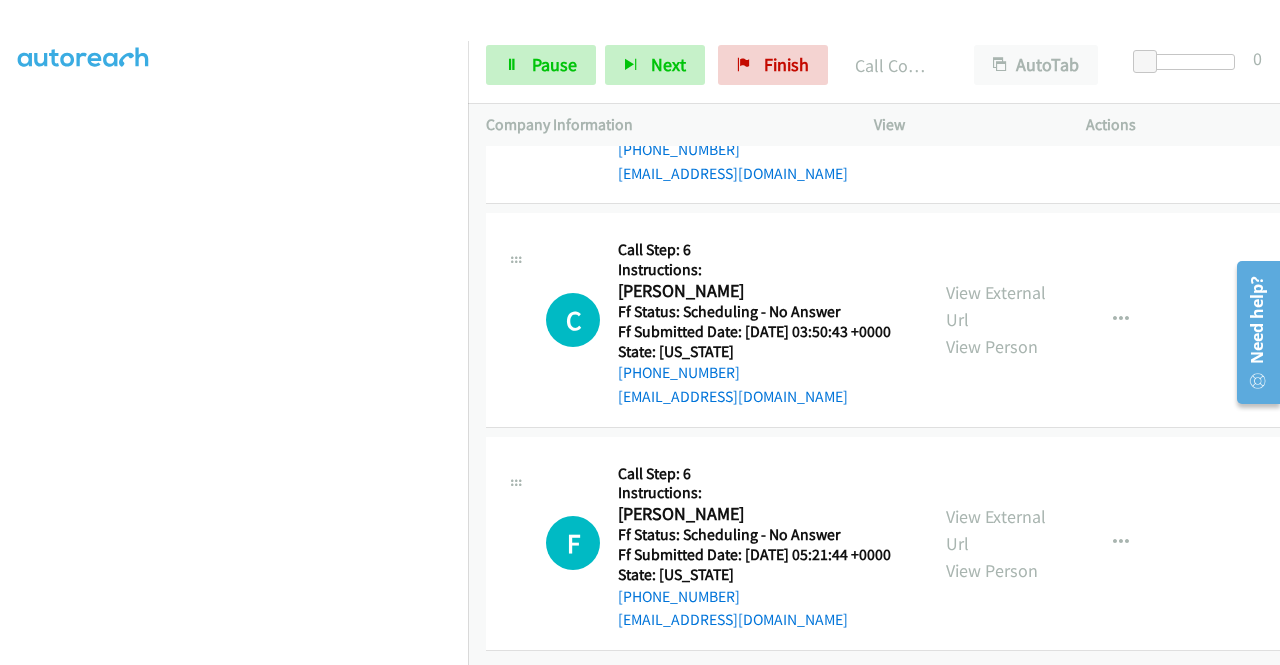 scroll, scrollTop: 40666, scrollLeft: 0, axis: vertical 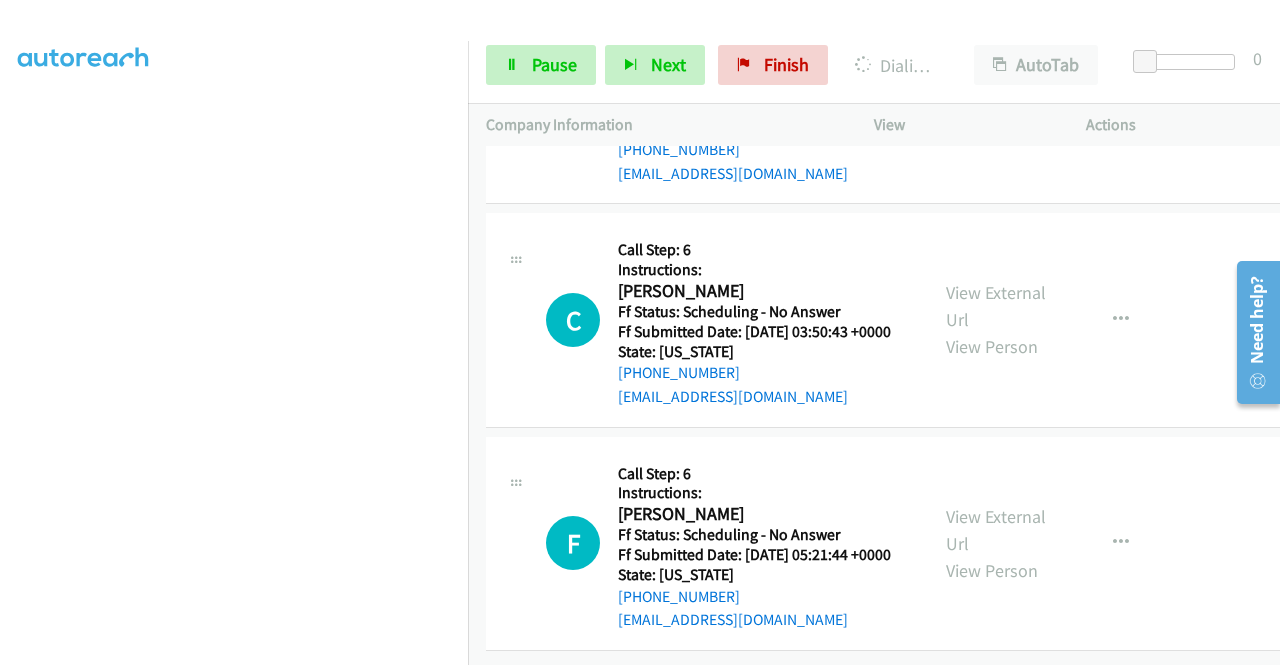 click on "View External Url" at bounding box center [996, -2135] 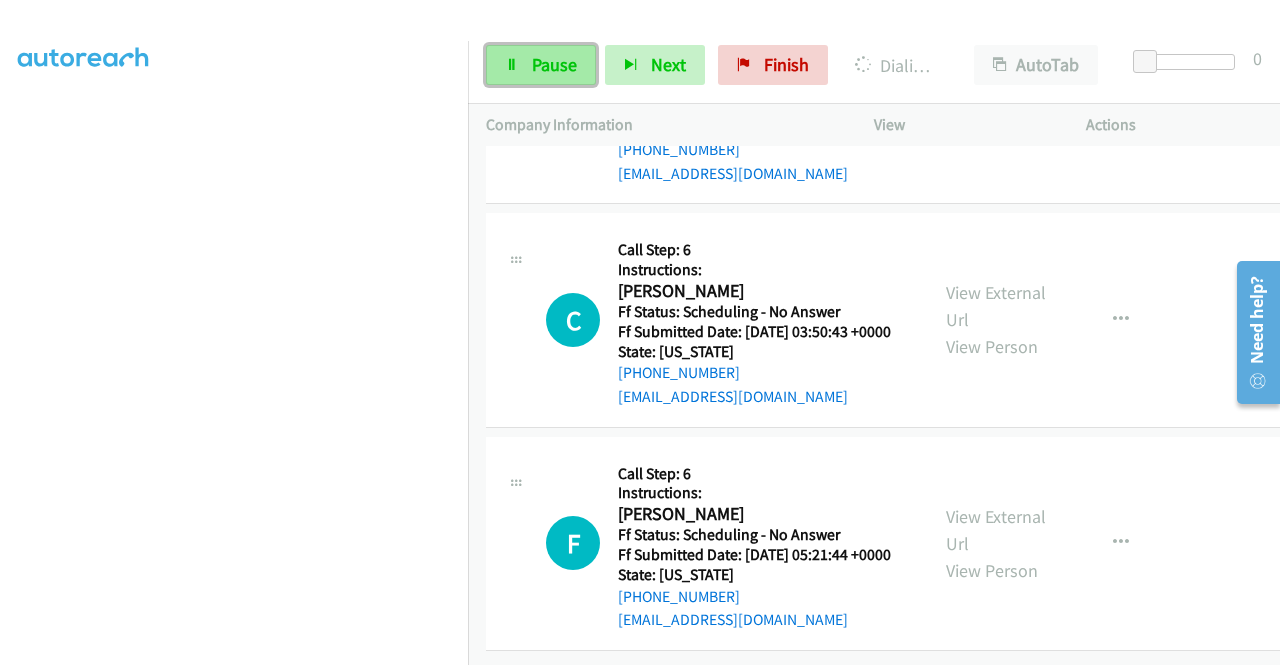 click on "Pause" at bounding box center (541, 65) 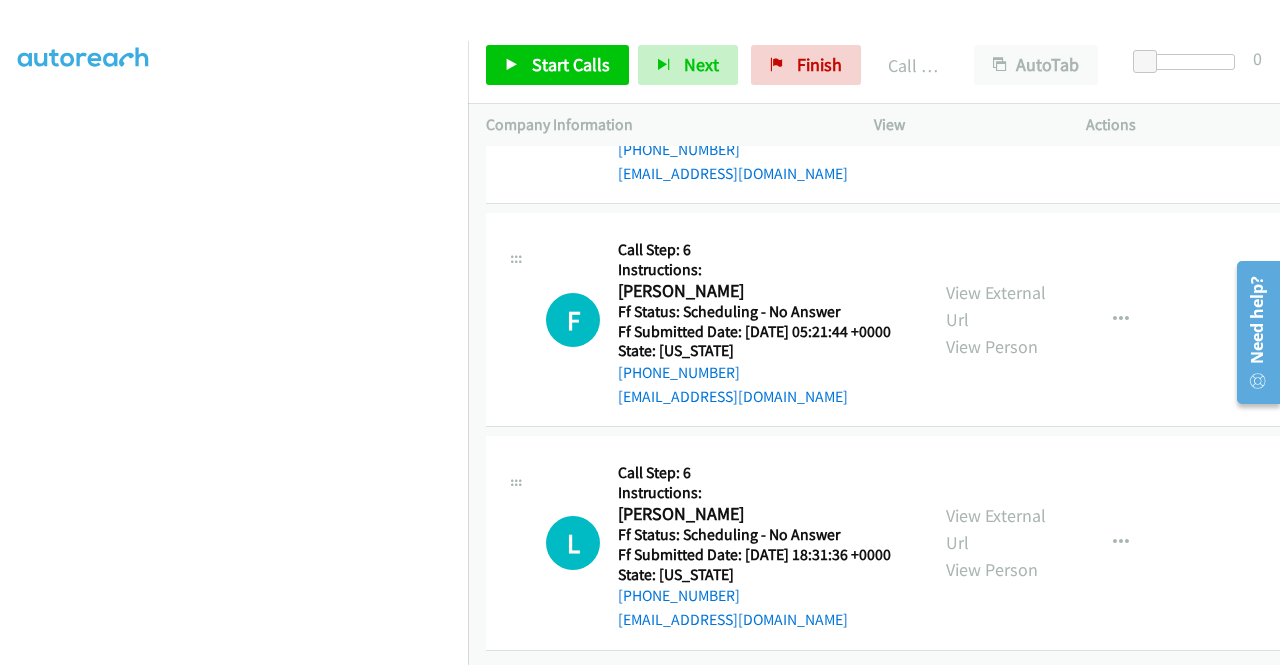 scroll, scrollTop: 40892, scrollLeft: 0, axis: vertical 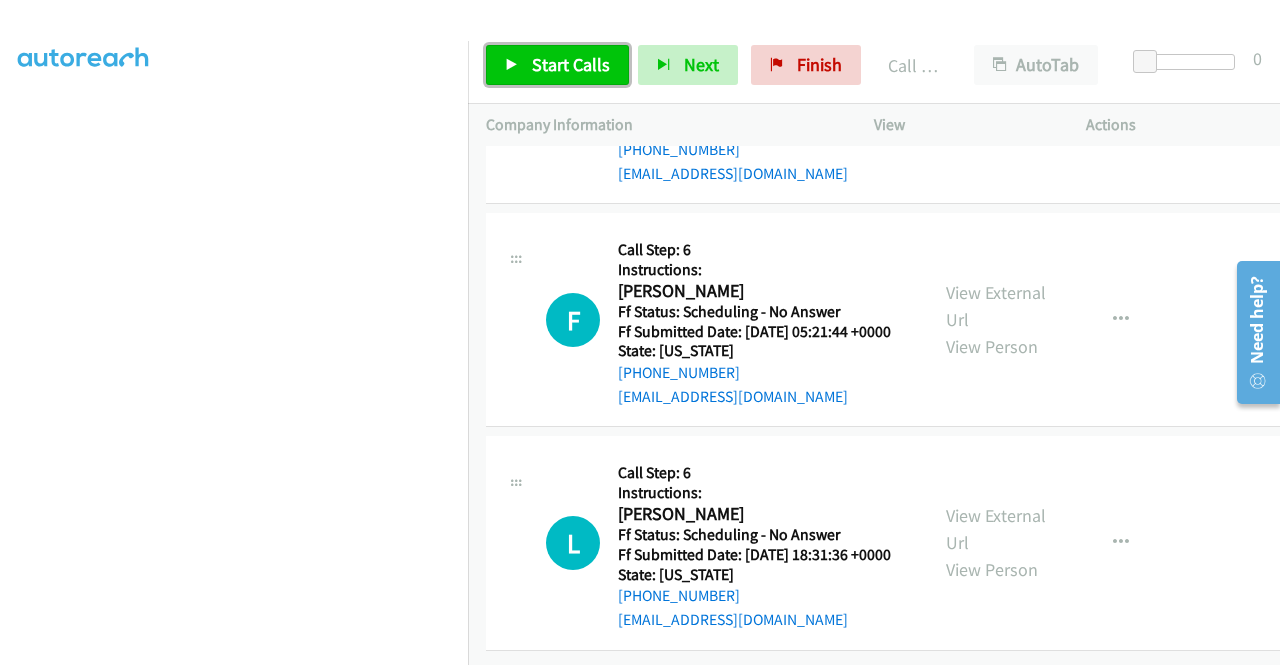 click on "Start Calls" at bounding box center [557, 65] 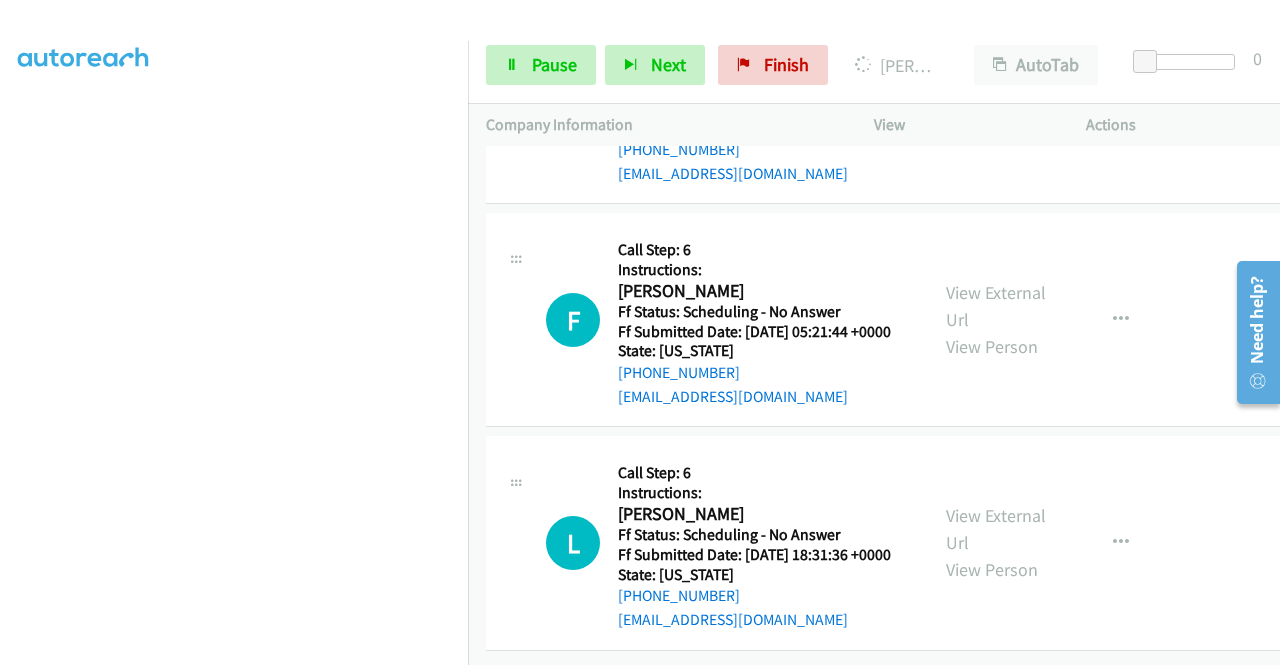 click on "View External Url
View Person
View External Url
Email
Schedule/Manage Callback
Skip Call
Add to do not call list" at bounding box center [1047, -2130] 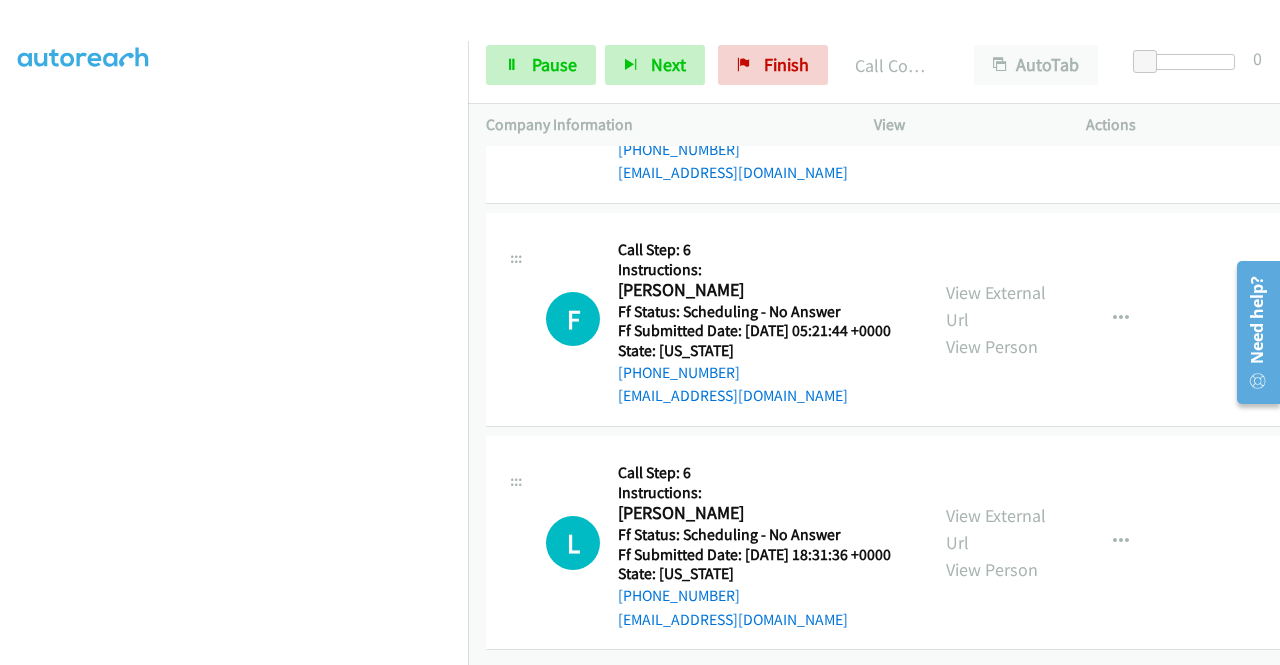 scroll, scrollTop: 41158, scrollLeft: 0, axis: vertical 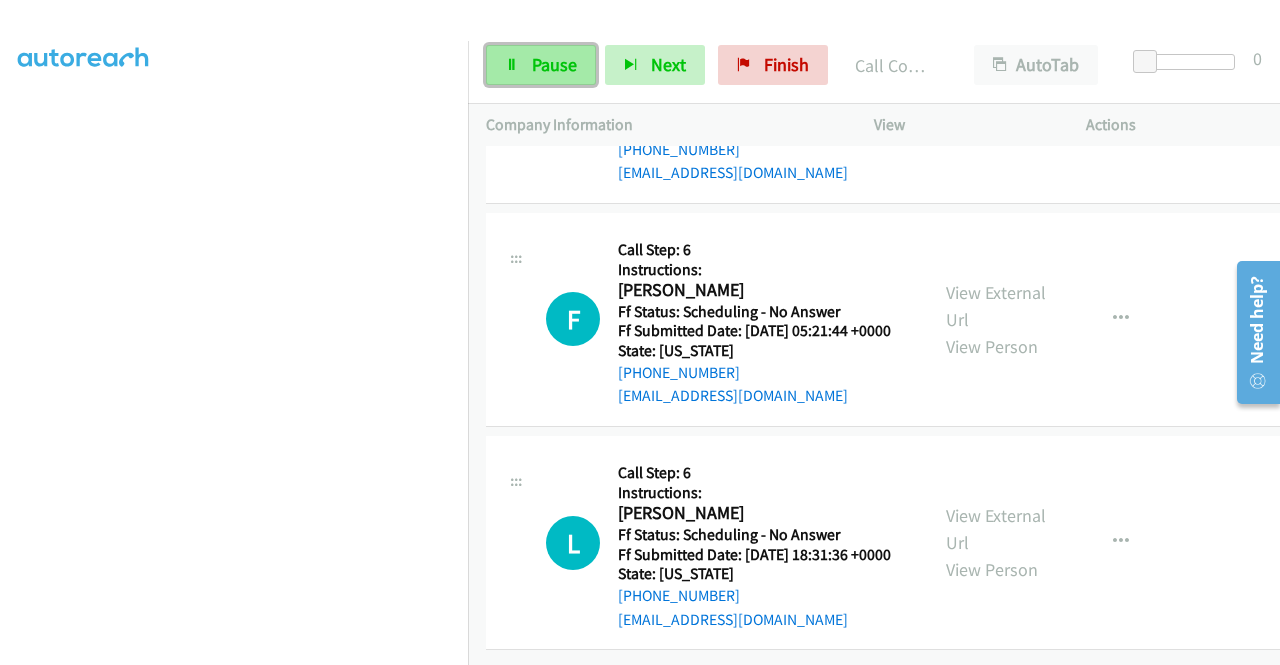click on "Pause" at bounding box center (554, 64) 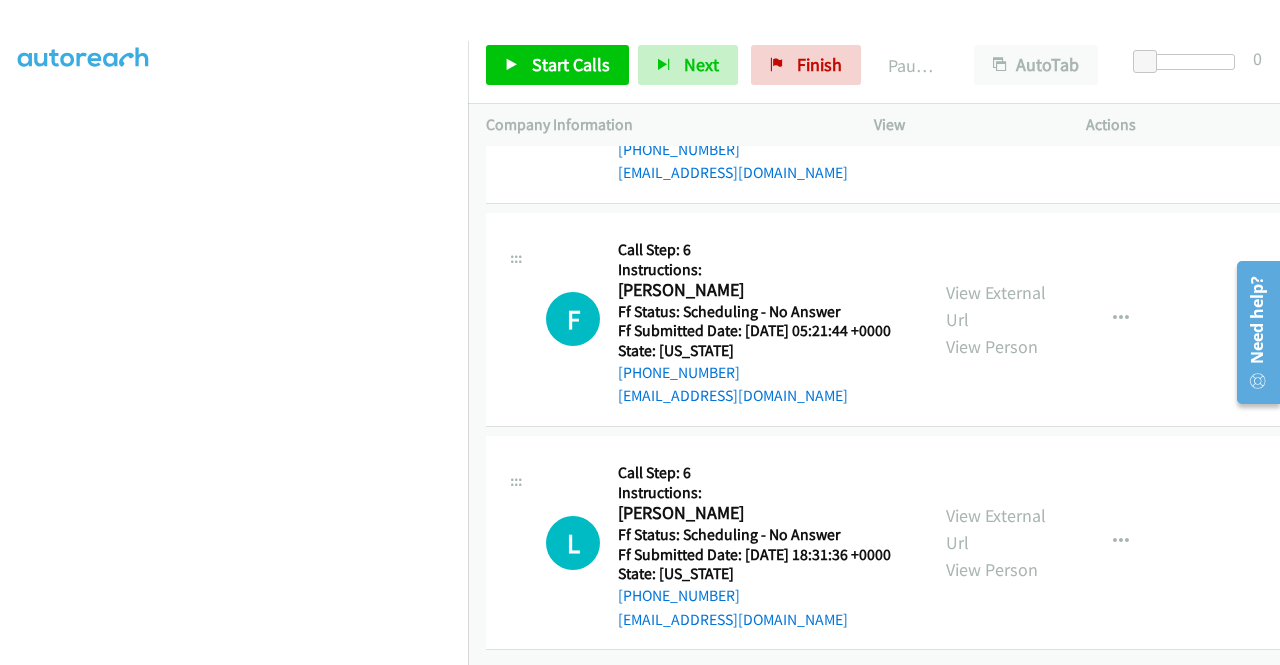 click on "Start Calls
Pause
Next
Finish" at bounding box center [678, 65] 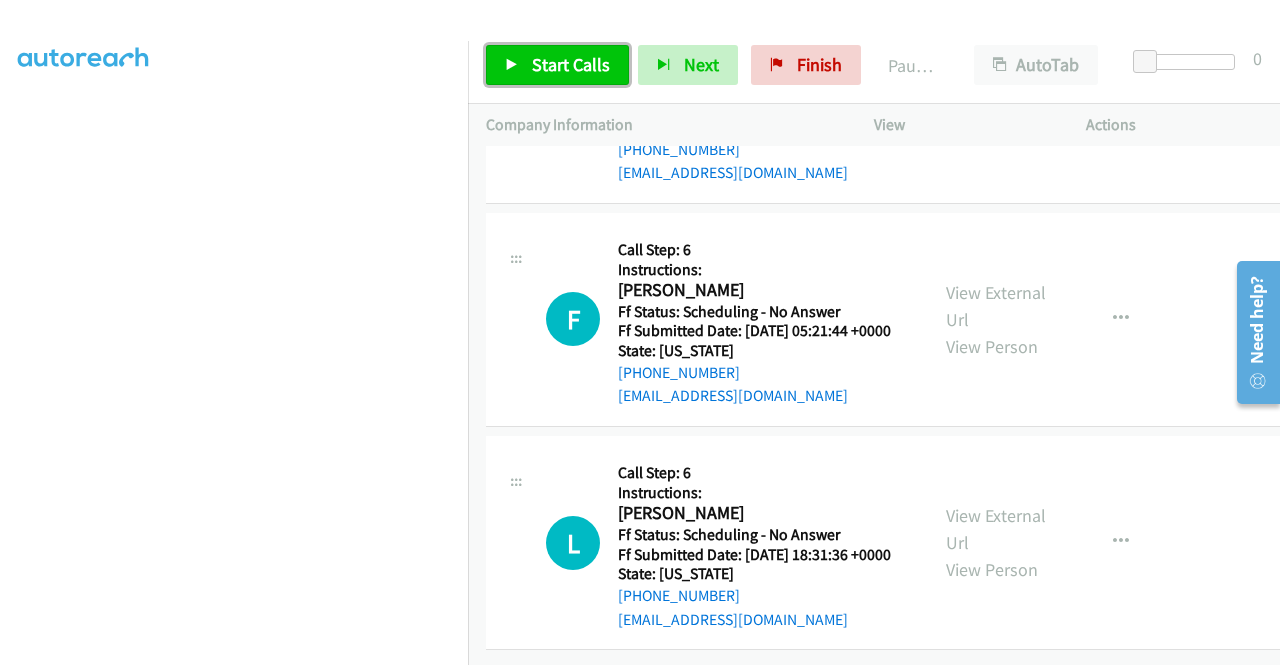 click on "Start Calls" at bounding box center (557, 65) 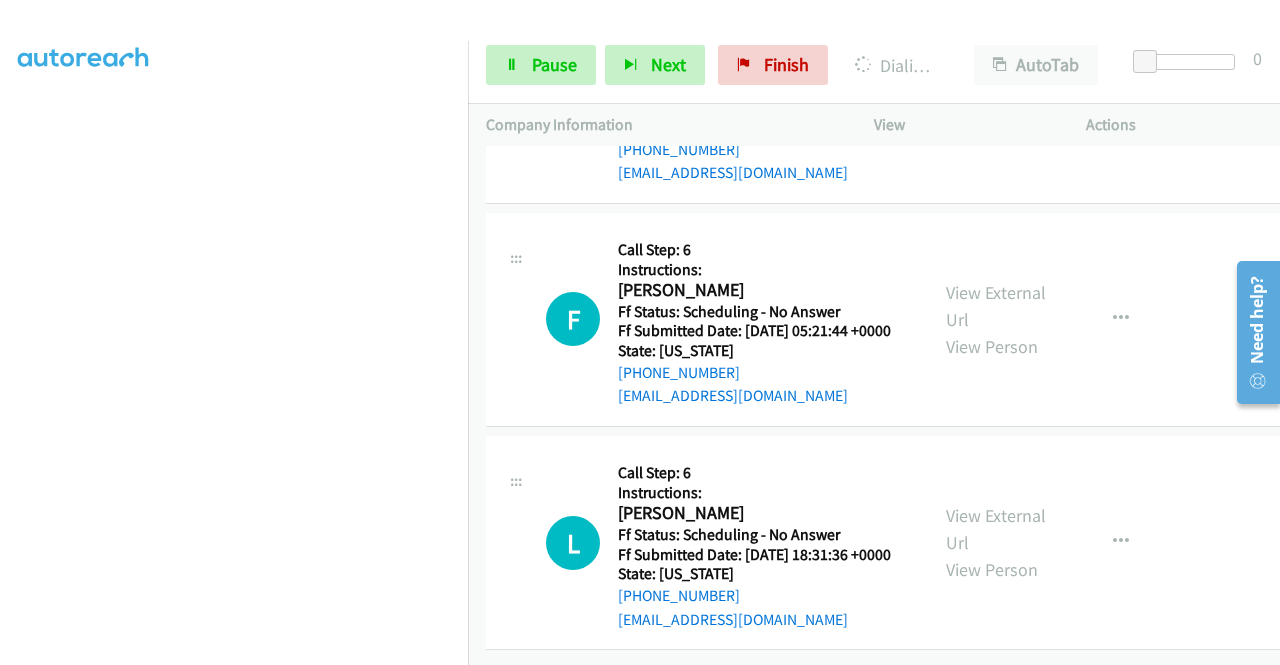 click on "View External Url" at bounding box center [996, -1677] 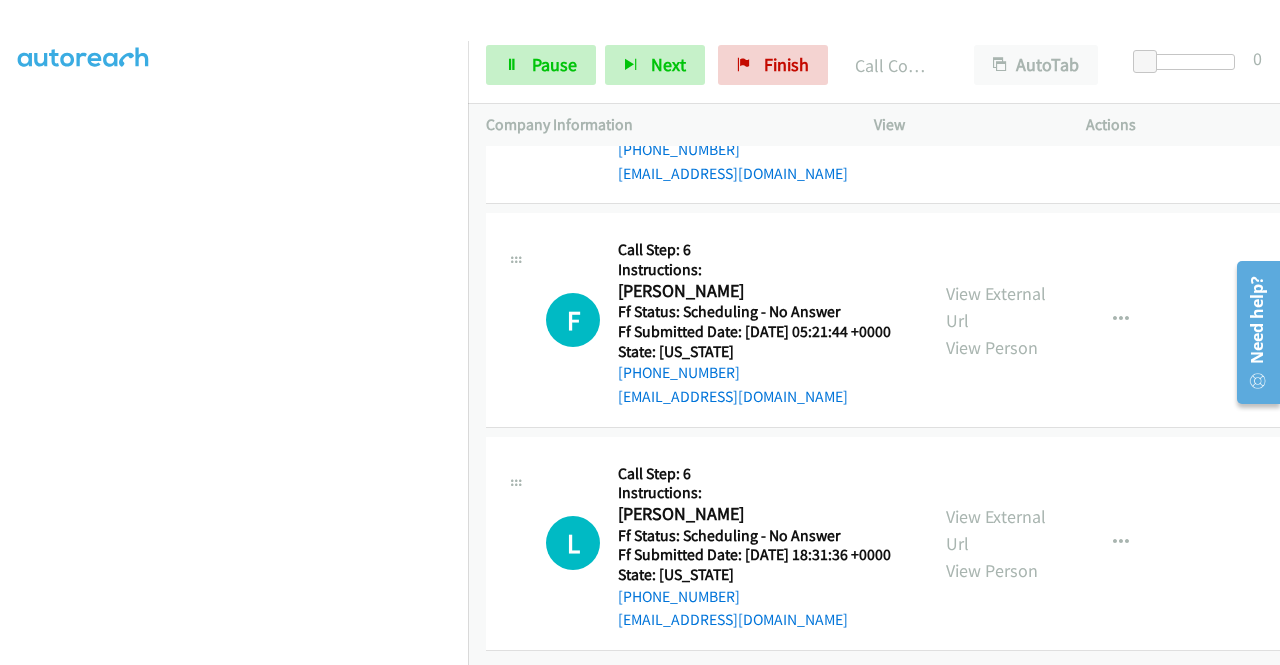 scroll, scrollTop: 41558, scrollLeft: 0, axis: vertical 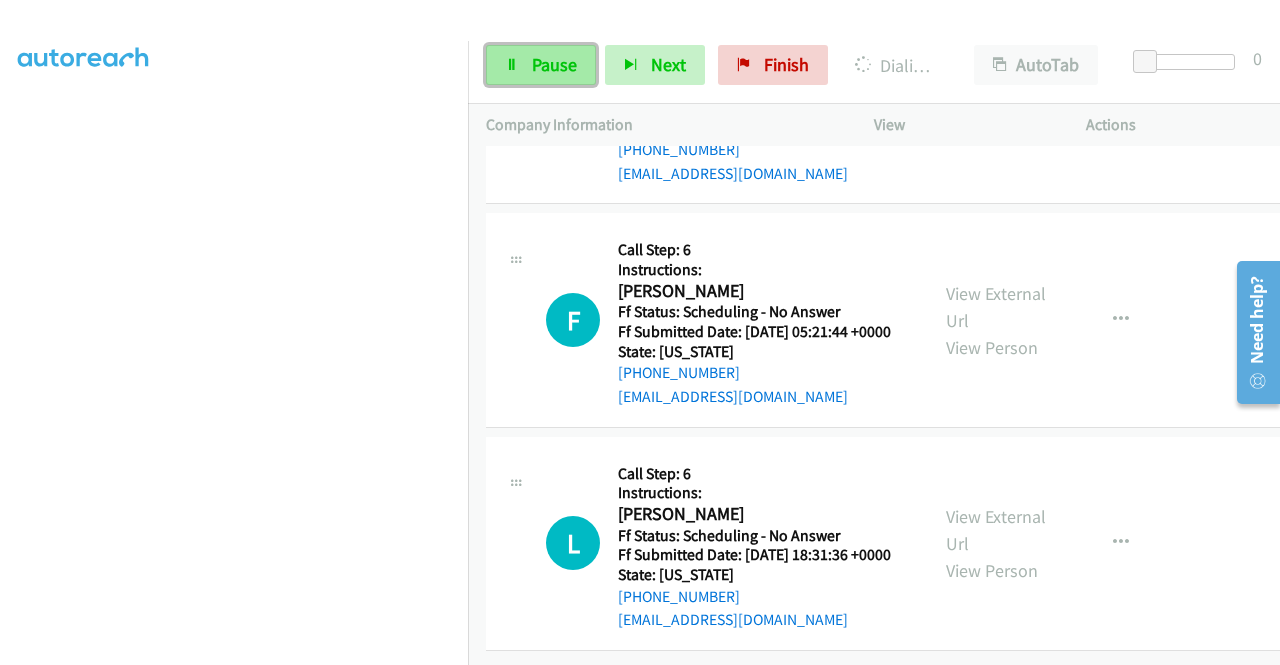 click on "Pause" at bounding box center [554, 64] 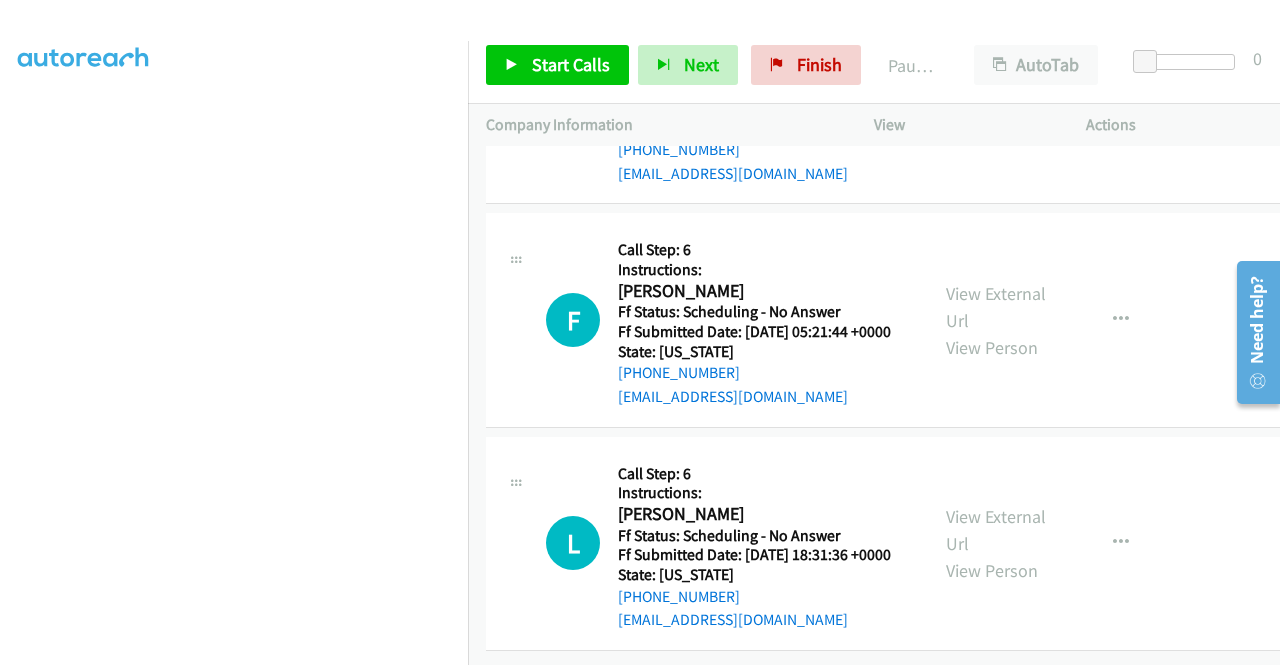 scroll, scrollTop: 41434, scrollLeft: 0, axis: vertical 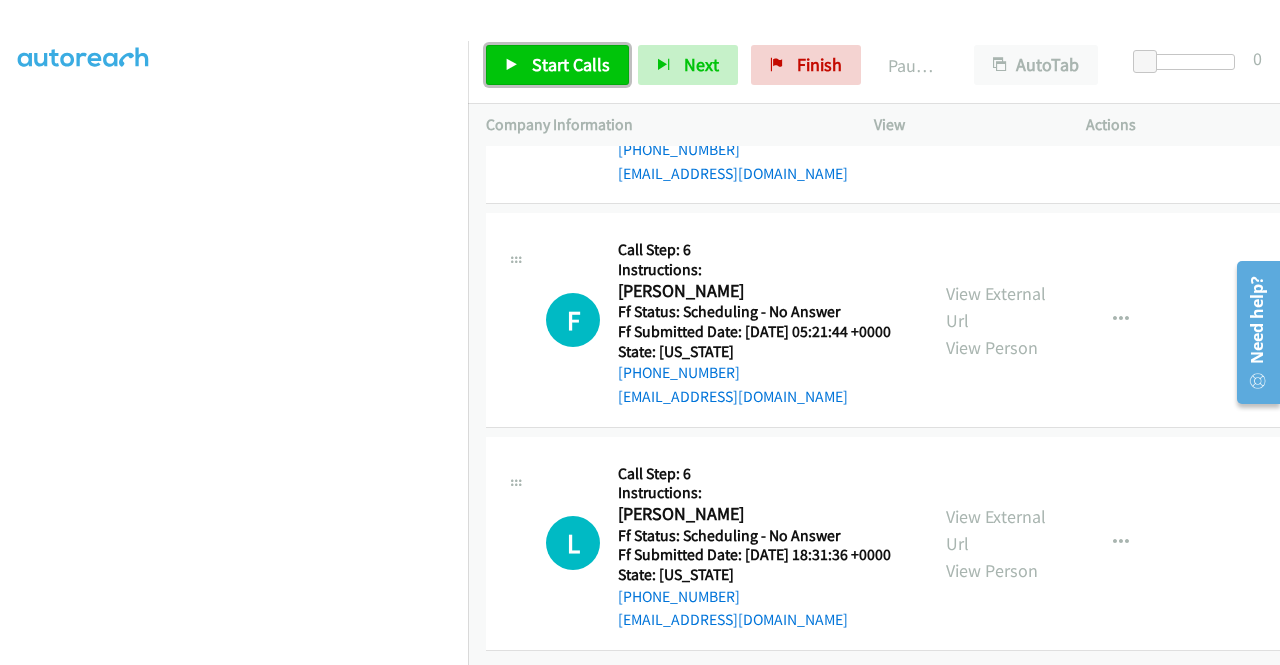 click on "Start Calls" at bounding box center (571, 64) 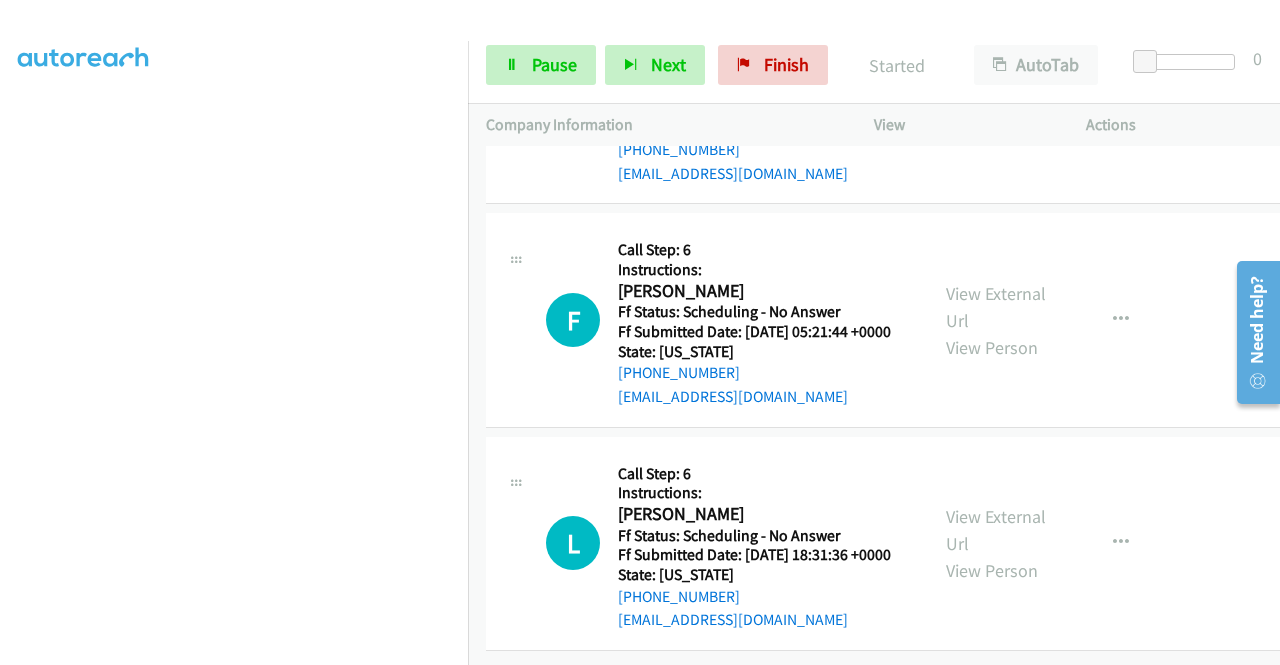 scroll, scrollTop: 41794, scrollLeft: 0, axis: vertical 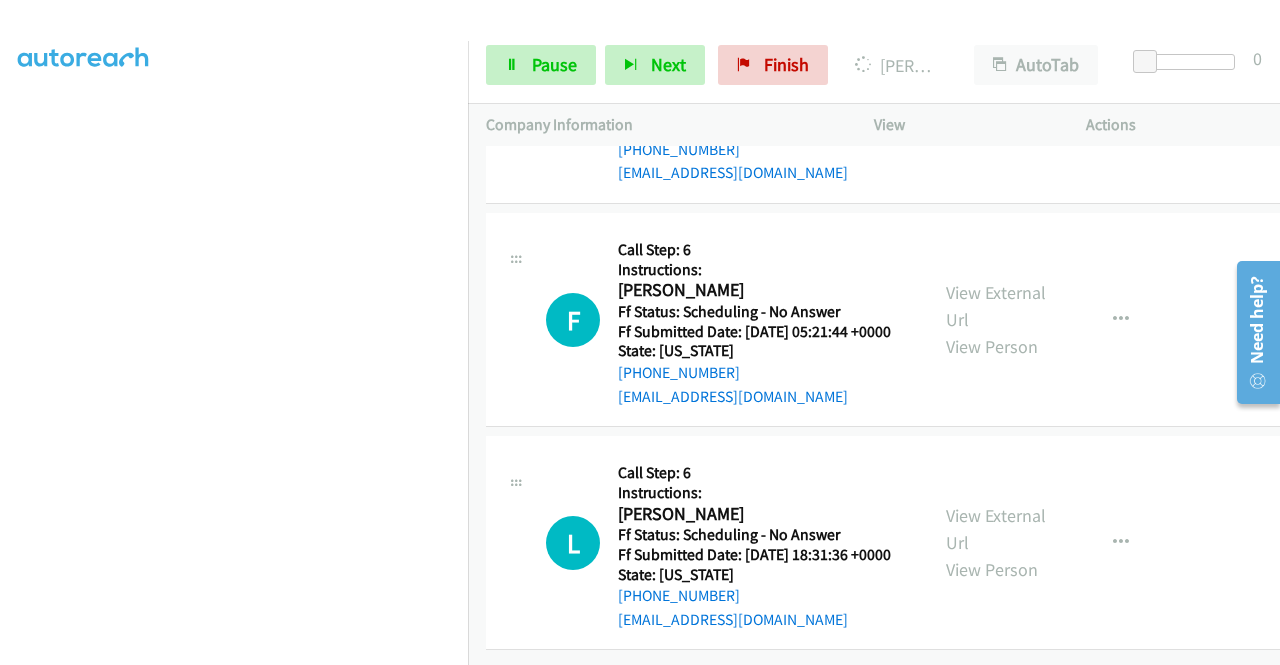 click on "View External Url" at bounding box center [996, -1246] 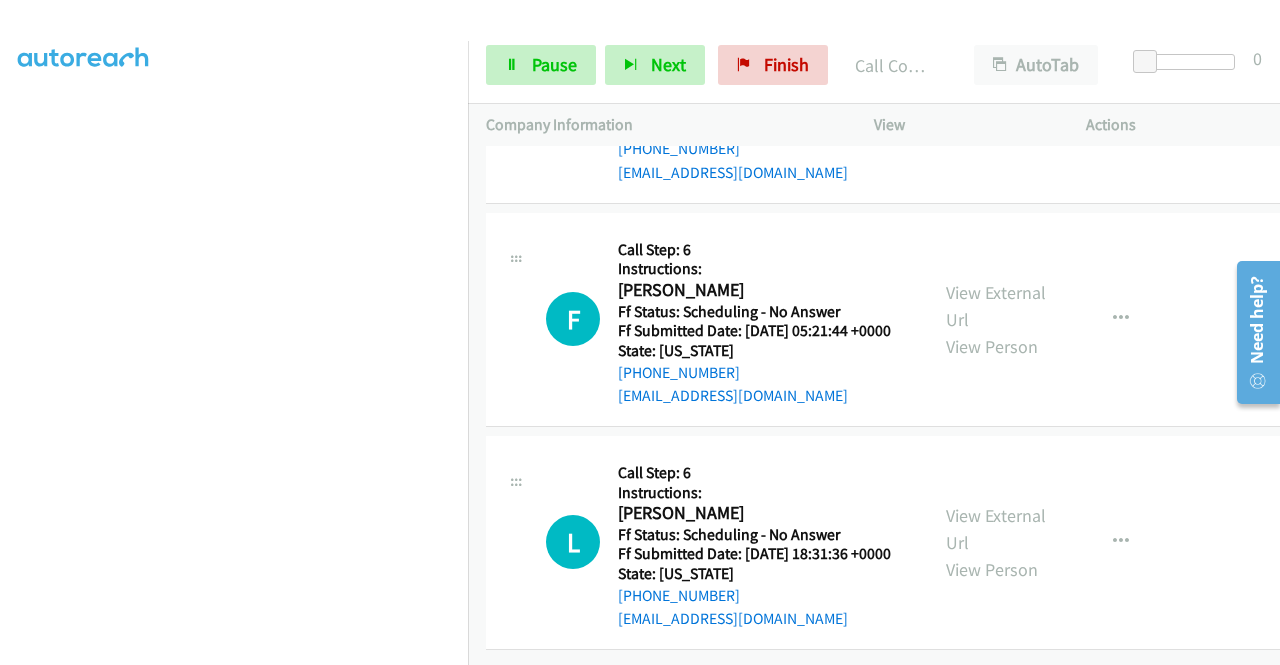 click on "[PHONE_NUMBER]
Call failed - Please reload the list and try again
The Callbar Failed to Load Please Open it and Reload the Page
Hmm something isn't quite right.. Please refresh the page
Hmm something isn't quite right.. Please refresh the page
No records are currently dialable. We'll auto-refresh when new records are added or you can switch to another list or campaign.
Loading New Records ...
B
Callback Scheduled
Call Step: 2
Instructions:
[PERSON_NAME]
America/New_York
Ff Status: Scheduling - No Answer
Ff Submitted Date: [DATE] 20:09:30 +0000
State: [US_STATE]
[PHONE_NUMBER]
[EMAIL_ADDRESS][DOMAIN_NAME]
Call was successful?
View External Url
View Person
View External Url
Email
Schedule/Manage Callback
Skip Call
Add to do not call list
V" at bounding box center [874, 405] 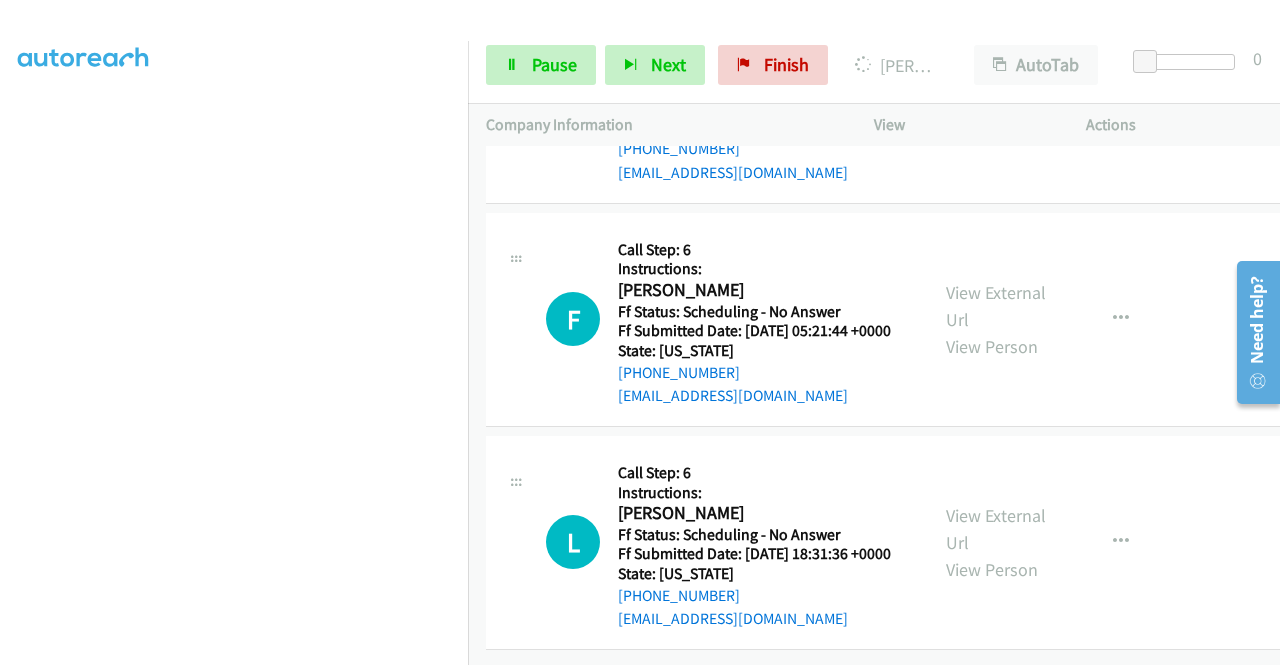 click on "View External Url" at bounding box center (996, -1033) 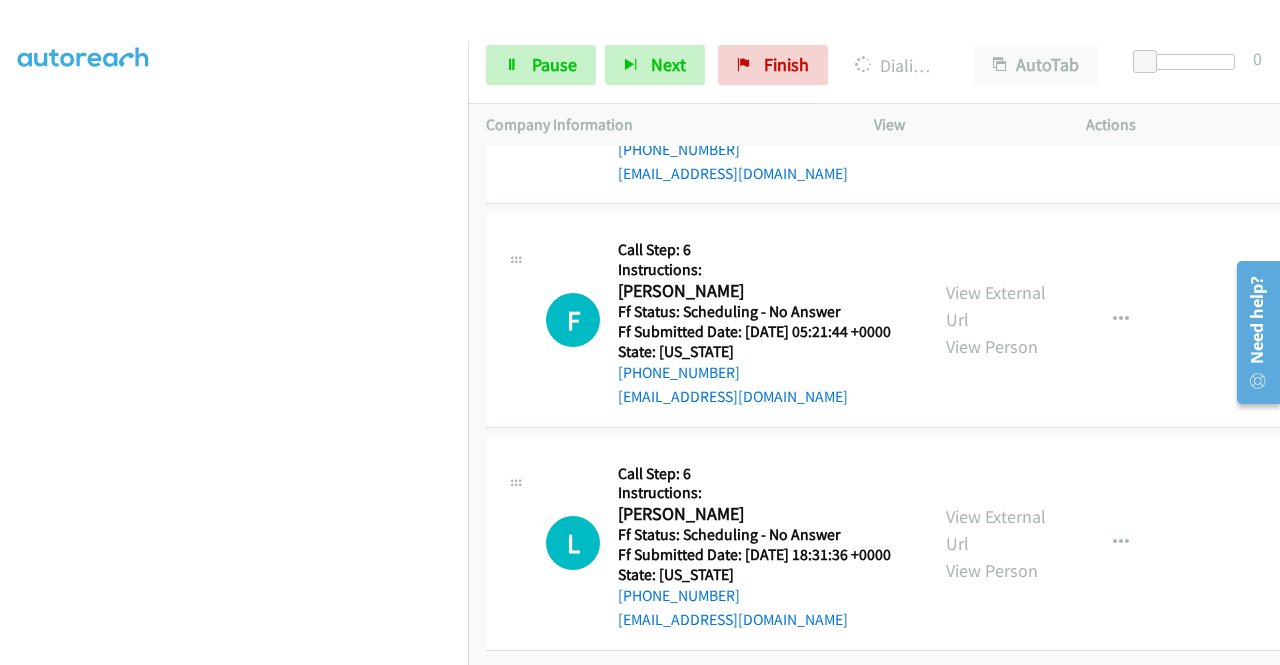 click on "View External Url" at bounding box center (996, -810) 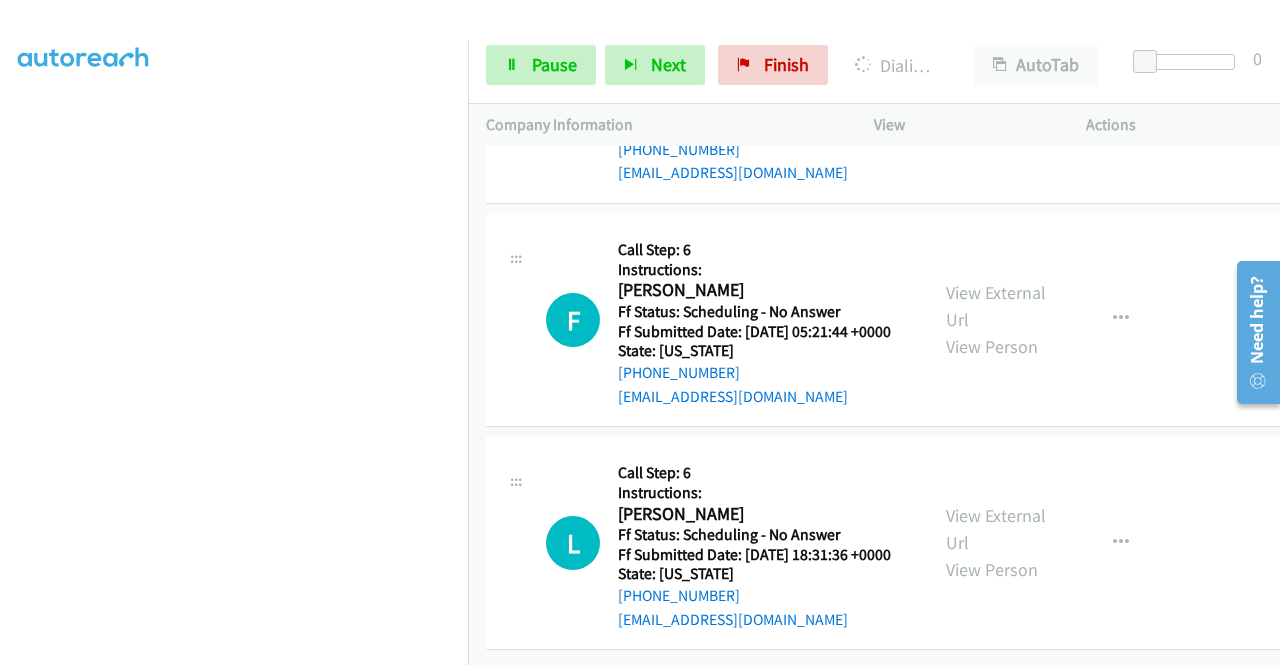 scroll, scrollTop: 456, scrollLeft: 15, axis: both 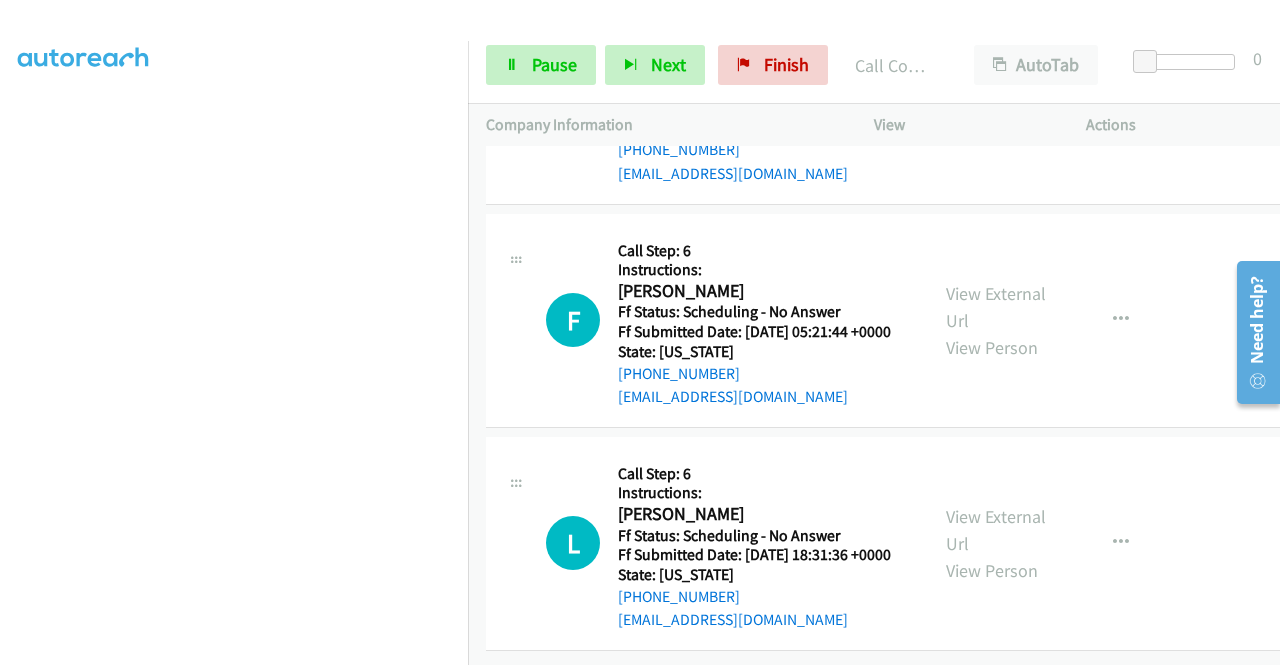 click on "B
Callback Scheduled
Call Step: 2
Instructions:
[PERSON_NAME]
America/New_York
Ff Status: Scheduling - No Answer
Ff Submitted Date: [DATE] 20:09:30 +0000
State: [US_STATE]
[PHONE_NUMBER]
[EMAIL_ADDRESS][DOMAIN_NAME]
Call was successful?
View External Url
View Person
View External Url
Email
Schedule/Manage Callback
Skip Call
Add to do not call list
V
Callback Scheduled
Call Step: 2
Instructions:
[PERSON_NAME]
America/Los_Angeles
Ff Status: Scheduling - No Answer
Ff Submitted Date: [DATE] 19:58:27 +0000
State: [US_STATE]
[PHONE_NUMBER]
[EMAIL_ADDRESS][DOMAIN_NAME]
Call was successful?
View External Url
View Person
View External Url
Email
Schedule/Manage Callback
Skip Call
Add to do not call list" at bounding box center (891, -20158) 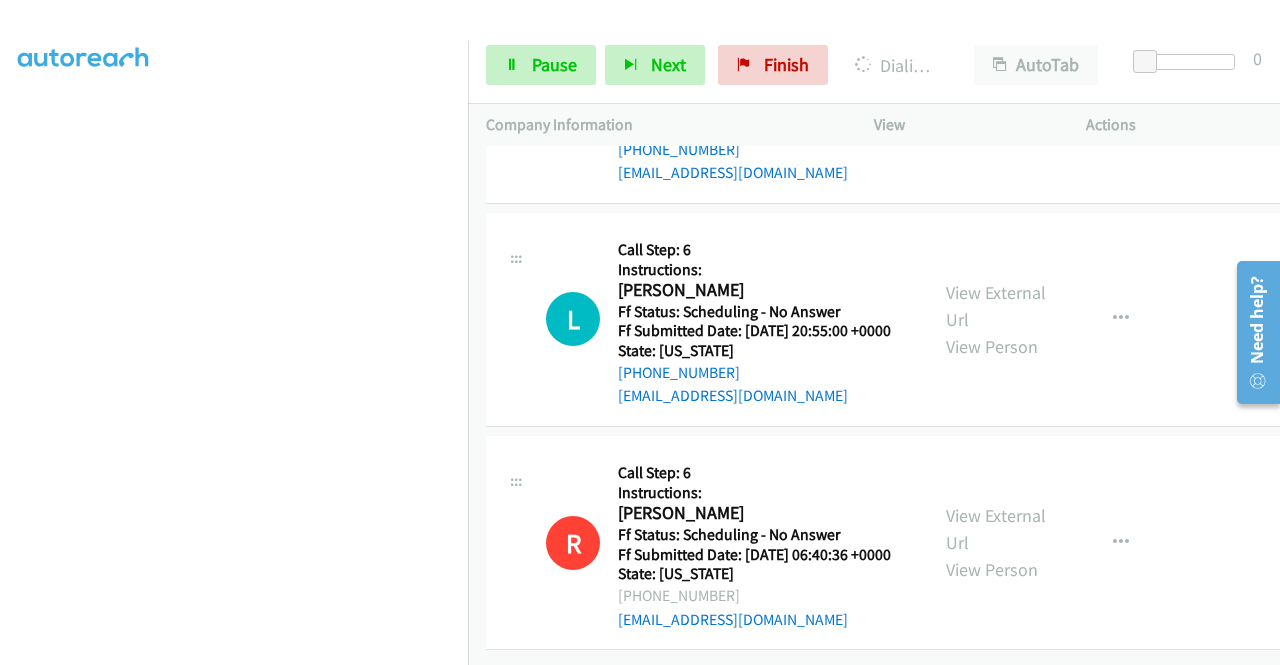 click on "View External Url" at bounding box center (996, -2170) 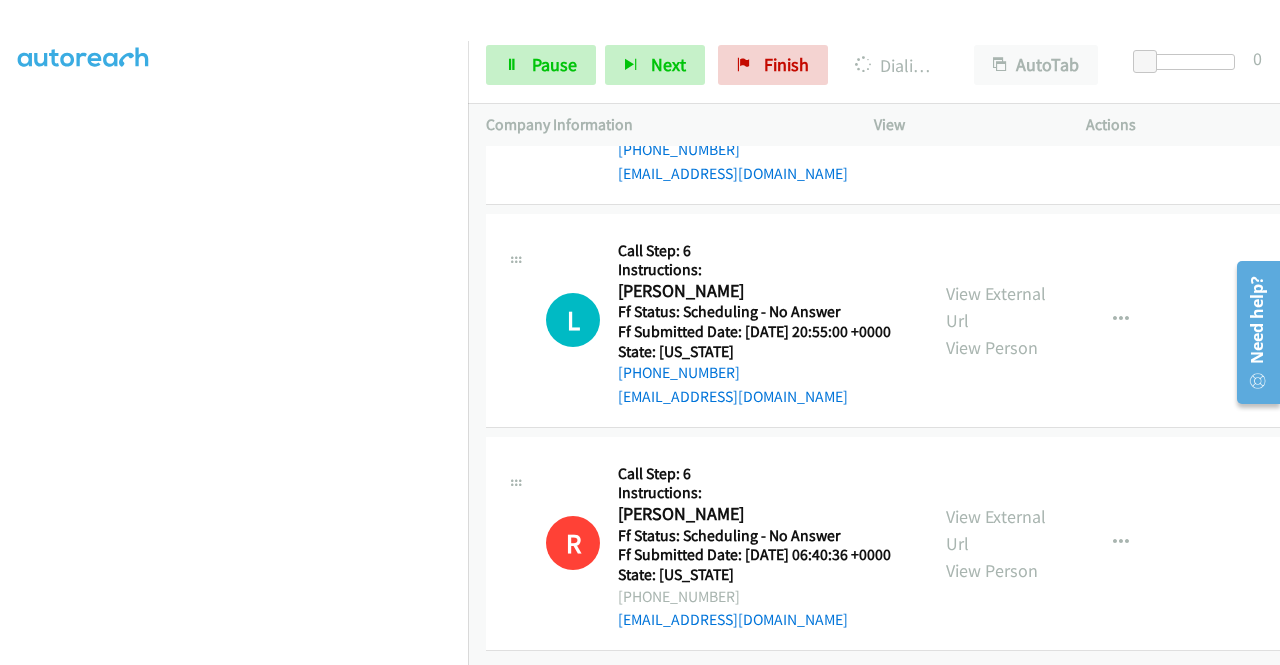 click on "View External Url" at bounding box center [996, -1702] 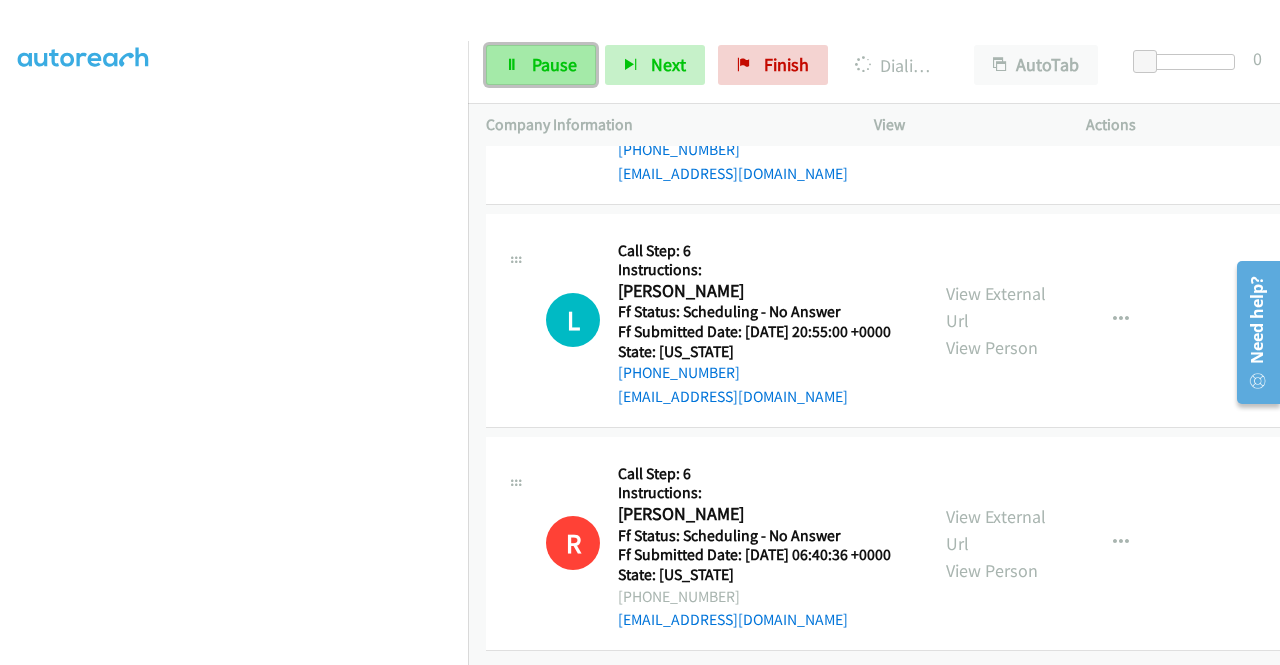 click on "Pause" at bounding box center (554, 64) 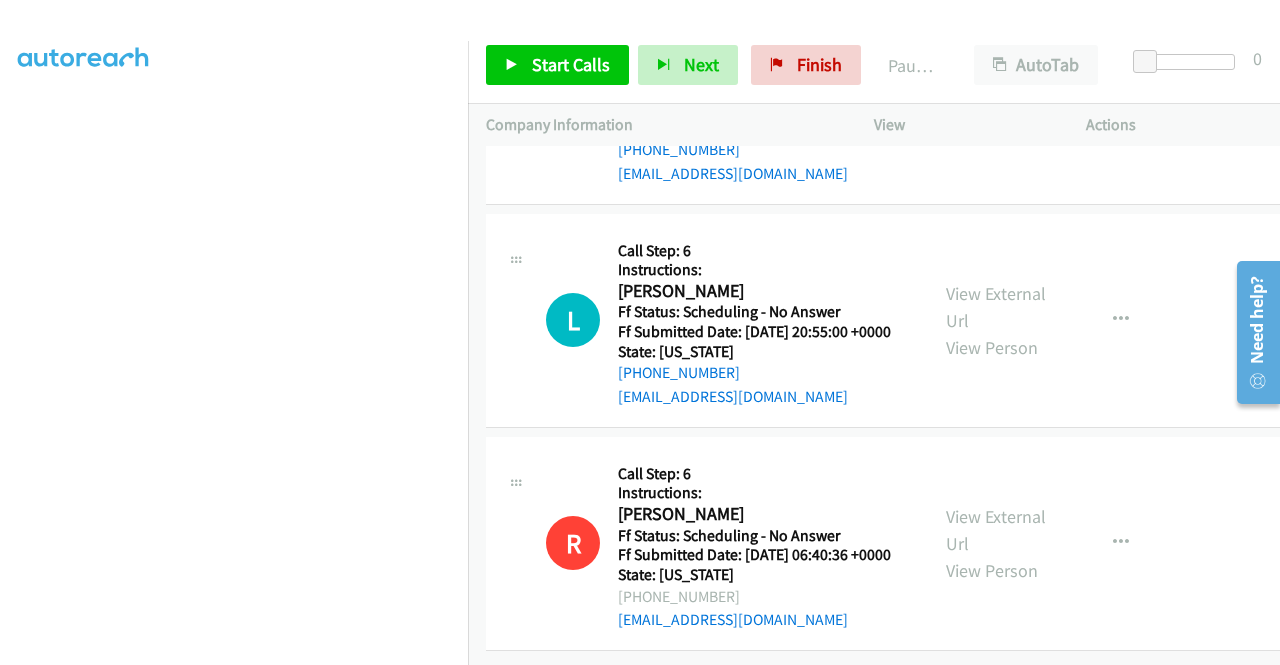 scroll, scrollTop: 97, scrollLeft: 15, axis: both 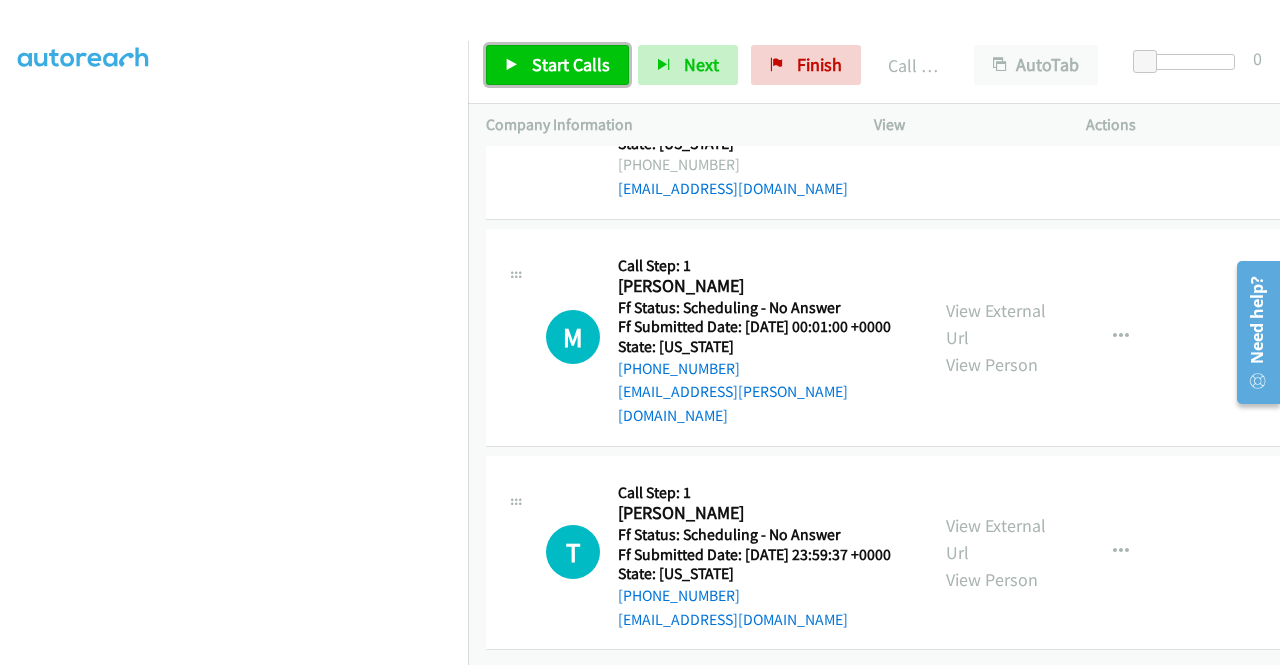 click on "Start Calls" at bounding box center (557, 65) 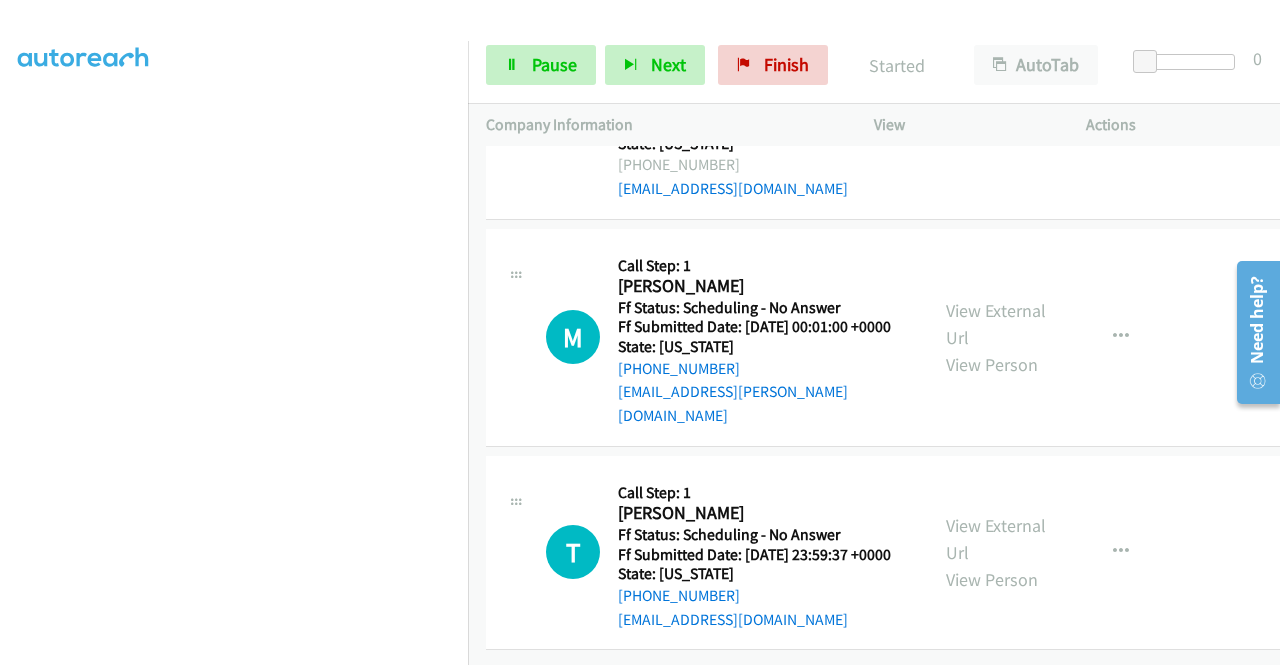 scroll, scrollTop: 43622, scrollLeft: 0, axis: vertical 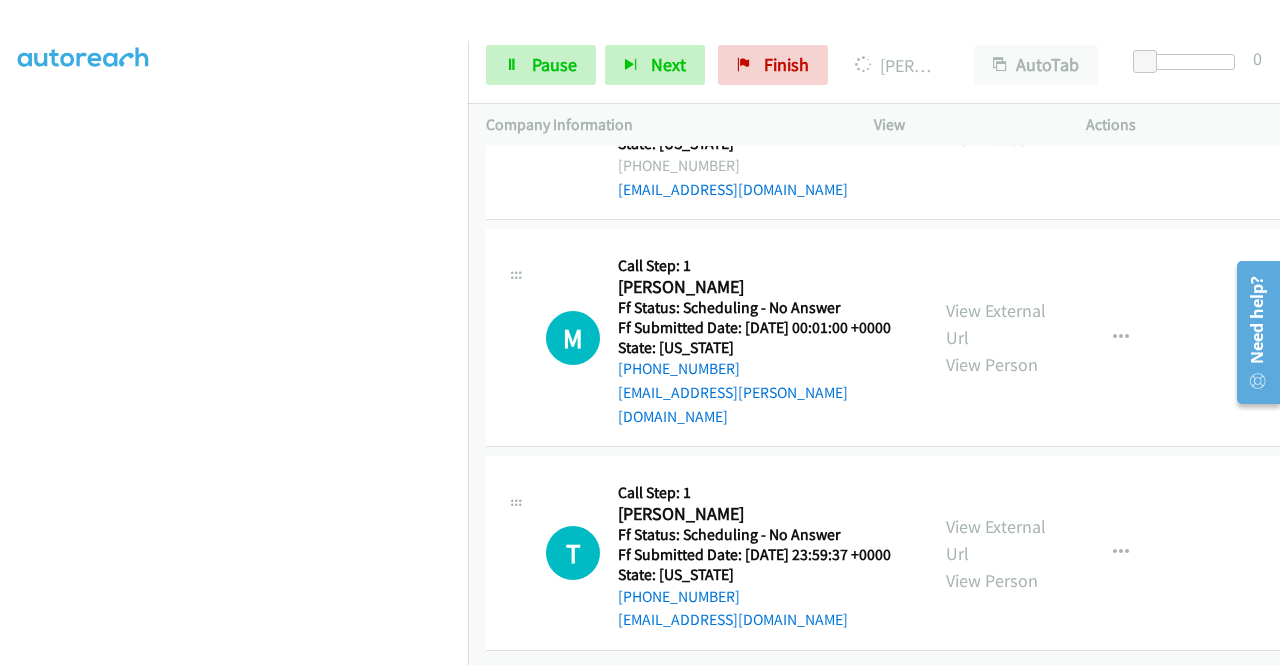click on "View External Url" at bounding box center (996, -1931) 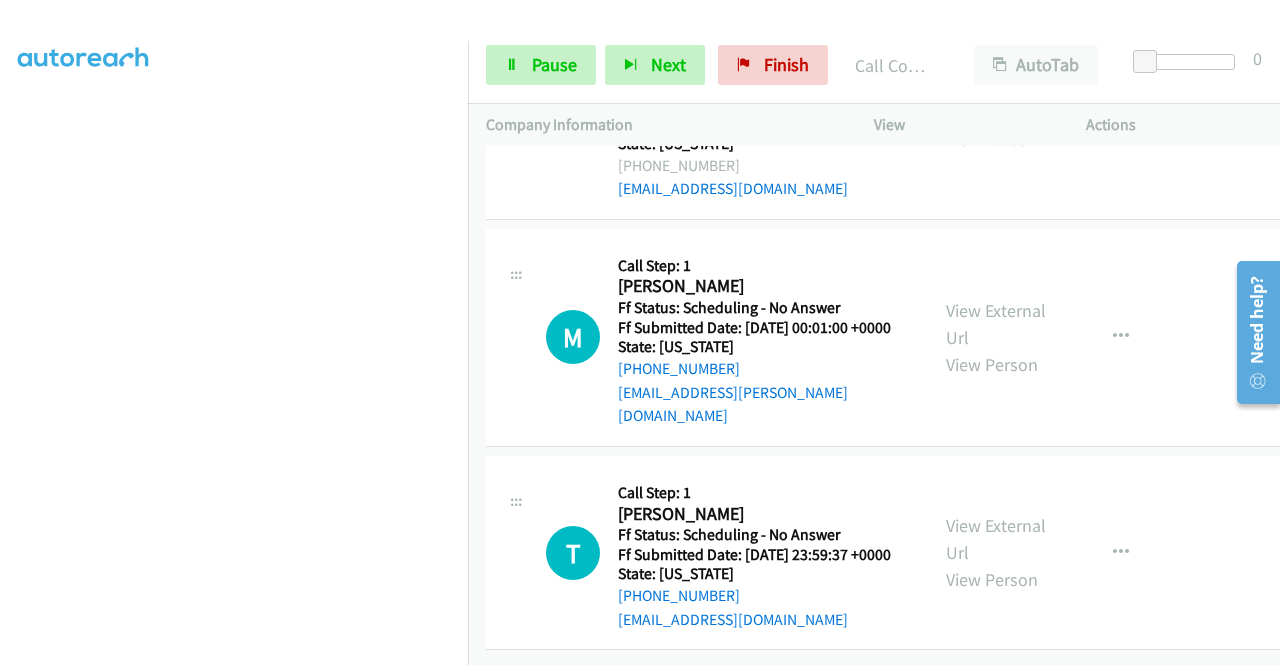 scroll, scrollTop: 44063, scrollLeft: 0, axis: vertical 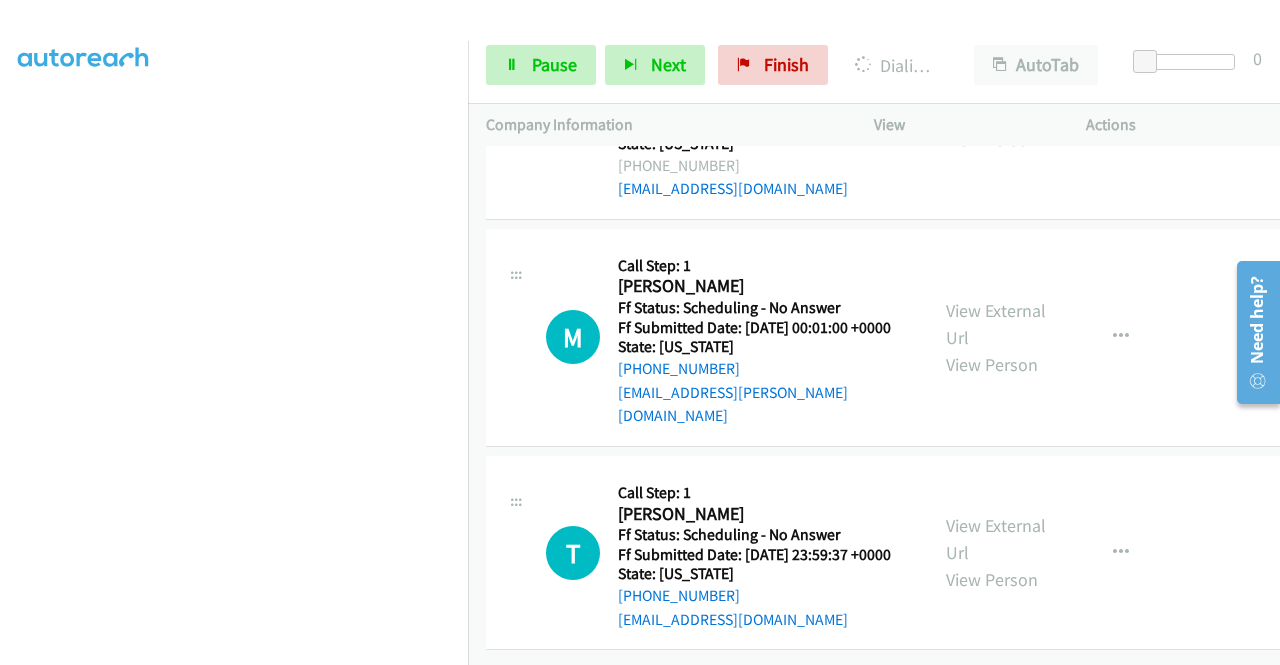 click on "View External Url" at bounding box center [996, -1464] 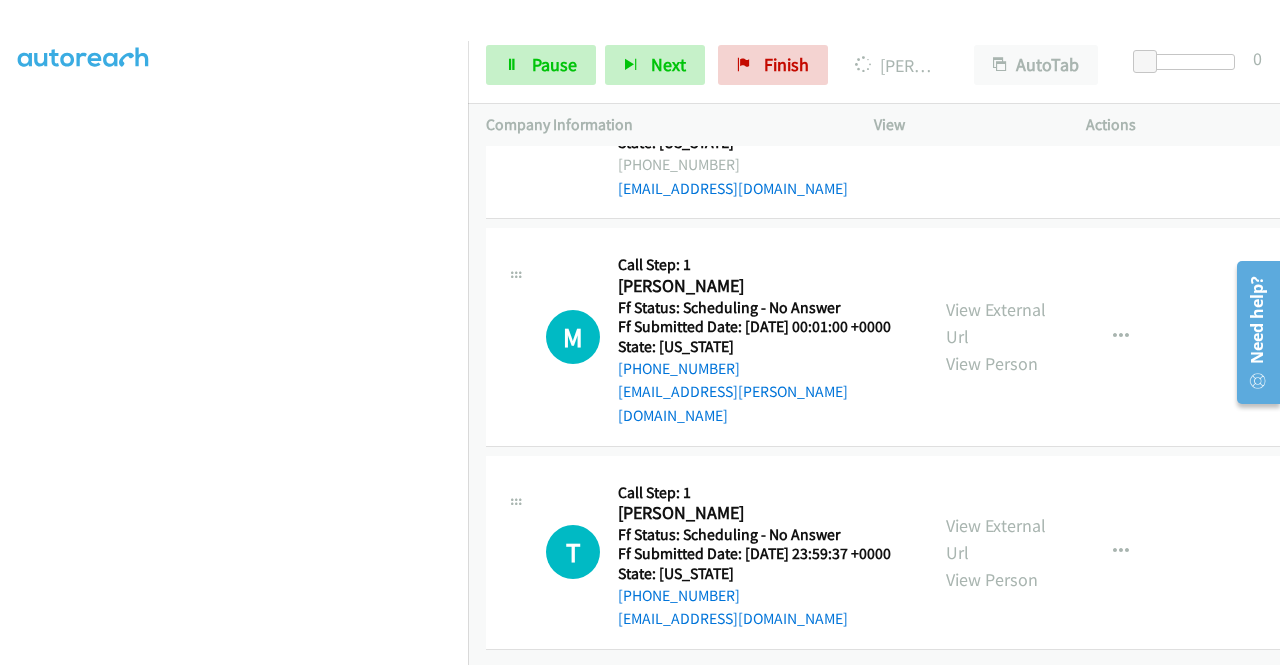 scroll, scrollTop: 44343, scrollLeft: 0, axis: vertical 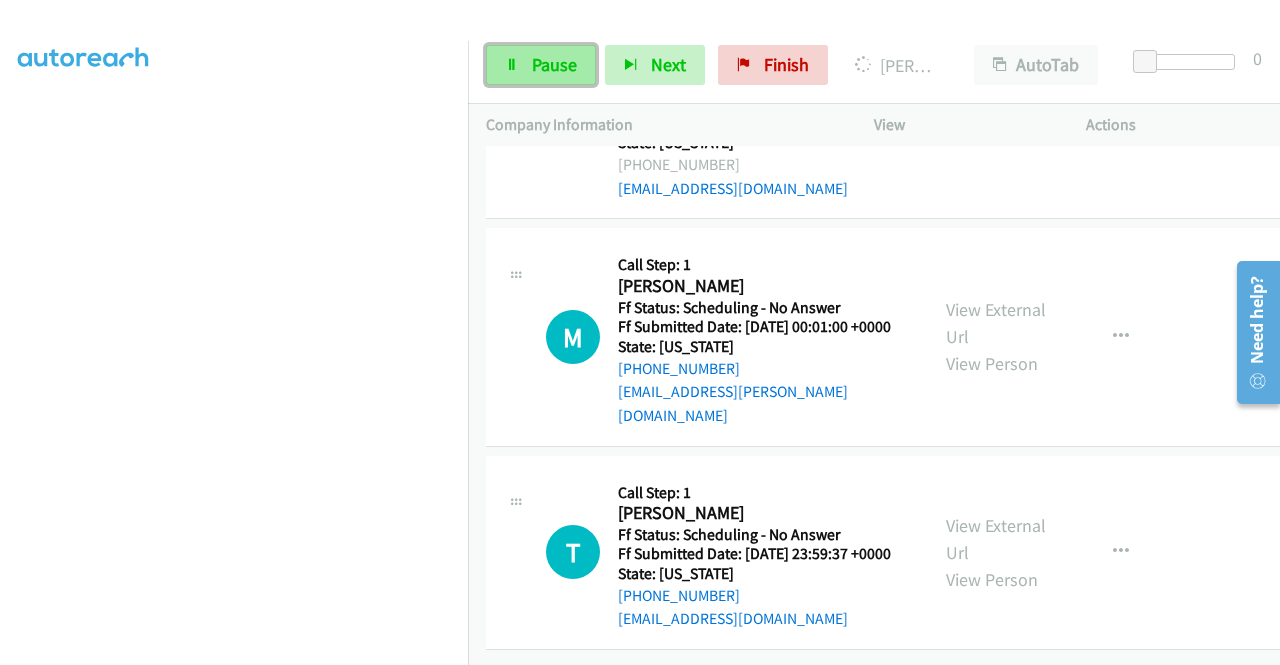 click on "Pause" at bounding box center [541, 65] 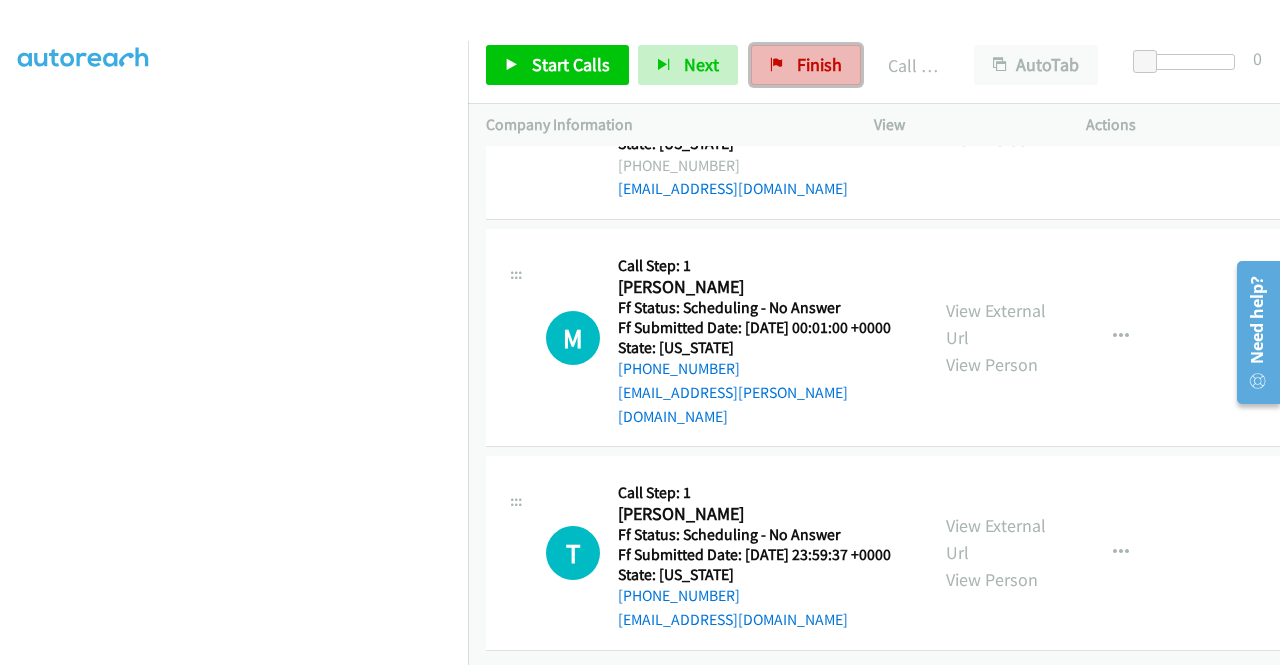 click on "Finish" at bounding box center [806, 65] 